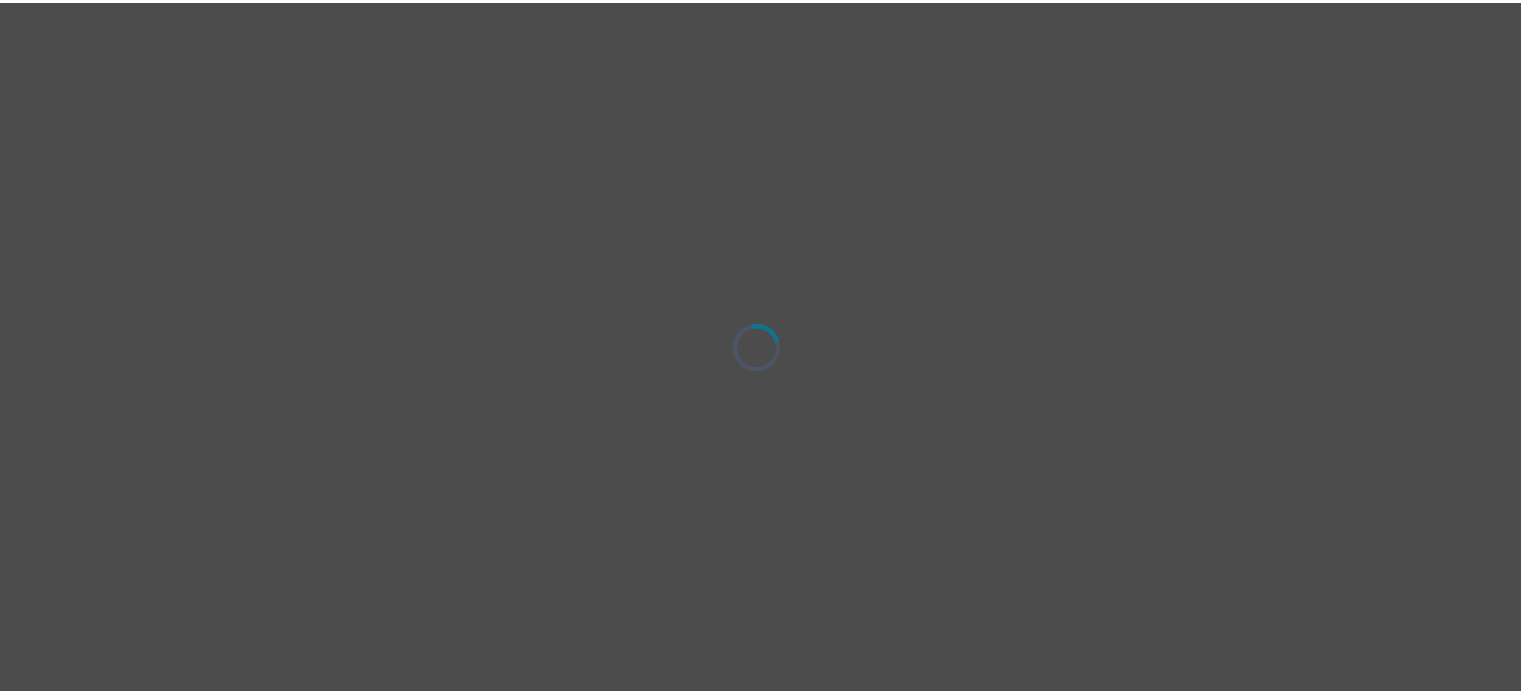 scroll, scrollTop: 0, scrollLeft: 0, axis: both 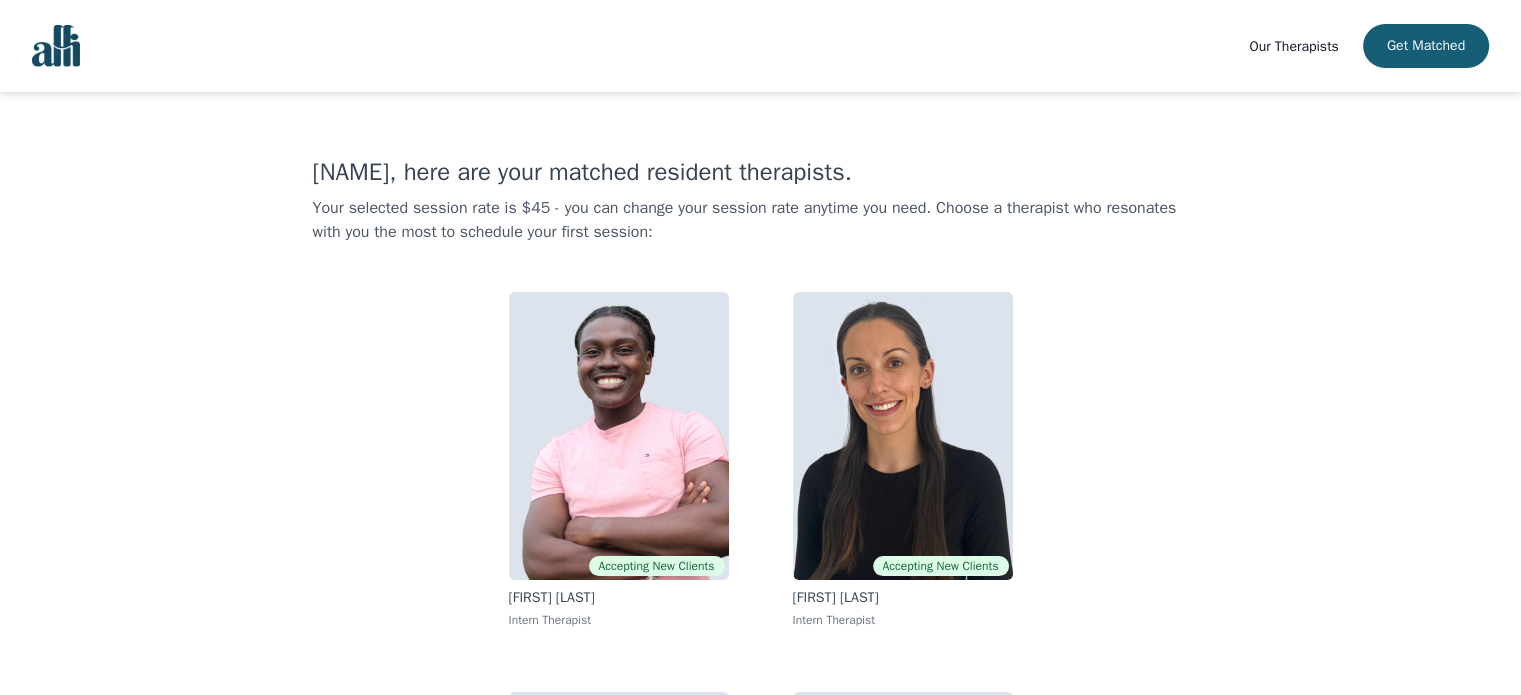 click at bounding box center (56, 46) 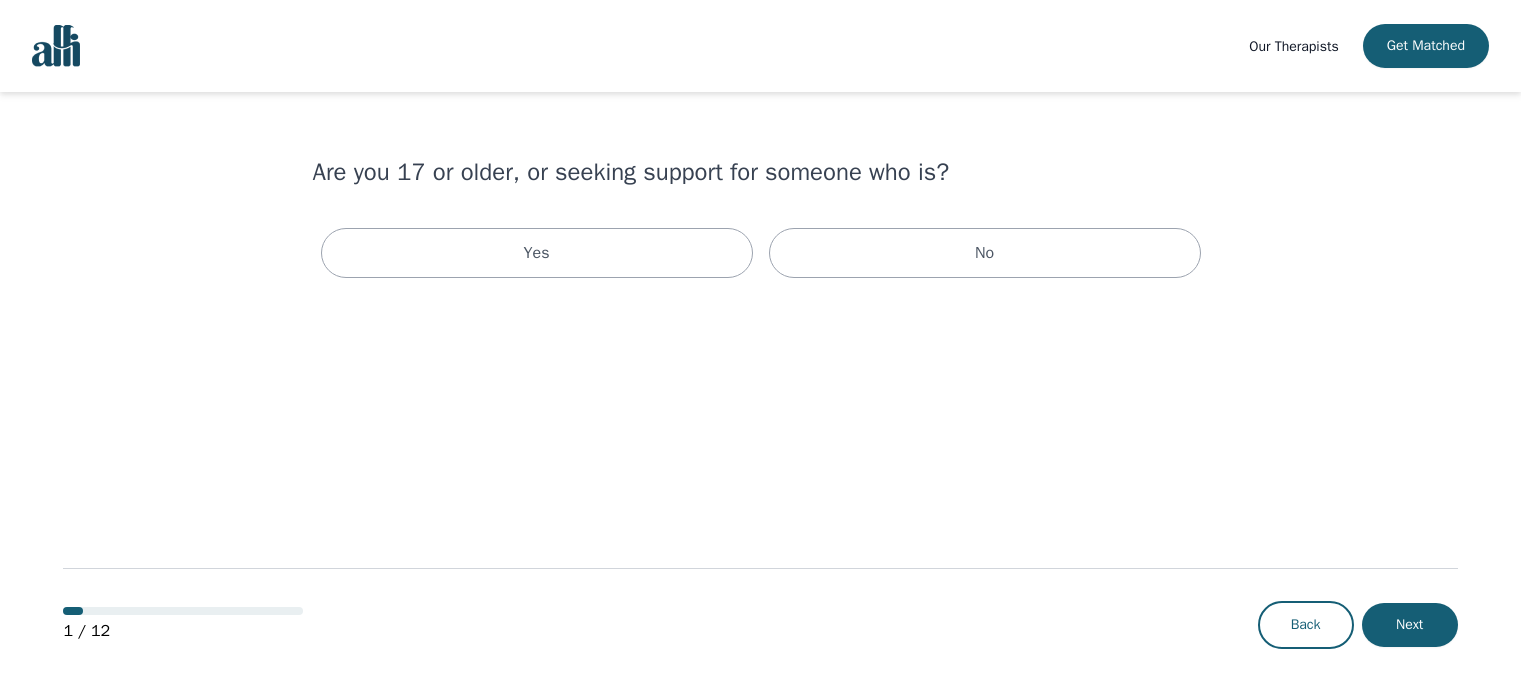 scroll, scrollTop: 0, scrollLeft: 0, axis: both 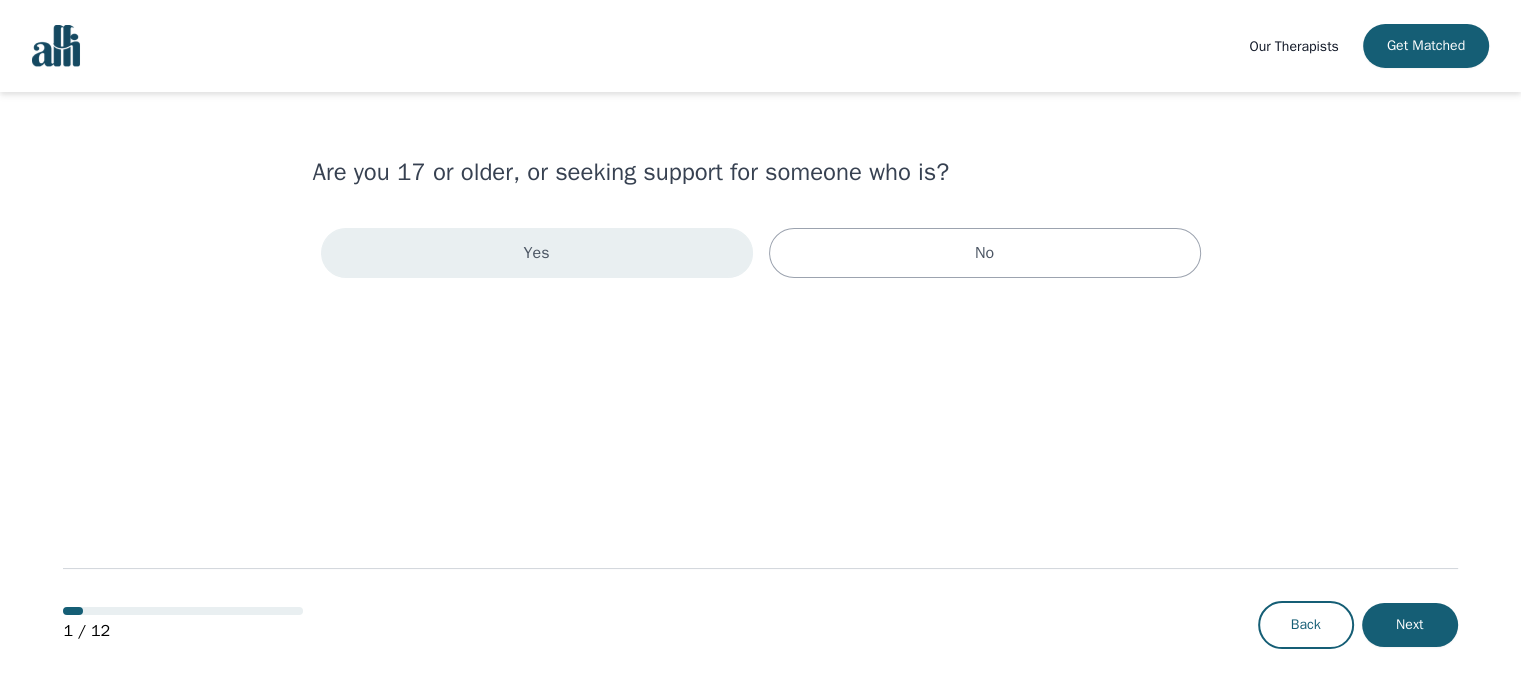 click on "Yes" at bounding box center (537, 253) 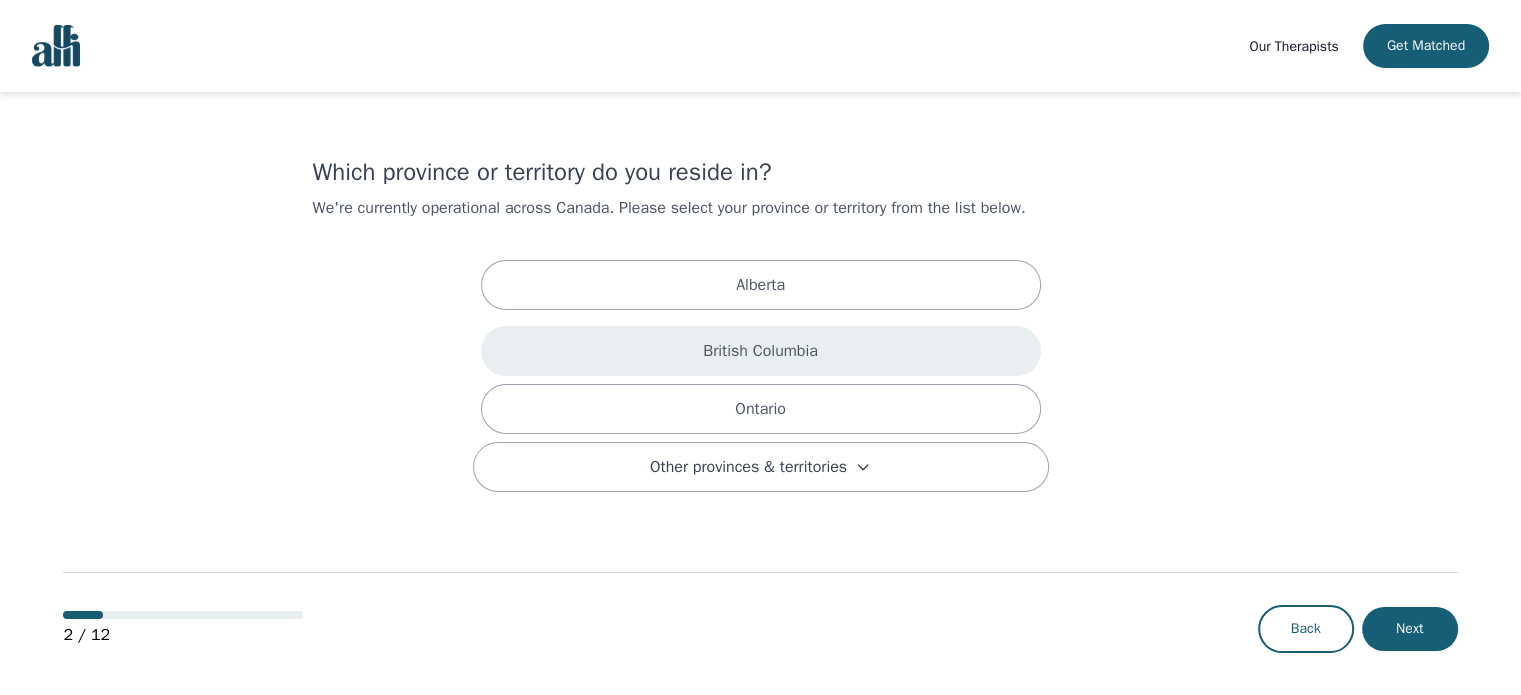 click on "British Columbia" at bounding box center (761, 351) 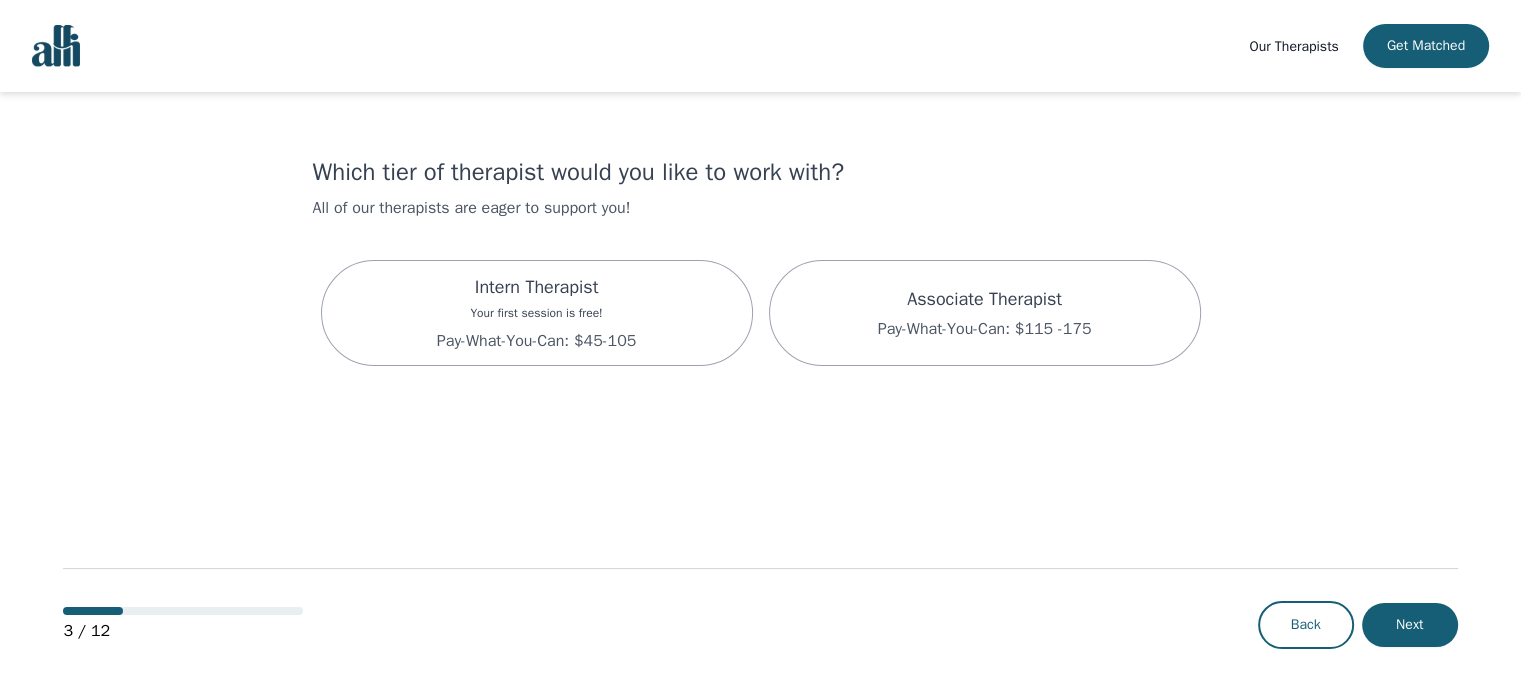 click on "Intern Therapist Your first session is free! Pay-What-You-Can: $45-105" at bounding box center (537, 313) 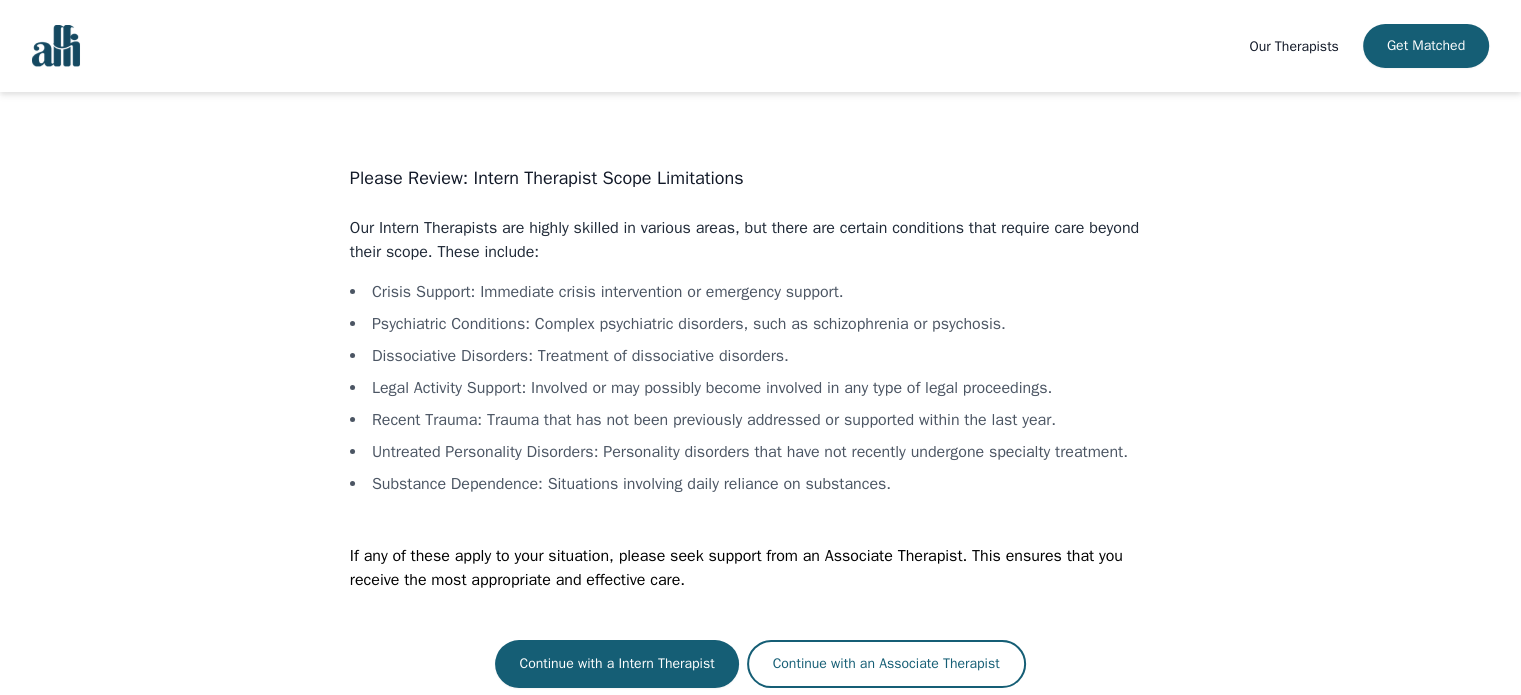 scroll, scrollTop: 2, scrollLeft: 0, axis: vertical 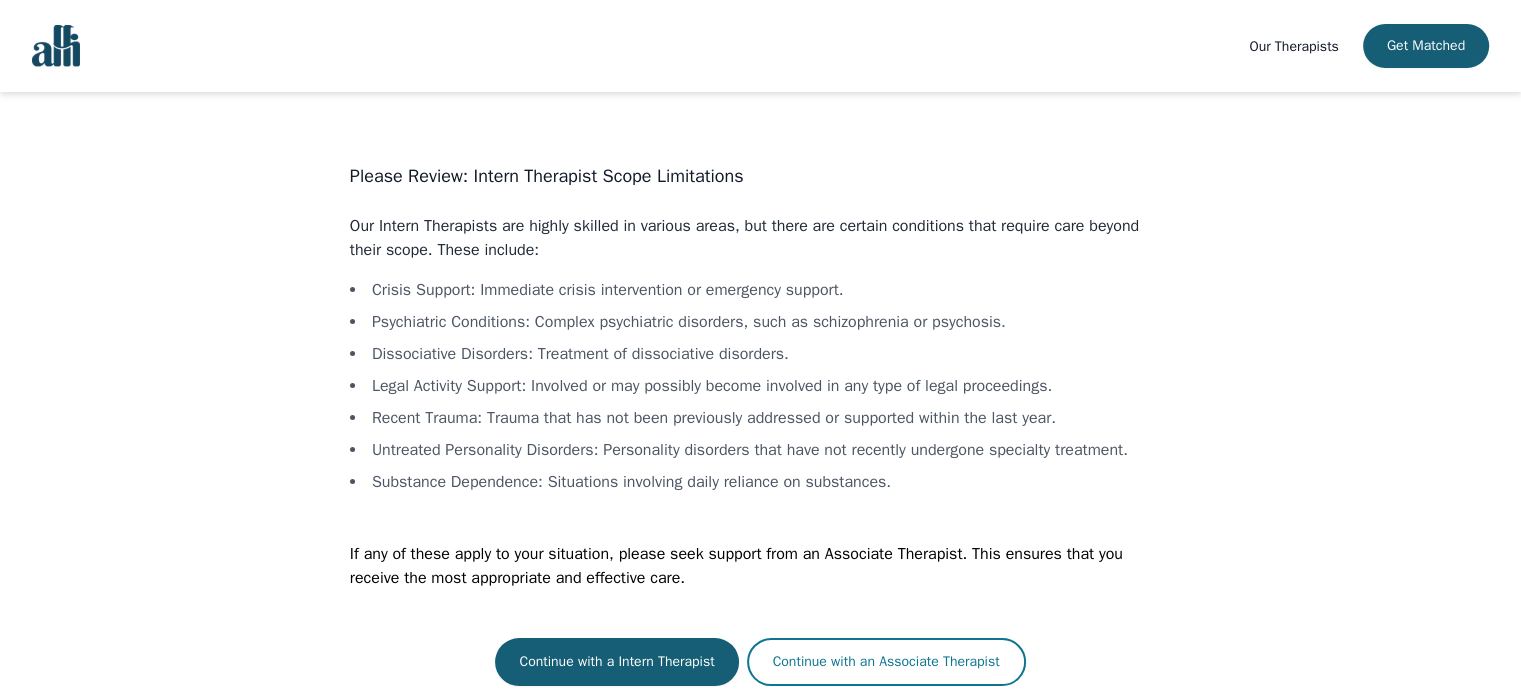 click on "Continue with an Associate Therapist" at bounding box center [886, 662] 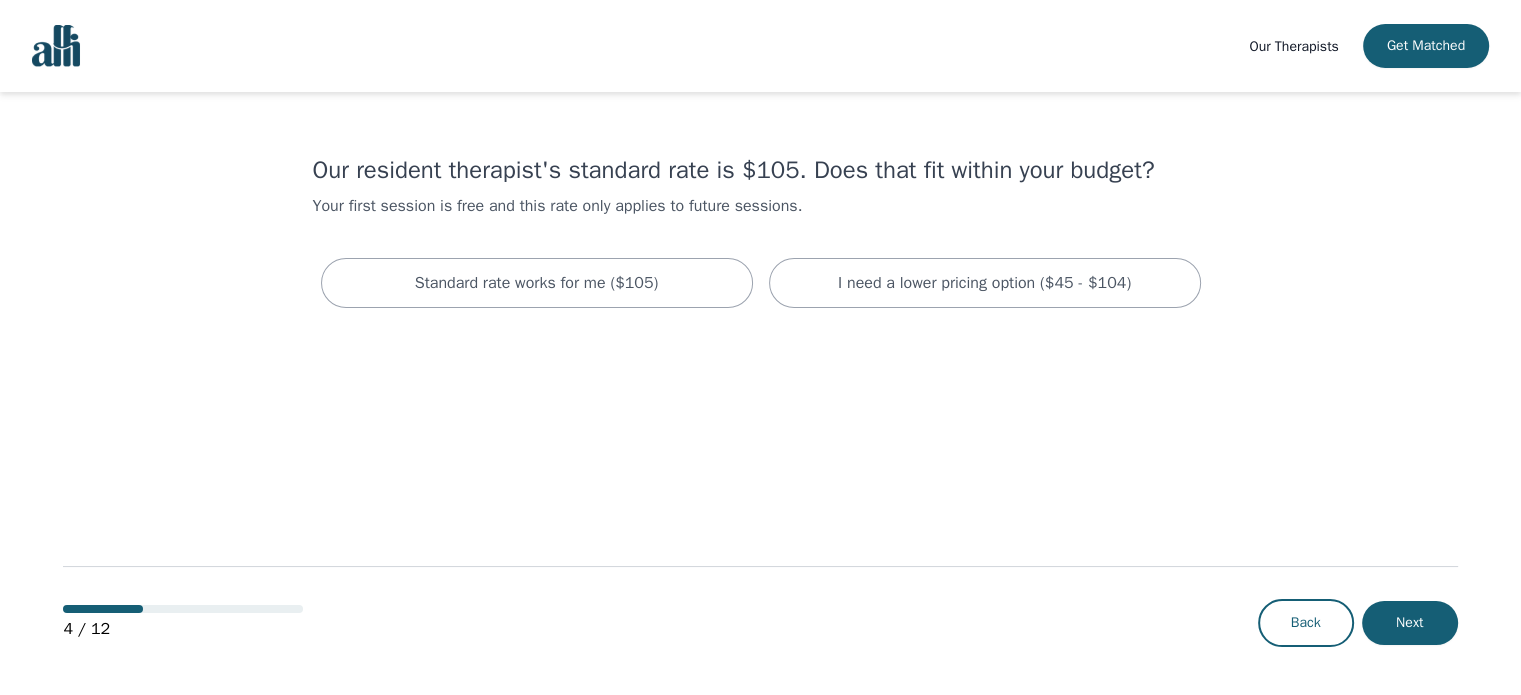 scroll, scrollTop: 0, scrollLeft: 0, axis: both 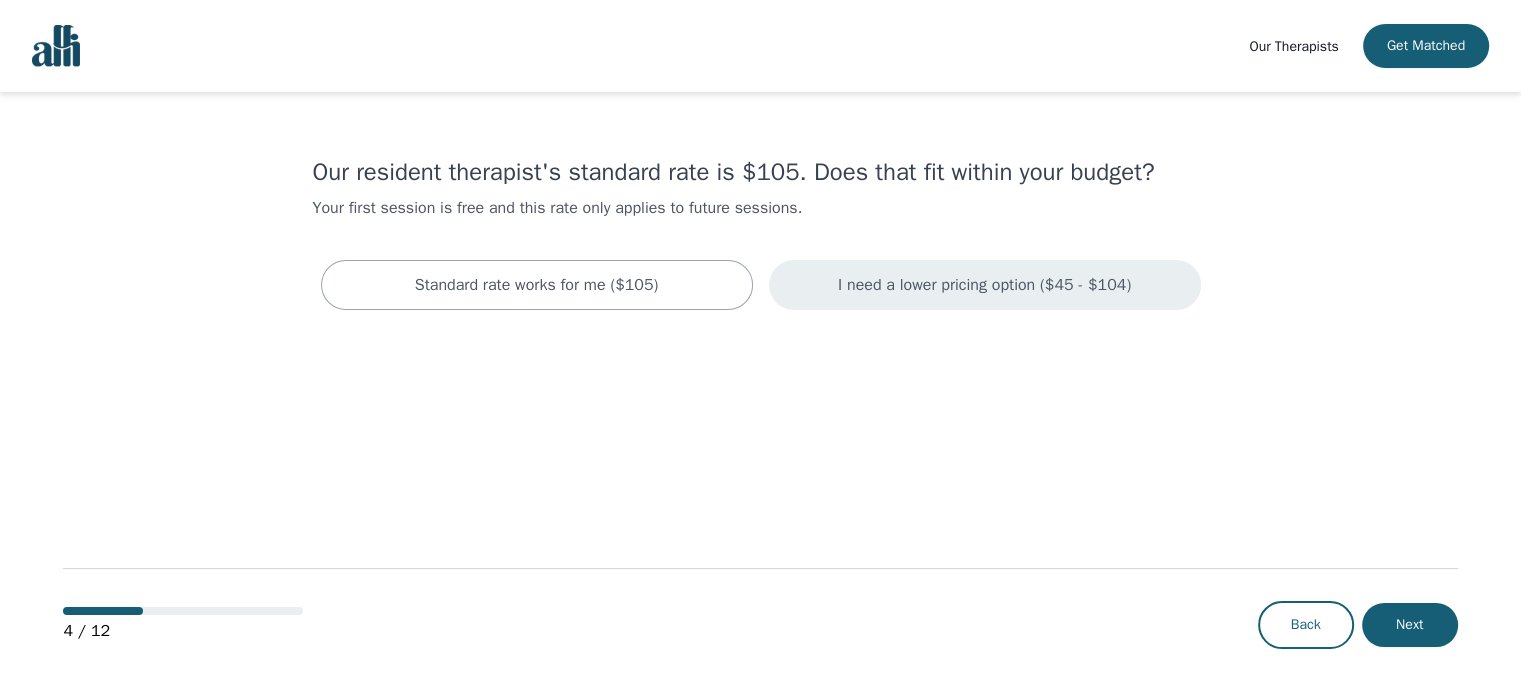 click on "I need a lower pricing option ($45 - $104)" at bounding box center [985, 285] 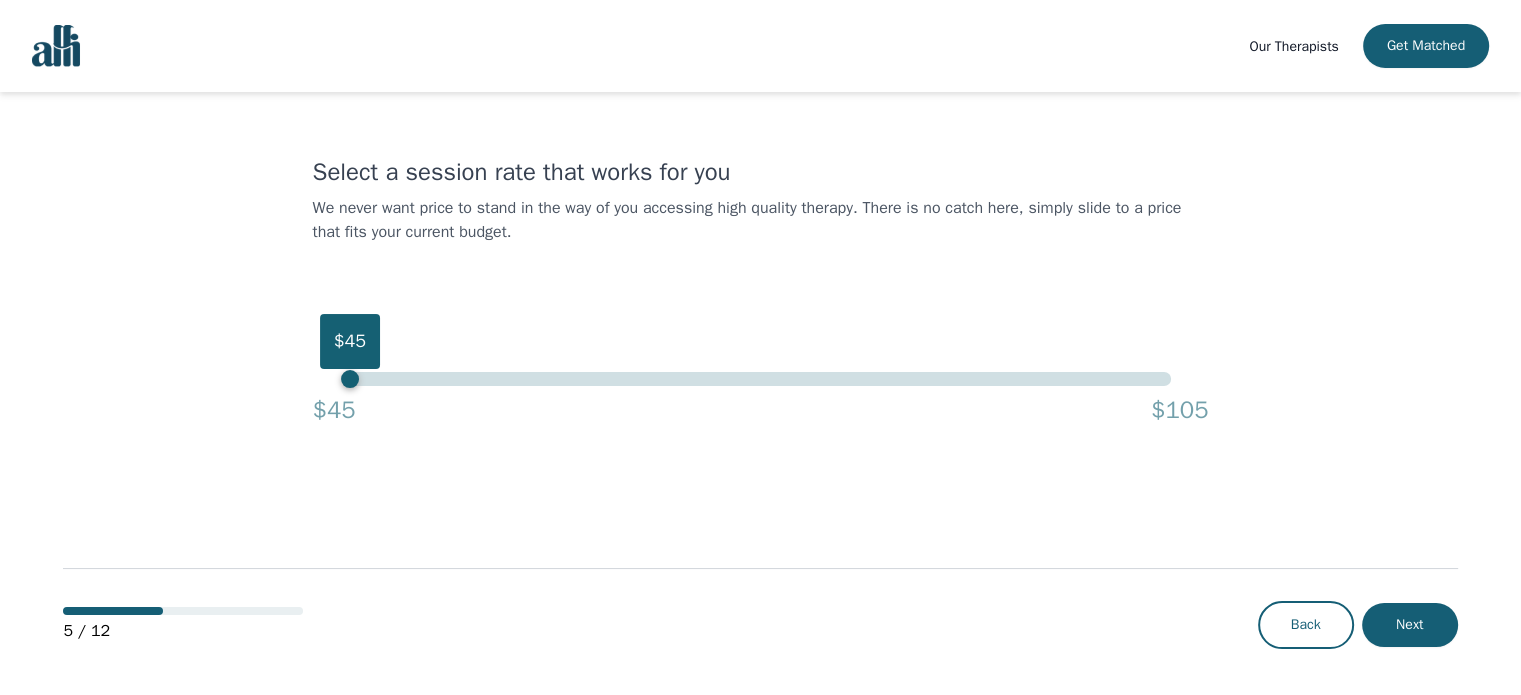 drag, startPoint x: 1165, startPoint y: 380, endPoint x: 308, endPoint y: 381, distance: 857.0006 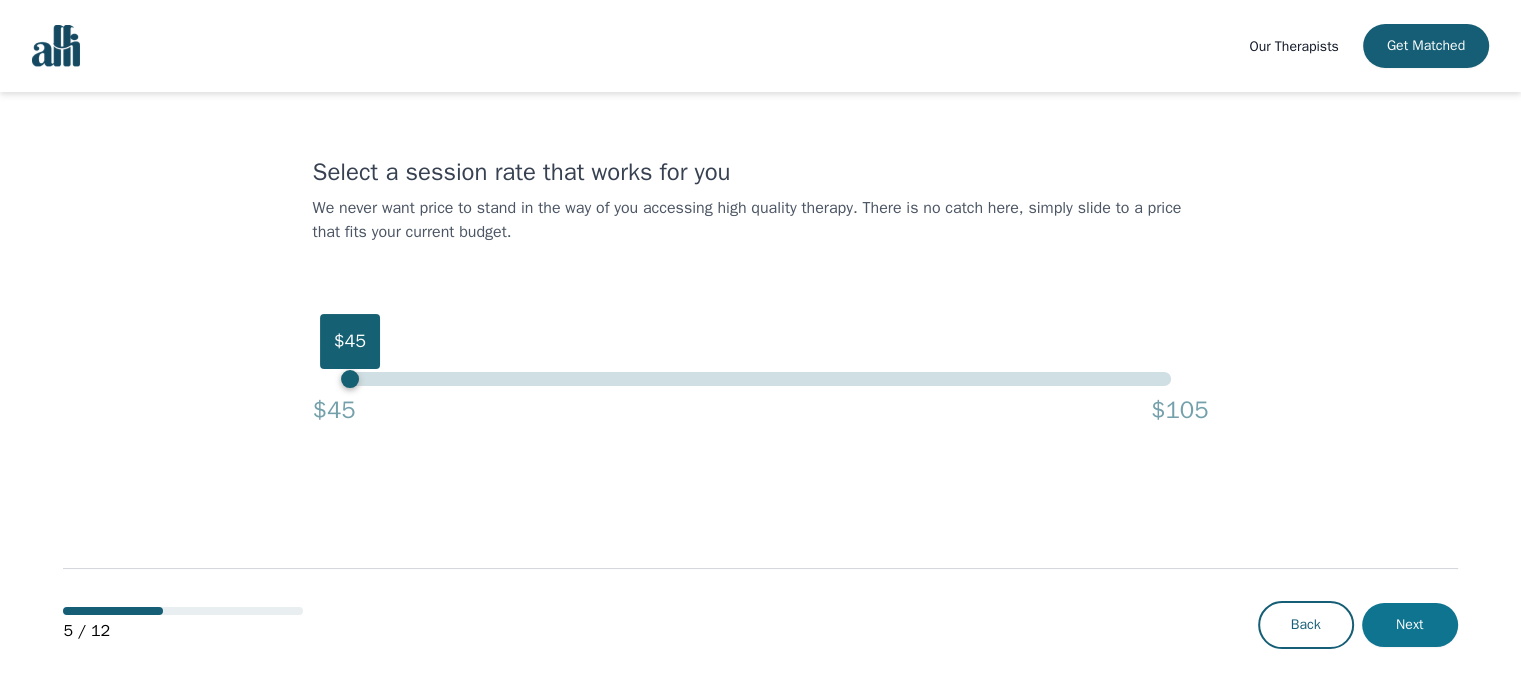 click on "Next" at bounding box center (1410, 625) 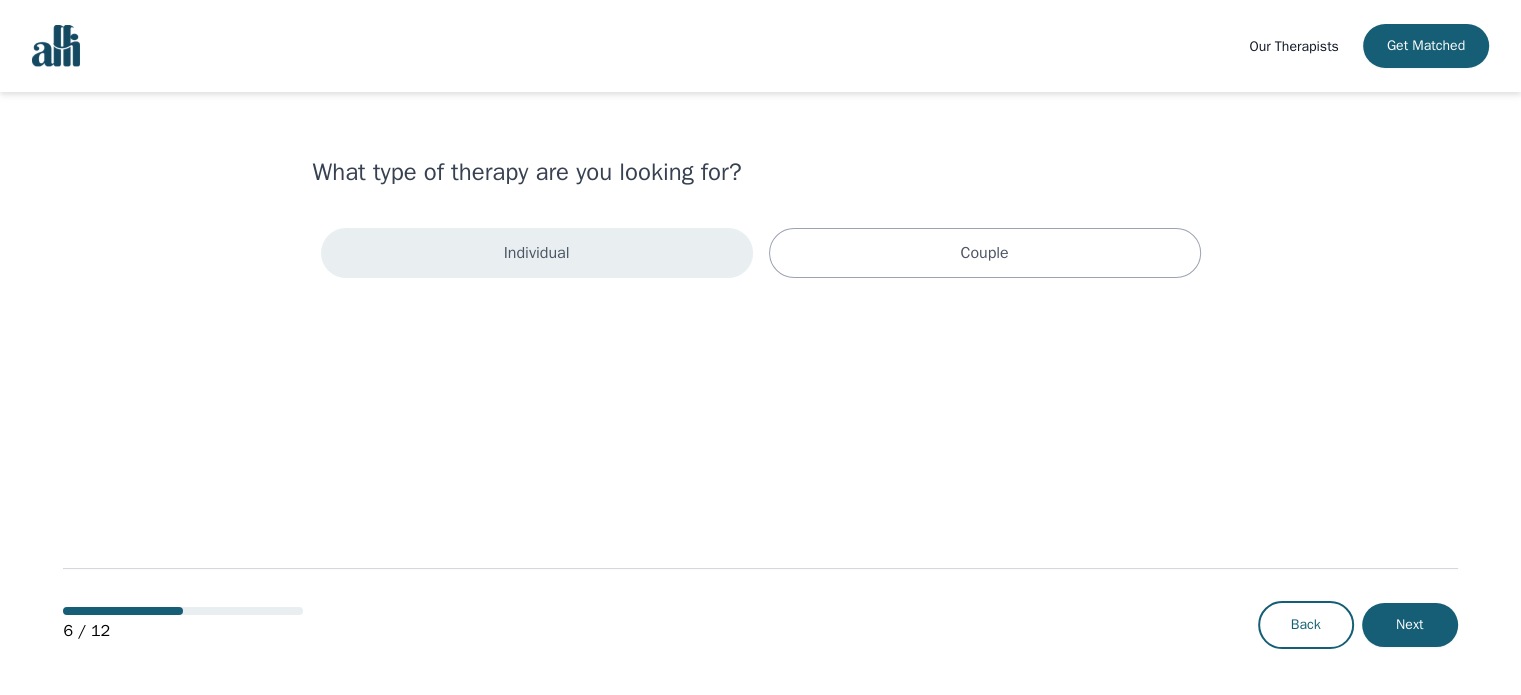 click on "Individual" at bounding box center (537, 253) 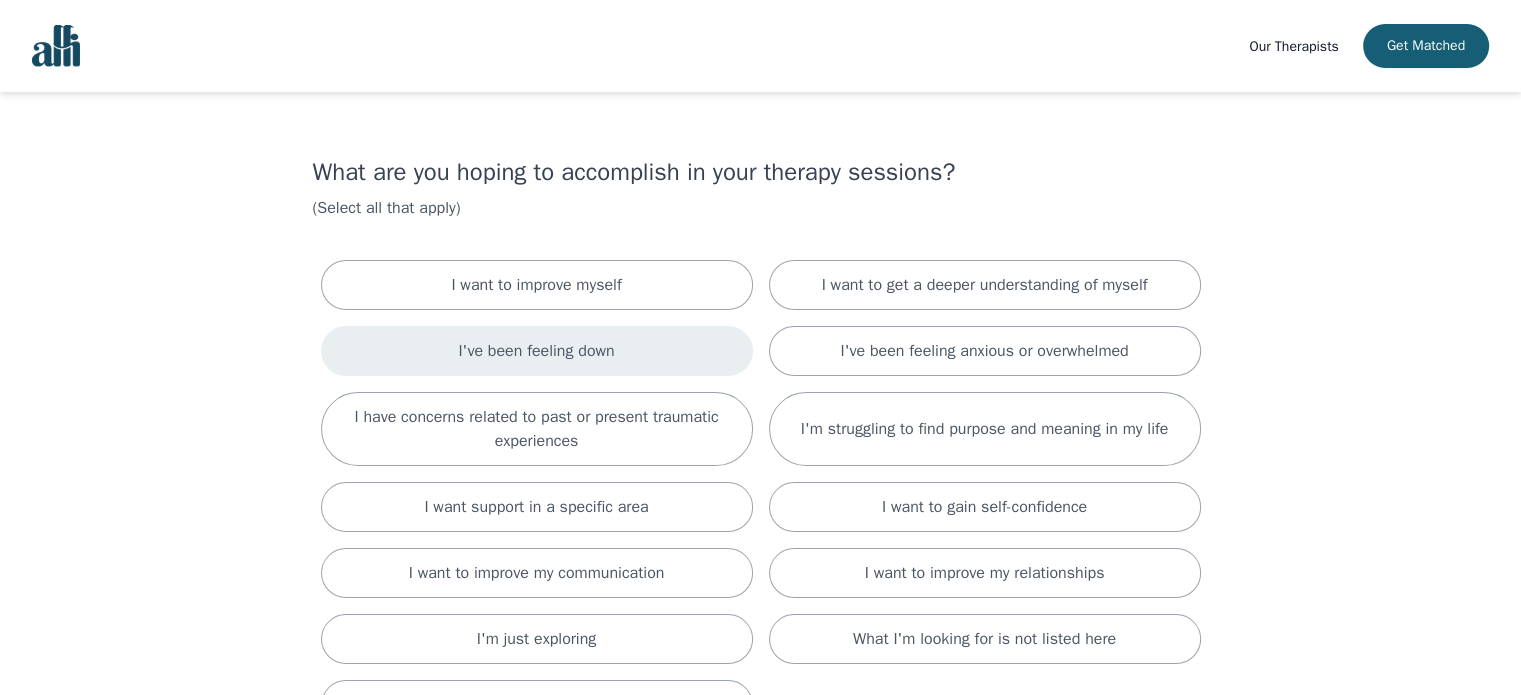 click on "I've been feeling down" at bounding box center [537, 351] 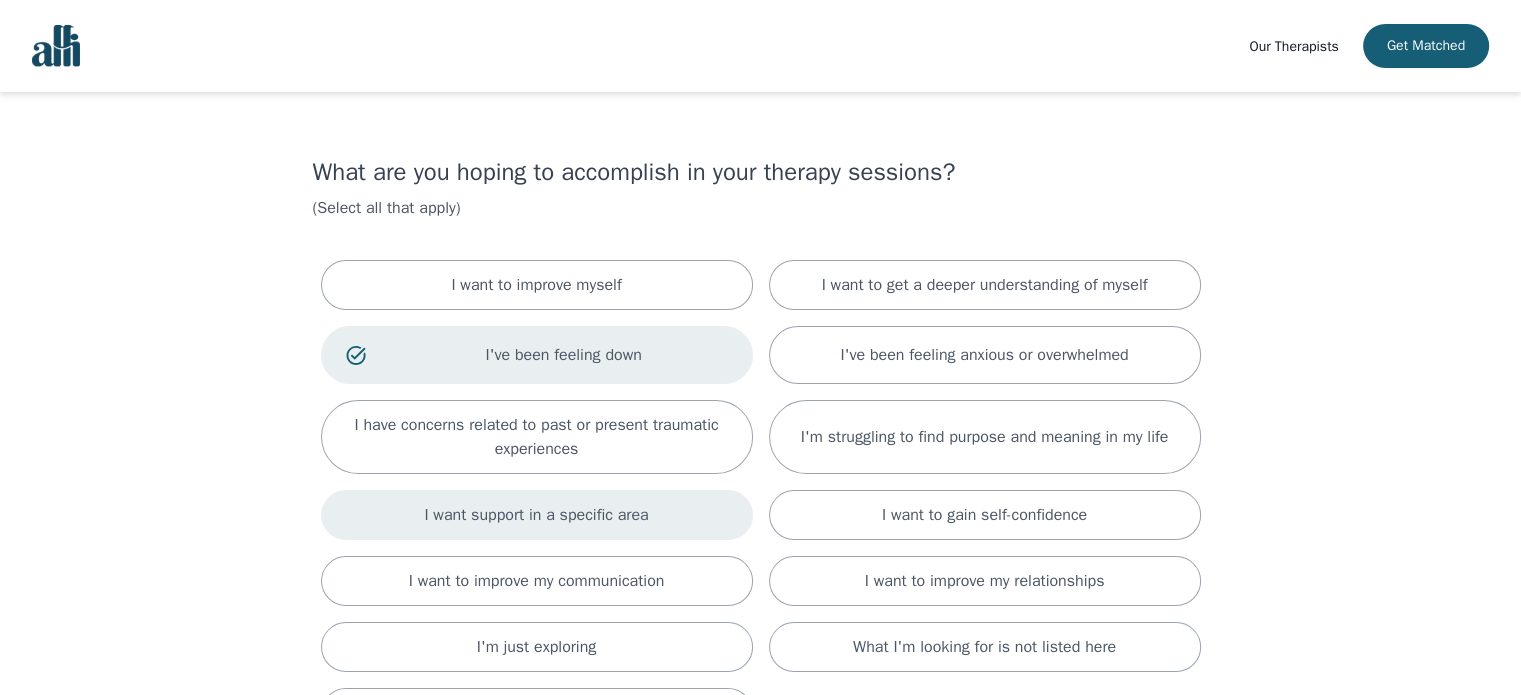 click on "I want support in a specific area" at bounding box center (537, 515) 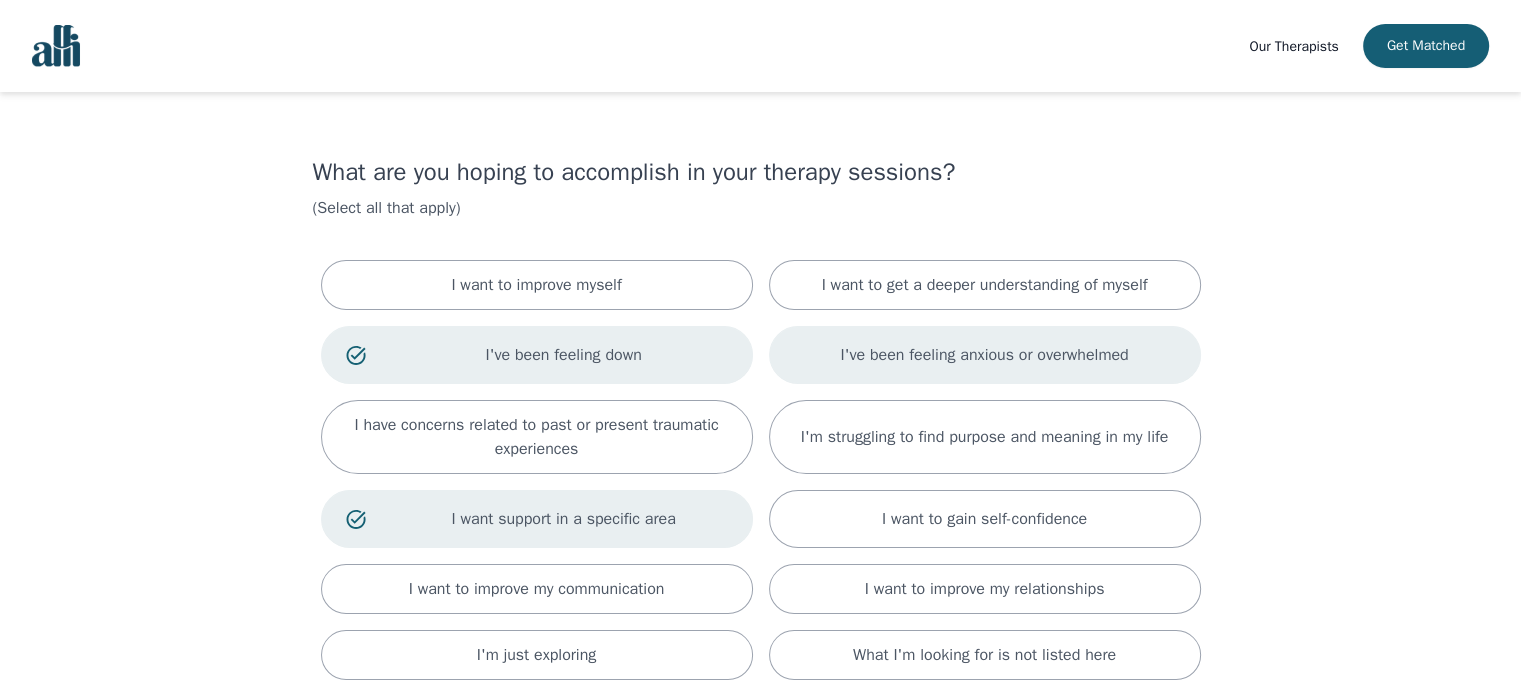 click on "I've been feeling anxious or overwhelmed" at bounding box center (985, 355) 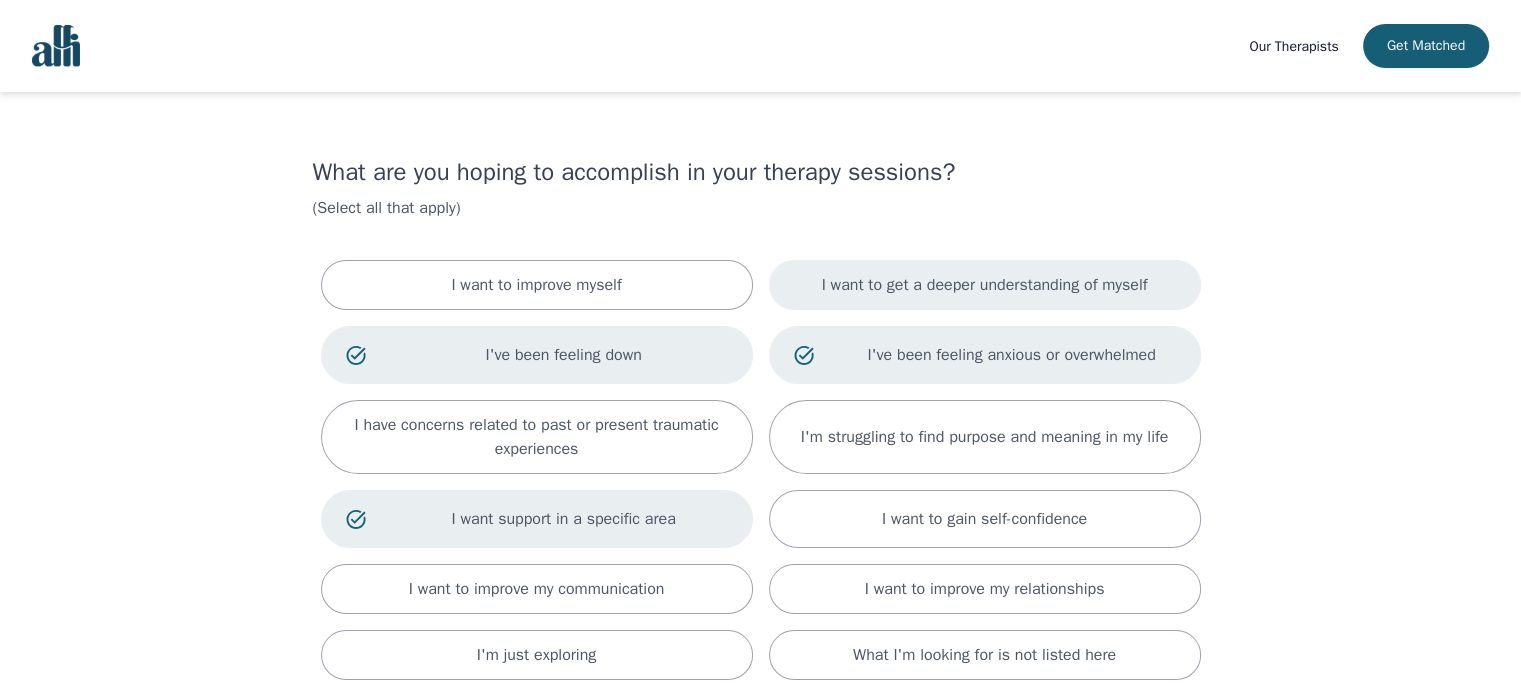 click on "I want to get a deeper understanding of myself" at bounding box center [985, 285] 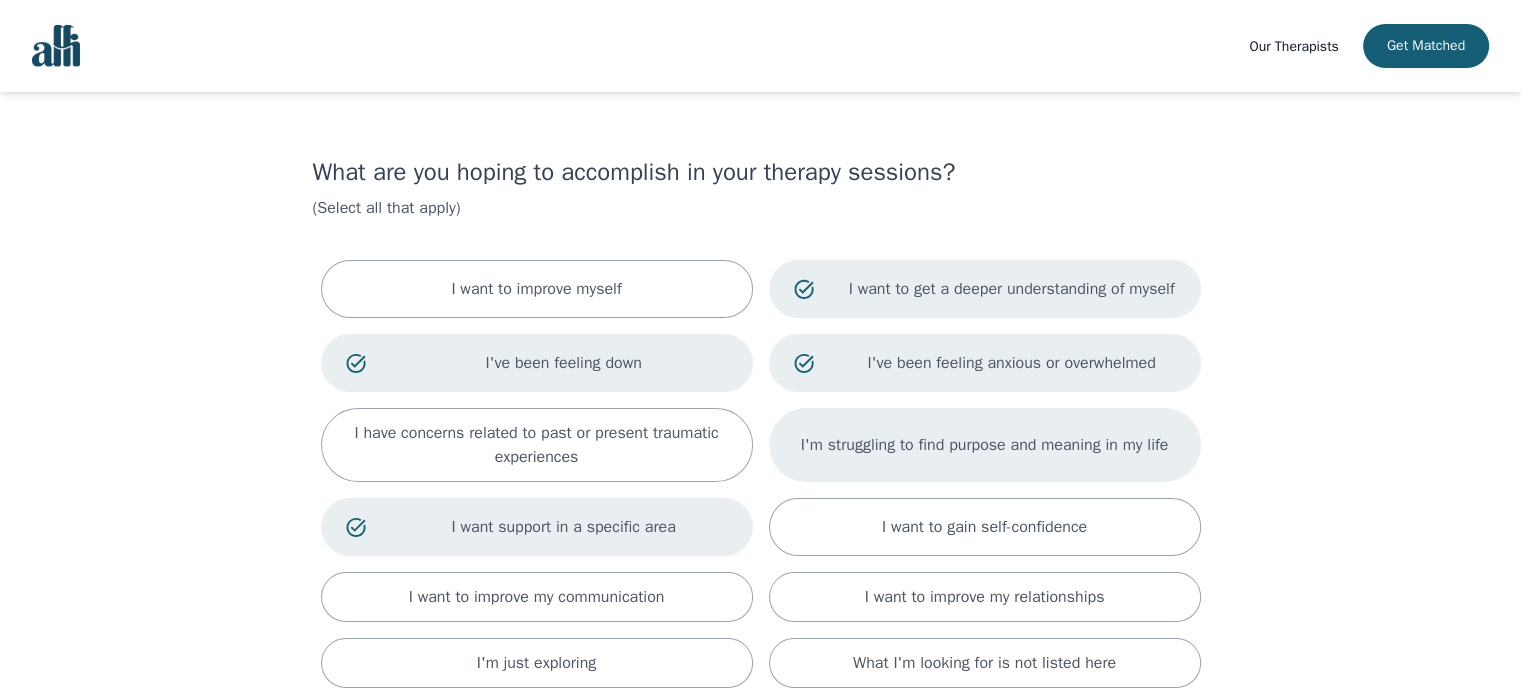click on "I'm struggling to find purpose and meaning in my life" at bounding box center (985, 445) 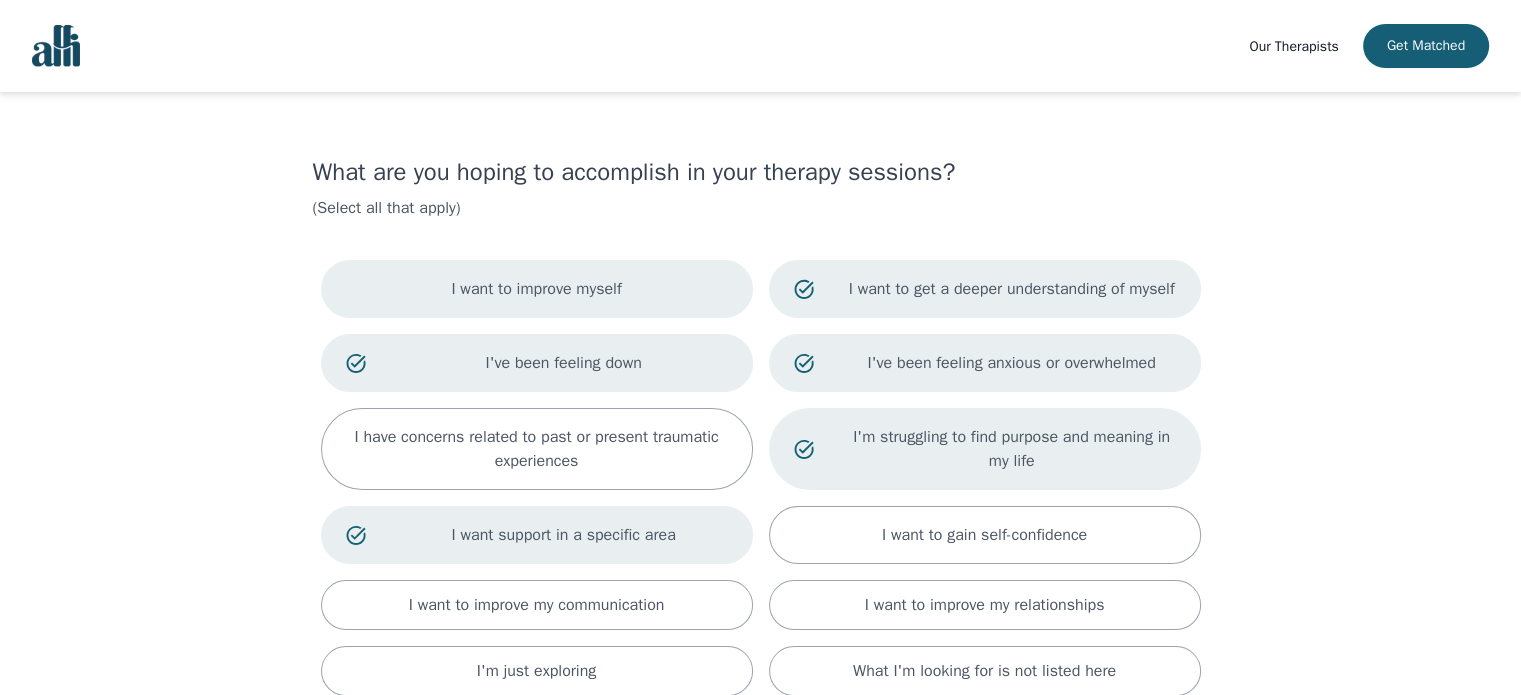 click on "I want to improve myself" at bounding box center (537, 289) 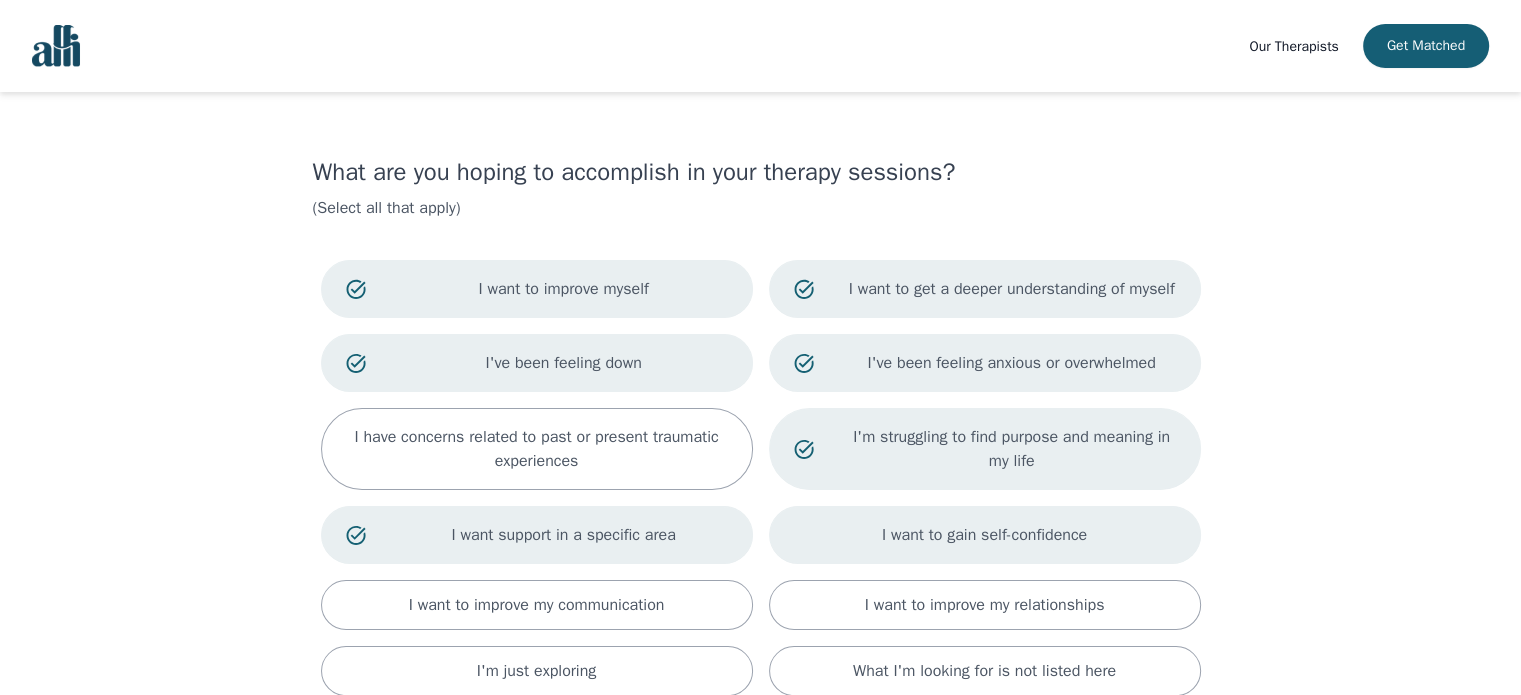 click on "I want to gain self-confidence" at bounding box center [985, 535] 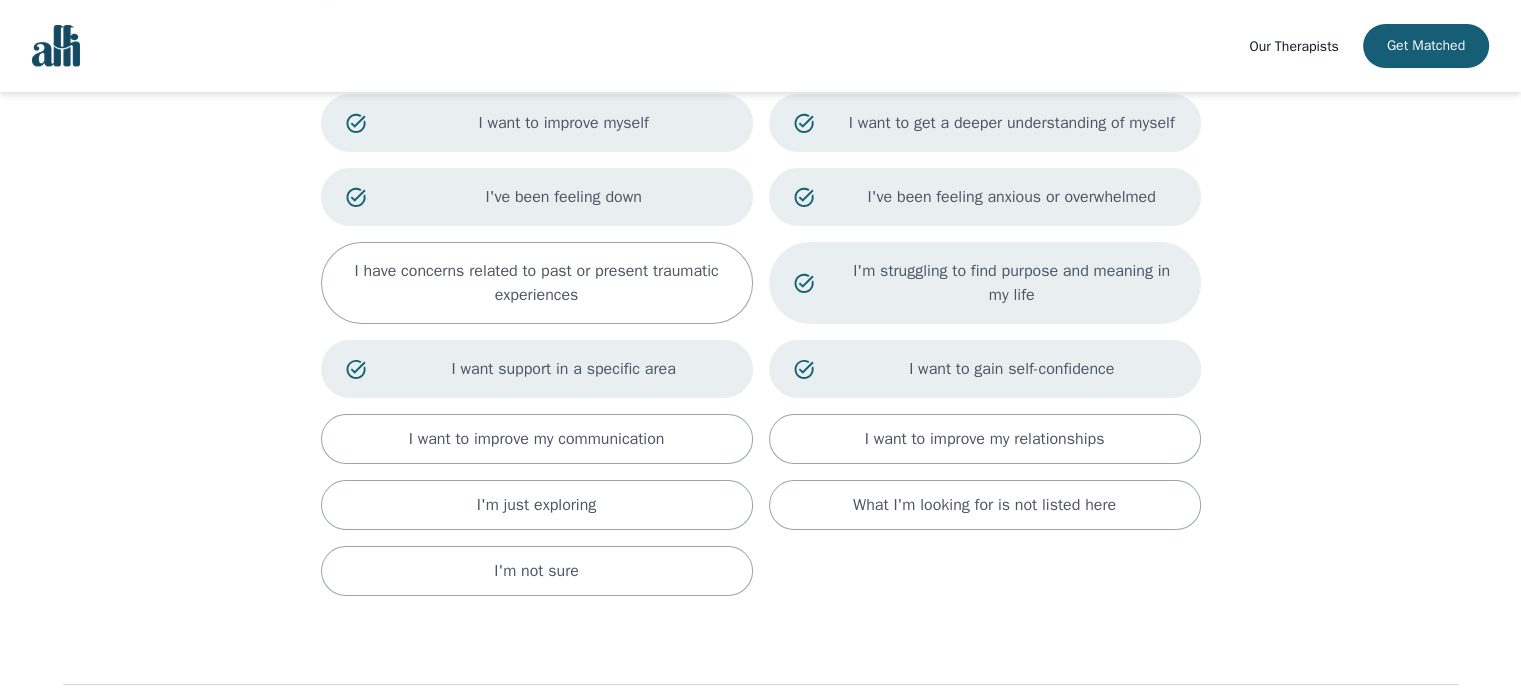 scroll, scrollTop: 168, scrollLeft: 0, axis: vertical 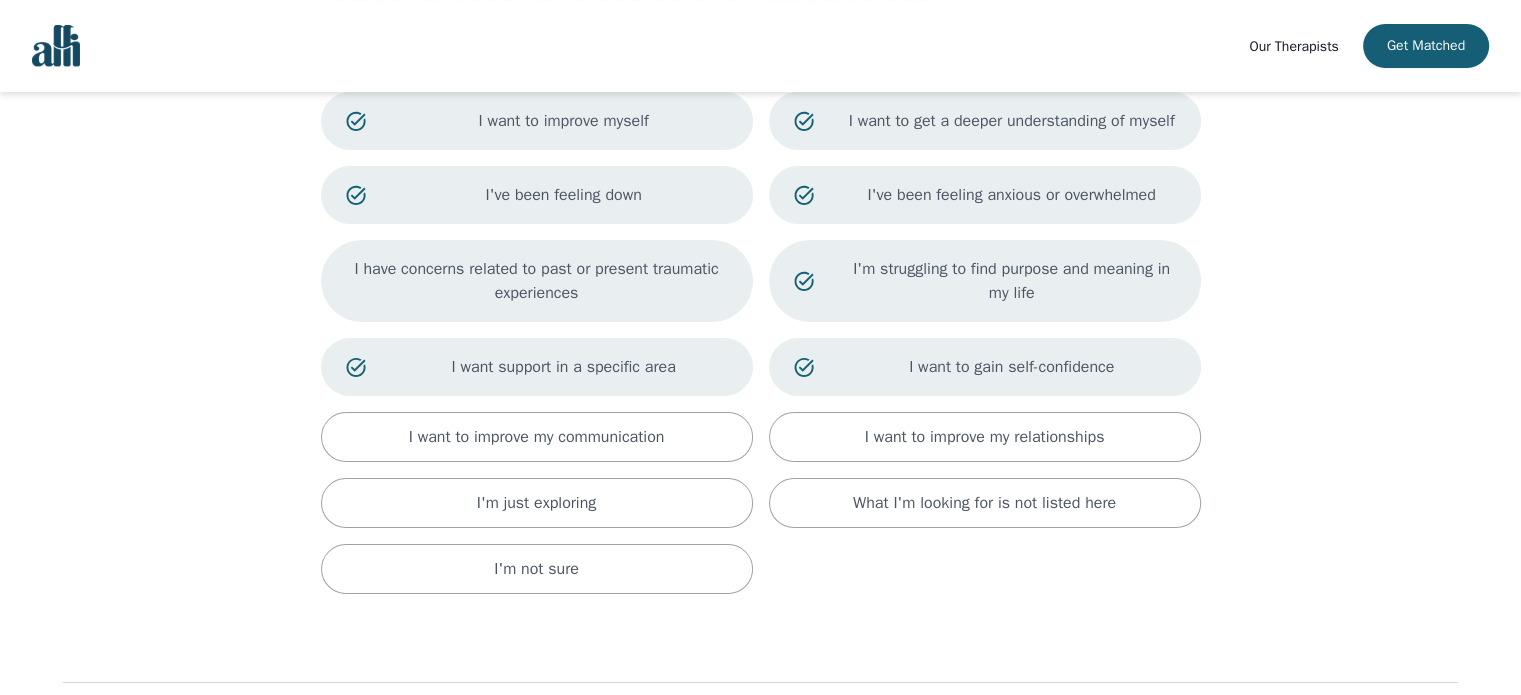 click on "I have concerns related to past or present traumatic experiences" at bounding box center (537, 281) 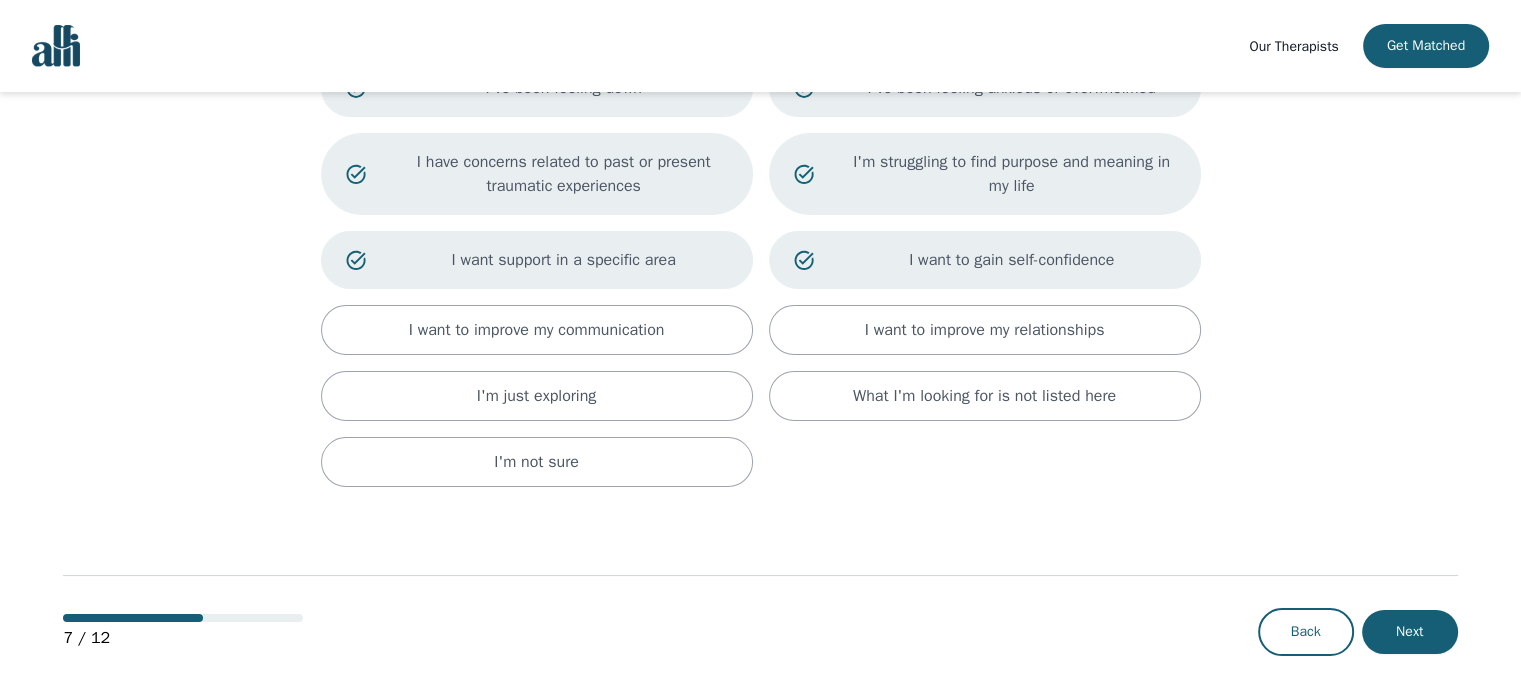 scroll, scrollTop: 280, scrollLeft: 0, axis: vertical 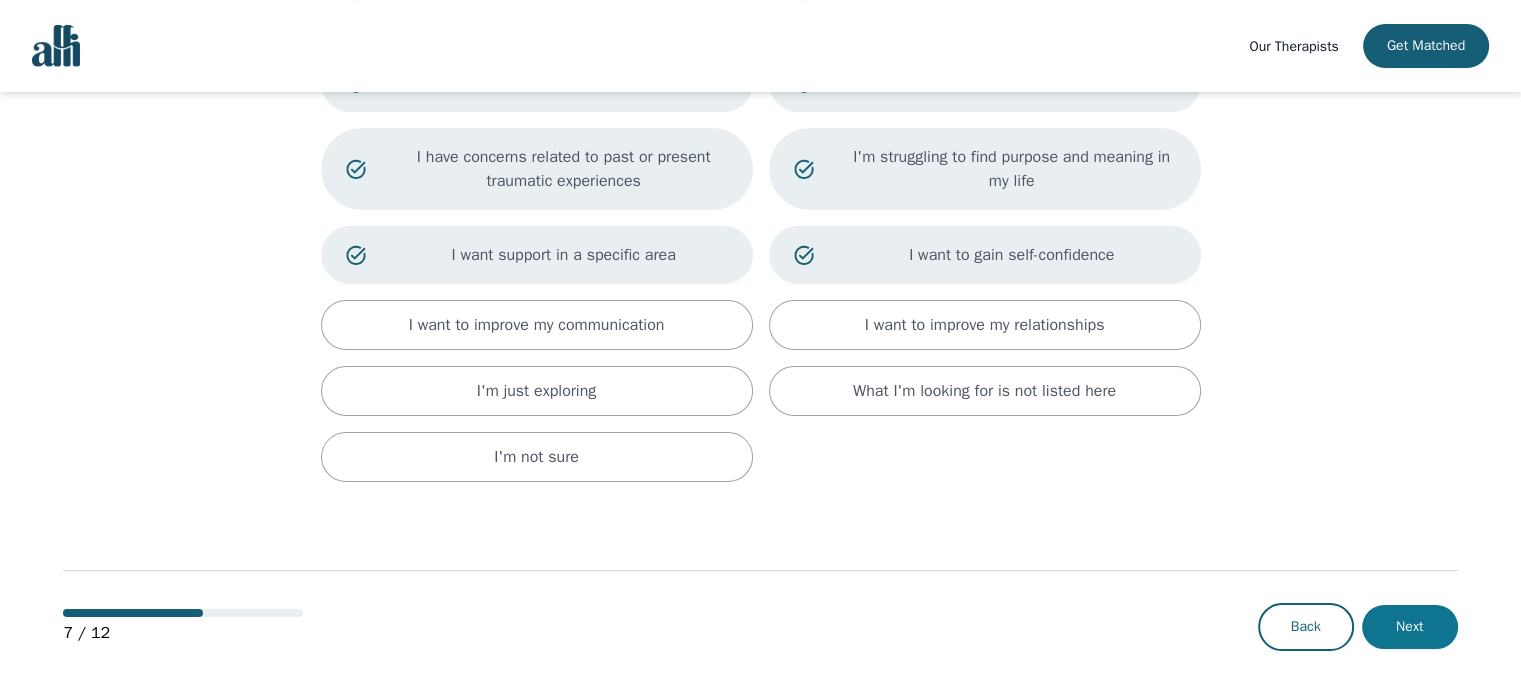 click on "Next" at bounding box center (1410, 627) 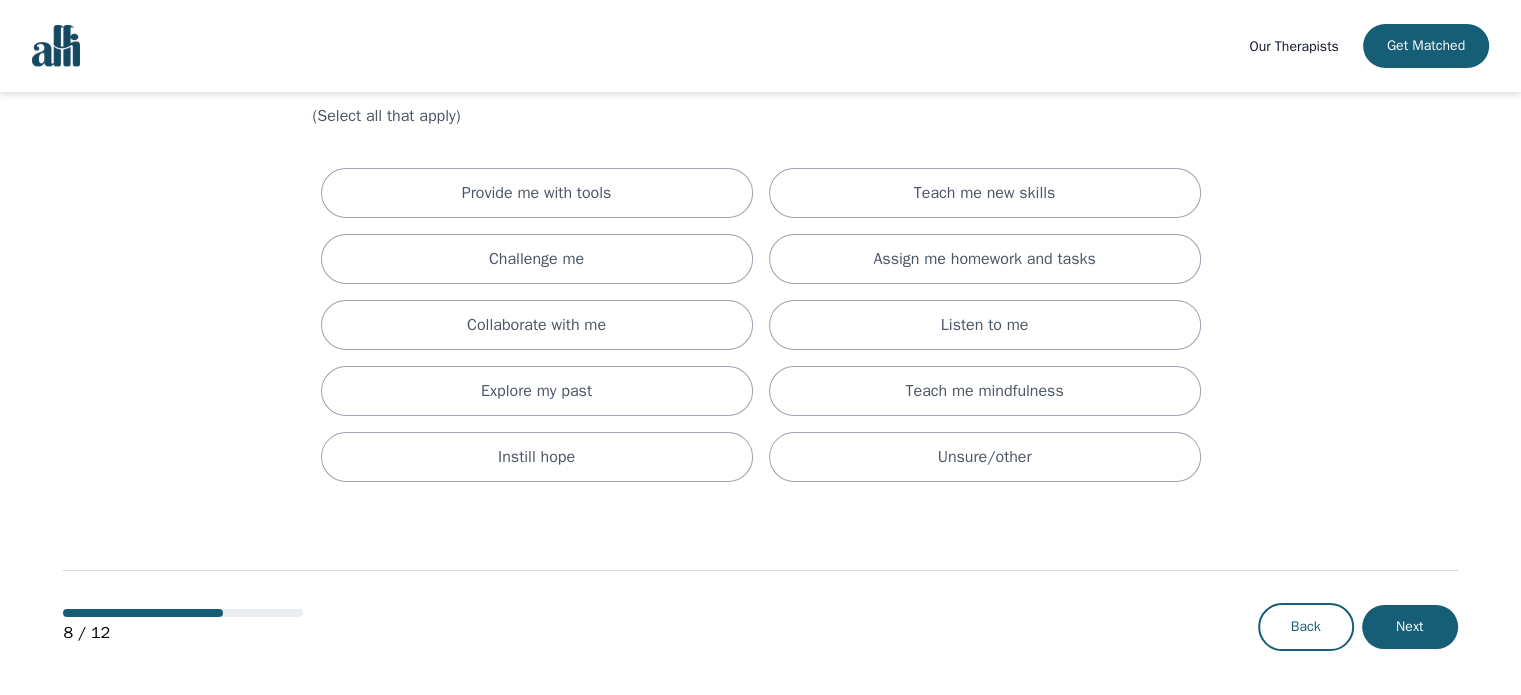 scroll, scrollTop: 0, scrollLeft: 0, axis: both 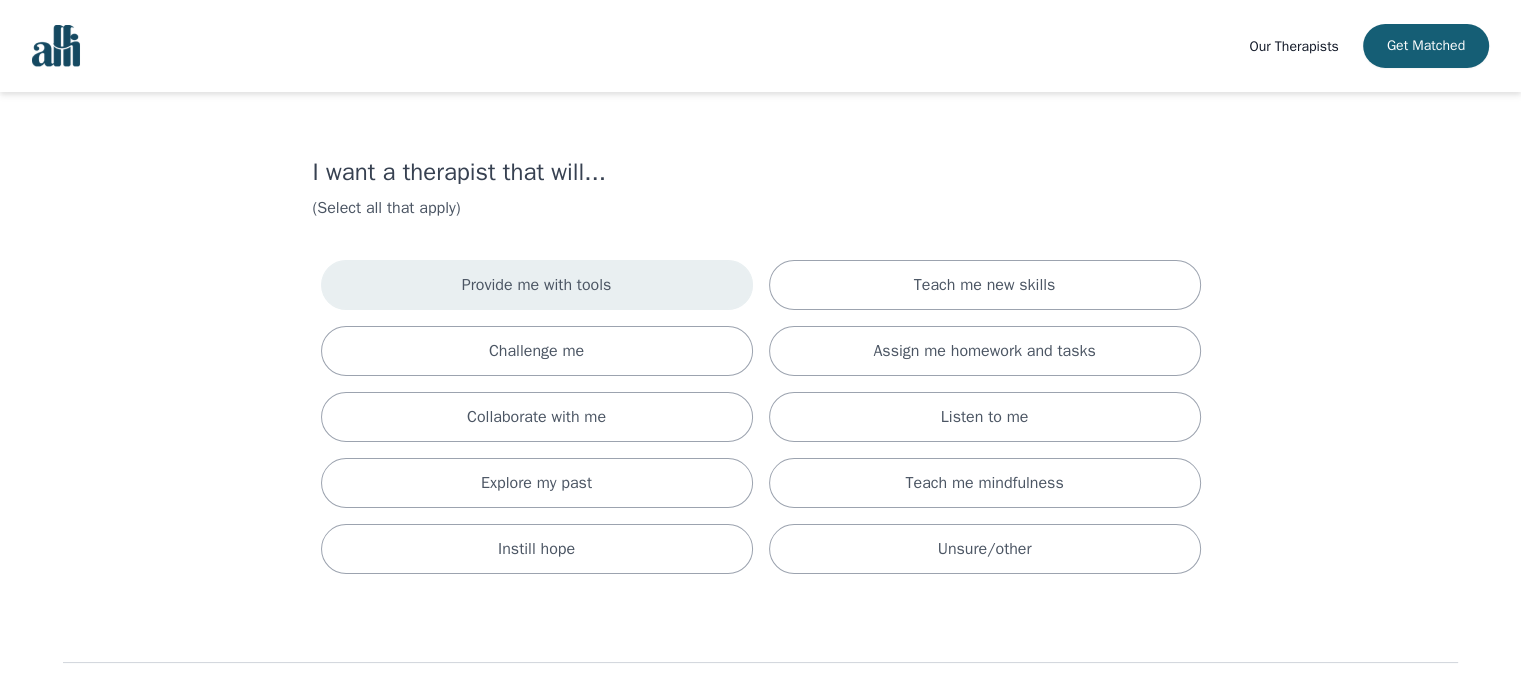 click on "Provide me with tools" at bounding box center (537, 285) 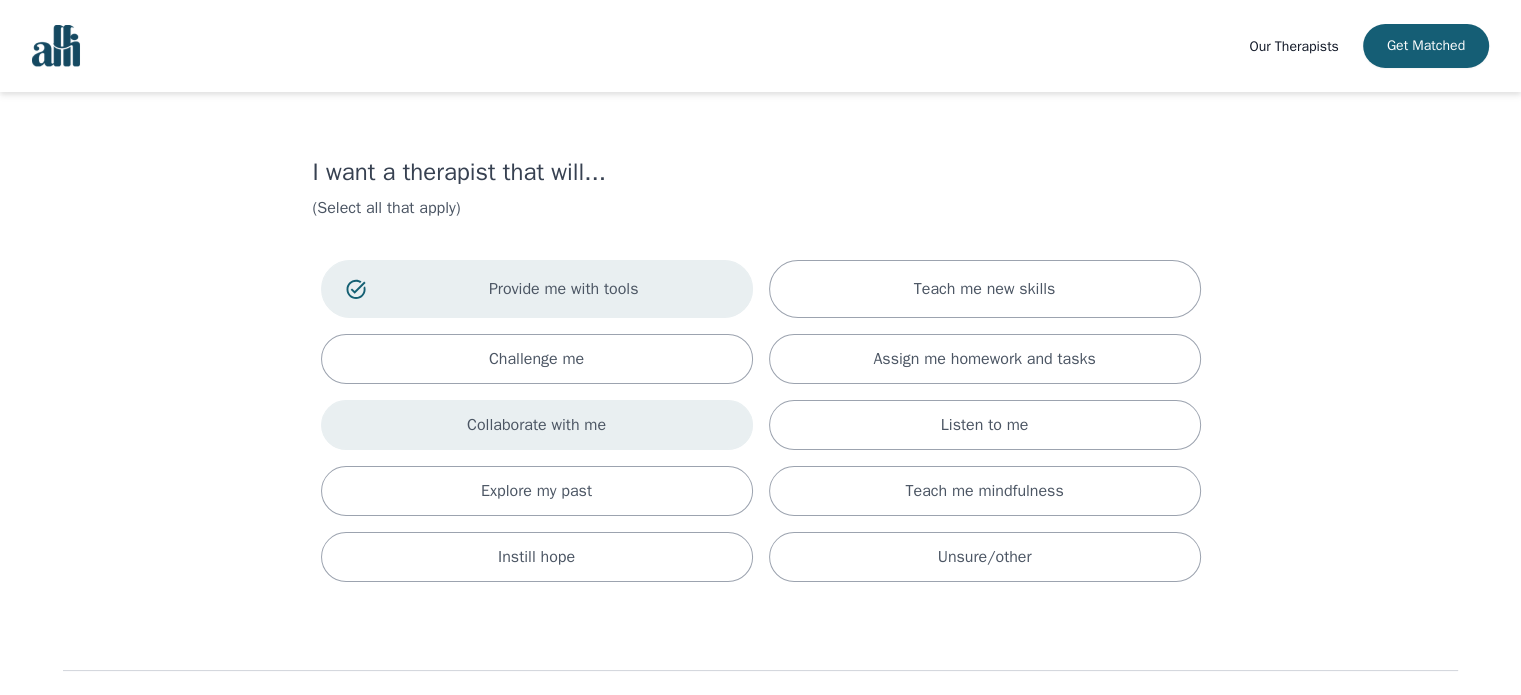 click on "Collaborate with me" at bounding box center (537, 425) 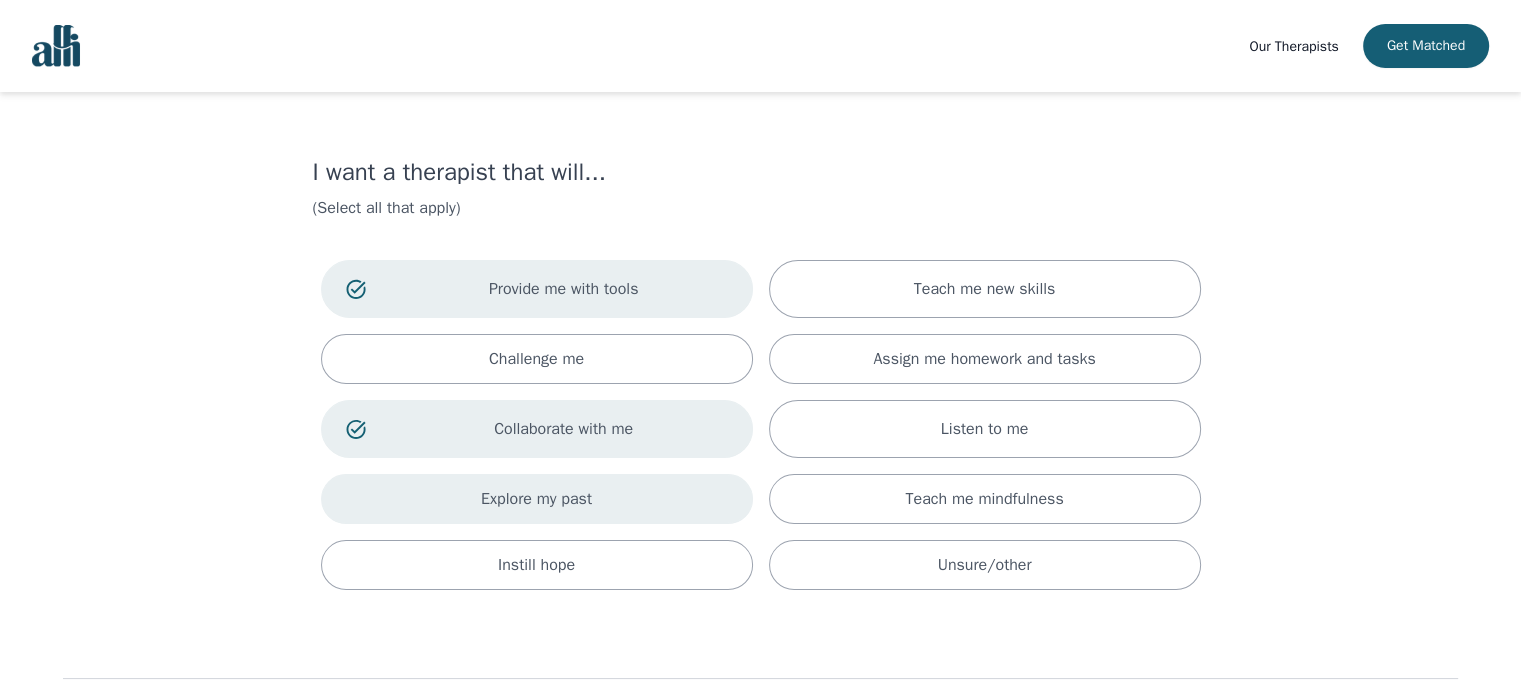 click on "Explore my past" at bounding box center (537, 499) 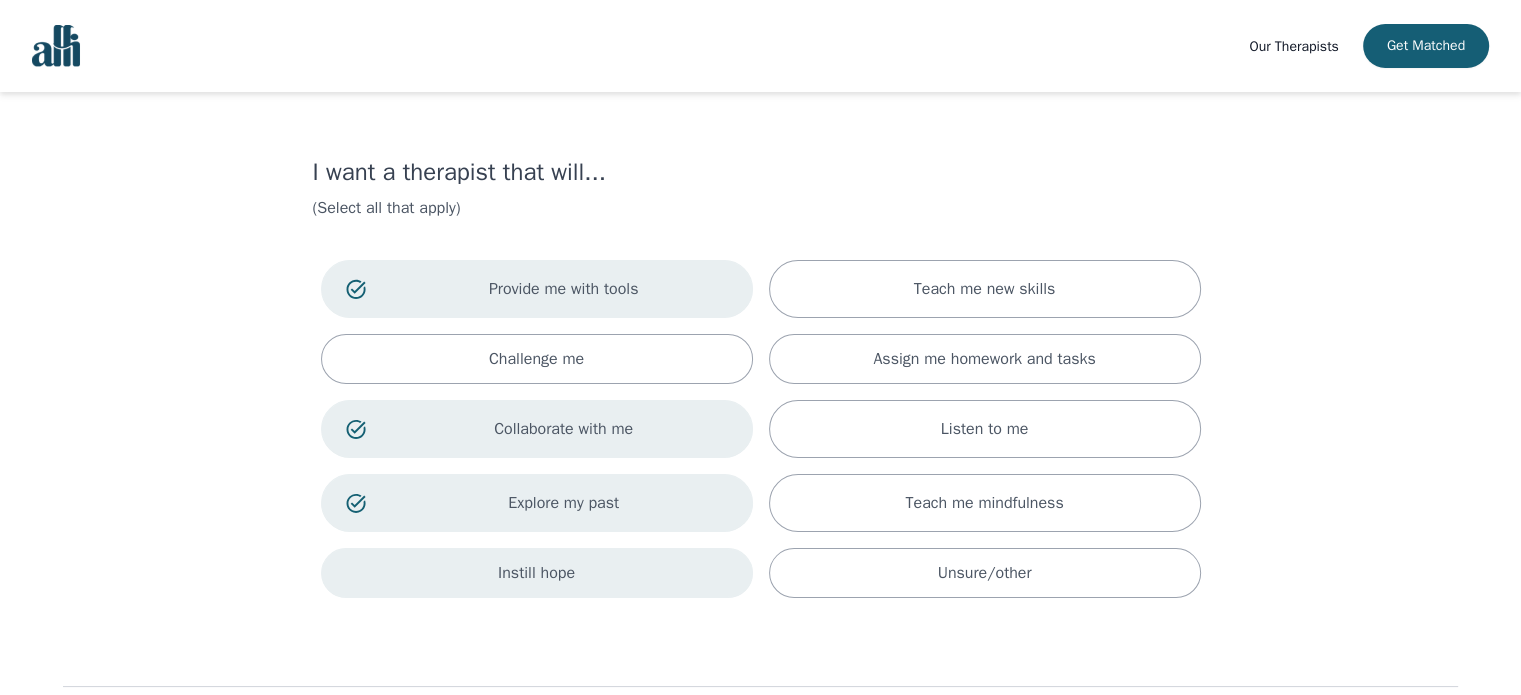 click on "Instill hope" at bounding box center (537, 573) 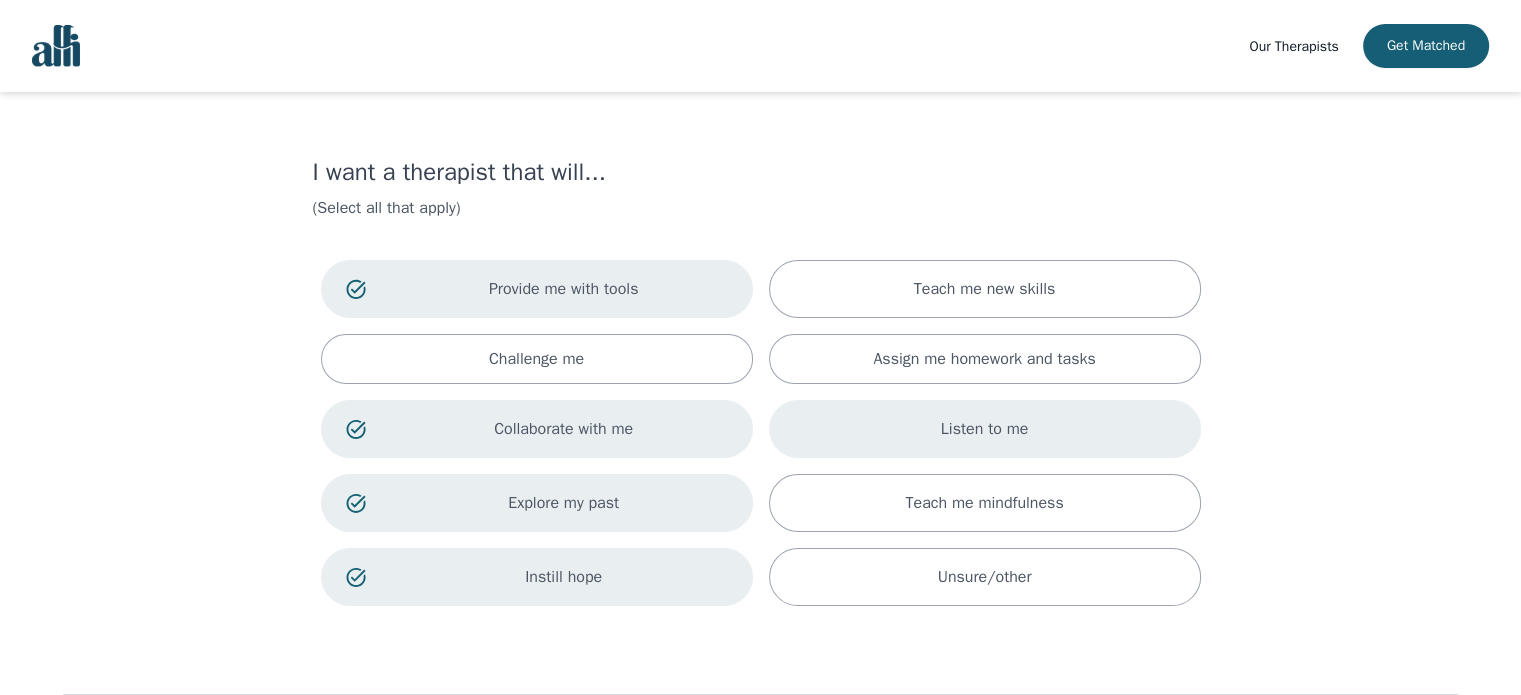 click on "Listen to me" at bounding box center [985, 429] 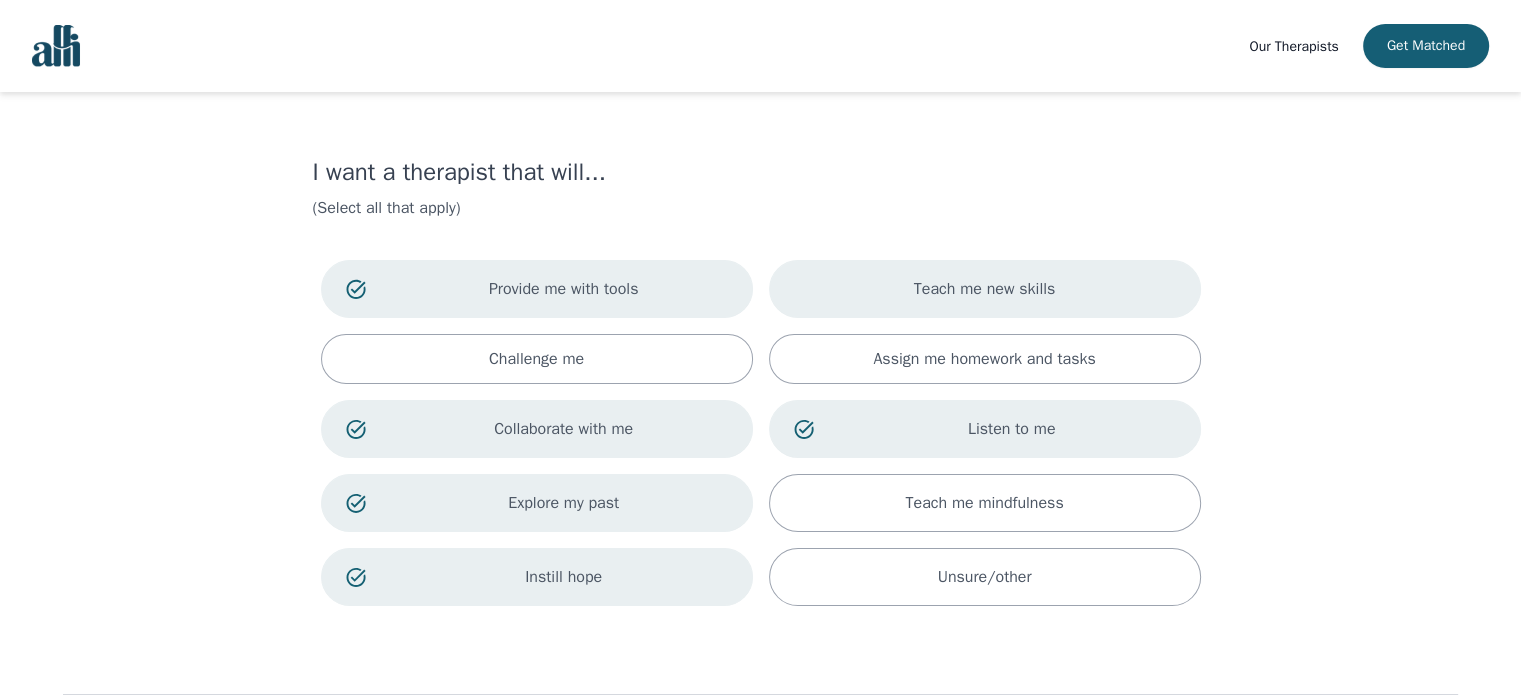 click on "Teach me new skills" at bounding box center (985, 289) 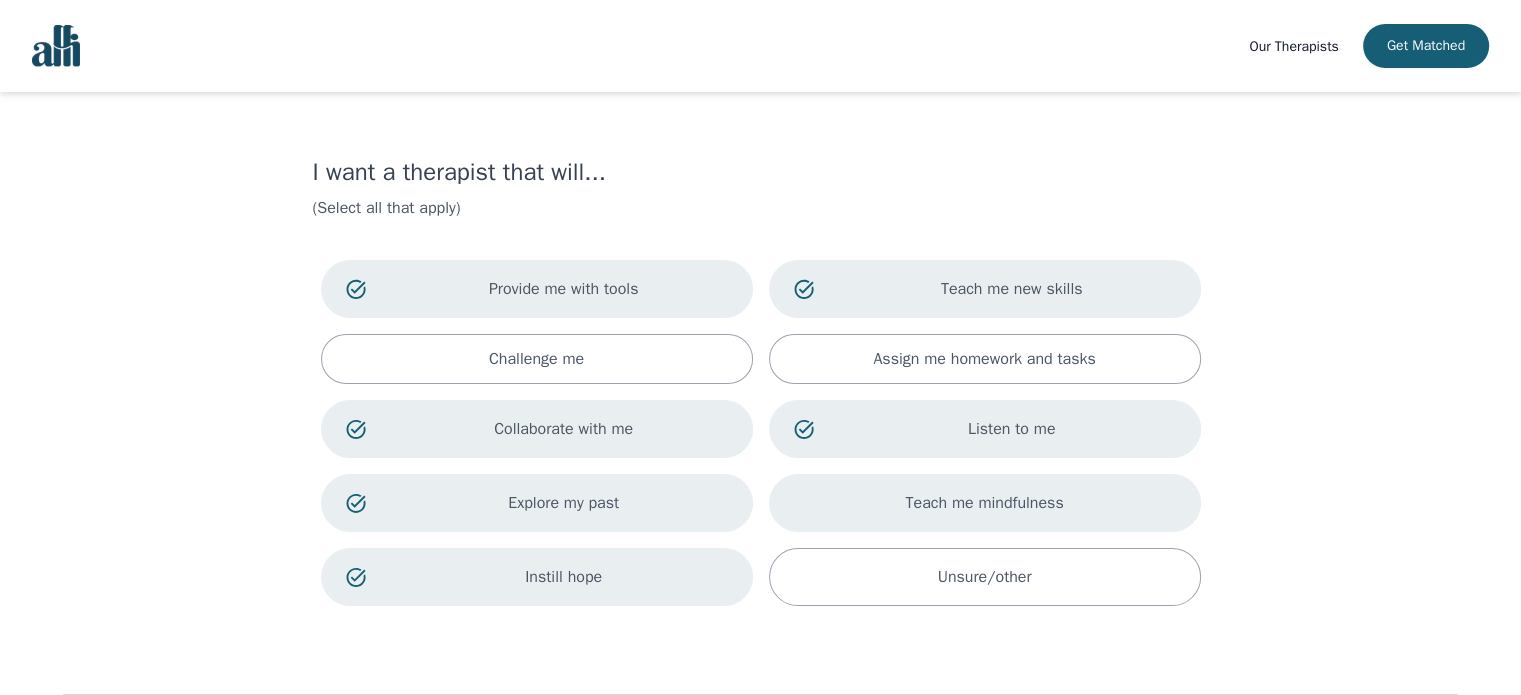 click on "Teach me mindfulness" at bounding box center (985, 503) 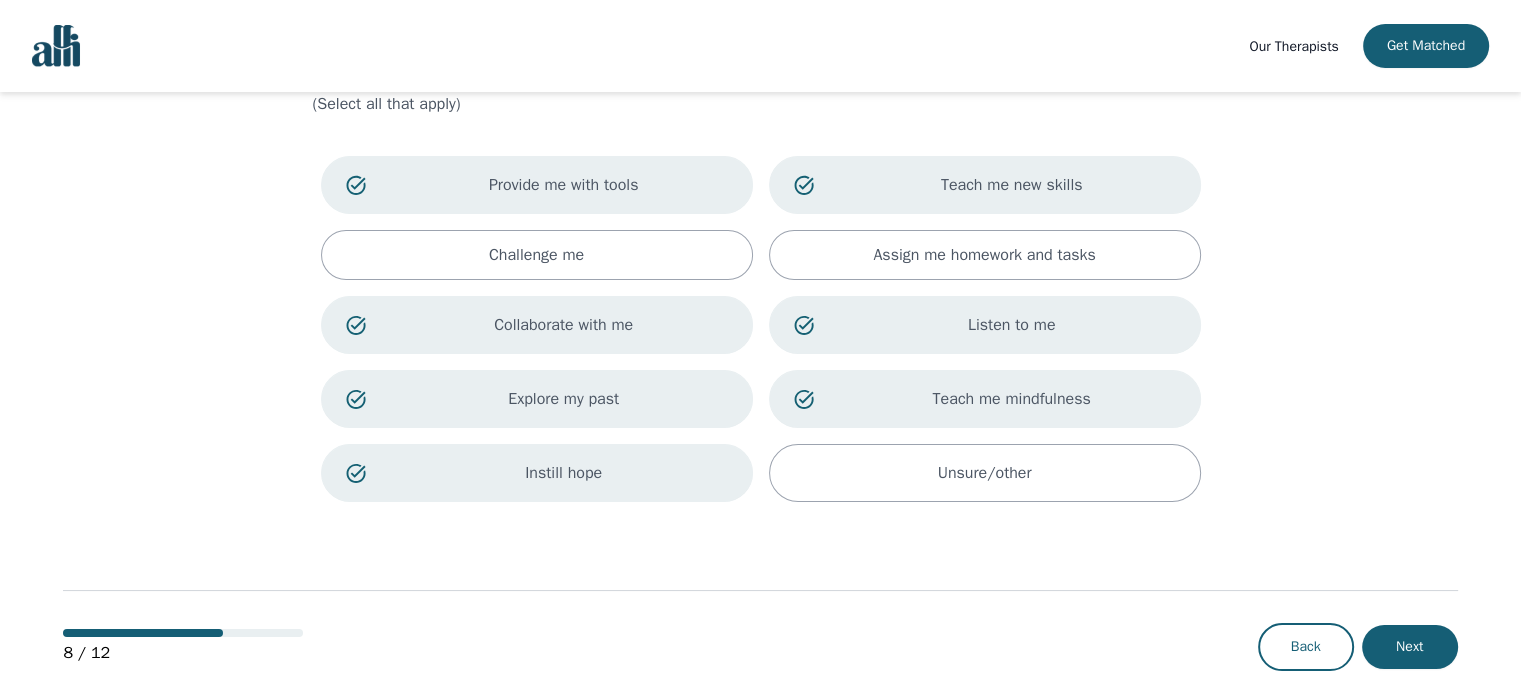 scroll, scrollTop: 104, scrollLeft: 0, axis: vertical 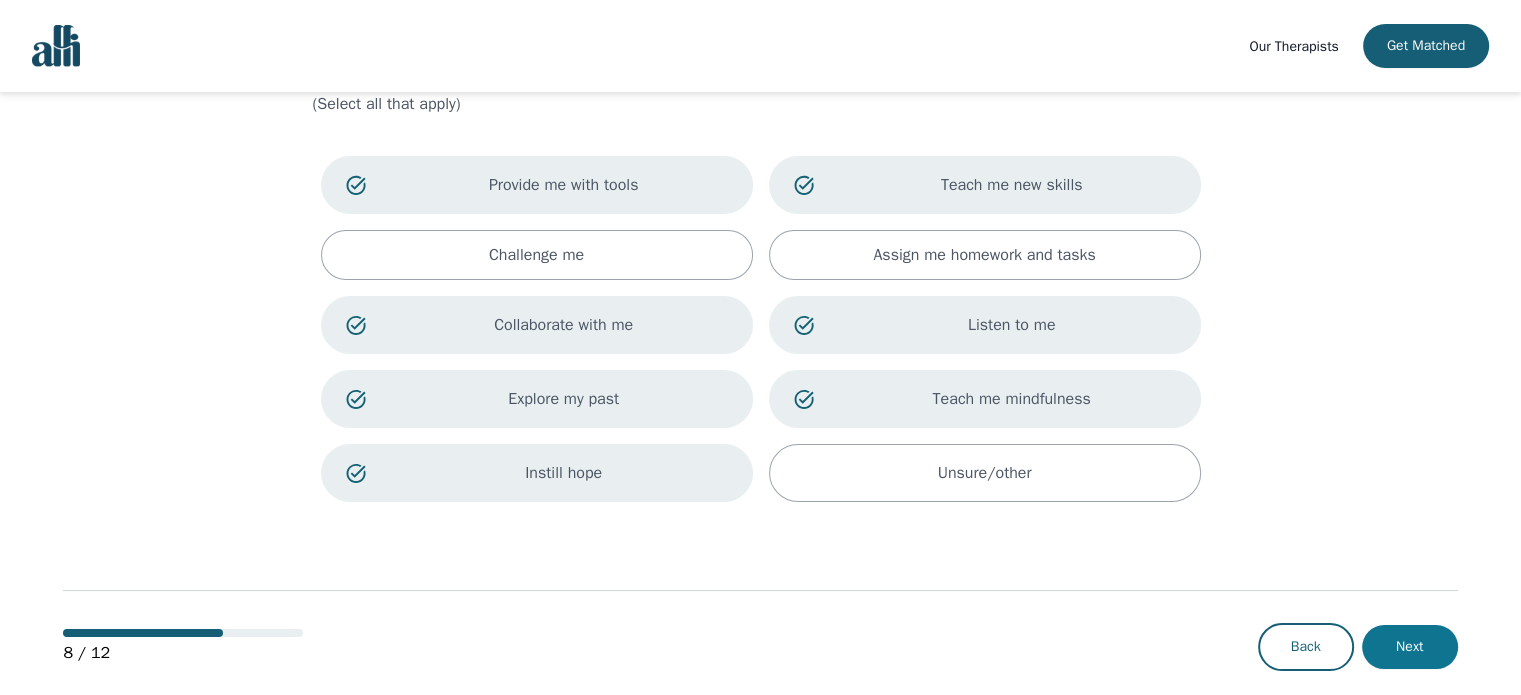 click on "Next" at bounding box center (1410, 647) 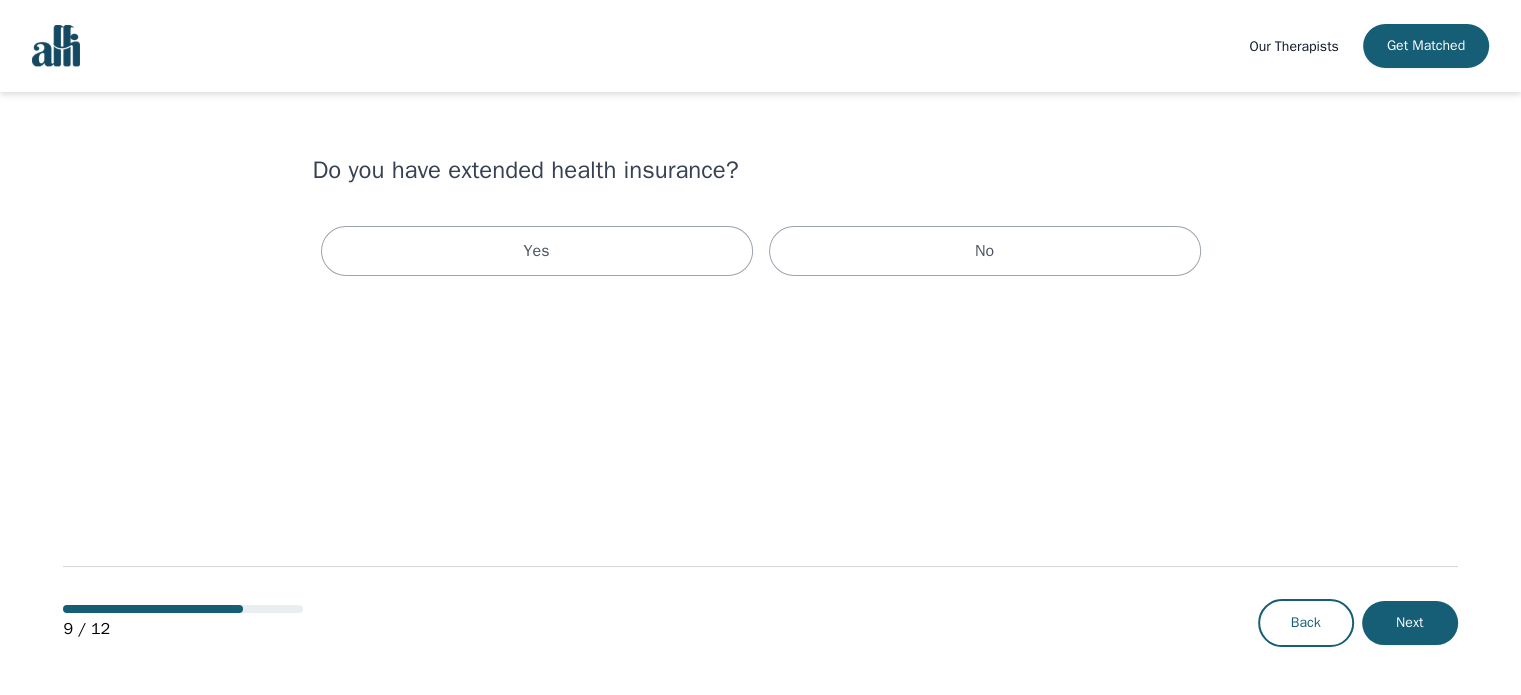 scroll, scrollTop: 0, scrollLeft: 0, axis: both 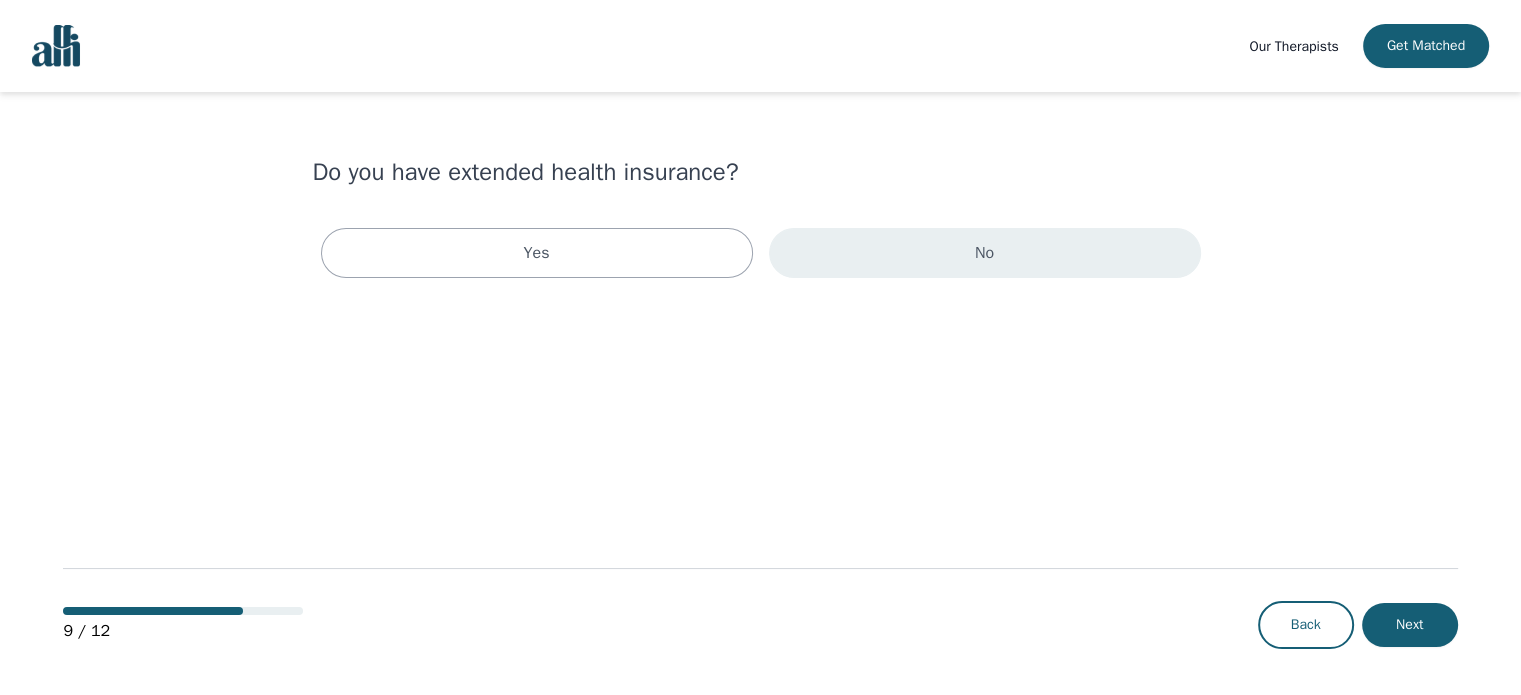 click on "No" at bounding box center (985, 253) 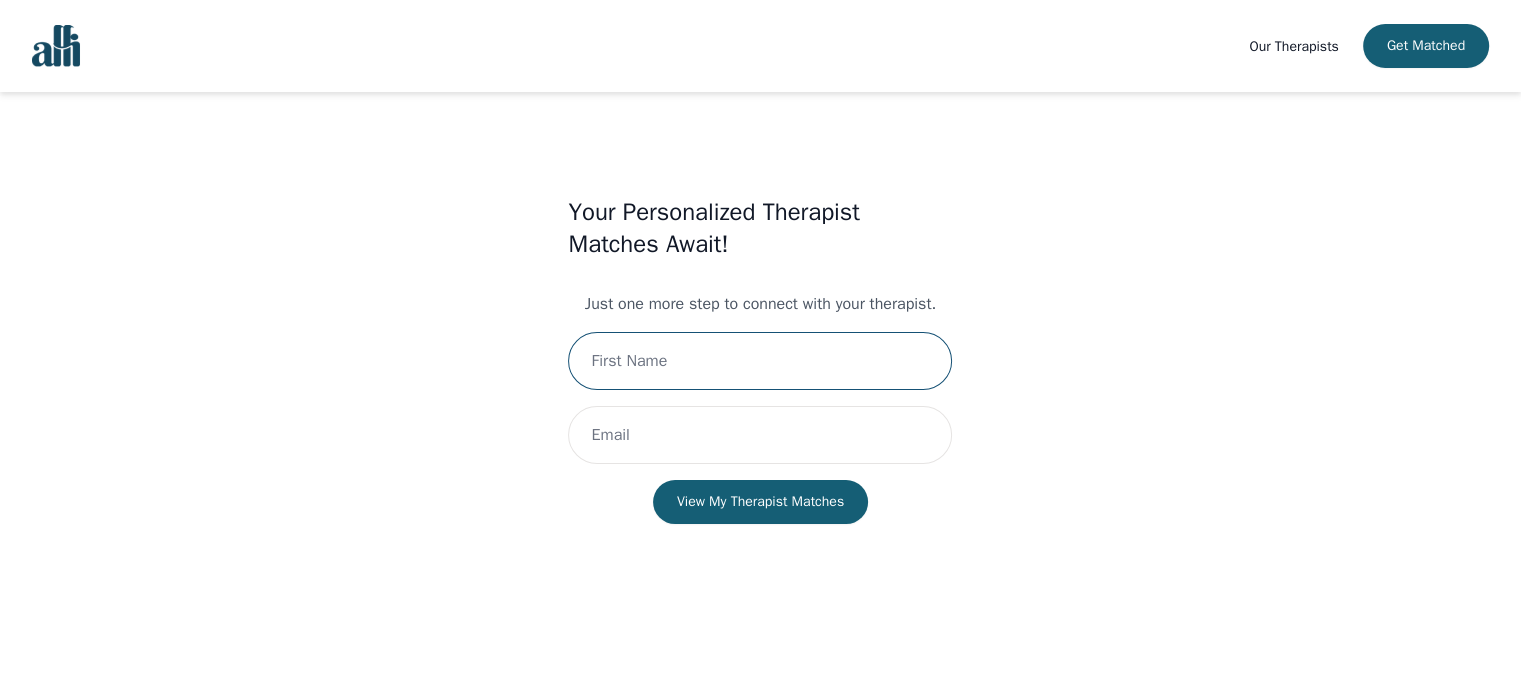 click at bounding box center [760, 361] 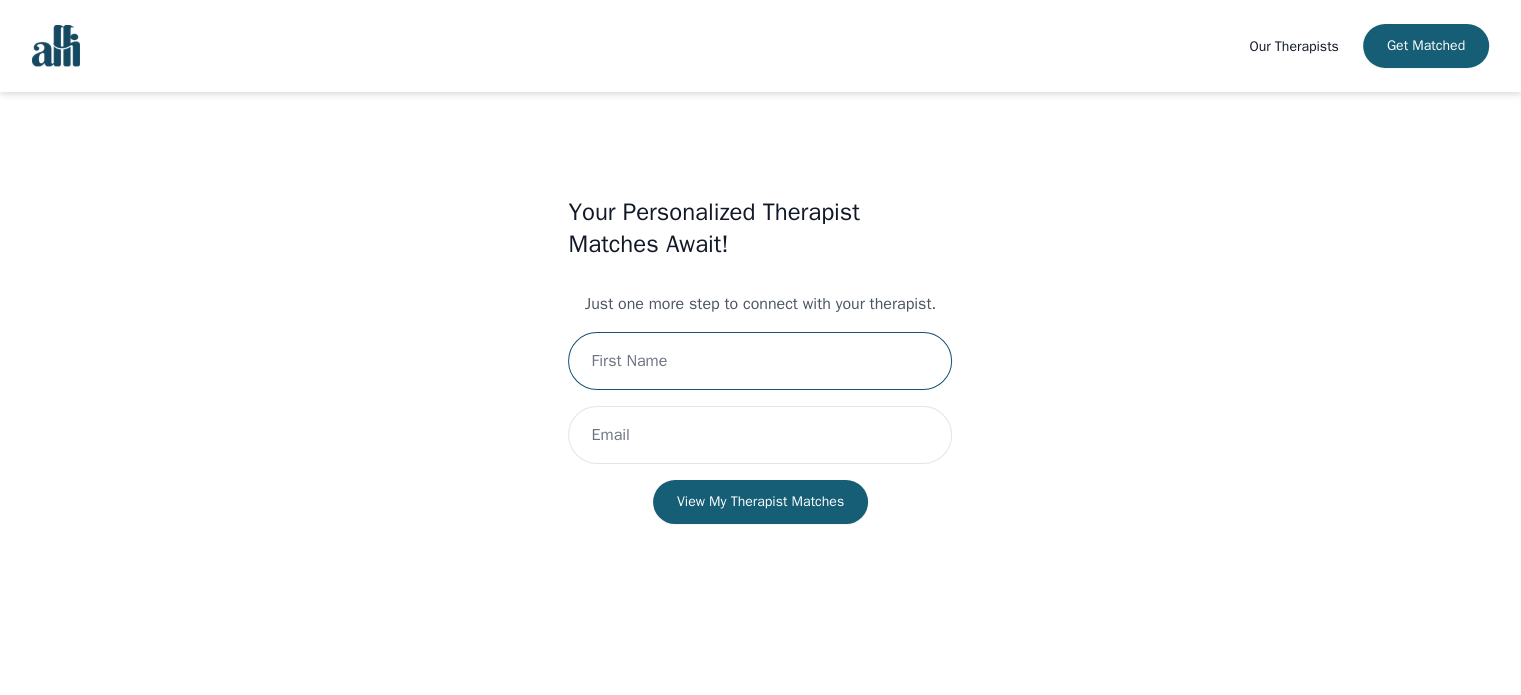 type on "[FIRST]" 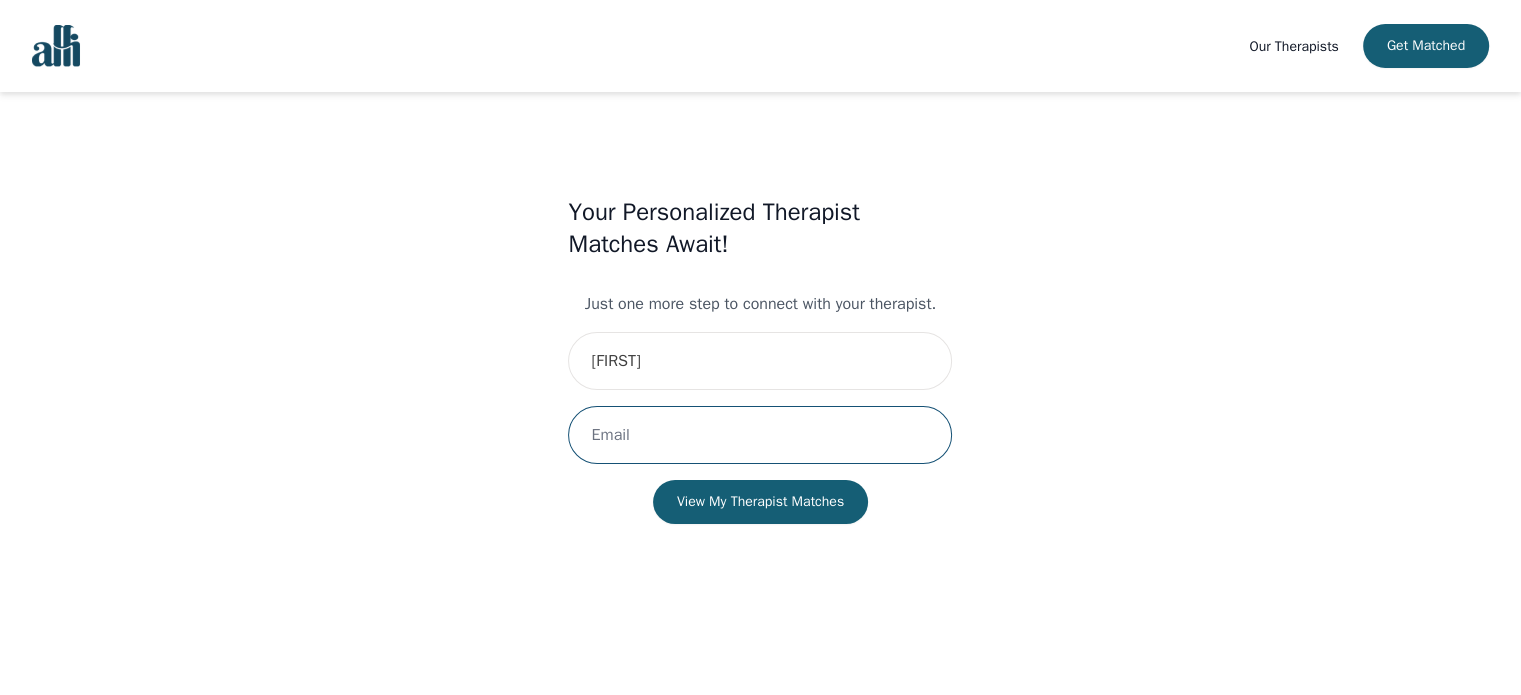 click at bounding box center [760, 435] 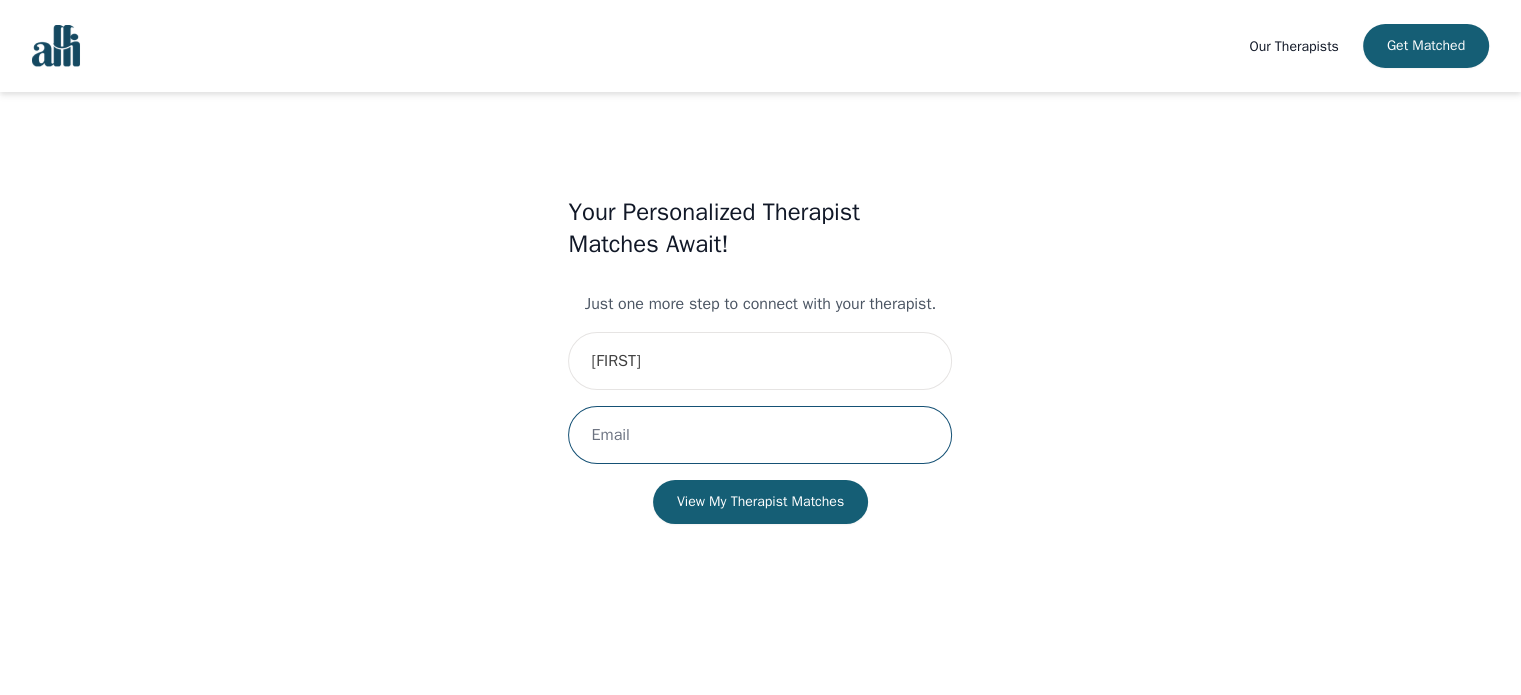 type on "[EMAIL]" 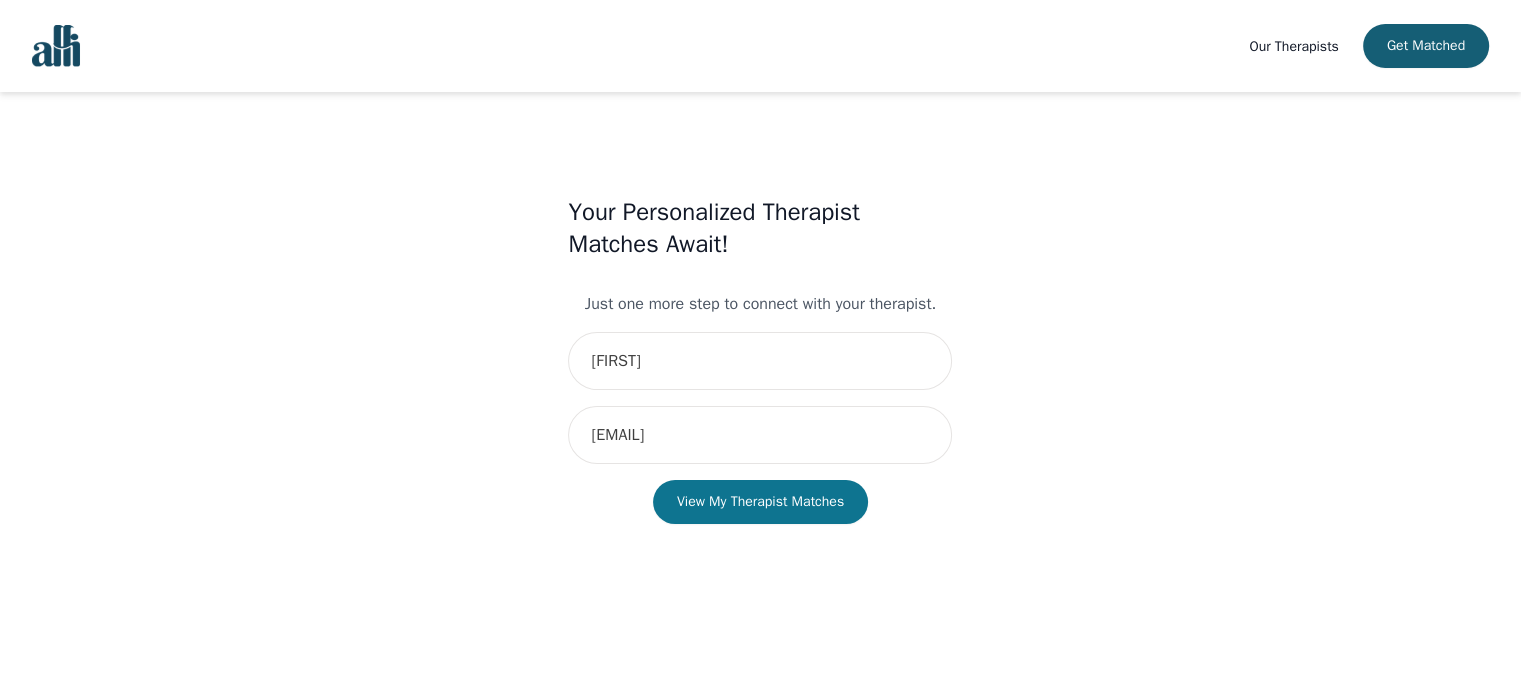 click on "View My Therapist Matches" at bounding box center (760, 502) 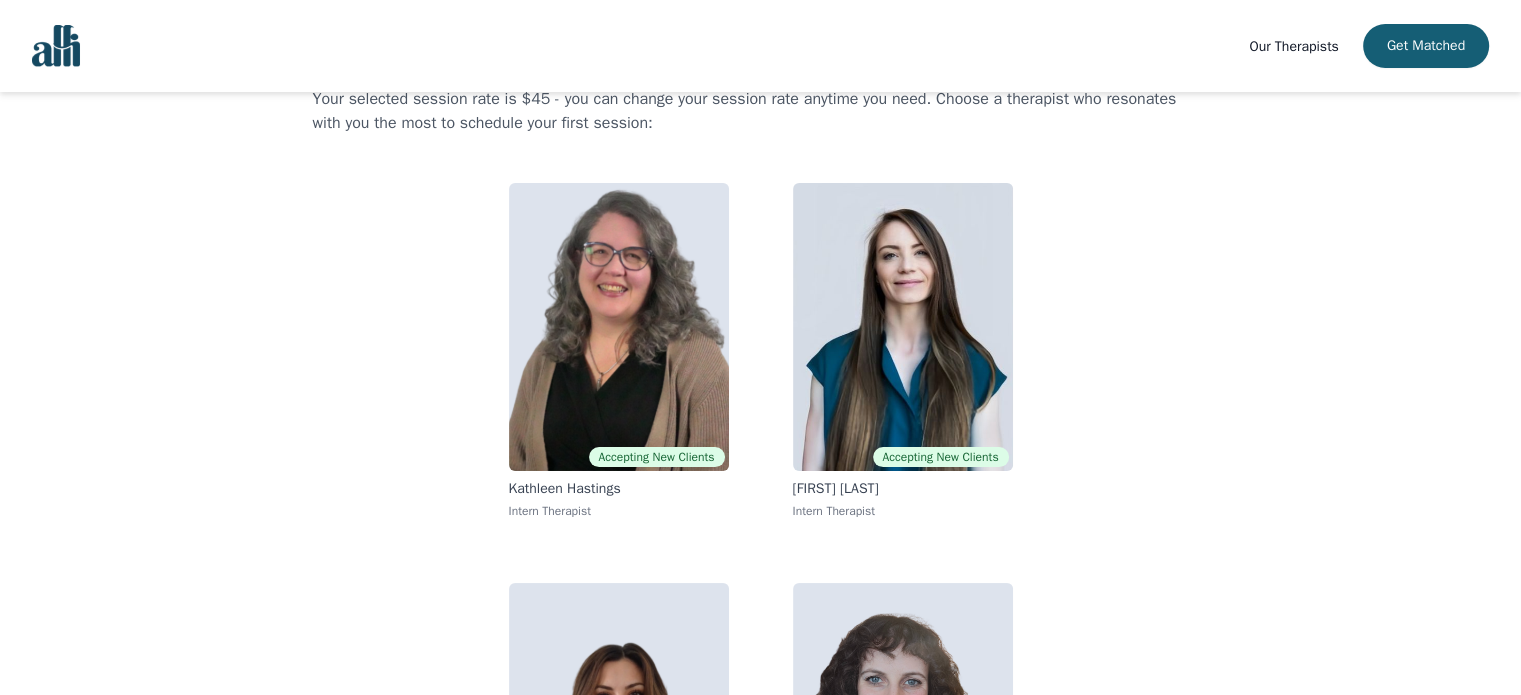 scroll, scrollTop: 108, scrollLeft: 0, axis: vertical 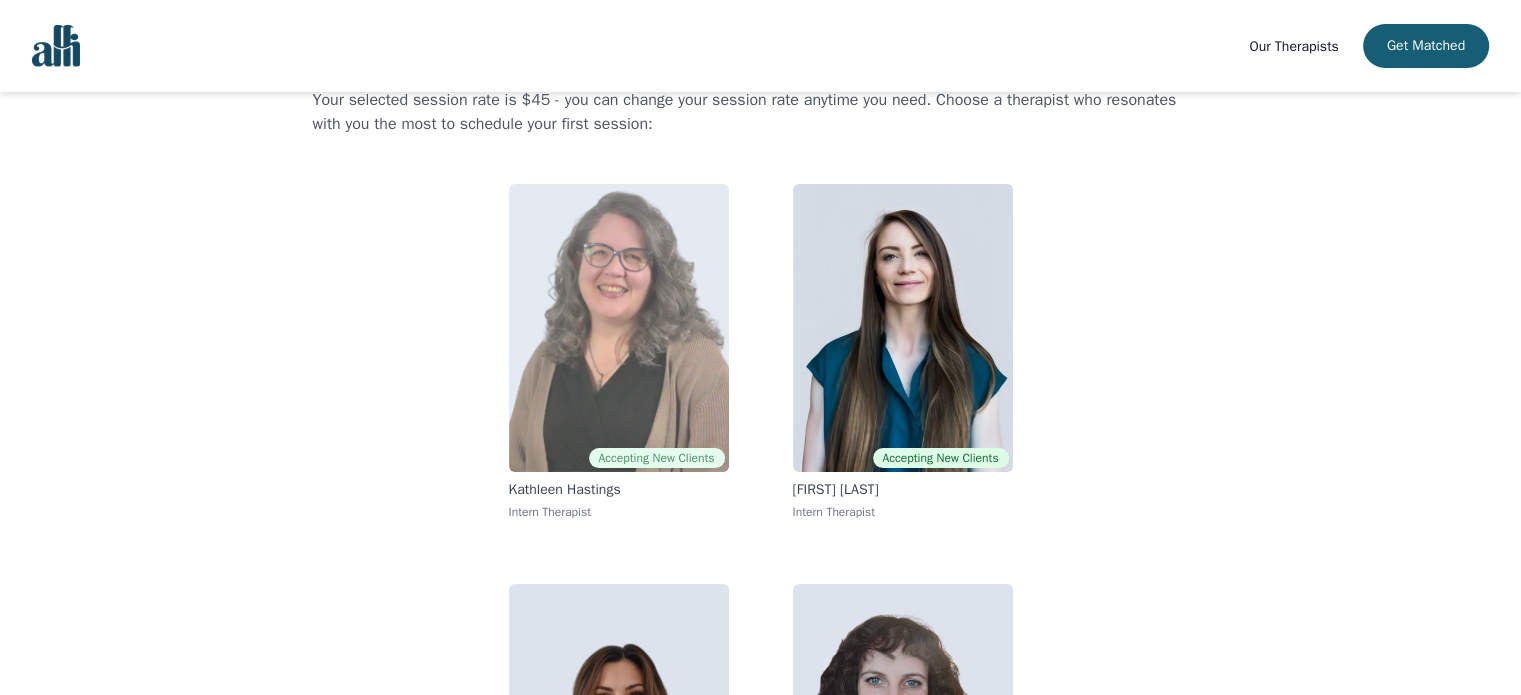 click on "Accepting New Clients" at bounding box center [657, 458] 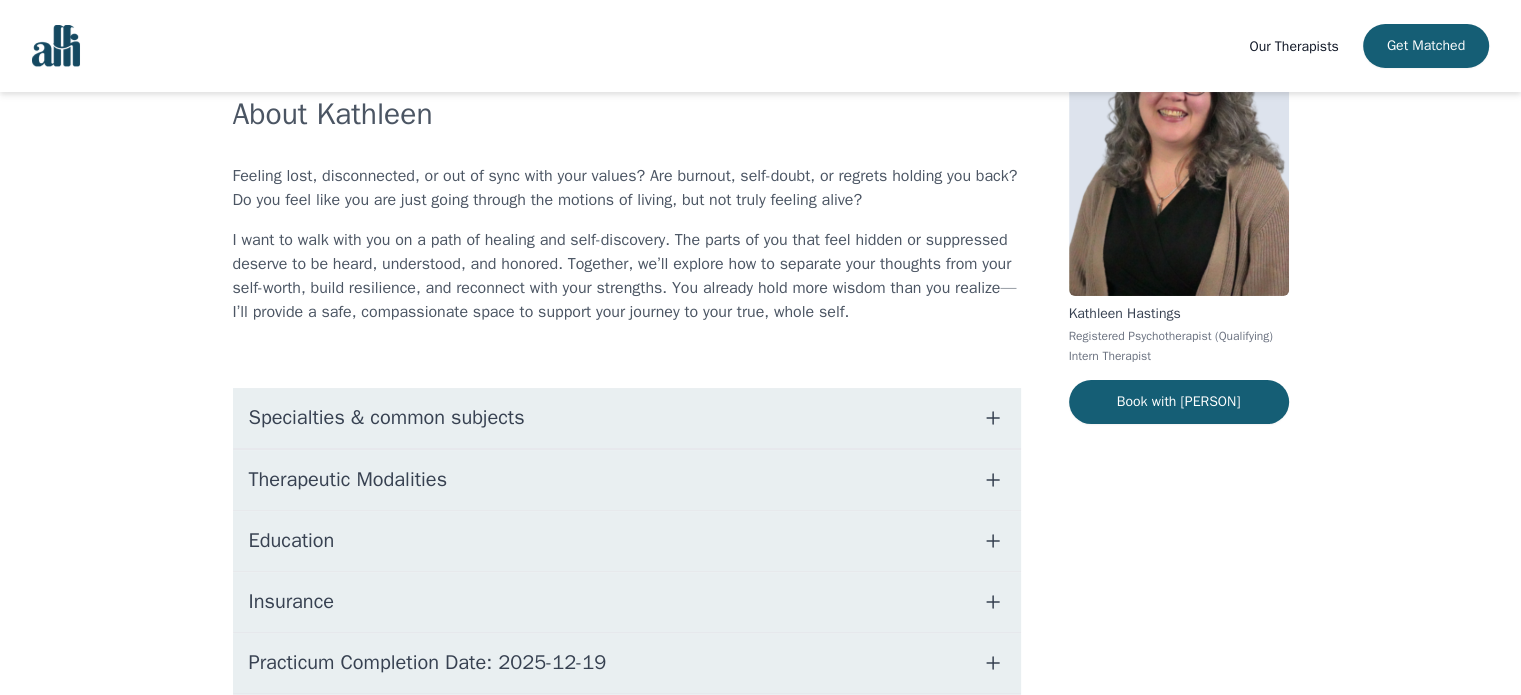 scroll, scrollTop: 135, scrollLeft: 0, axis: vertical 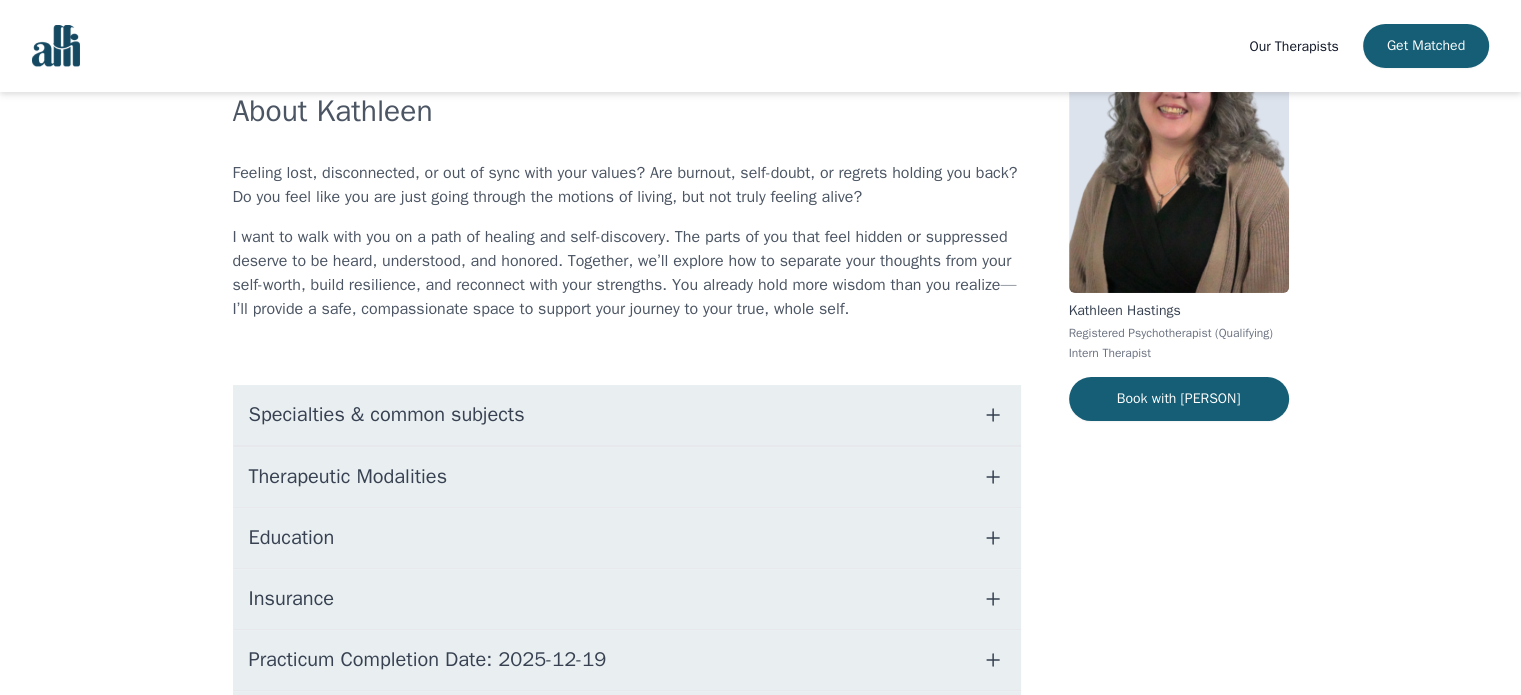 click 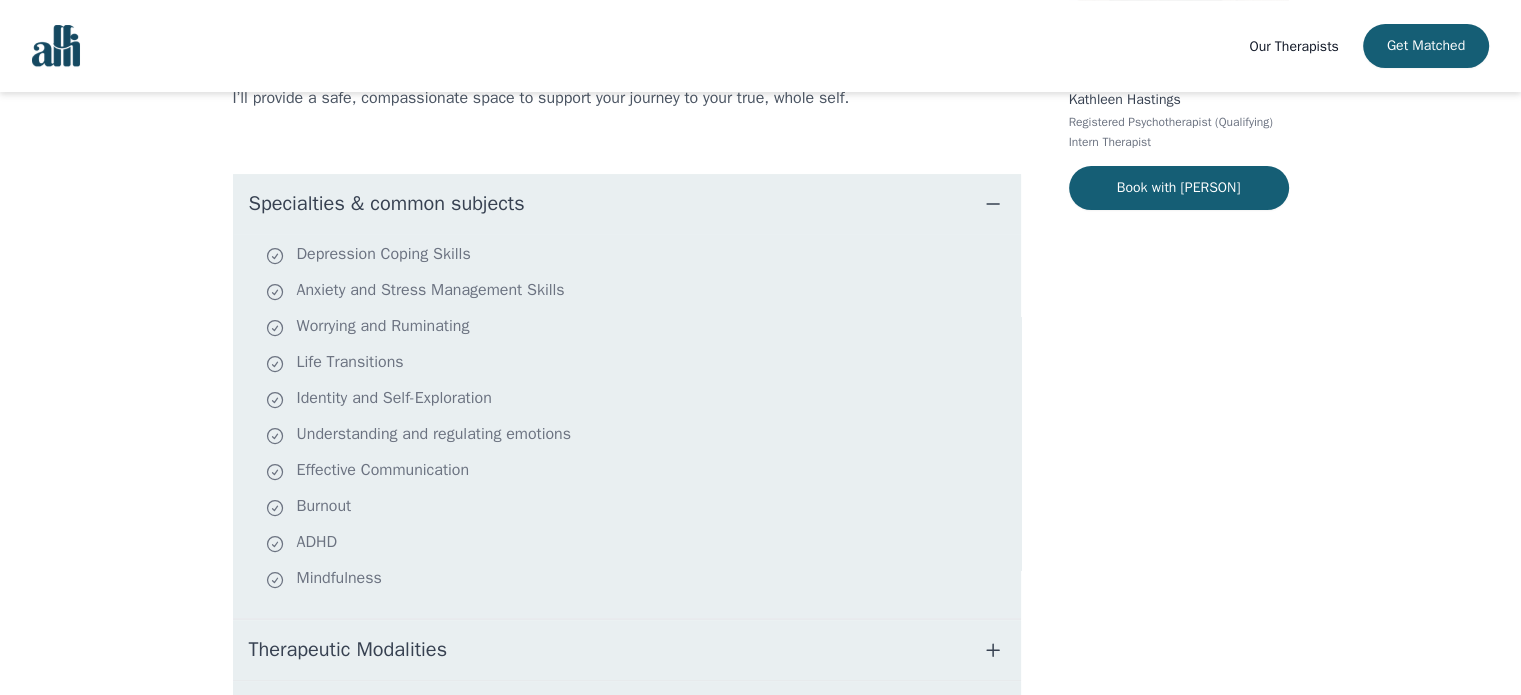 scroll, scrollTop: 347, scrollLeft: 0, axis: vertical 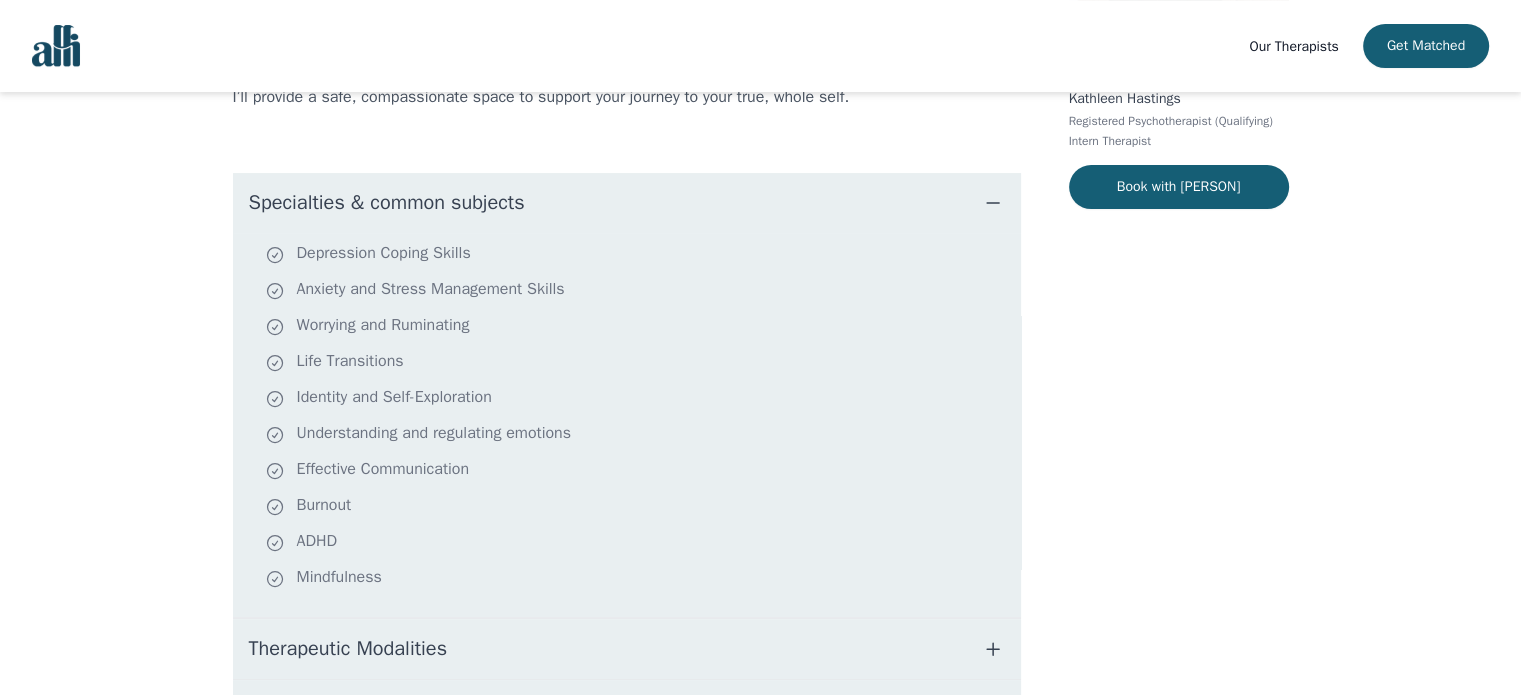 click at bounding box center (993, 203) 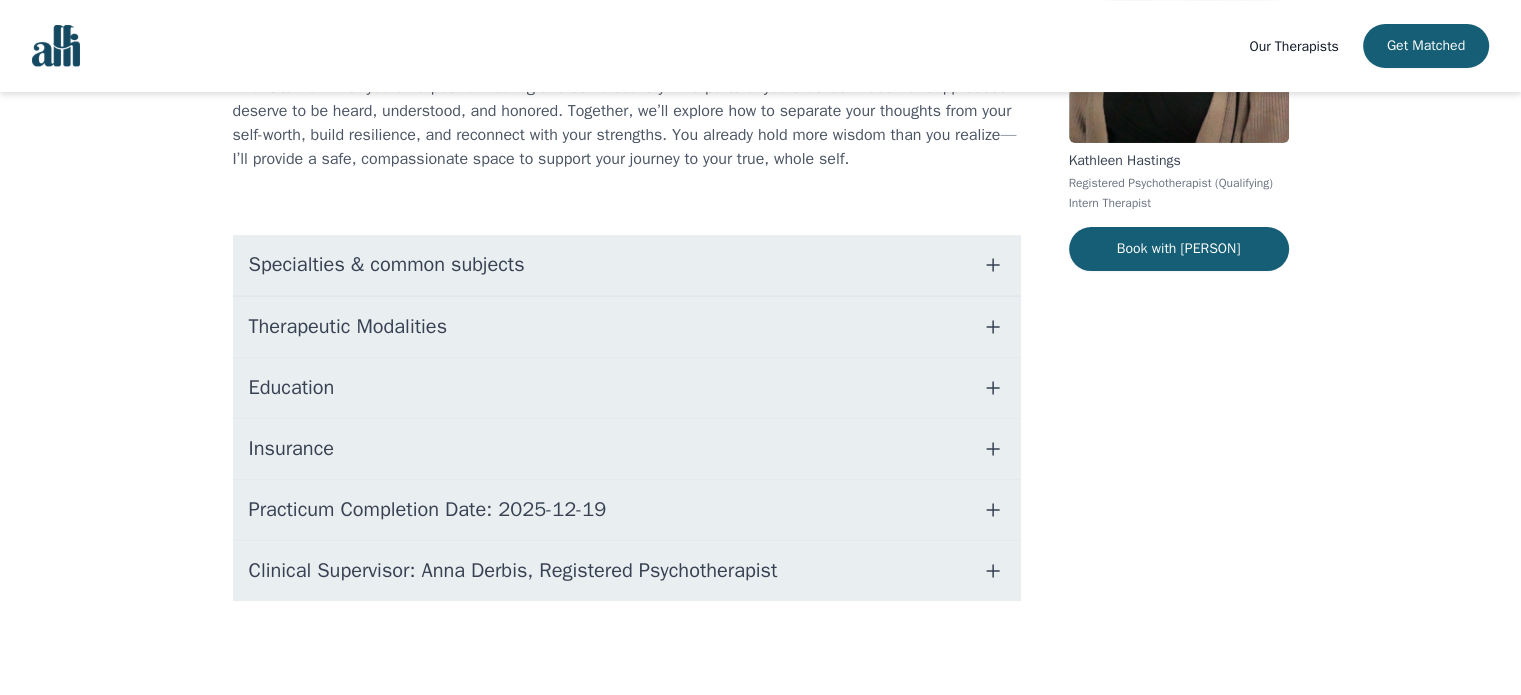 click on "Therapeutic Modalities" at bounding box center (627, 327) 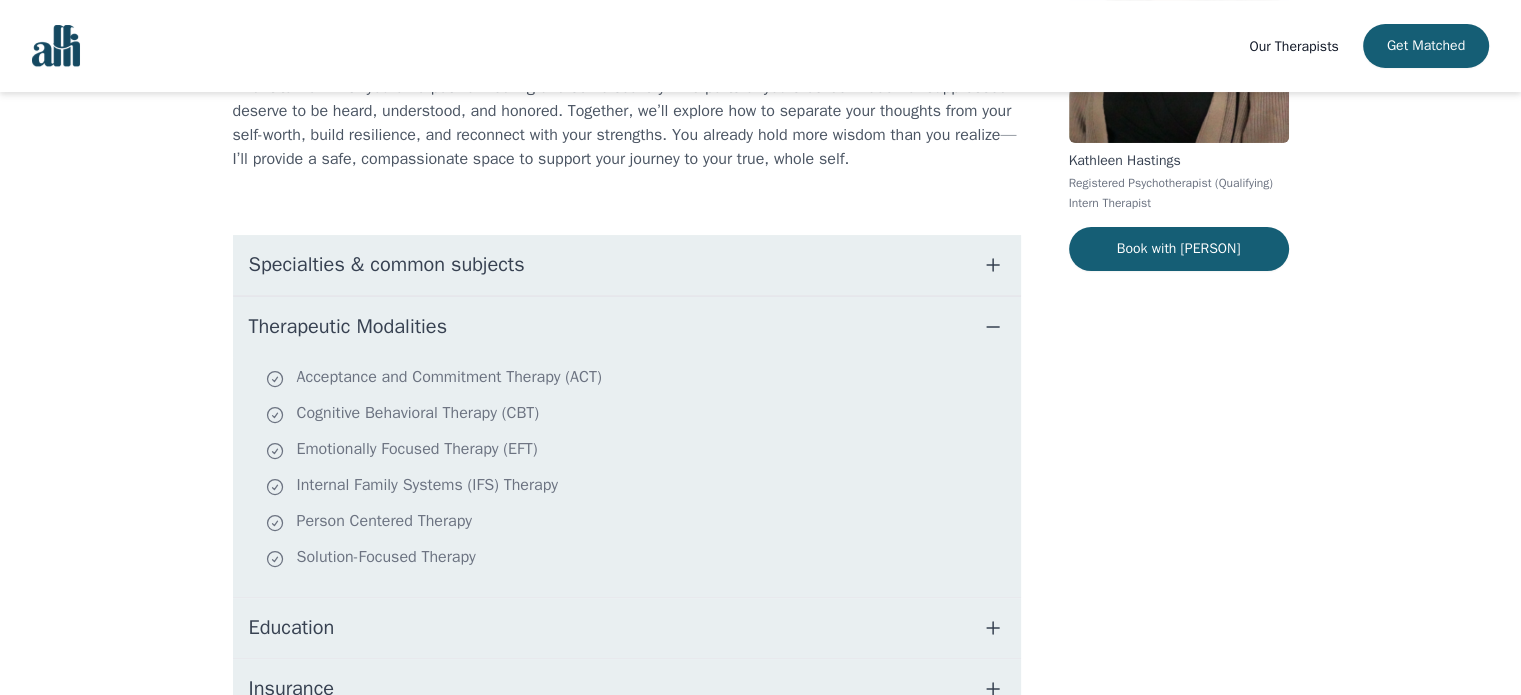 click on "Therapeutic Modalities" at bounding box center (627, 327) 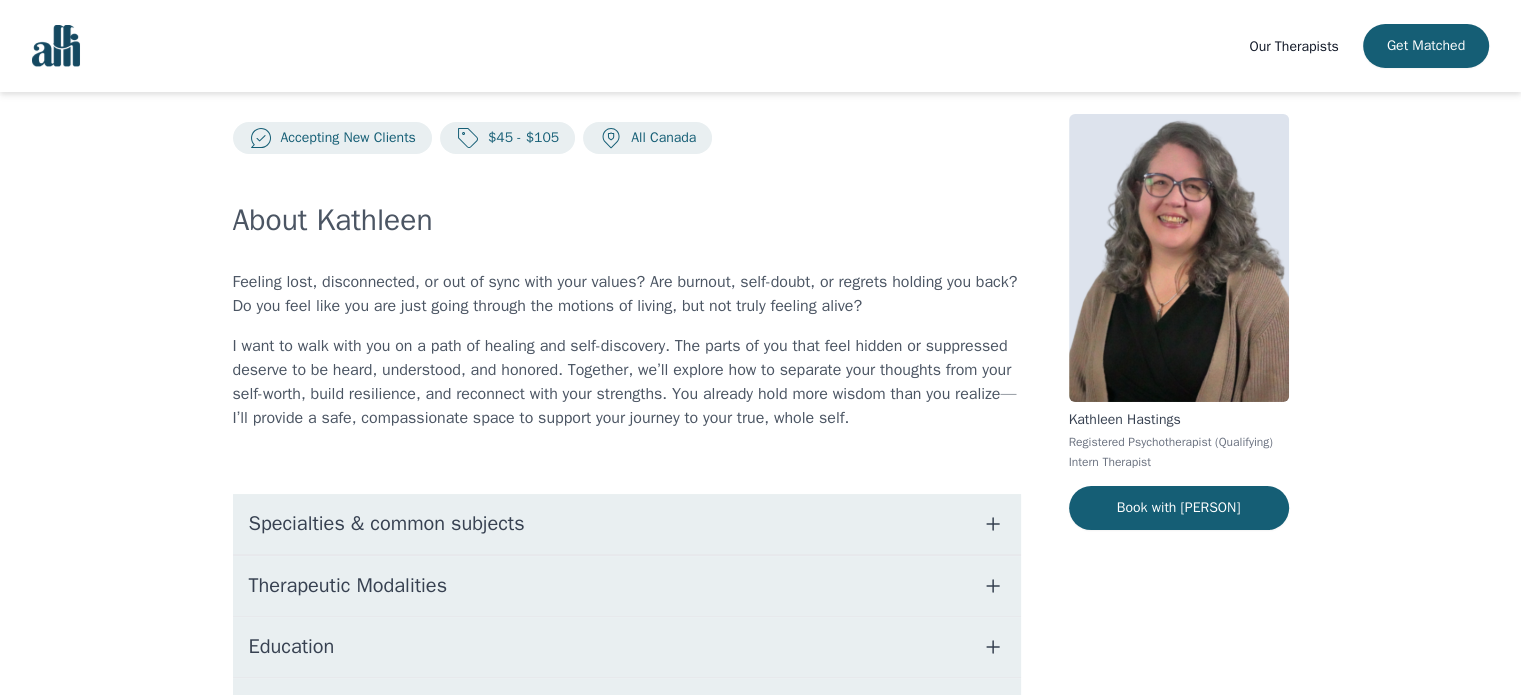 scroll, scrollTop: 0, scrollLeft: 0, axis: both 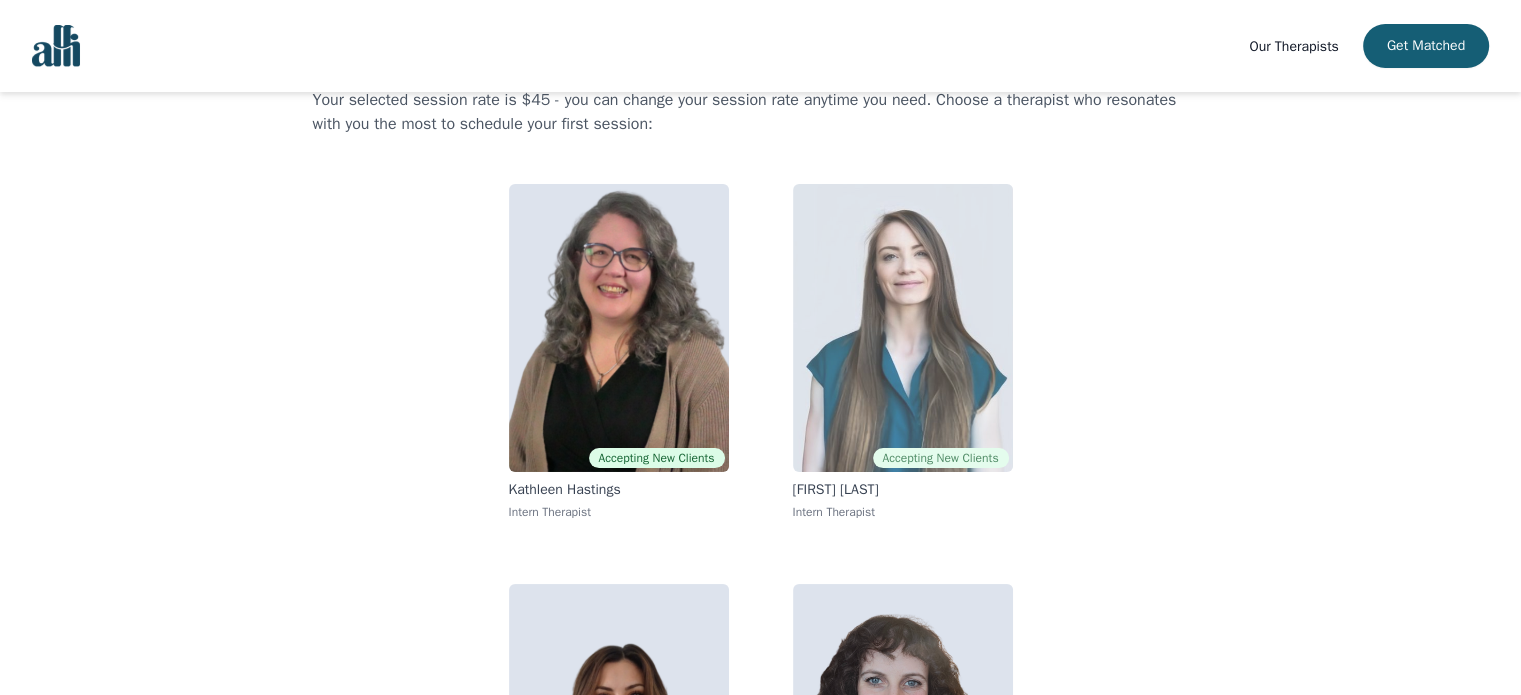 click at bounding box center [903, 328] 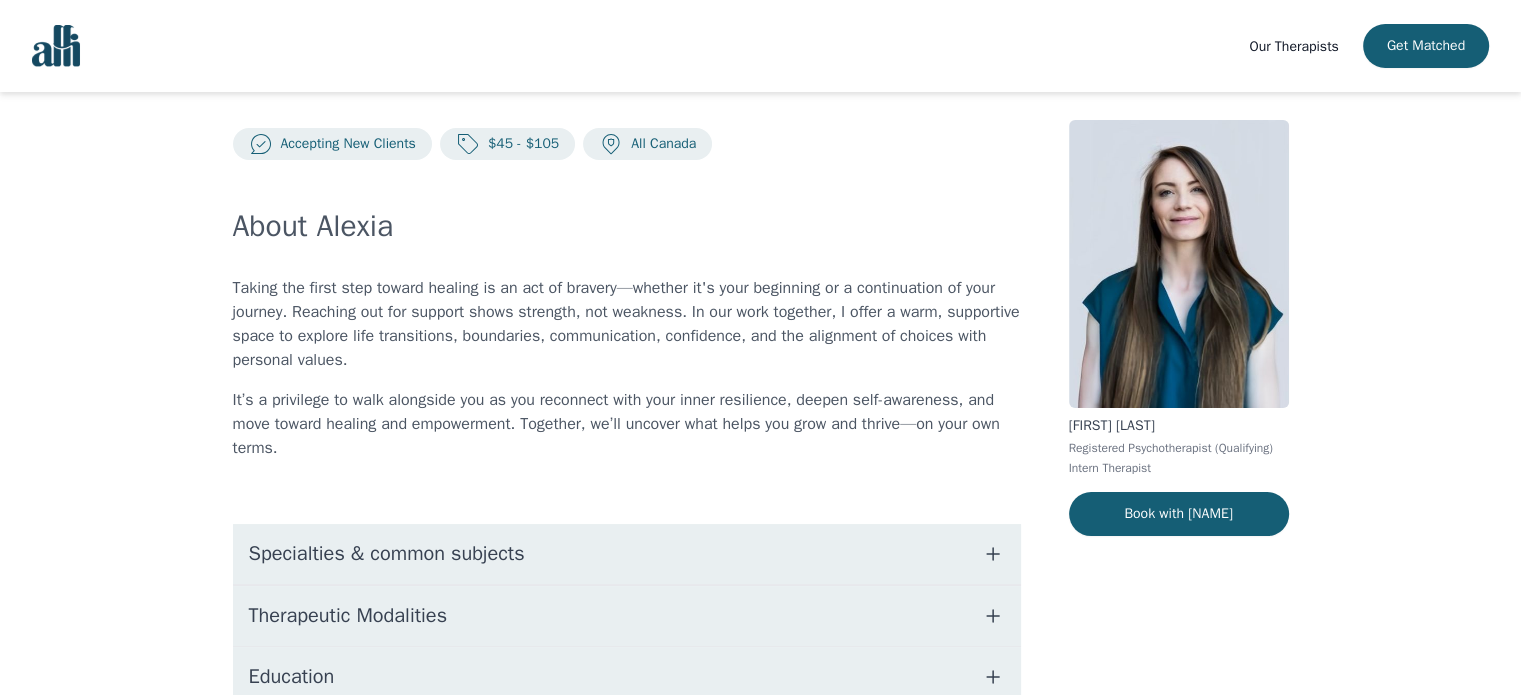 scroll, scrollTop: 24, scrollLeft: 0, axis: vertical 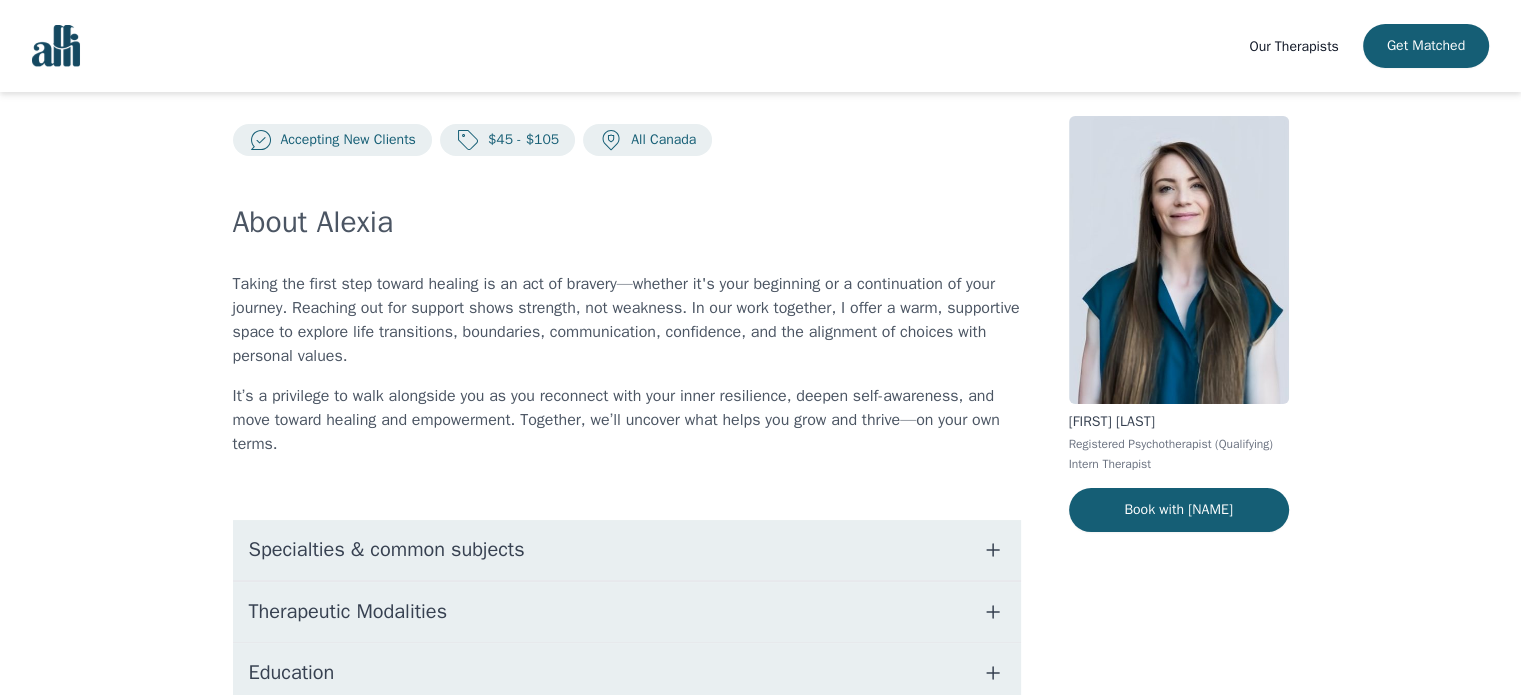 click on "Specialties & common subjects" at bounding box center [627, 550] 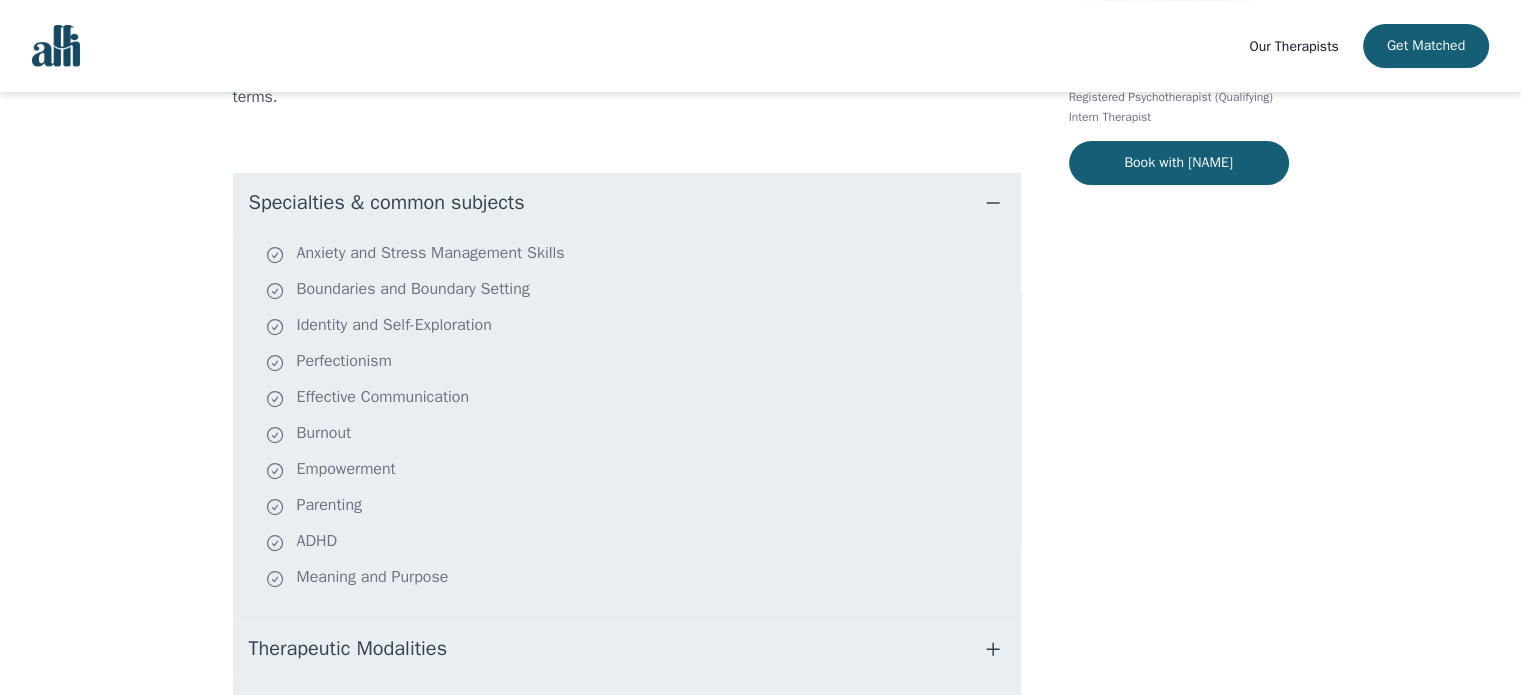 scroll, scrollTop: 372, scrollLeft: 0, axis: vertical 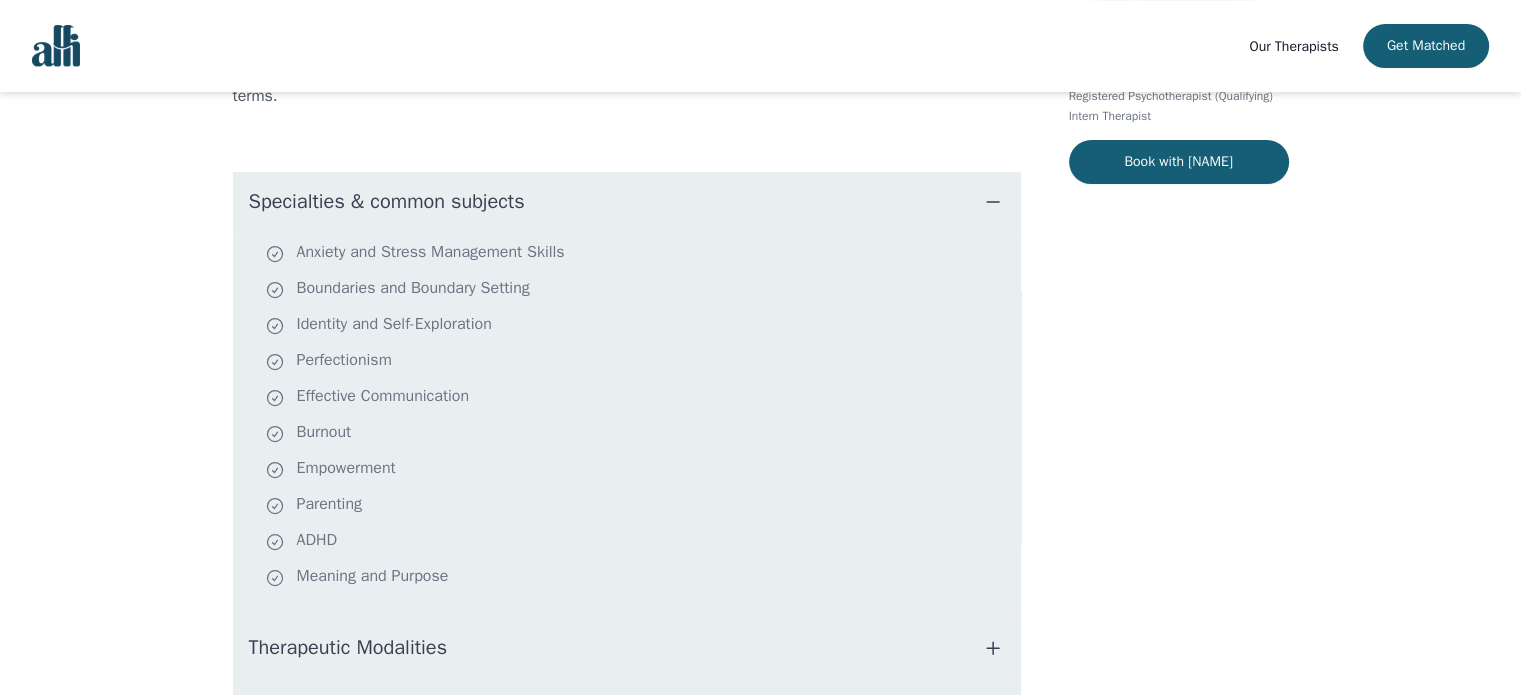 click on "Specialties & common subjects" at bounding box center [627, 202] 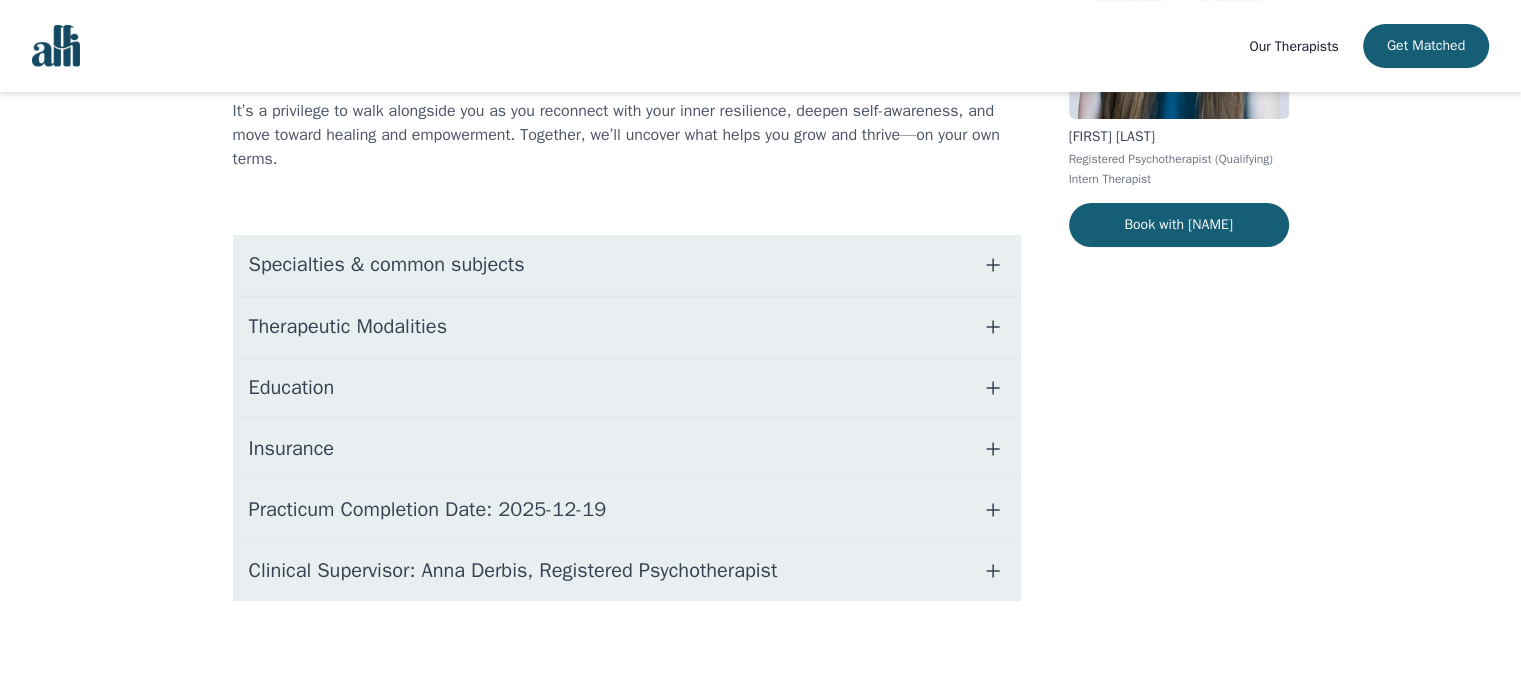 click on "Therapeutic Modalities" at bounding box center [627, 327] 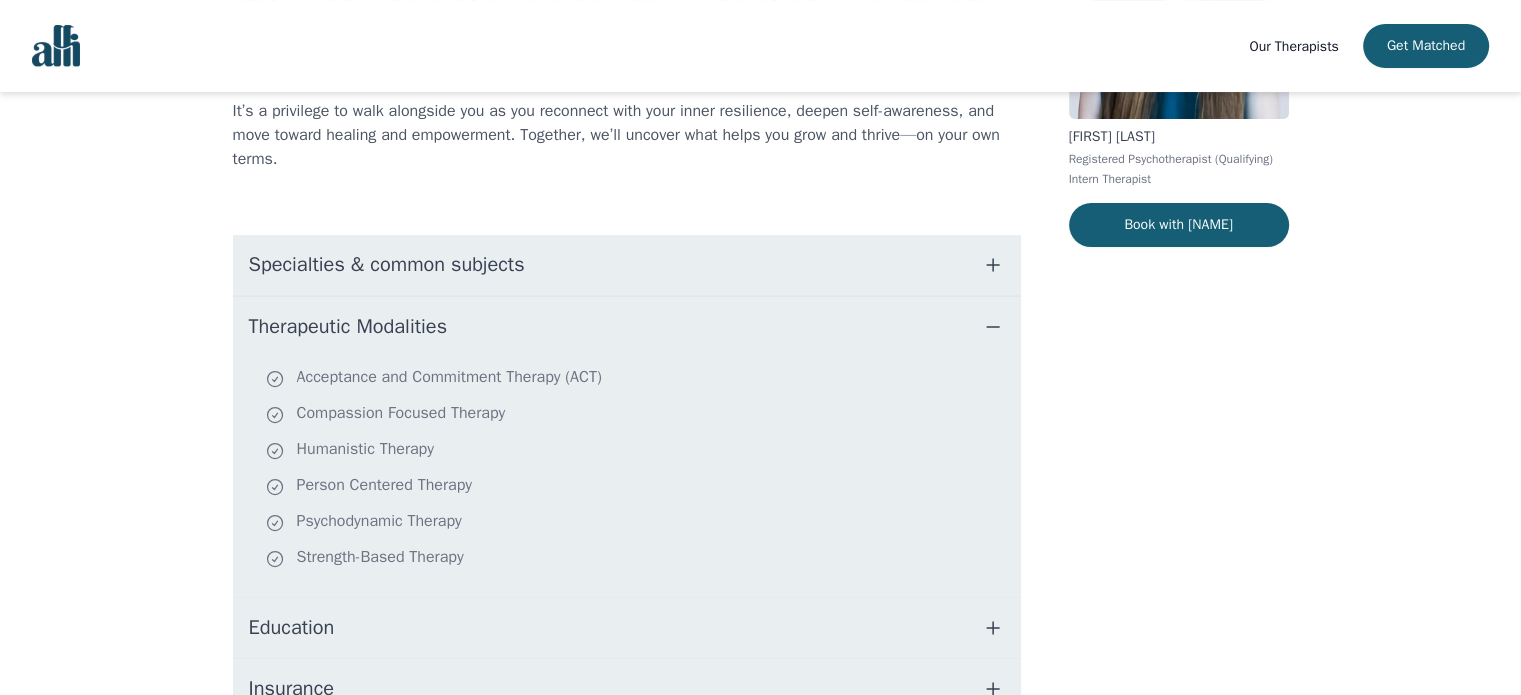 click on "Therapeutic Modalities" at bounding box center [627, 327] 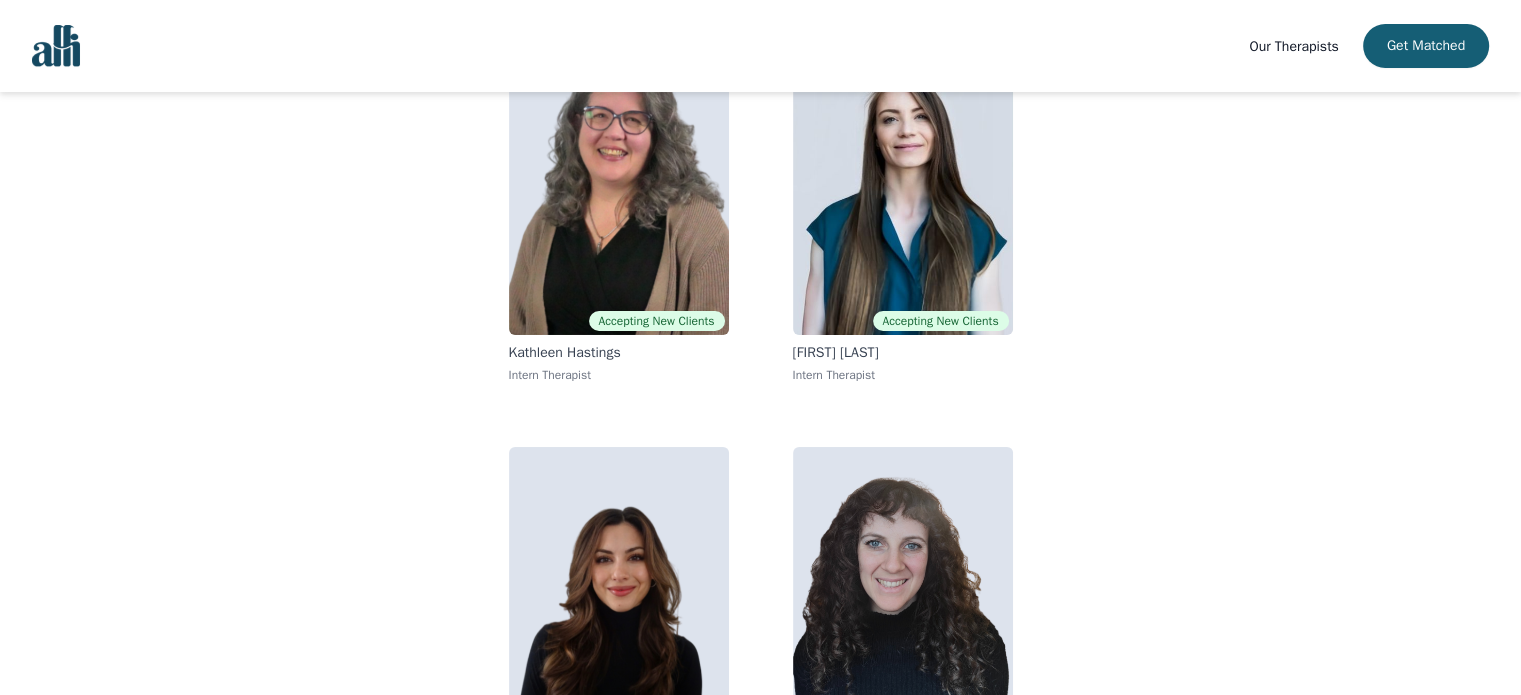 scroll, scrollTop: 248, scrollLeft: 0, axis: vertical 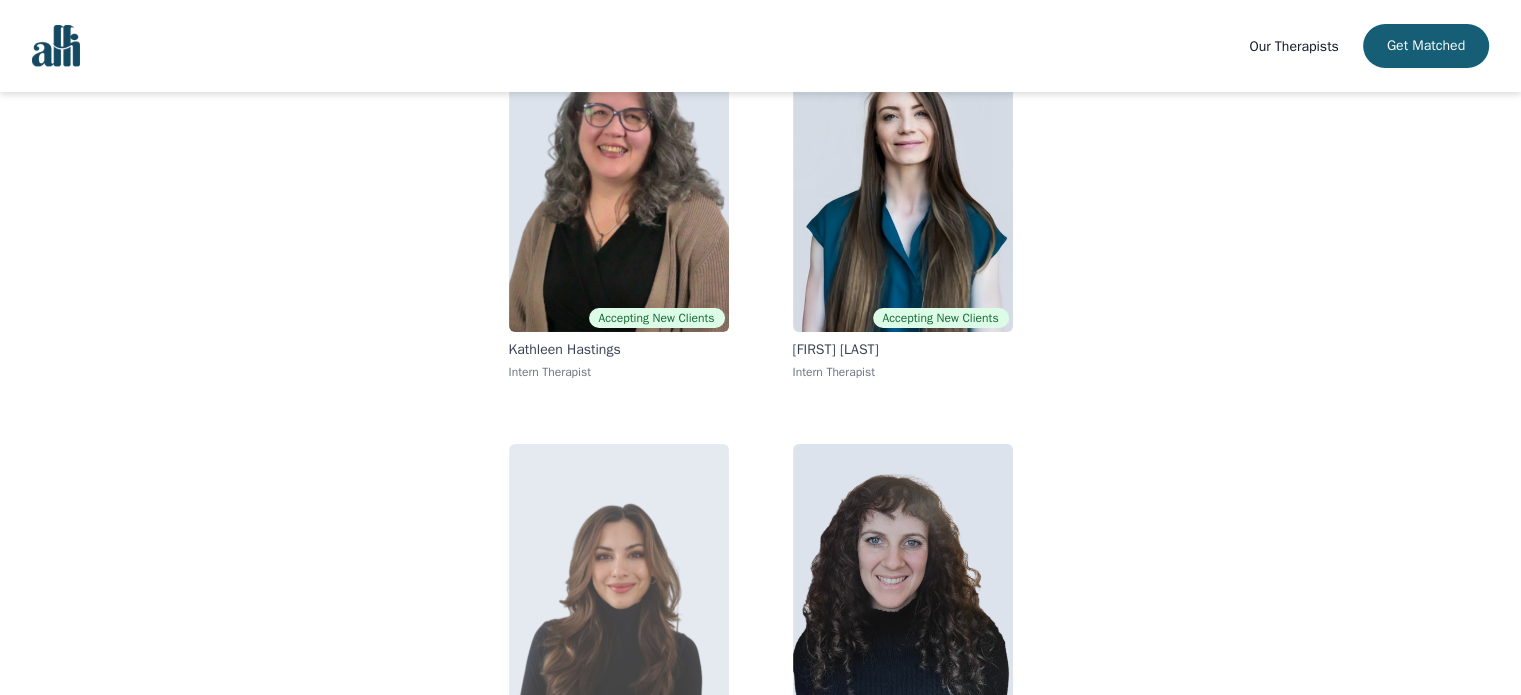 click at bounding box center [619, 588] 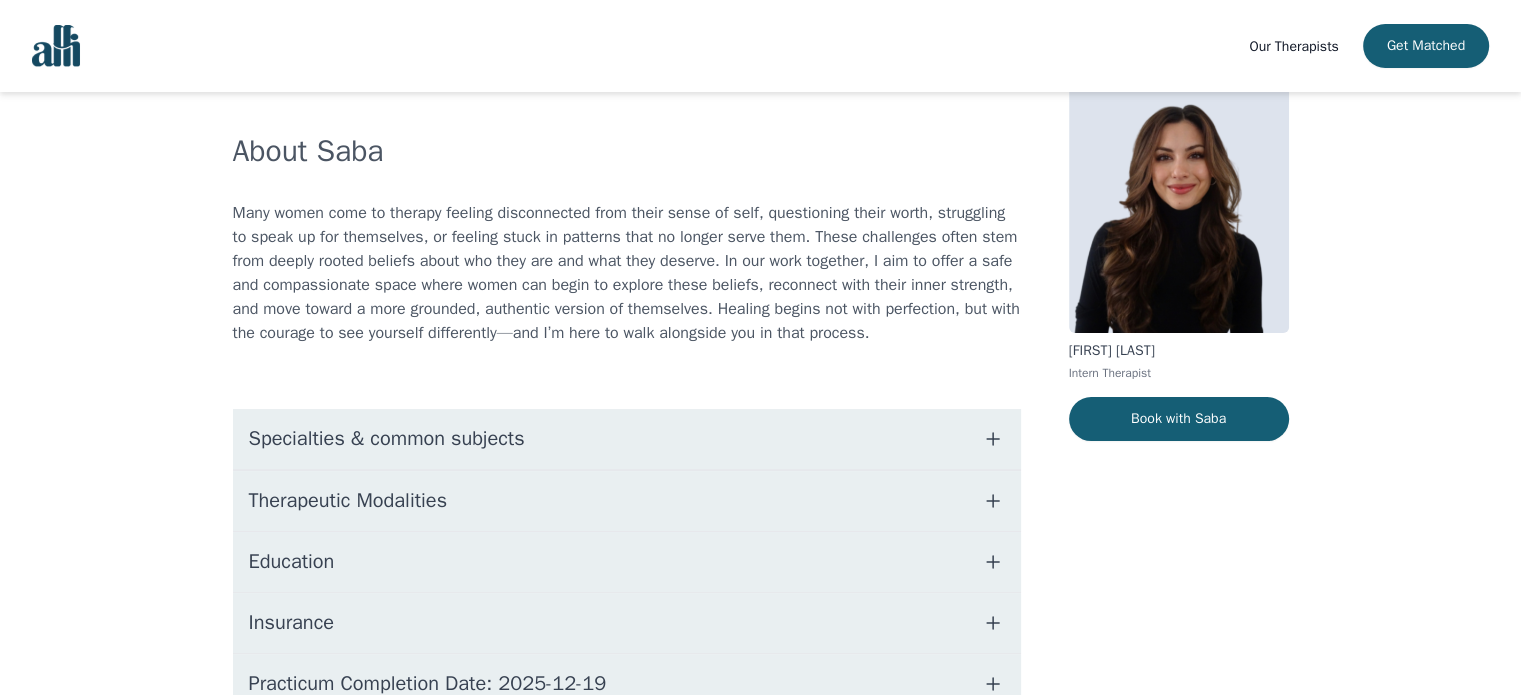 scroll, scrollTop: 99, scrollLeft: 0, axis: vertical 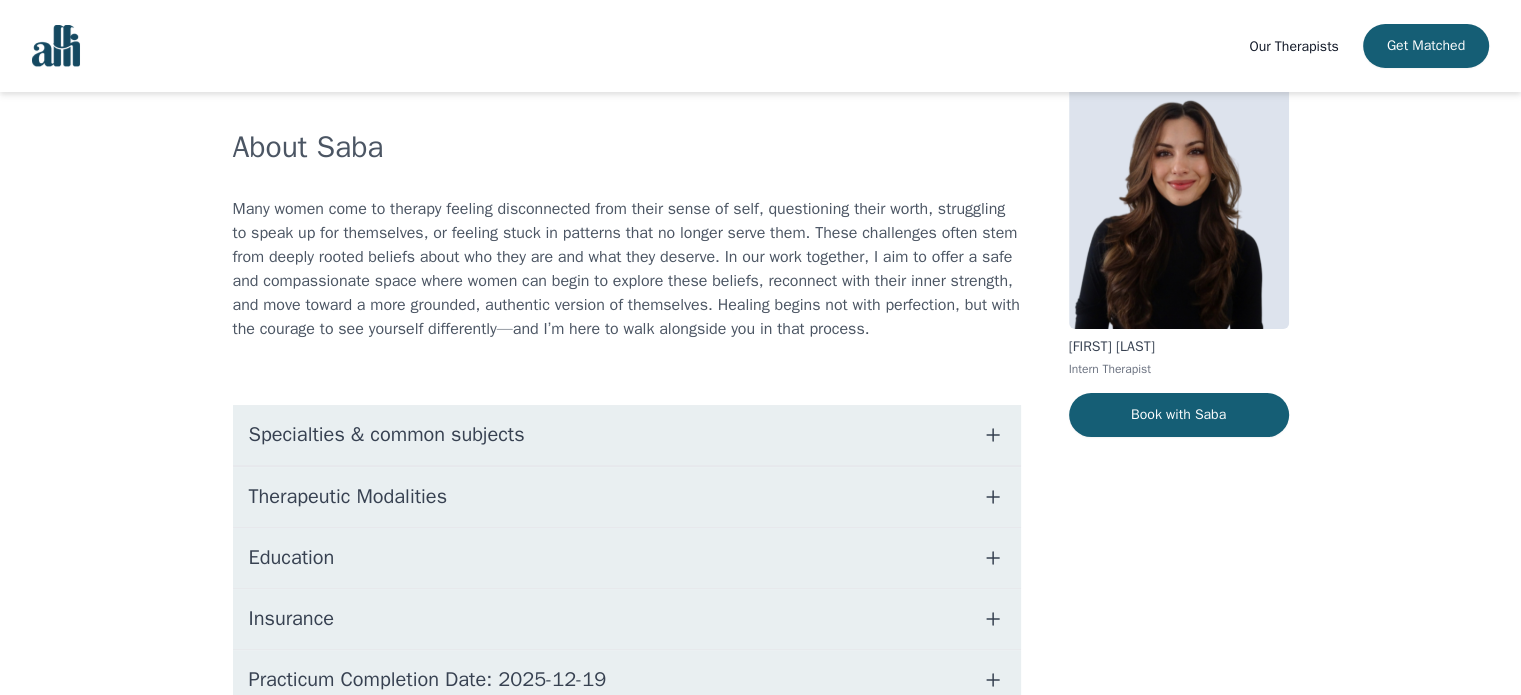click on "Specialties & common subjects" at bounding box center [627, 435] 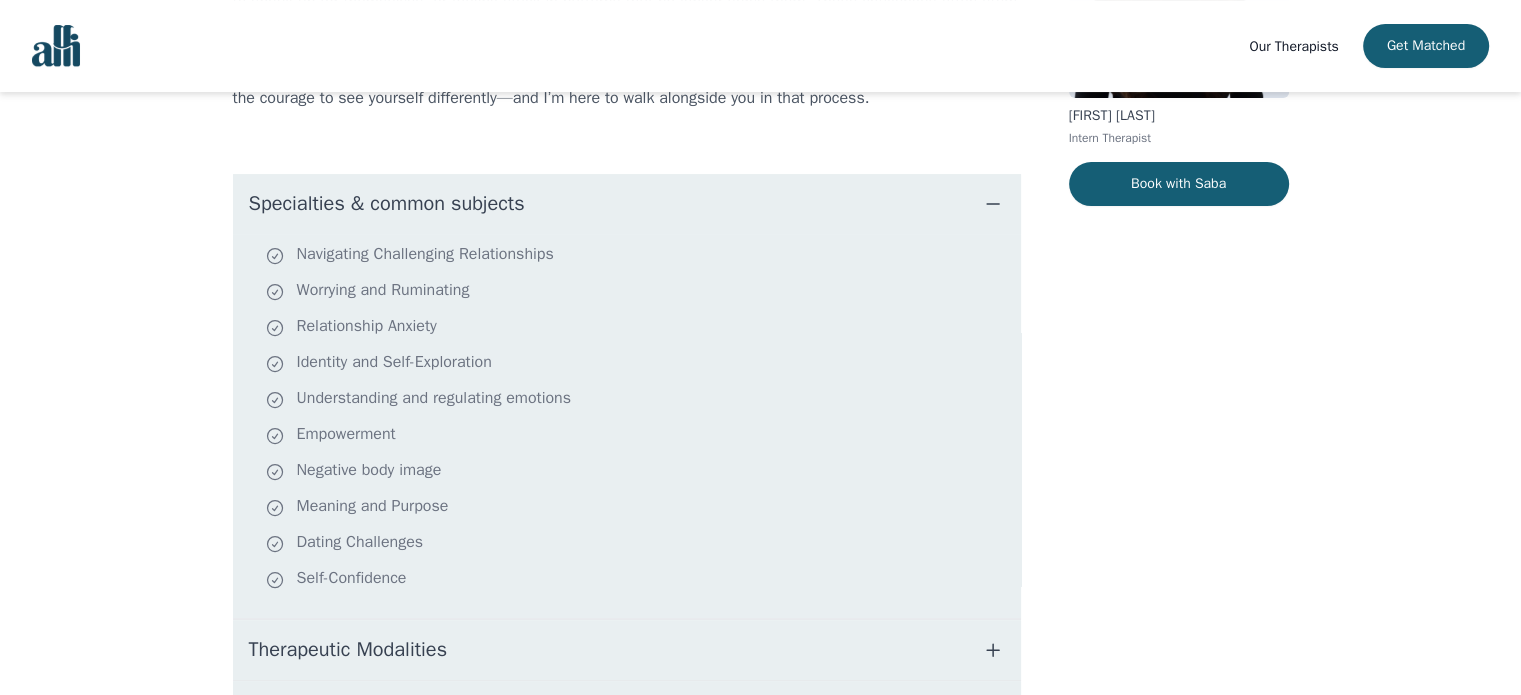 scroll, scrollTop: 328, scrollLeft: 0, axis: vertical 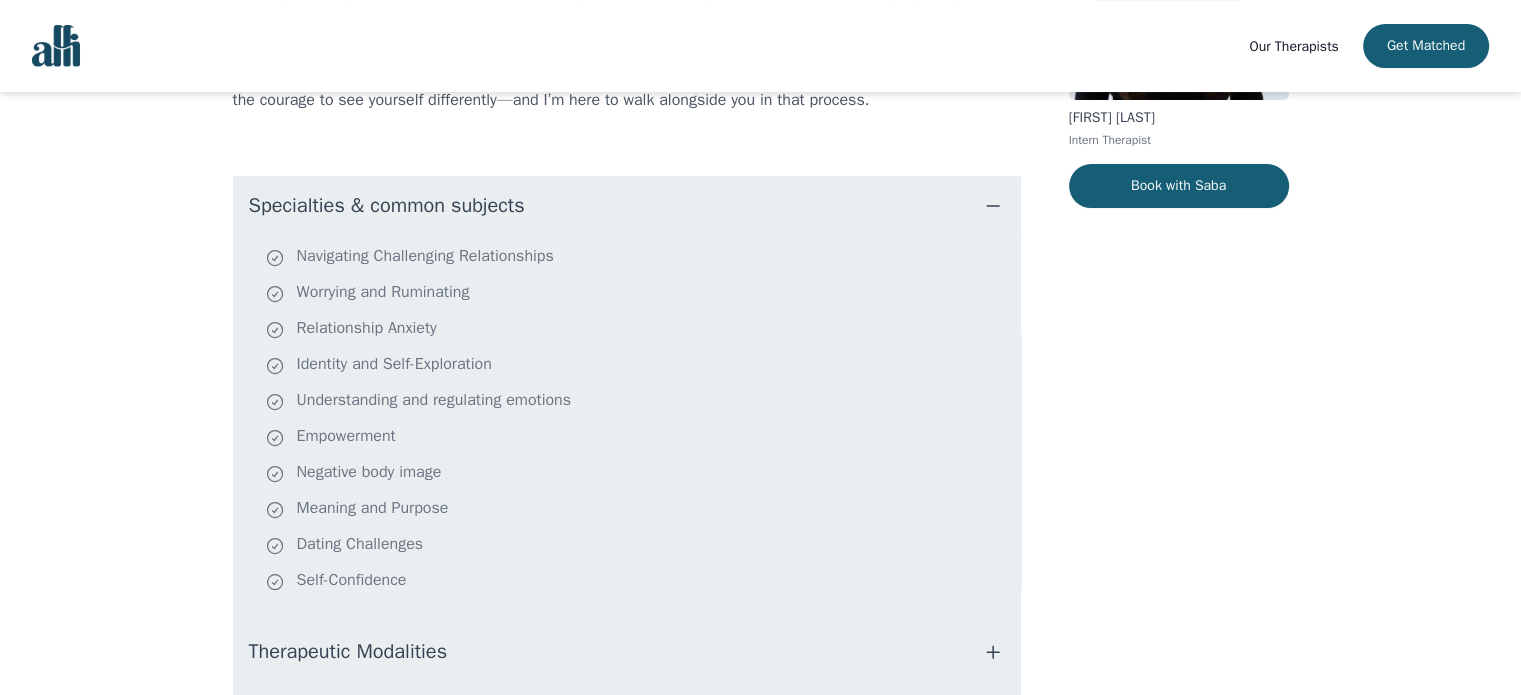 click on "Specialties & common subjects" at bounding box center [627, 206] 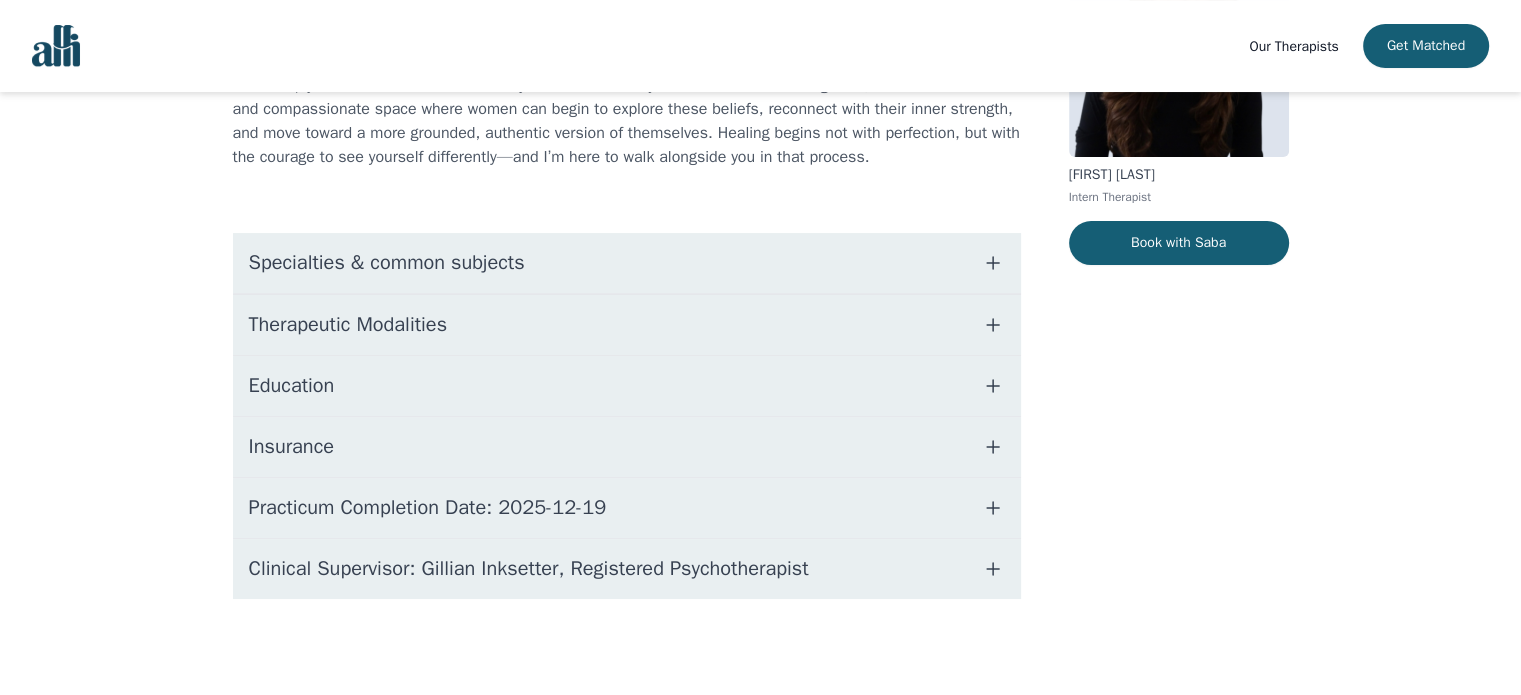 scroll, scrollTop: 269, scrollLeft: 0, axis: vertical 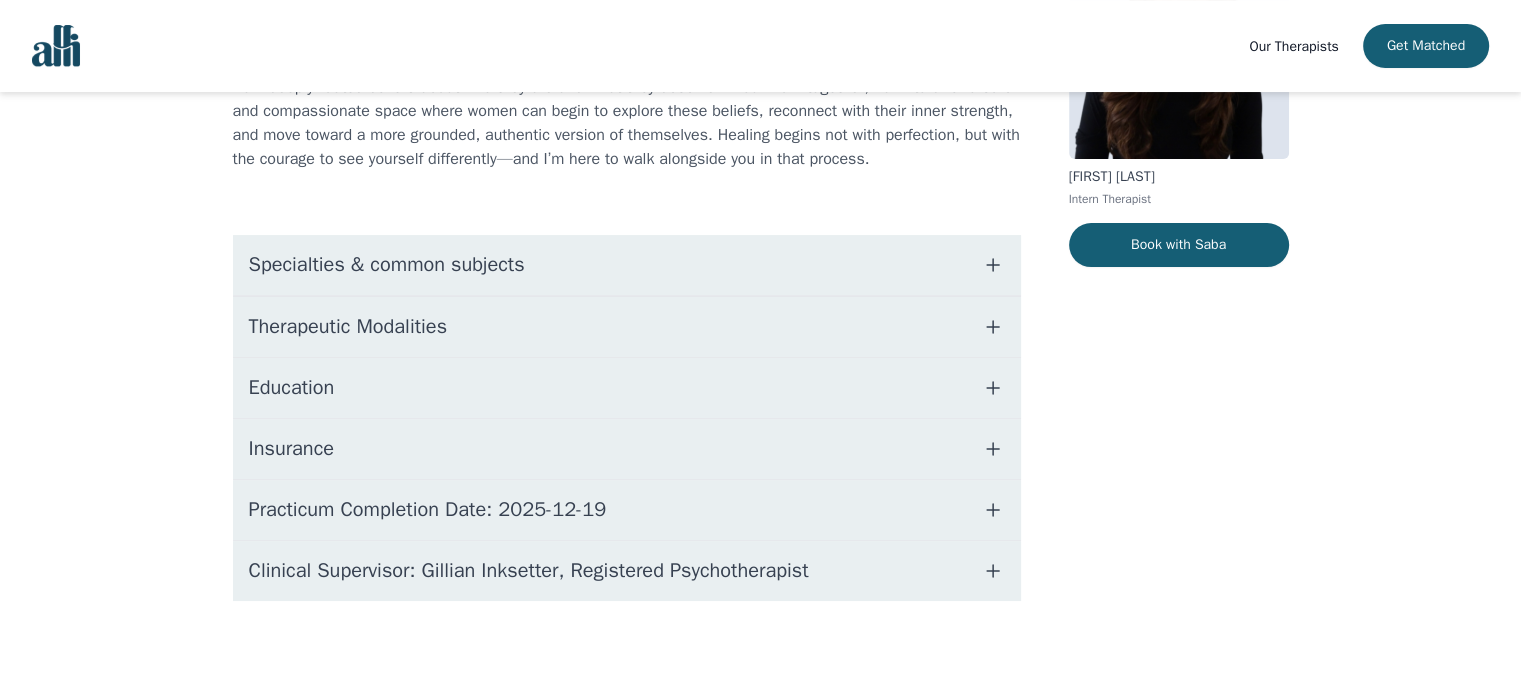 click on "Therapeutic Modalities" at bounding box center (627, 327) 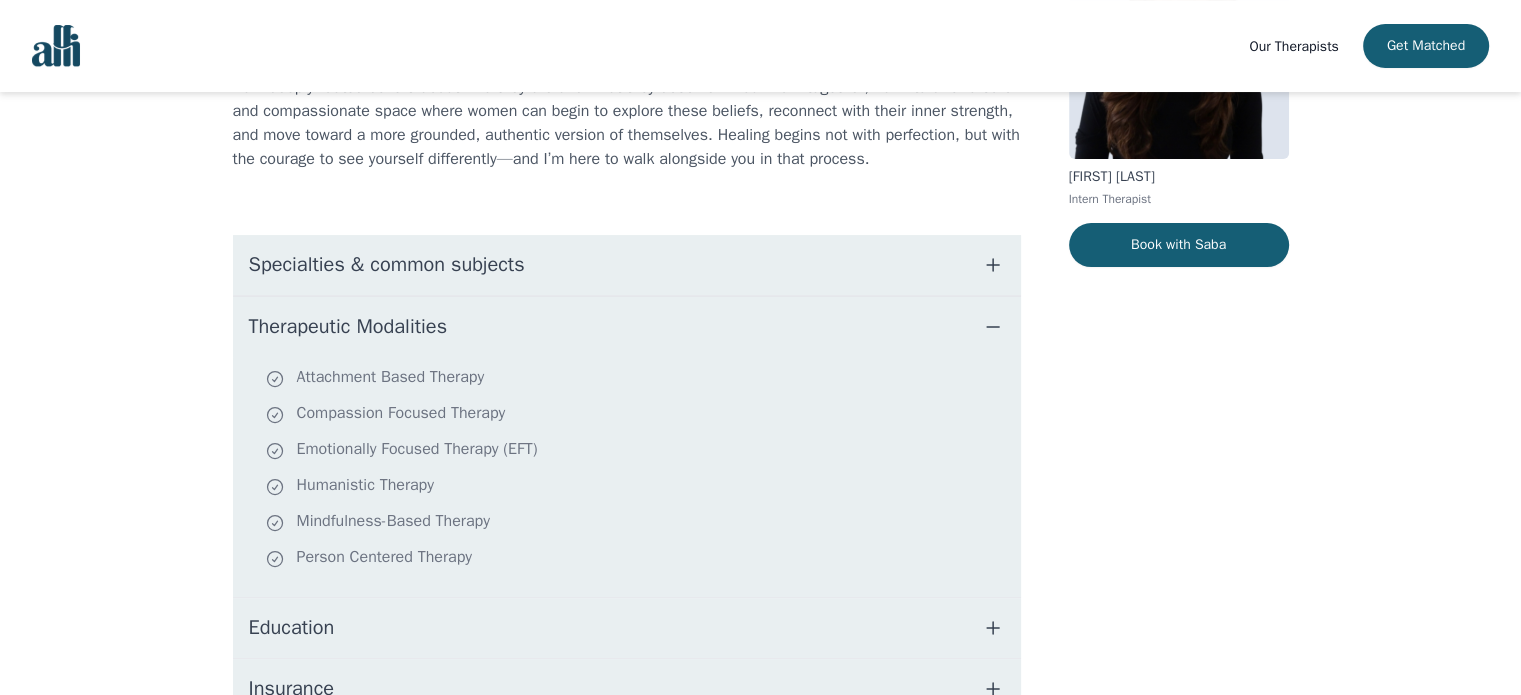 click on "Therapeutic Modalities" at bounding box center (627, 327) 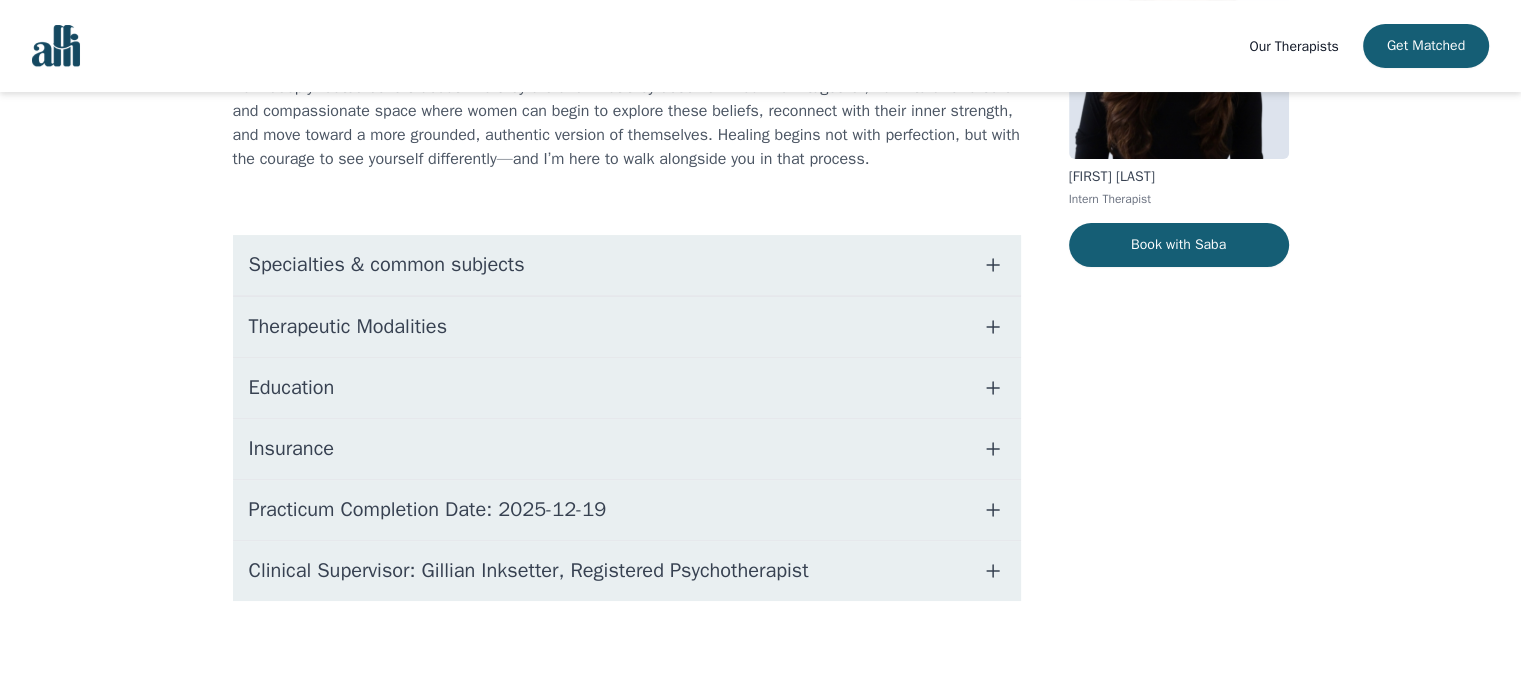 click on "Education" at bounding box center (627, 388) 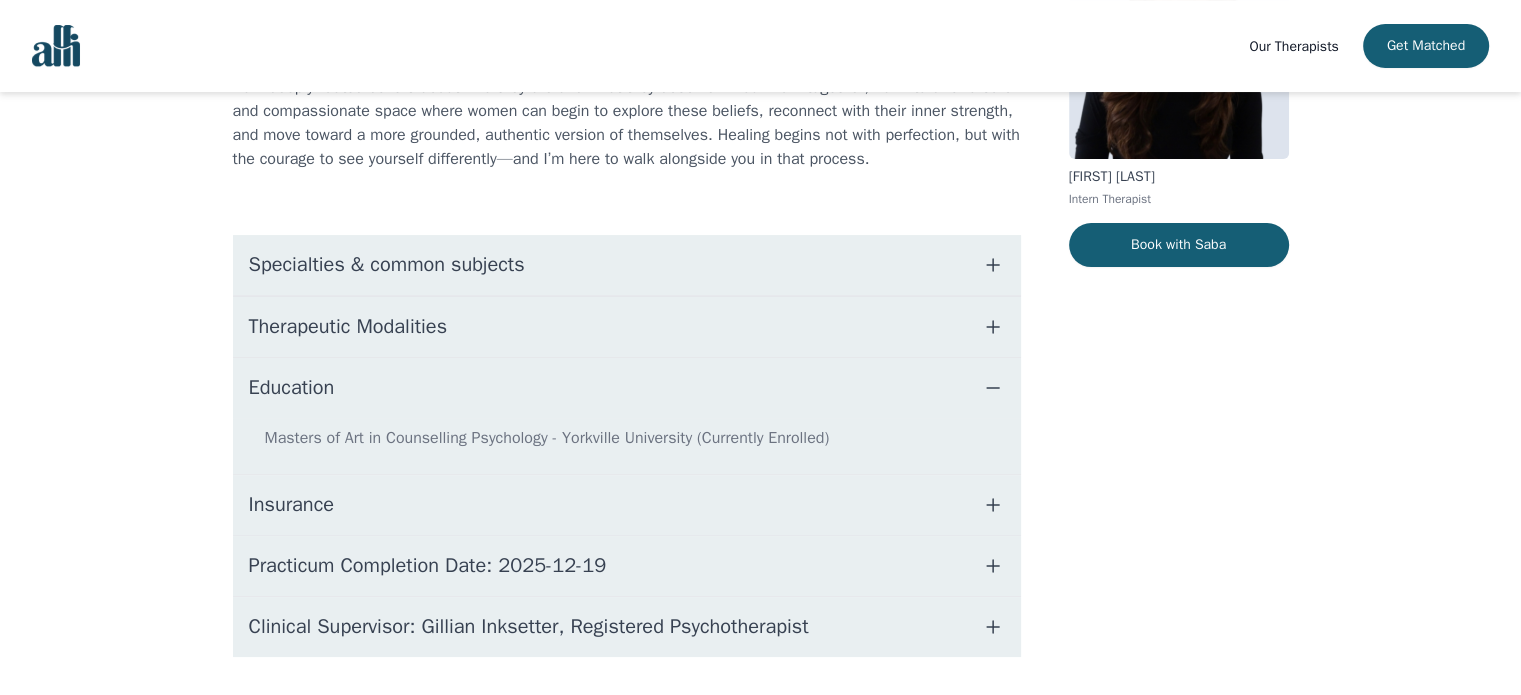 scroll, scrollTop: 248, scrollLeft: 0, axis: vertical 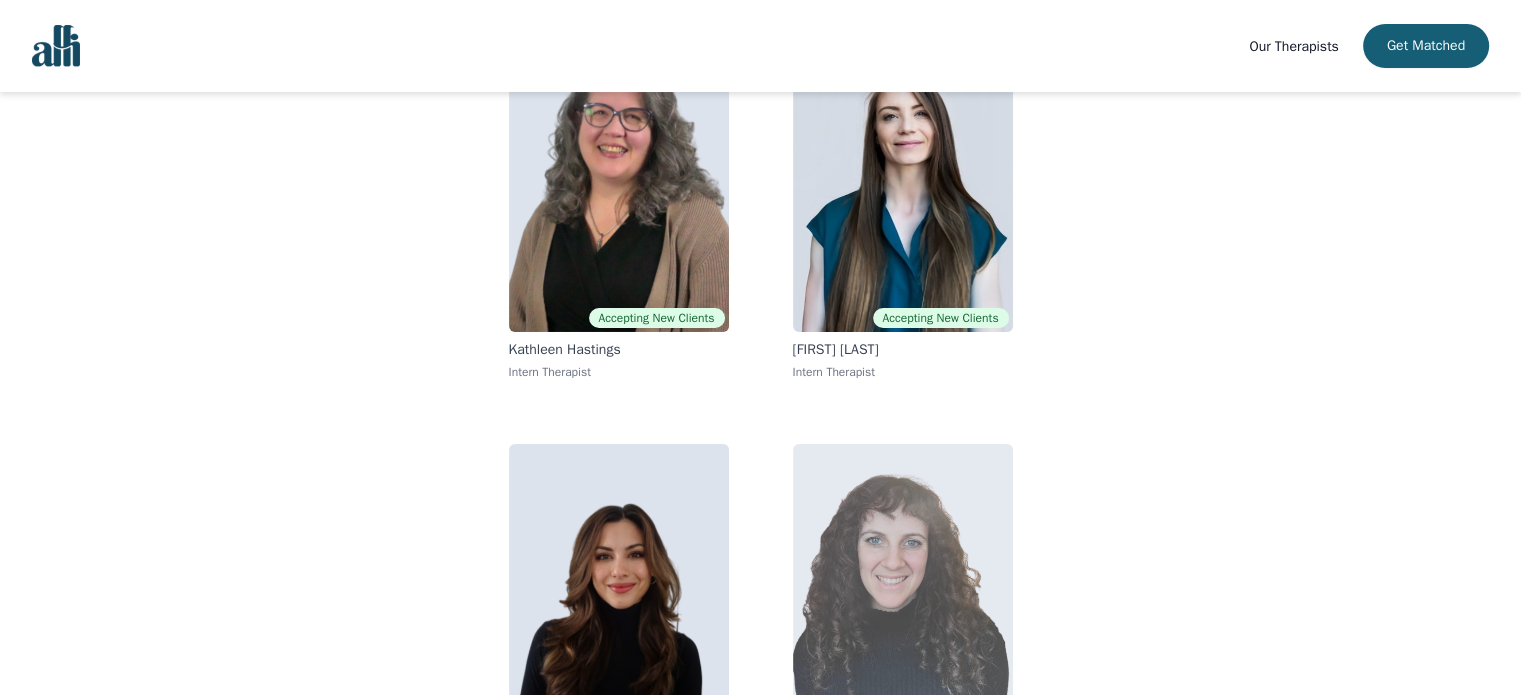 click at bounding box center [903, 588] 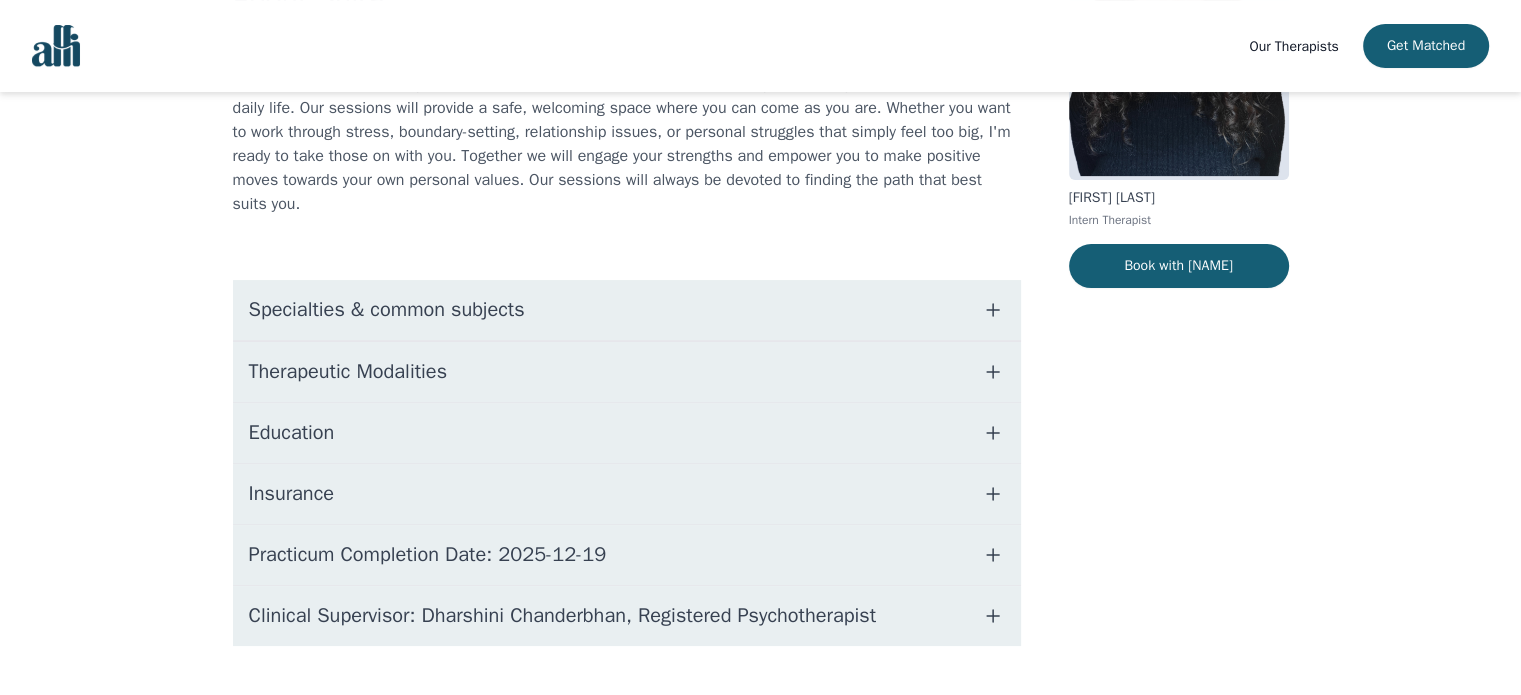 scroll, scrollTop: 0, scrollLeft: 0, axis: both 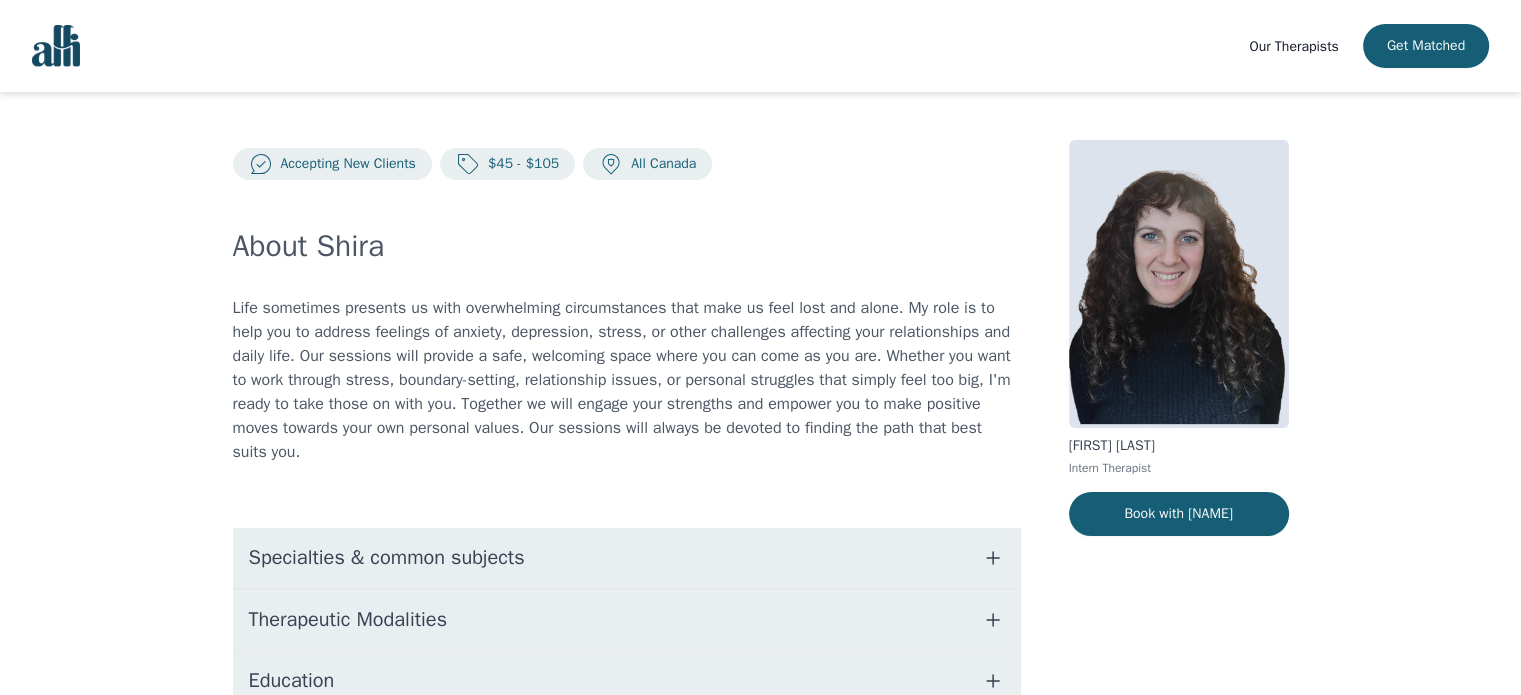 click on "Specialties & common subjects" at bounding box center (627, 558) 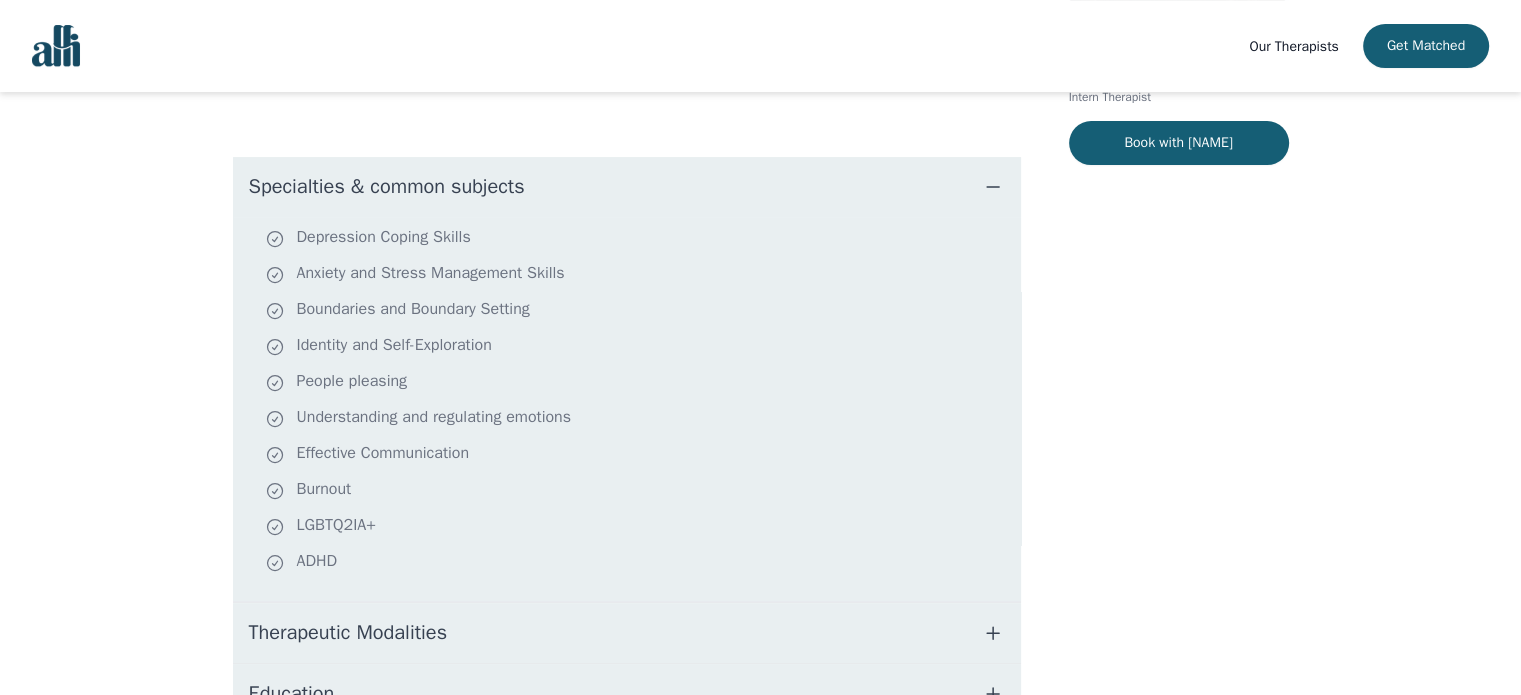 scroll, scrollTop: 372, scrollLeft: 0, axis: vertical 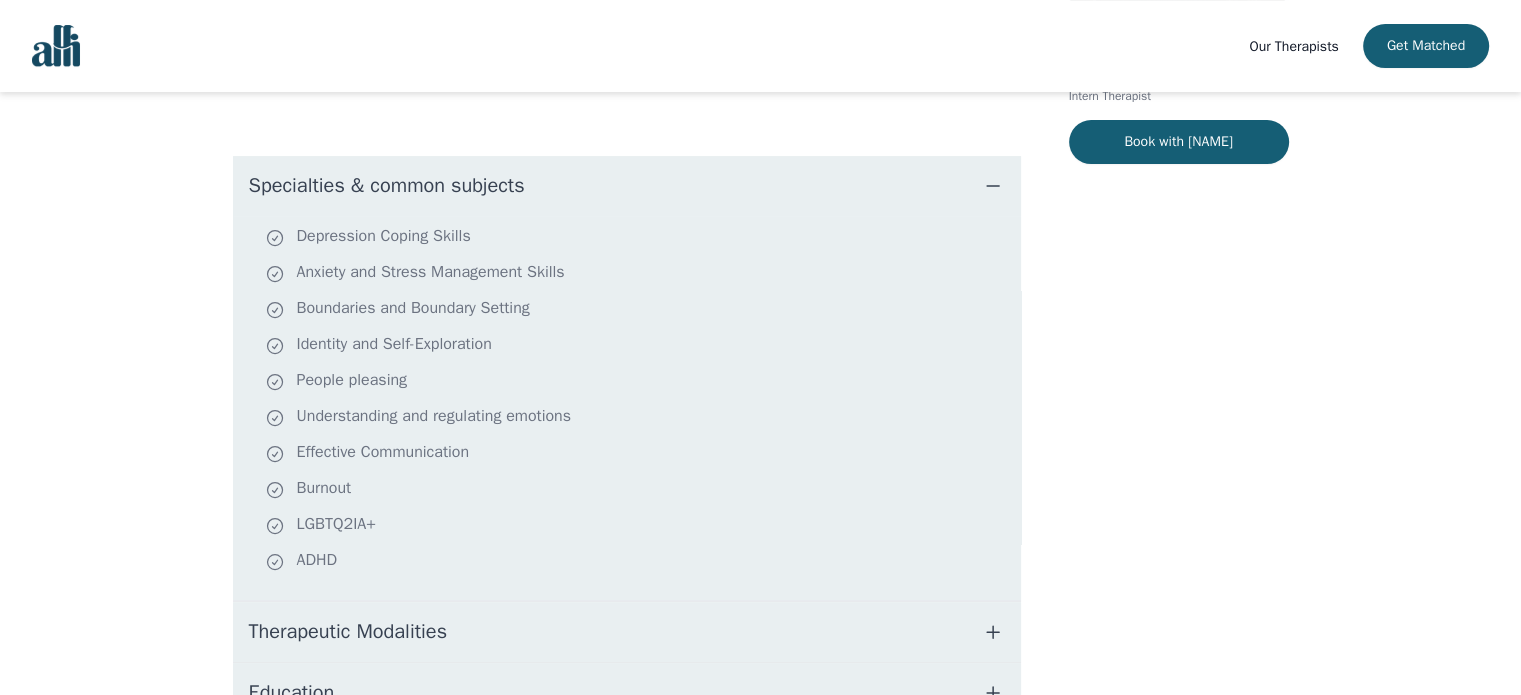 click on "Specialties & common subjects" at bounding box center [627, 186] 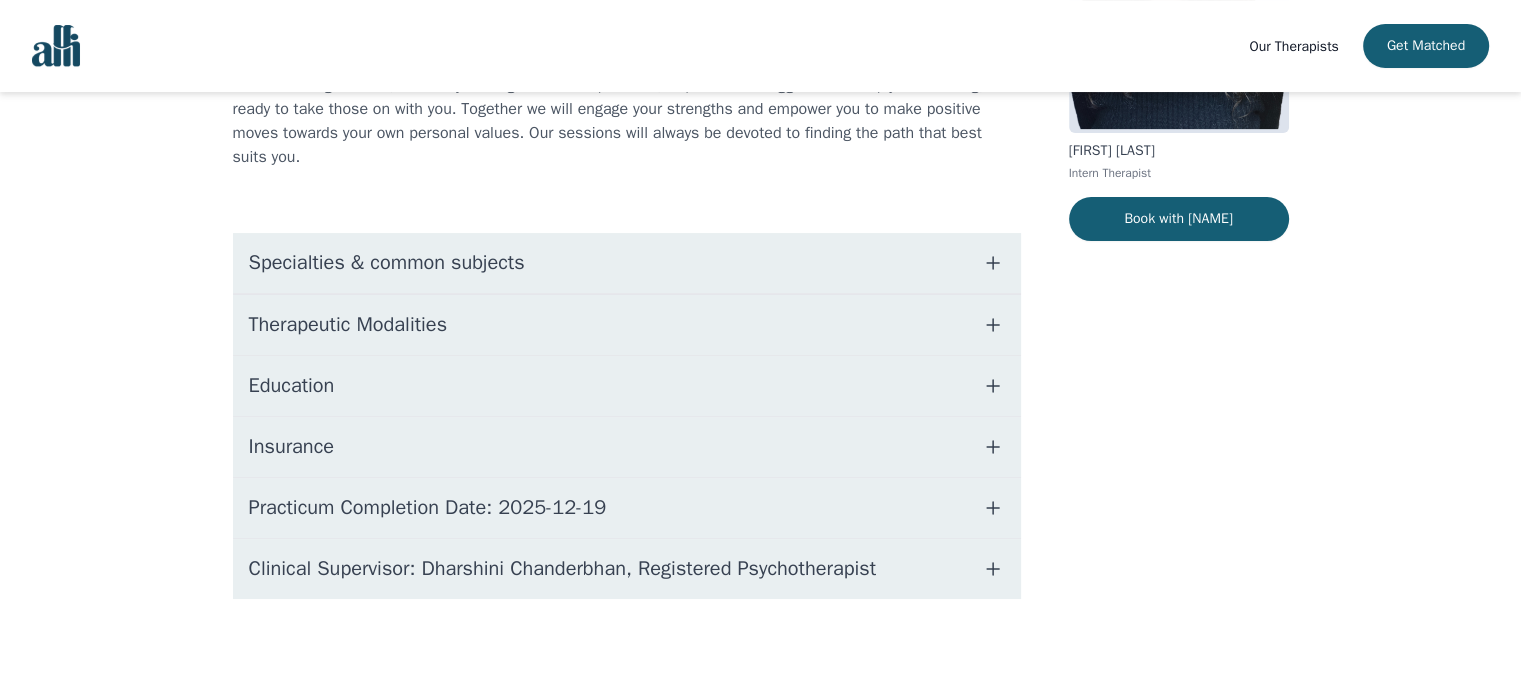 scroll, scrollTop: 293, scrollLeft: 0, axis: vertical 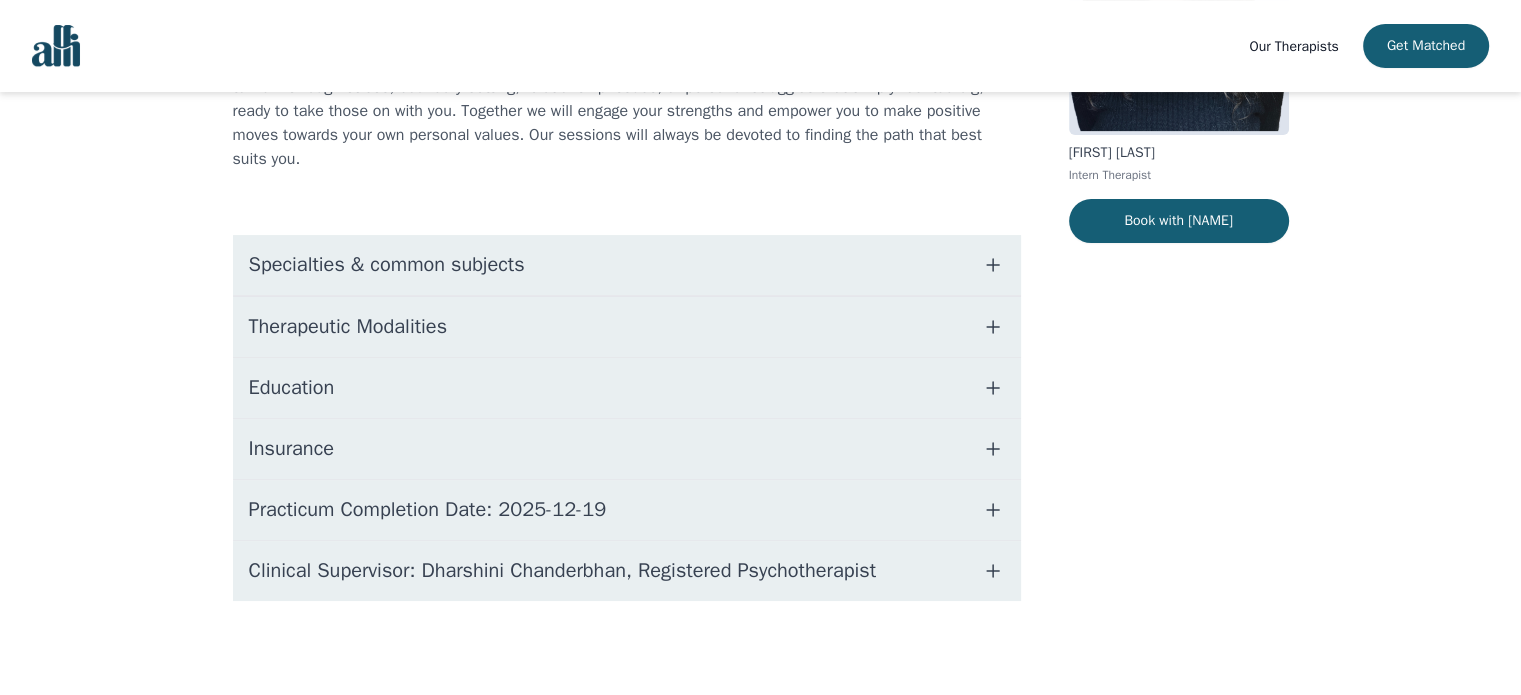 click on "Therapeutic Modalities" at bounding box center (627, 327) 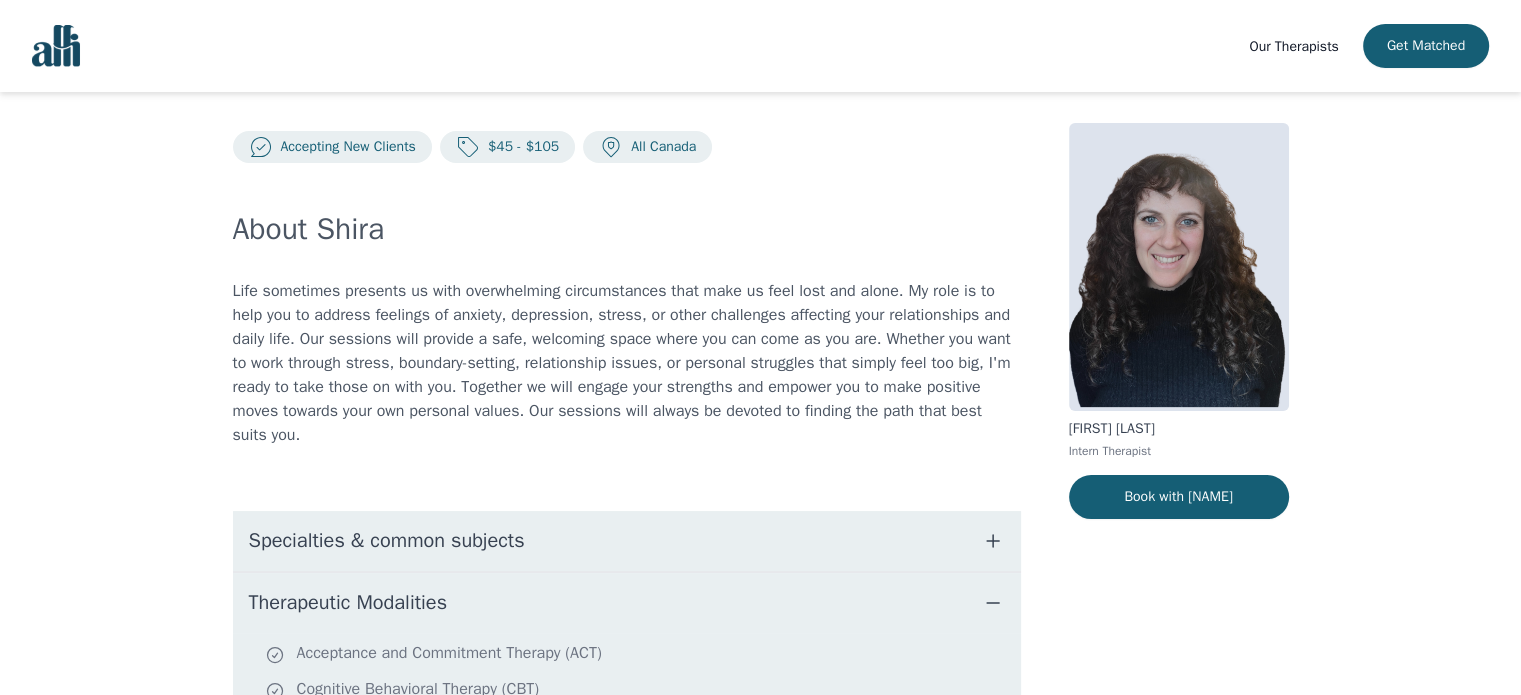 scroll, scrollTop: 0, scrollLeft: 0, axis: both 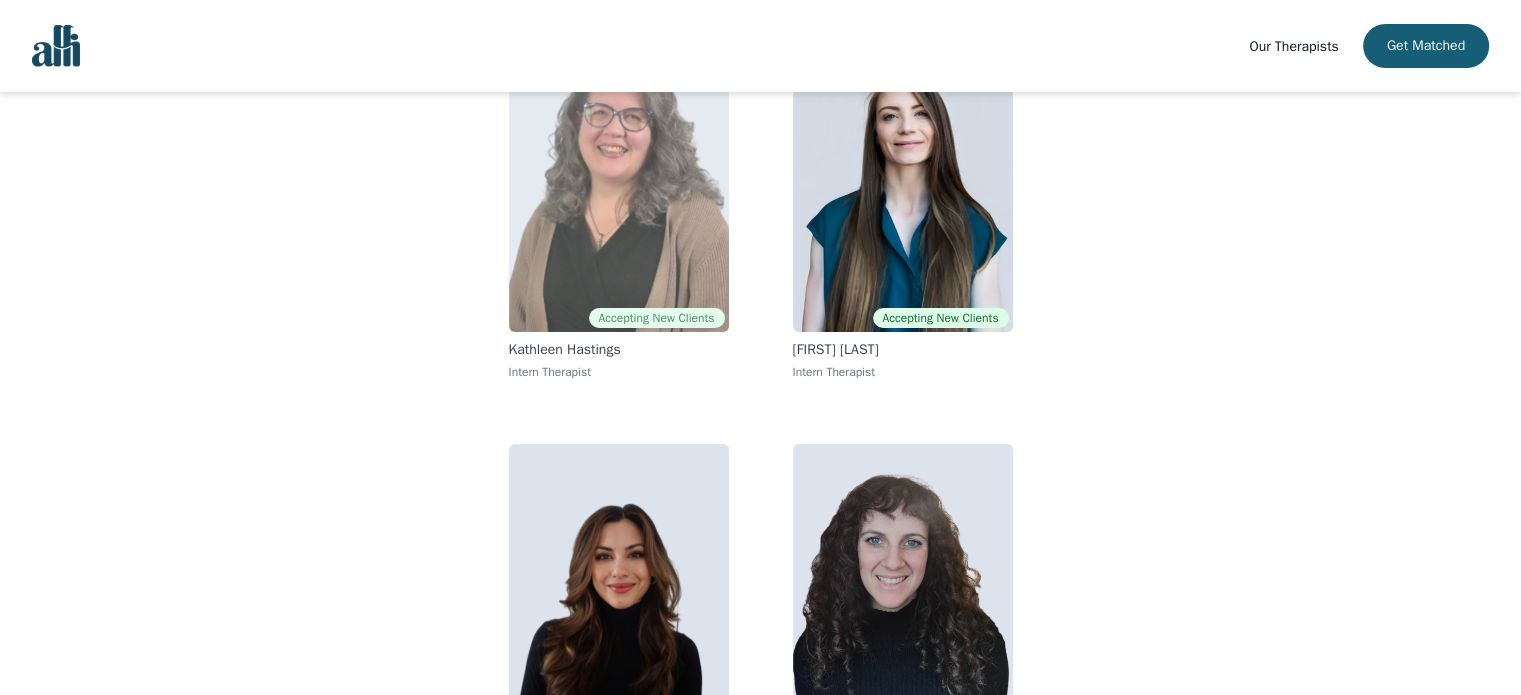 click at bounding box center (619, 188) 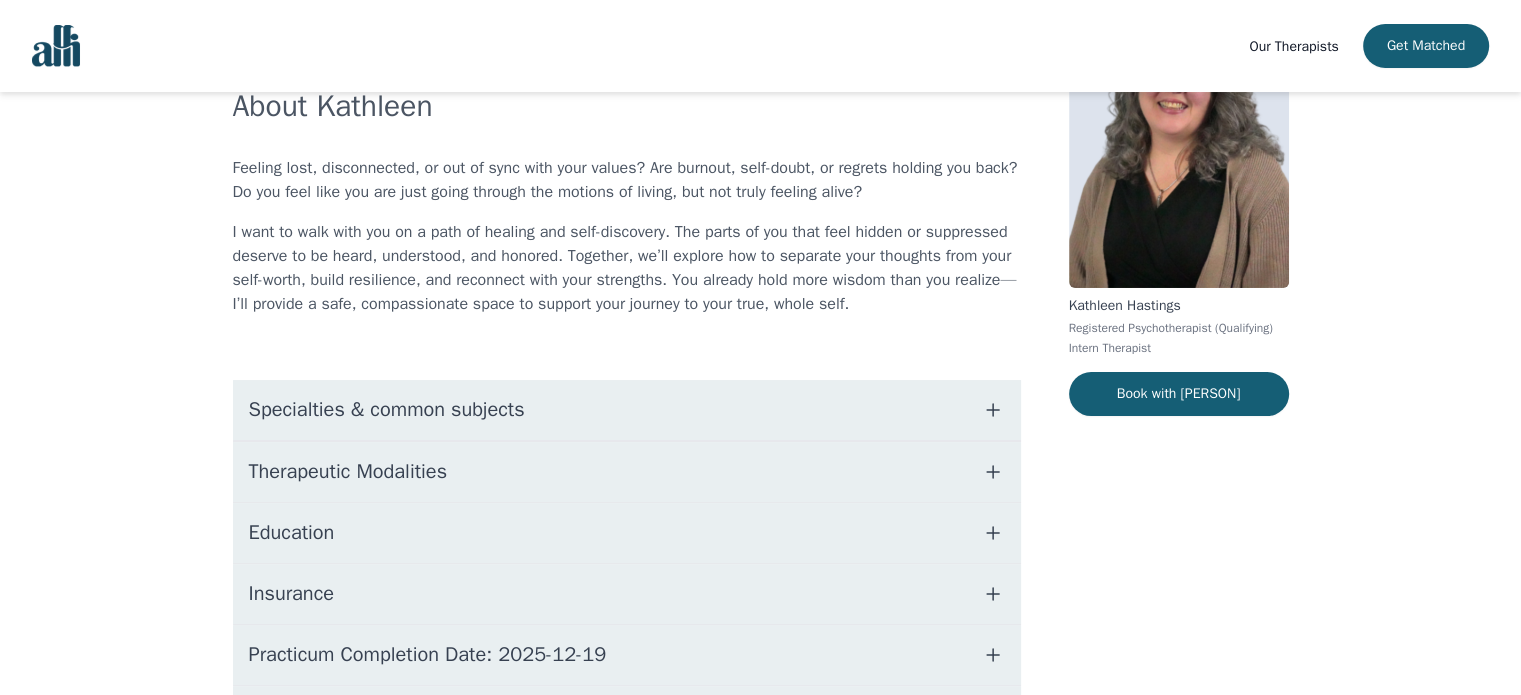 scroll, scrollTop: 144, scrollLeft: 0, axis: vertical 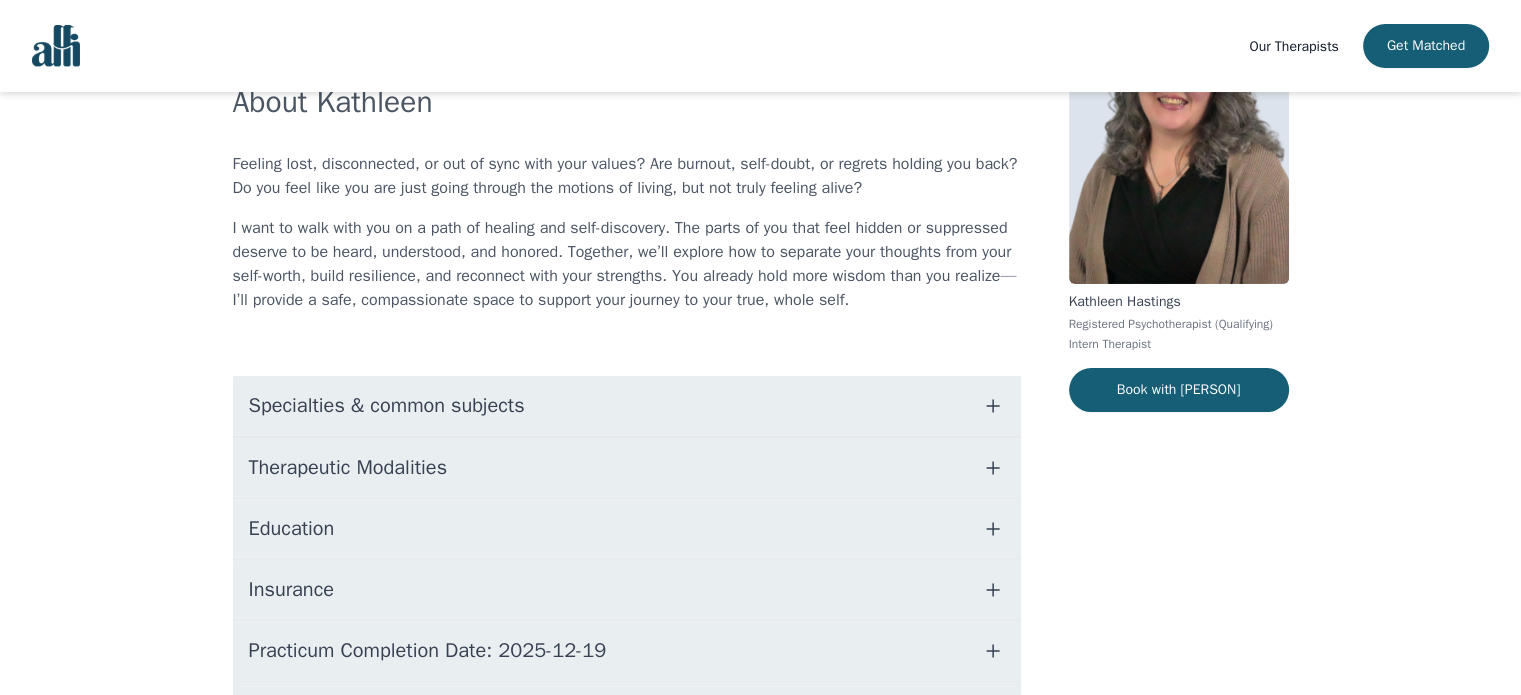 click on "About [NAME] Feeling lost, disconnected, or out of sync with your values? Are burnout, self-doubt, or regrets holding you back? Do you feel like you are just going through the motions of living, but not truly feeling alive?  I want to walk with you on a path of healing and self-discovery. The parts of you that feel hidden or suppressed deserve to be heard, understood, and honored. Together, we’ll explore how to separate your thoughts from your self-worth, build resilience, and reconnect with your strengths. You already hold more wisdom than you realize—I’ll provide a safe, compassionate space to support your journey to your true, whole self. Specialties & common subjects Therapeutic Modalities Education Insurance Practicum Completion Date: [DATE] Clinical Supervisor: [NAME], Registered Psychotherapist" at bounding box center (627, 413) 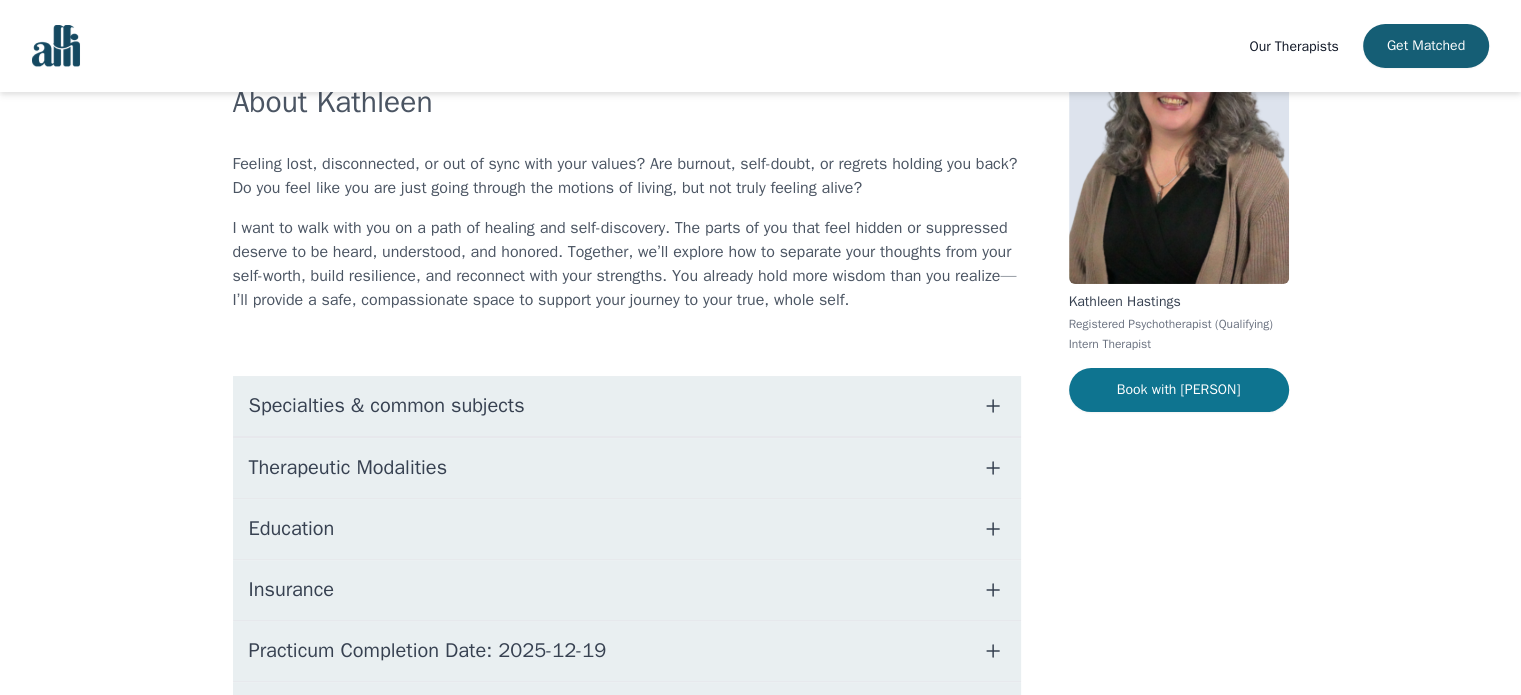 click on "Book with [PERSON]" at bounding box center [1179, 390] 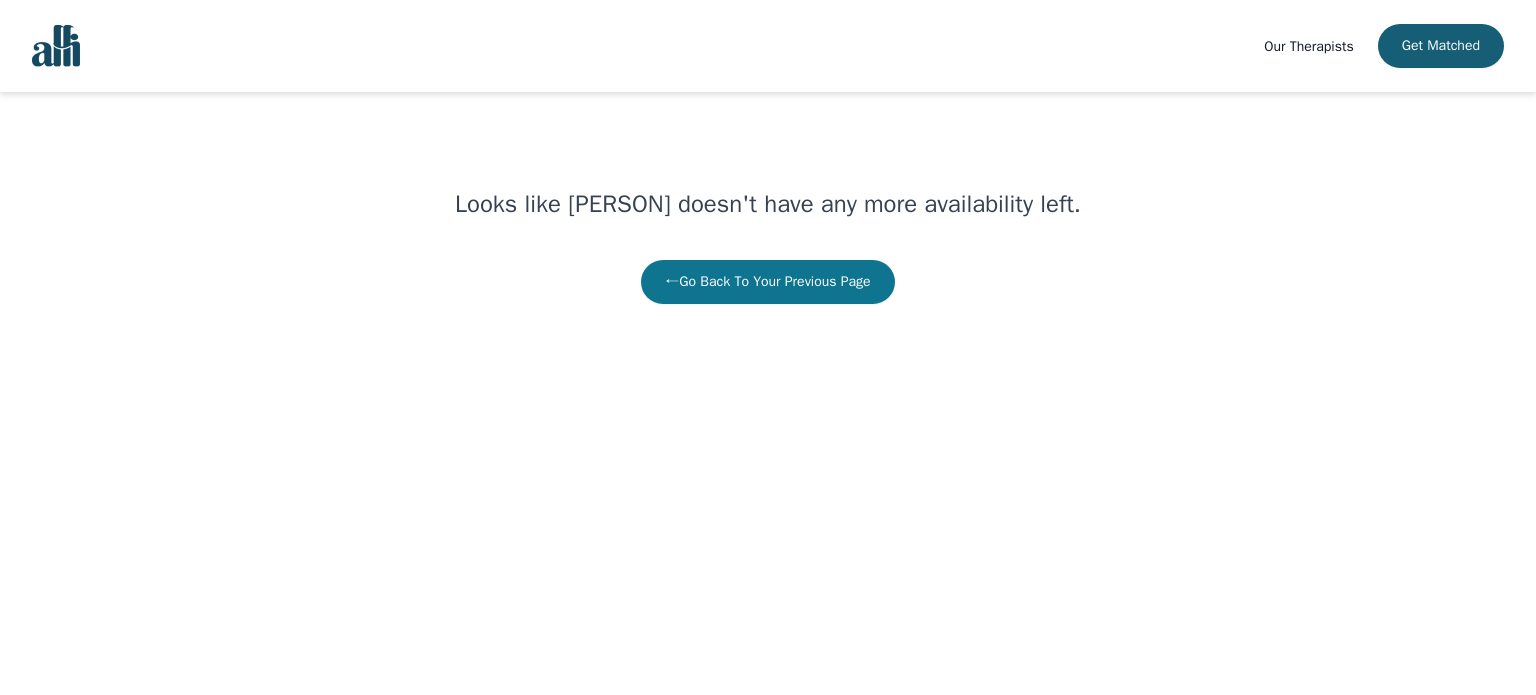 click on "←  Go Back To Your Previous Page" at bounding box center [767, 282] 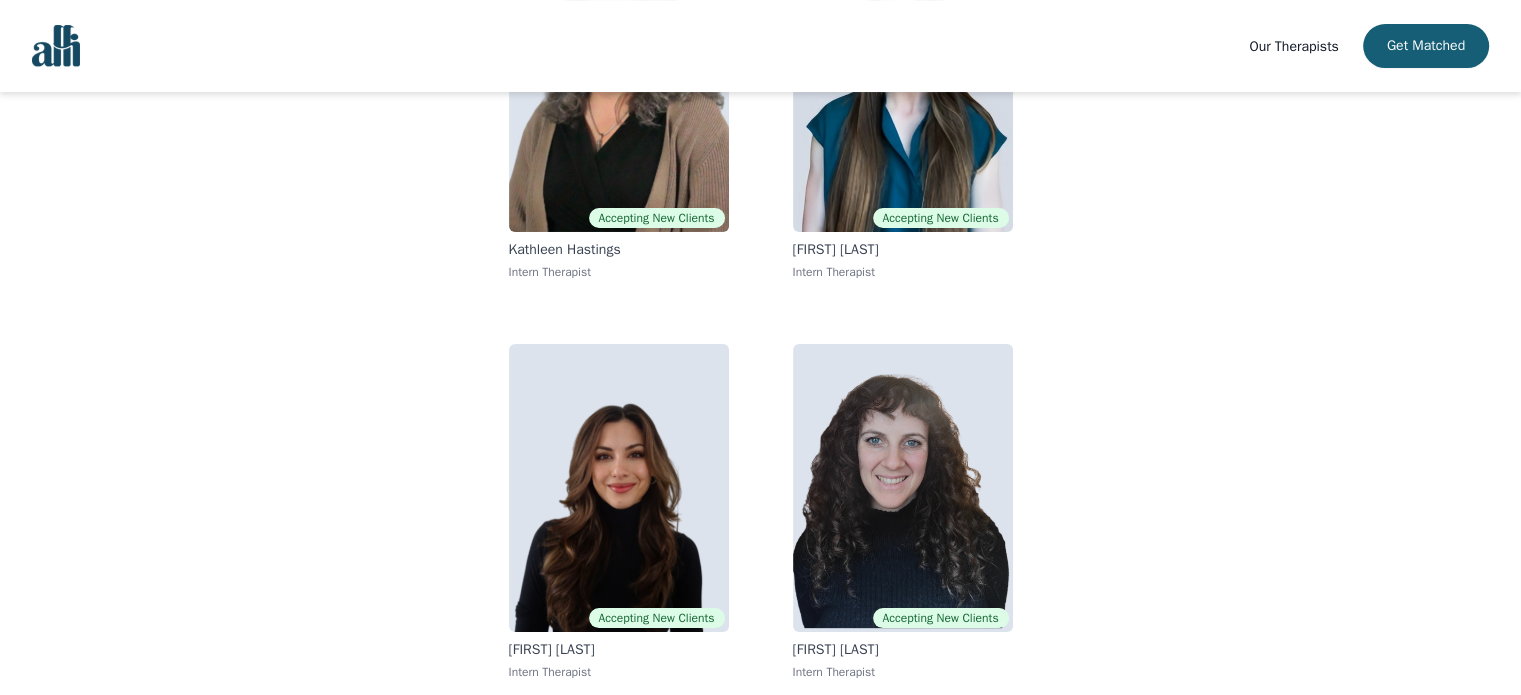 scroll, scrollTop: 348, scrollLeft: 0, axis: vertical 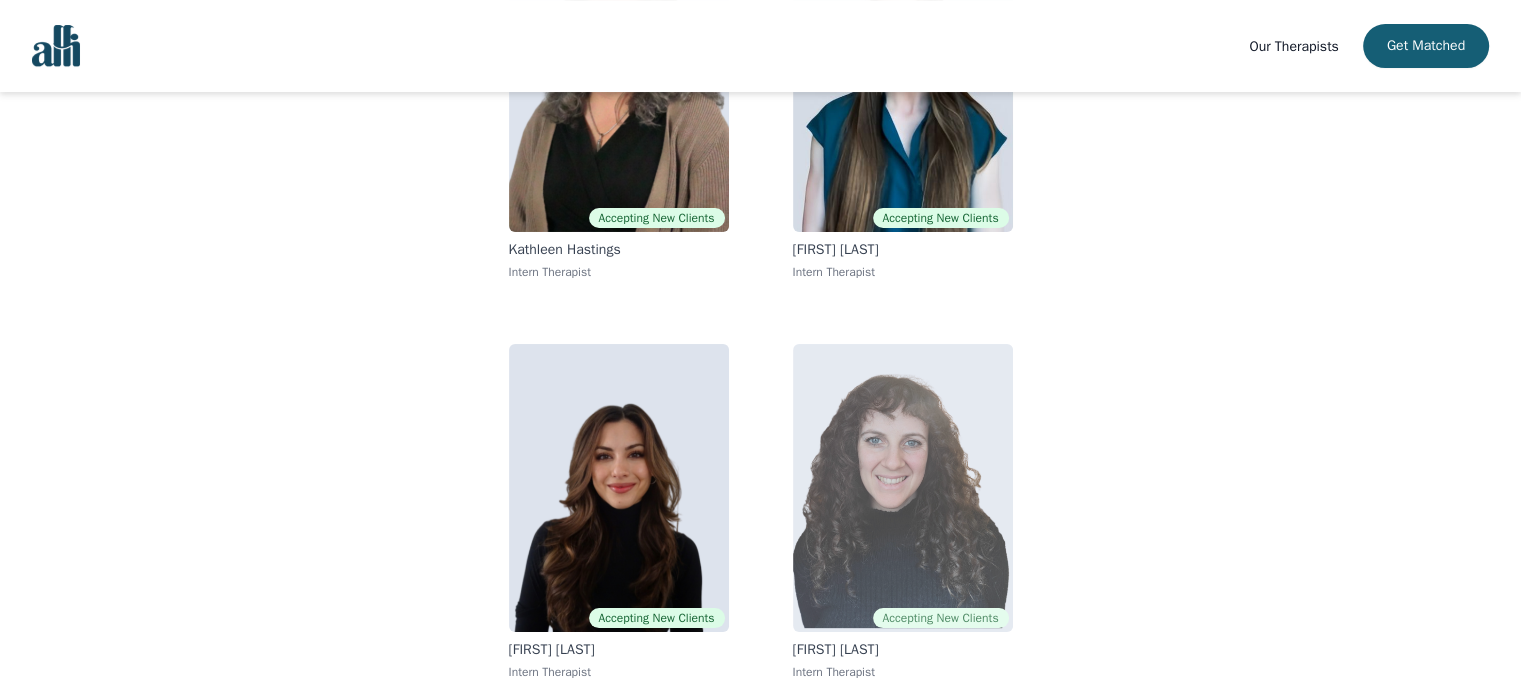 click at bounding box center [903, 488] 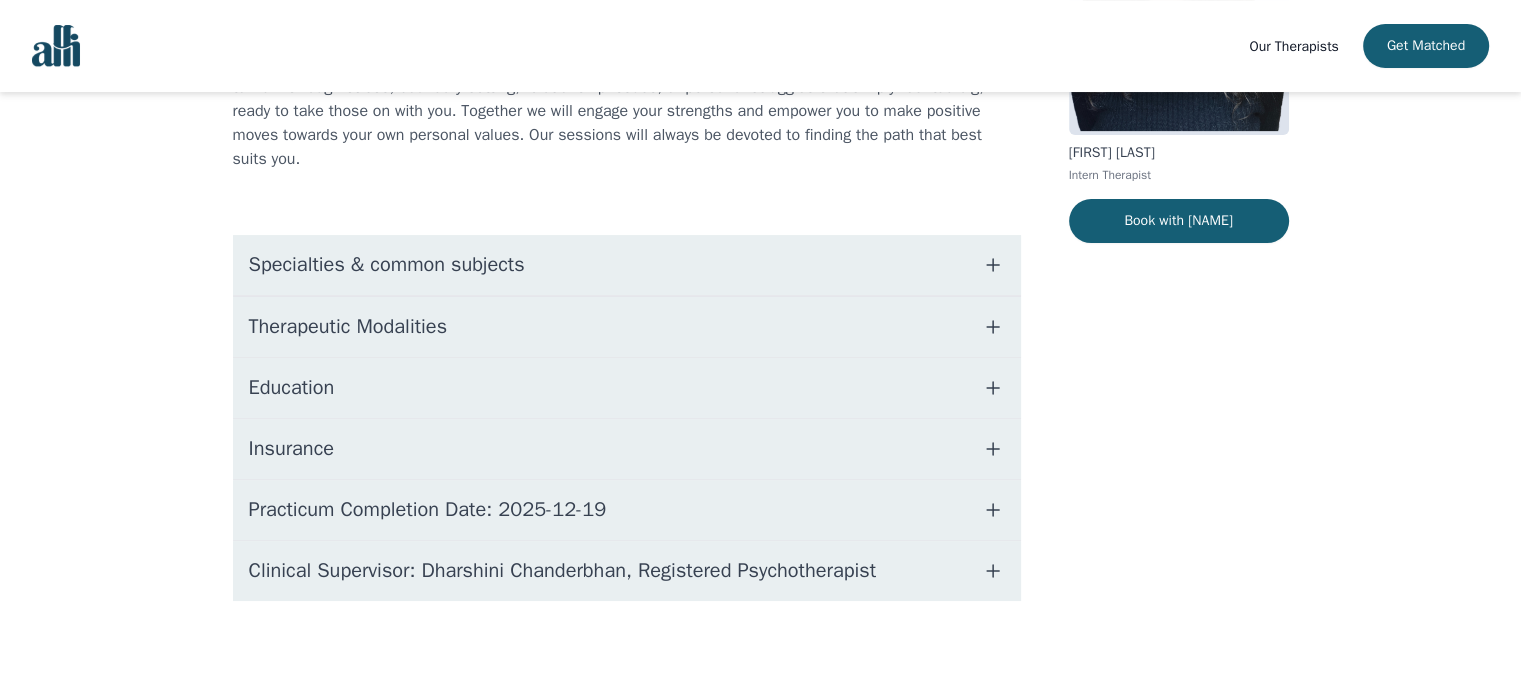 scroll, scrollTop: 0, scrollLeft: 0, axis: both 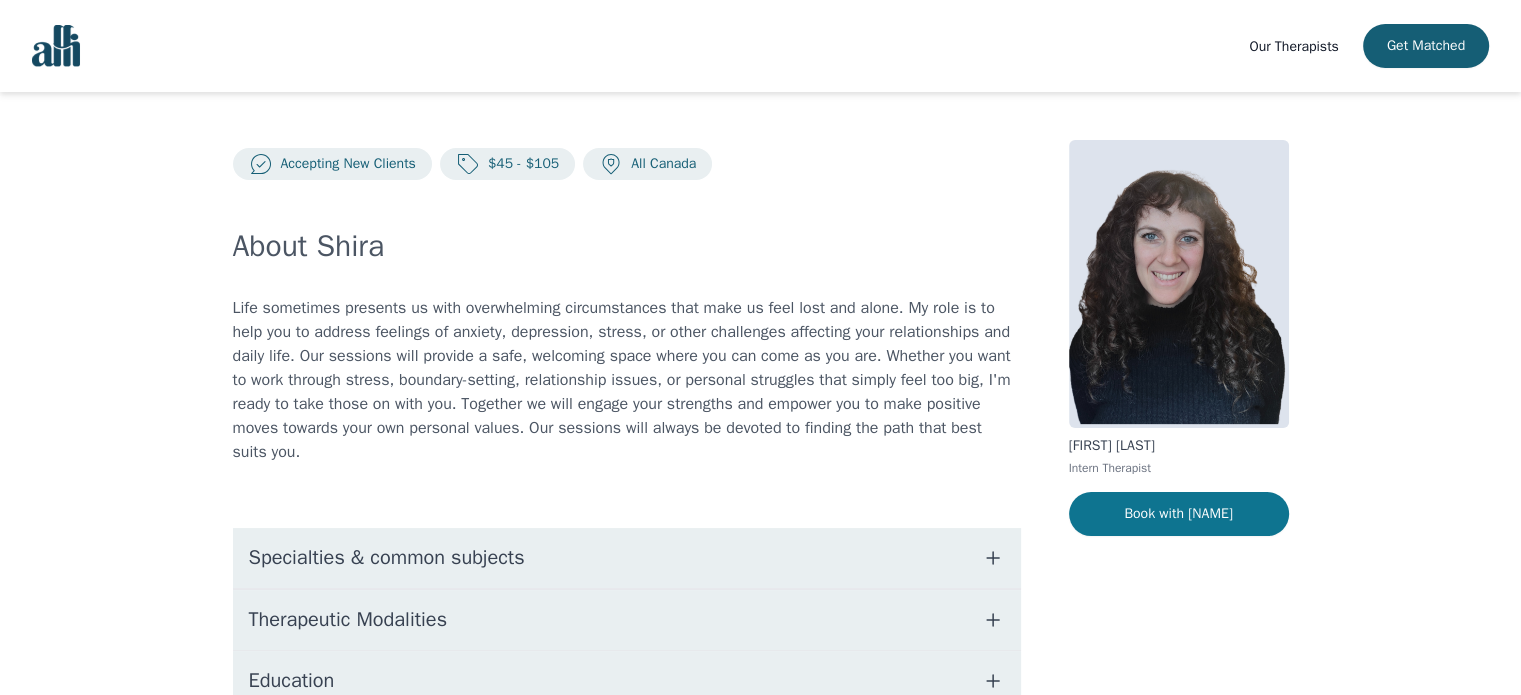 click on "Book with [NAME]" at bounding box center [1179, 514] 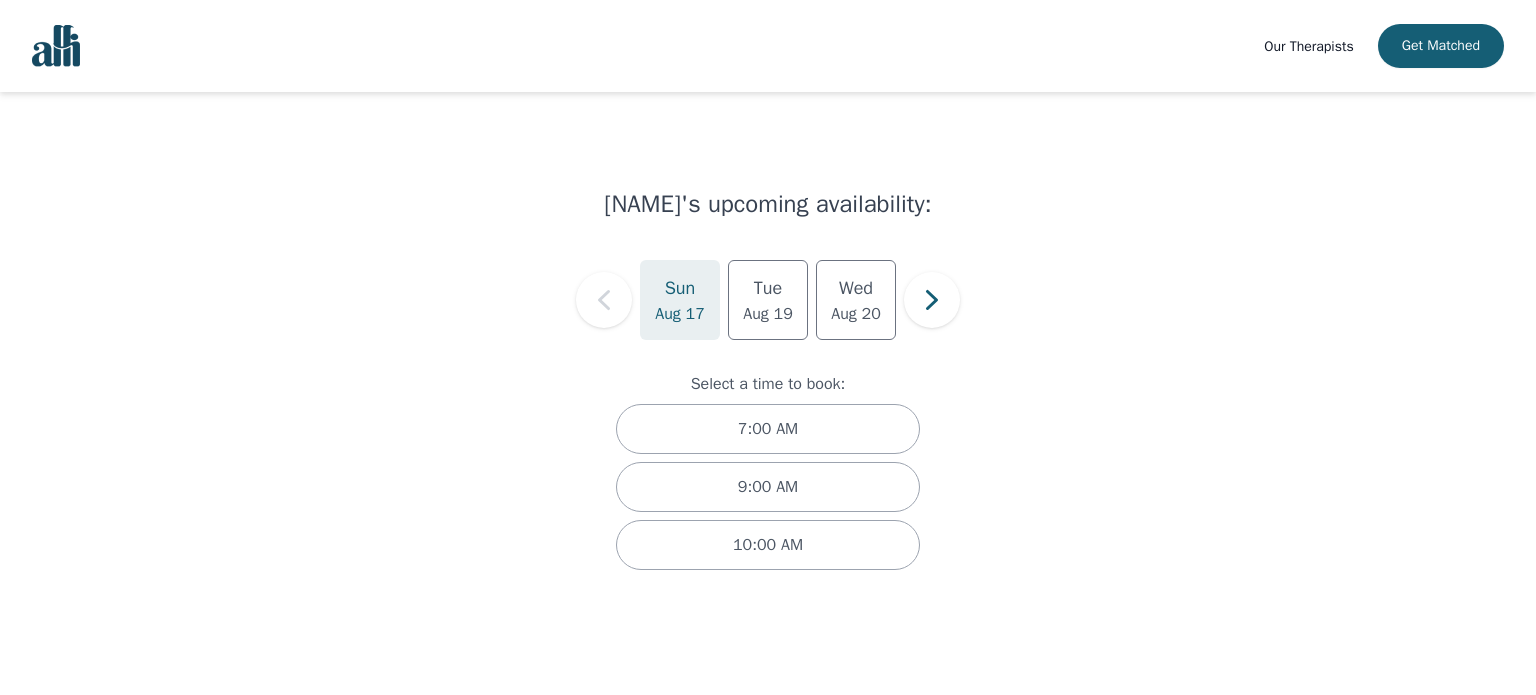 click on "[PERSON] 's upcoming availability: Sun Aug 17 Tue Aug 19 Wed Aug 20 Select a time to book: 7:00 AM 9:00 AM 10:00 AM" at bounding box center (768, 367) 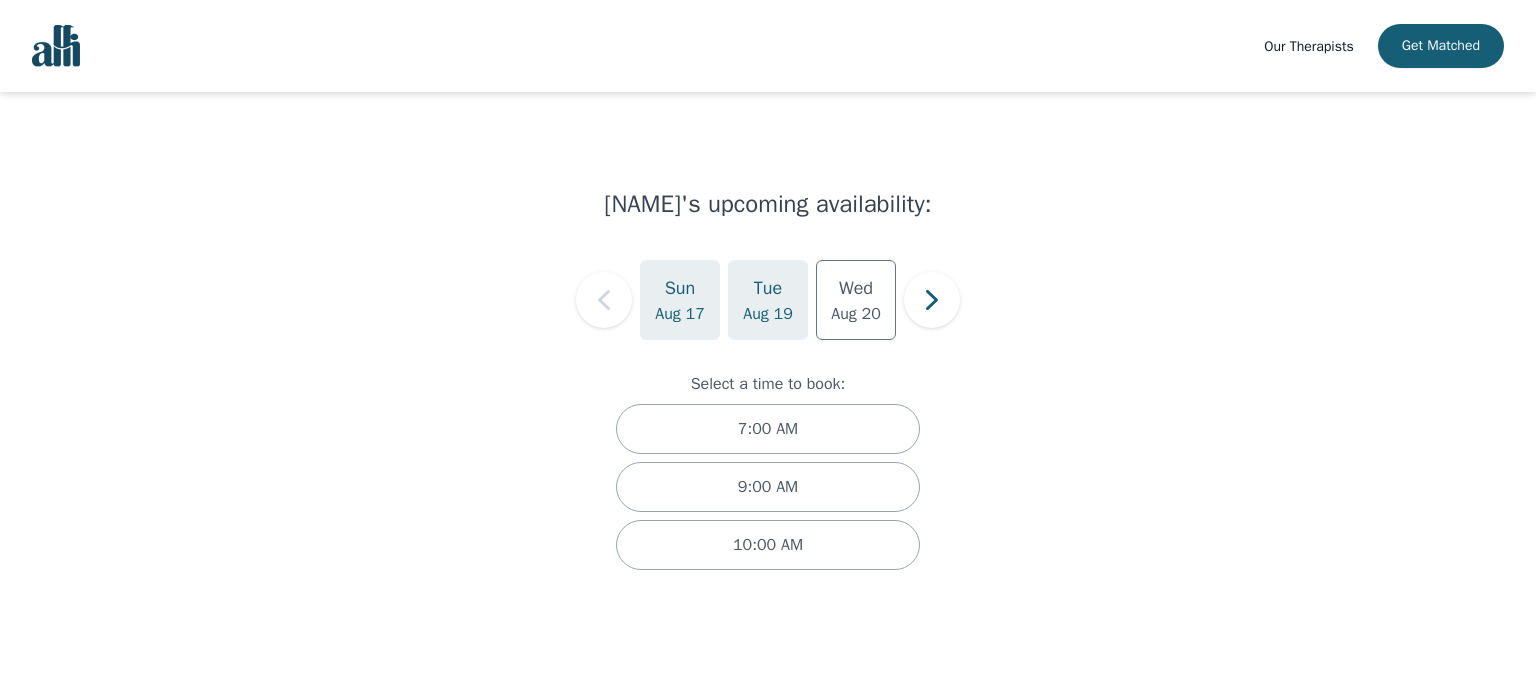 click on "Aug 19" at bounding box center (768, 314) 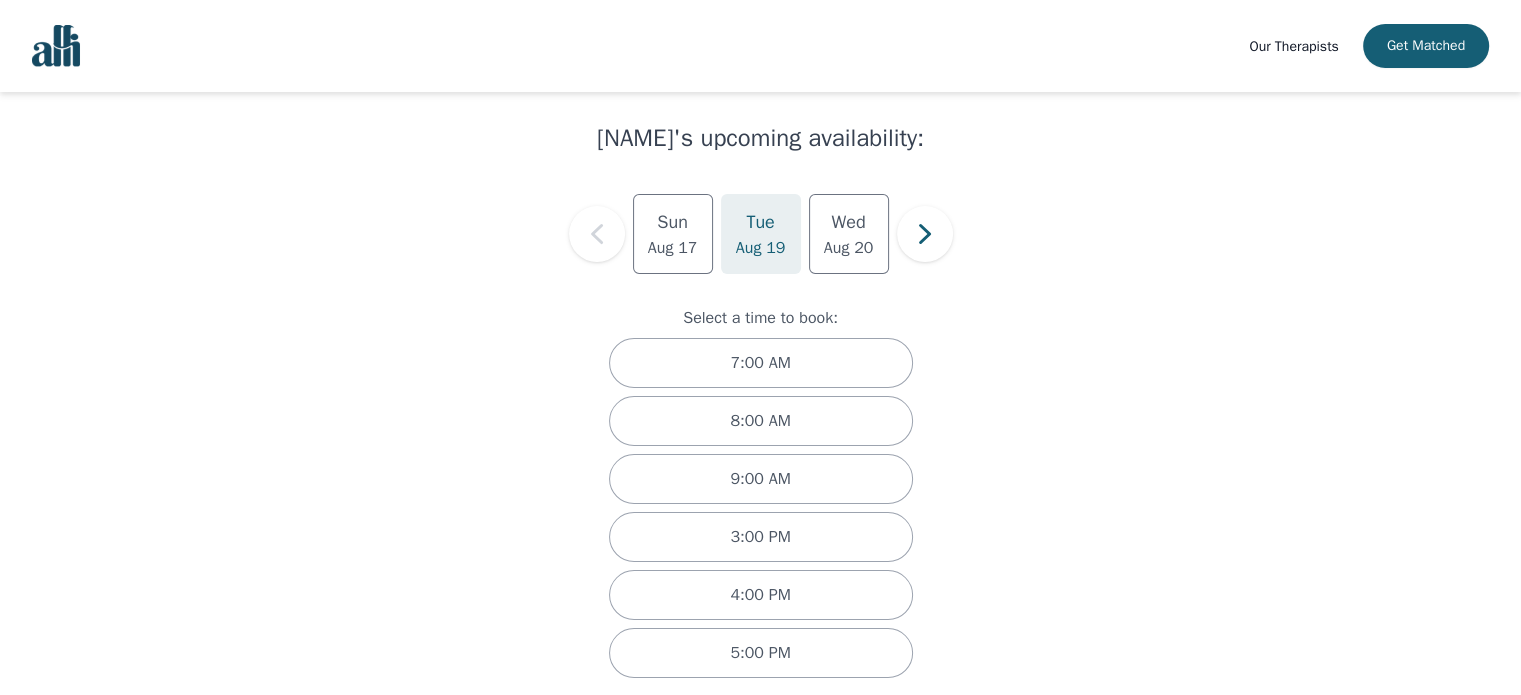 scroll, scrollTop: 84, scrollLeft: 0, axis: vertical 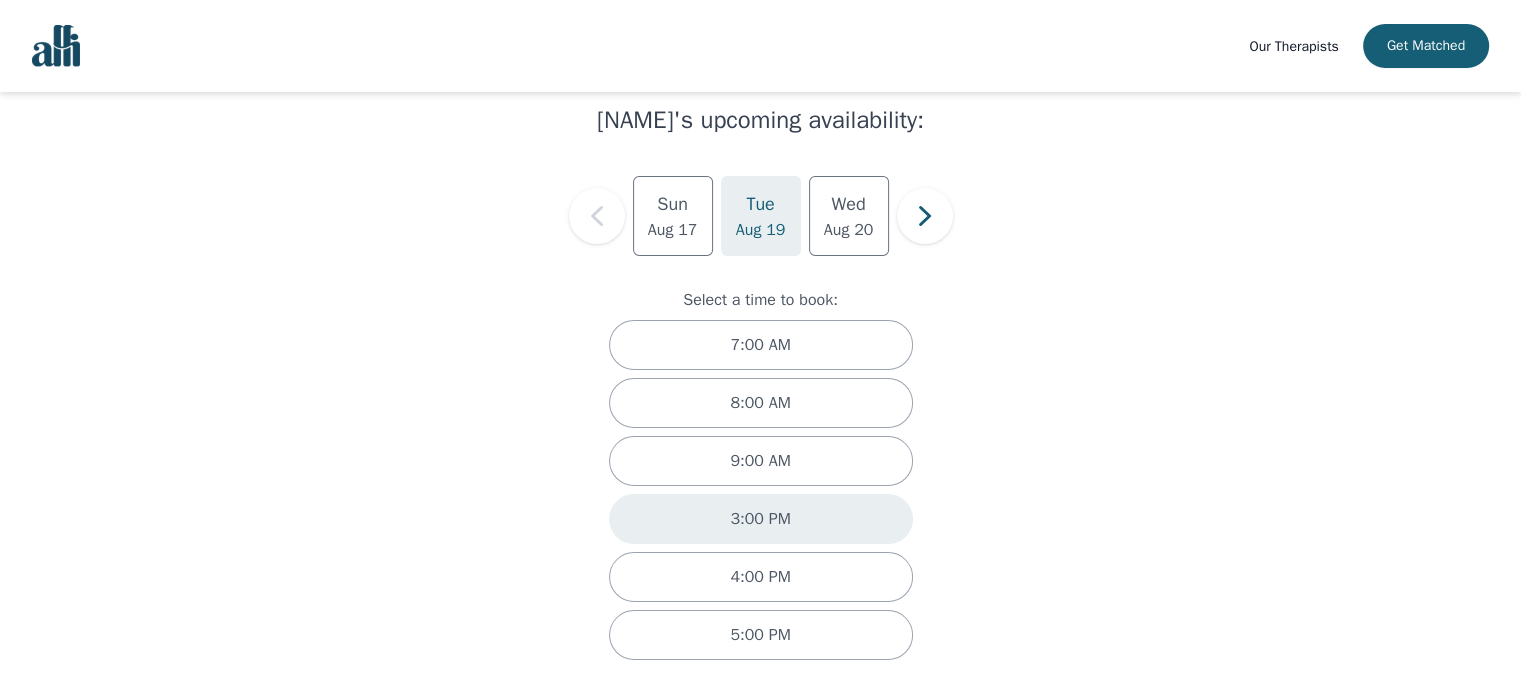 click on "3:00 PM" at bounding box center [760, 519] 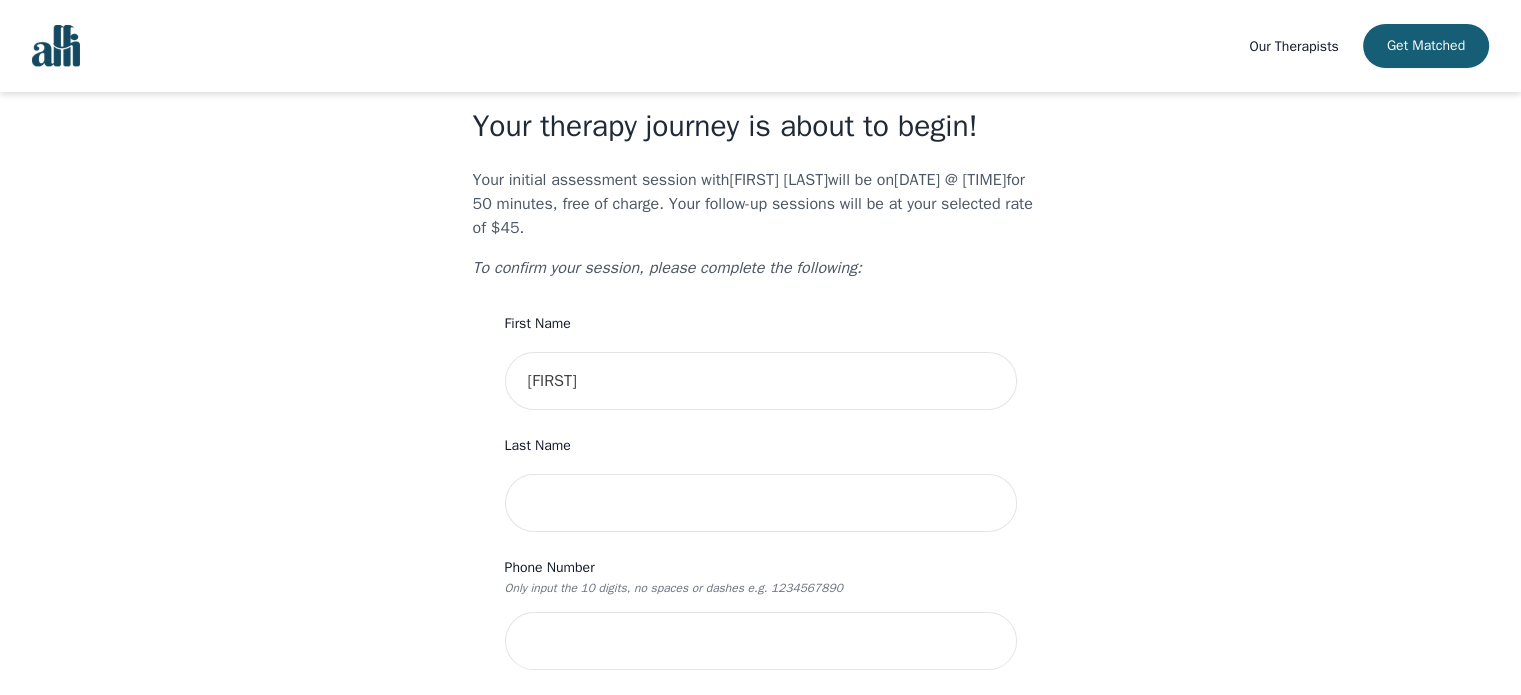 scroll, scrollTop: 58, scrollLeft: 0, axis: vertical 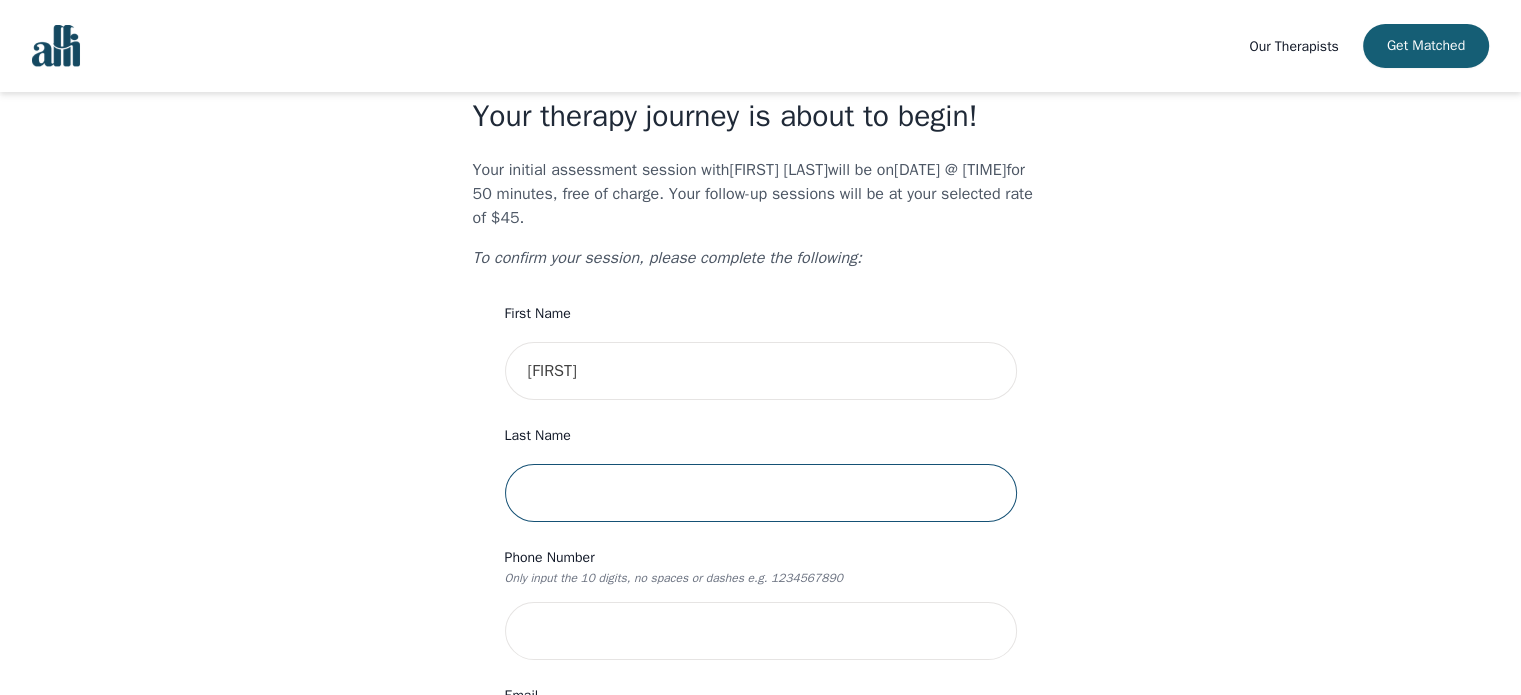 click at bounding box center (761, 493) 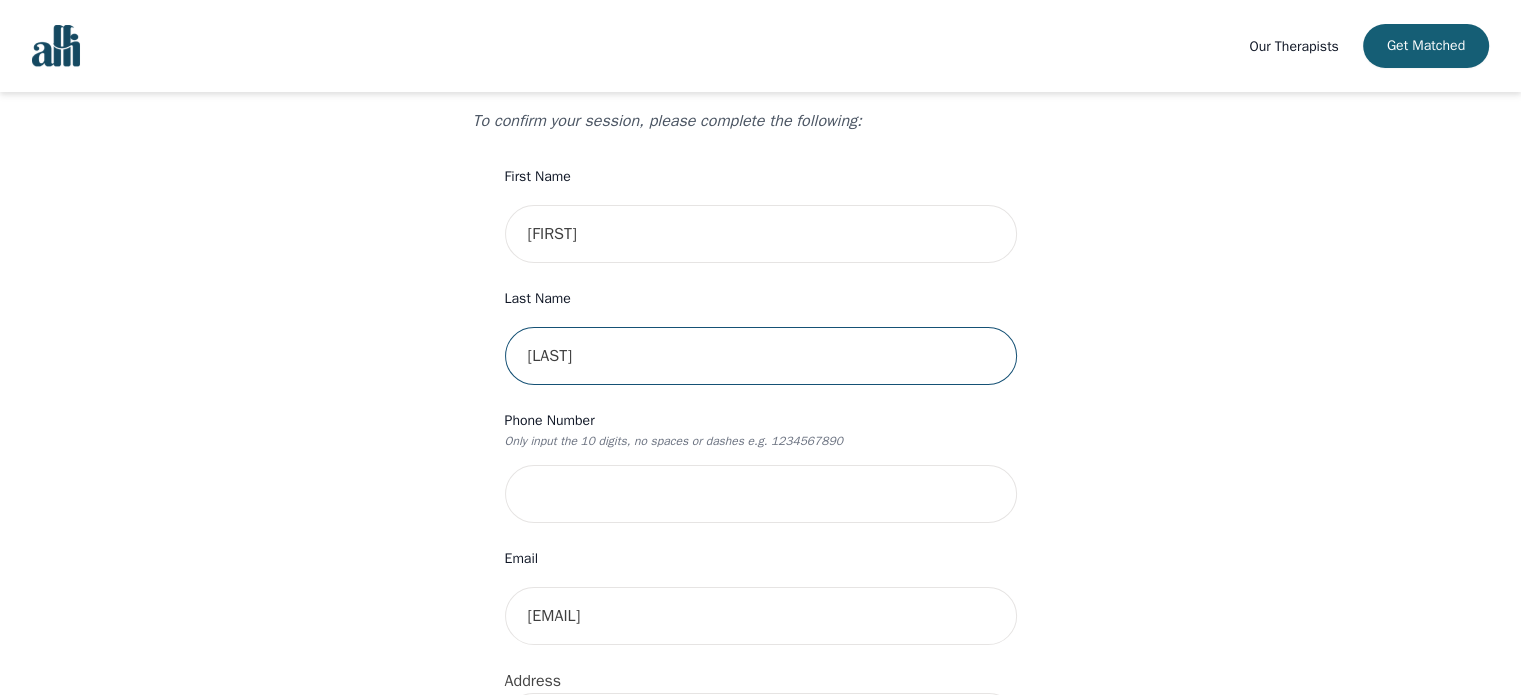 scroll, scrollTop: 198, scrollLeft: 0, axis: vertical 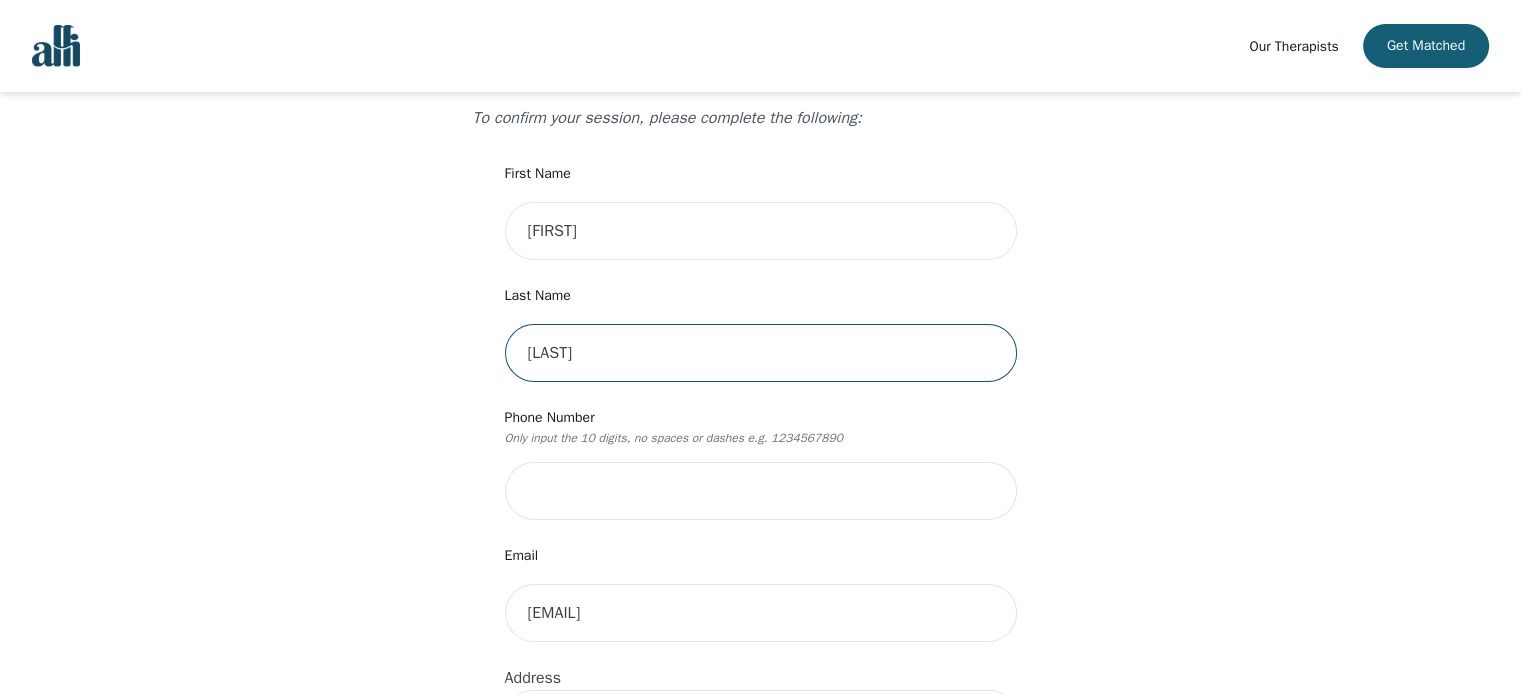 type on "[LAST]" 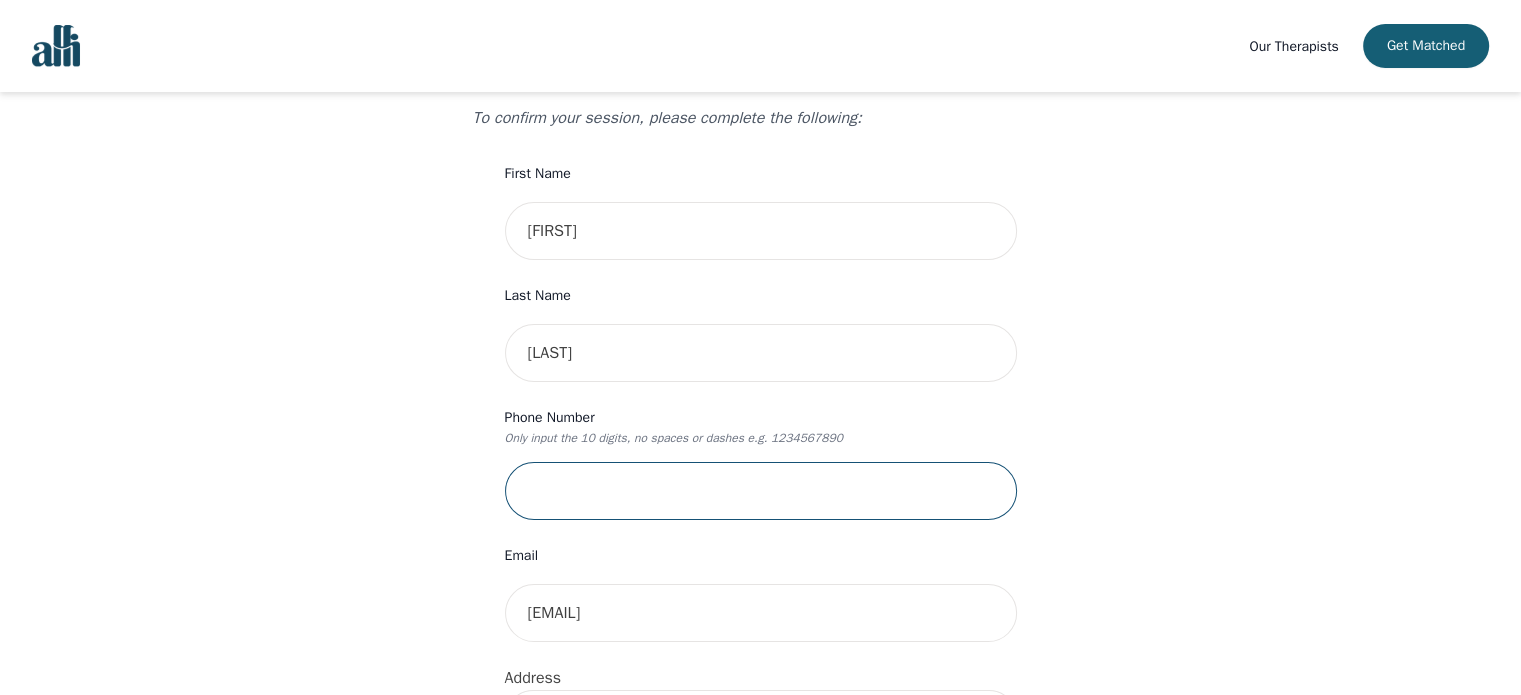 click at bounding box center [761, 491] 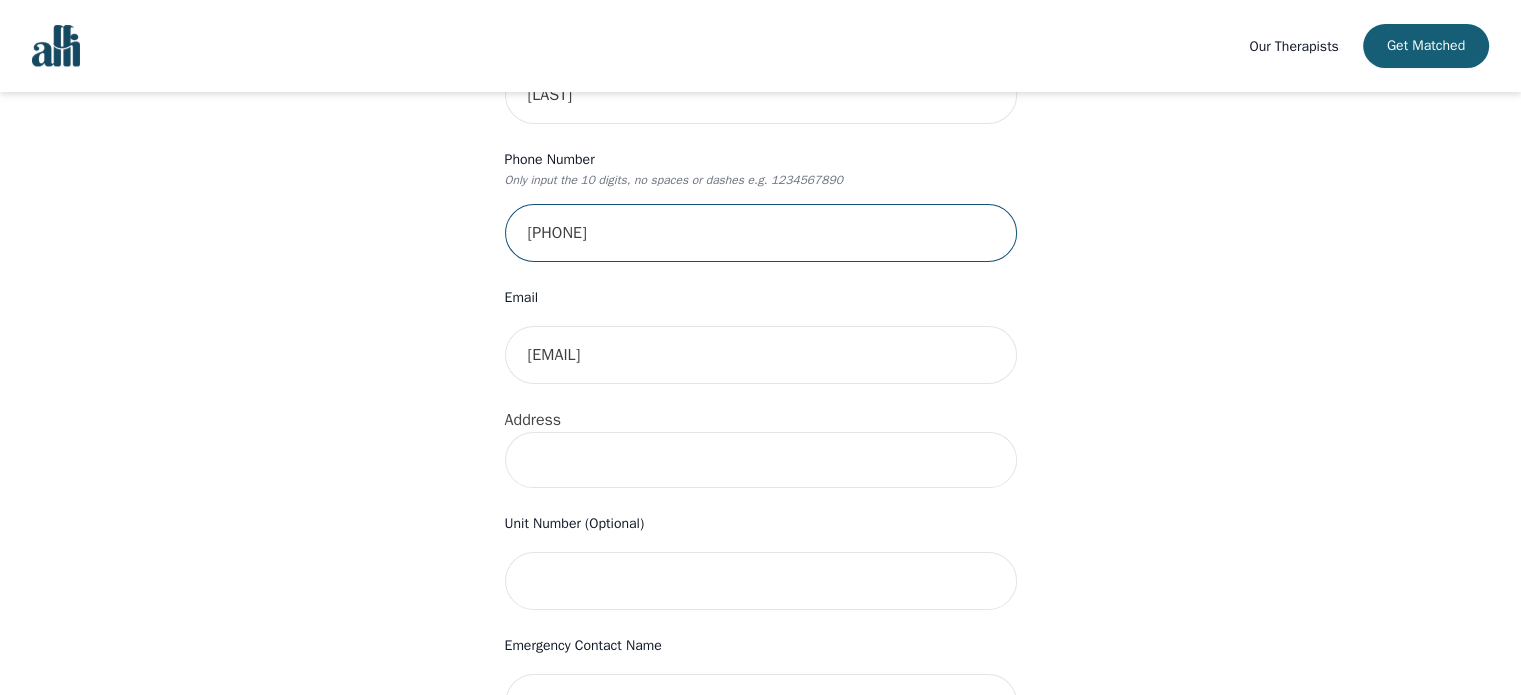 scroll, scrollTop: 458, scrollLeft: 0, axis: vertical 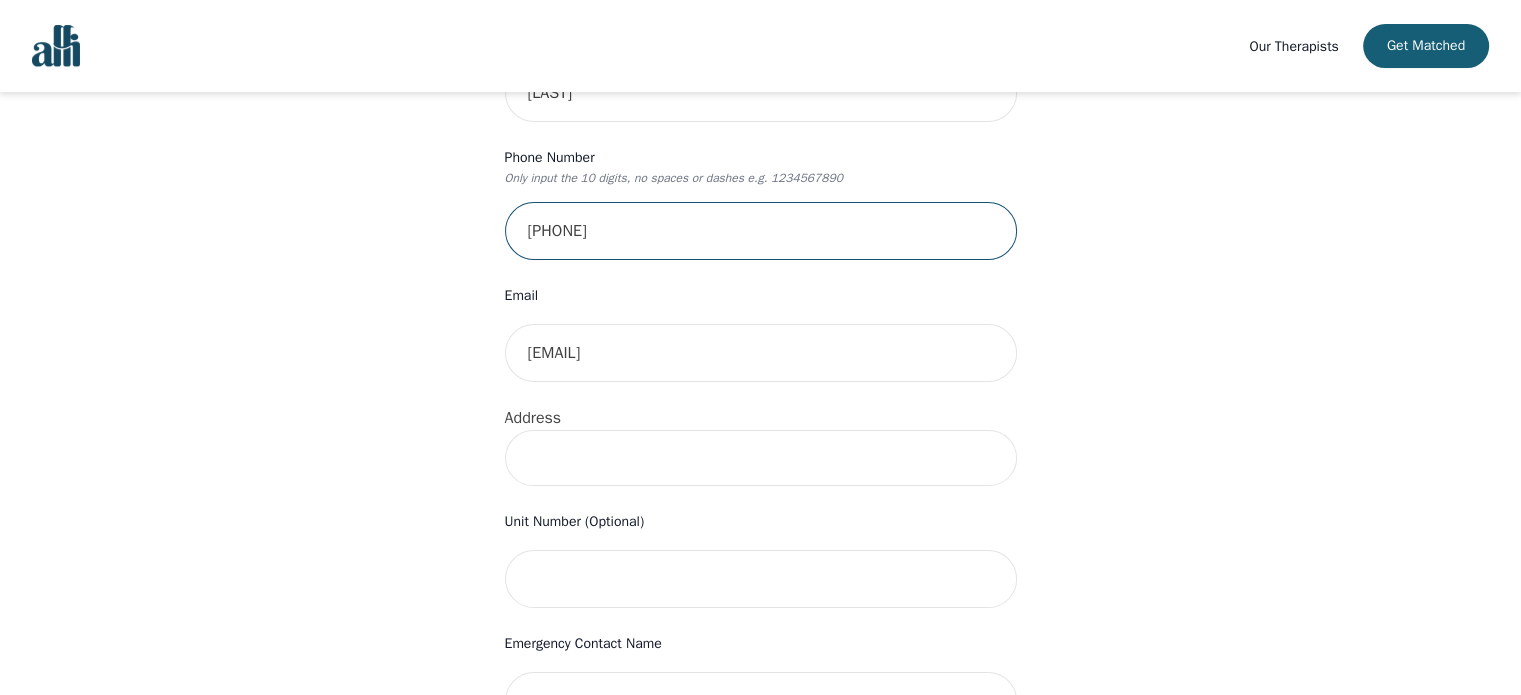 type on "[PHONE]" 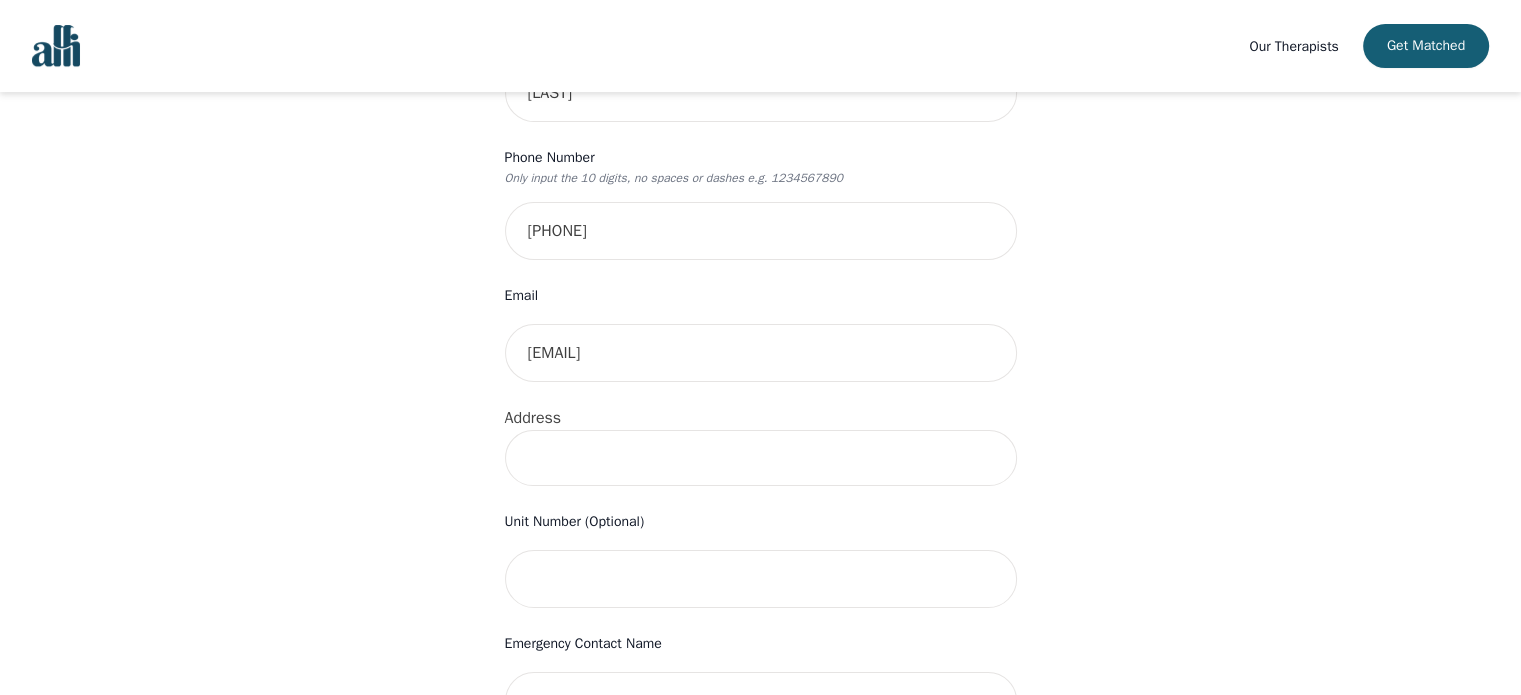 click at bounding box center (761, 458) 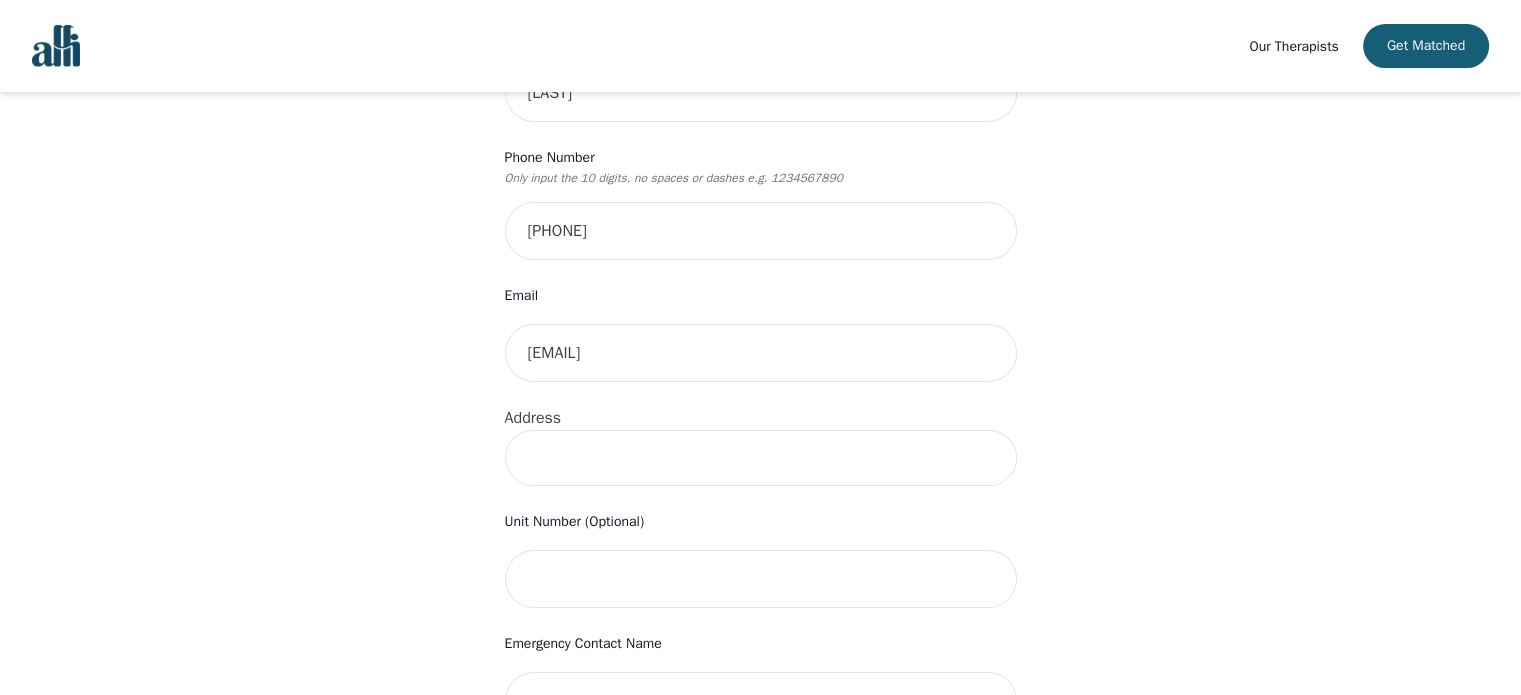 type on "[NUMBER] [STREET]" 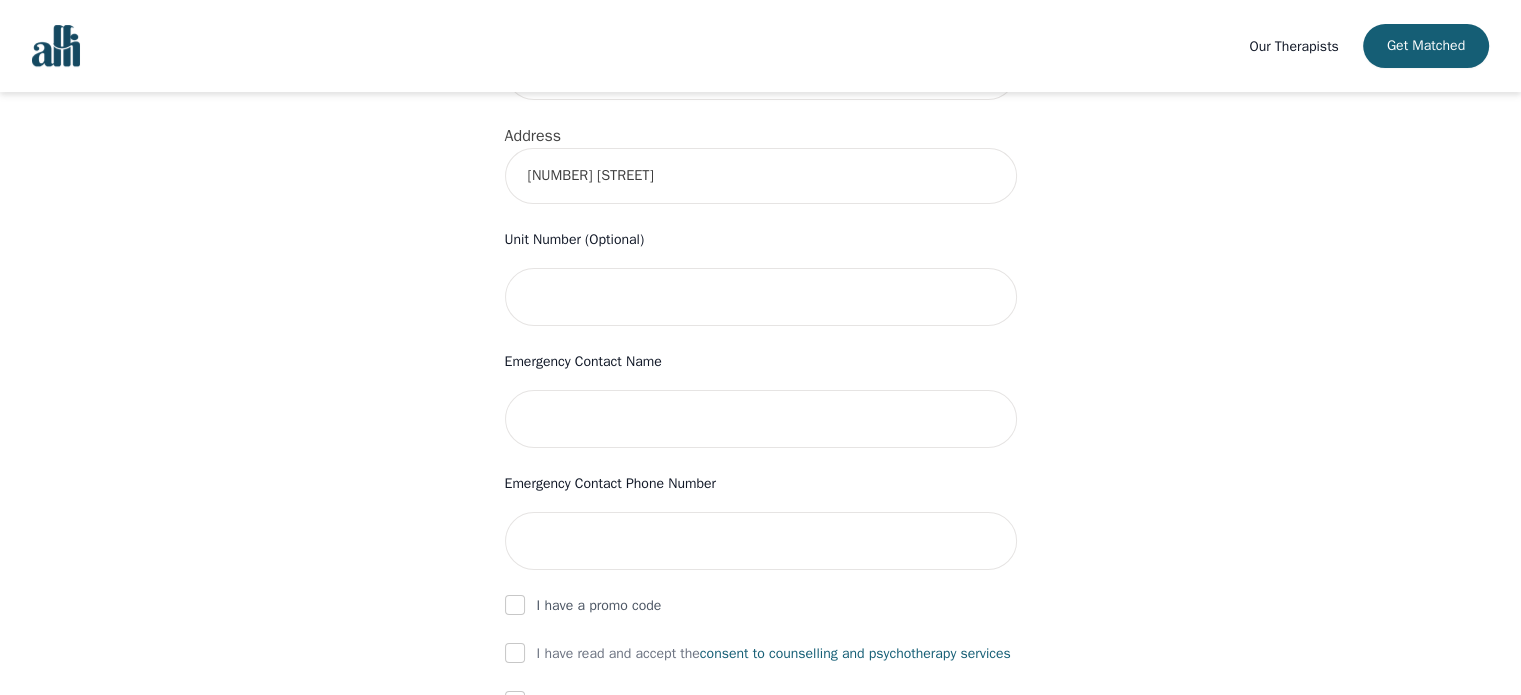 scroll, scrollTop: 747, scrollLeft: 0, axis: vertical 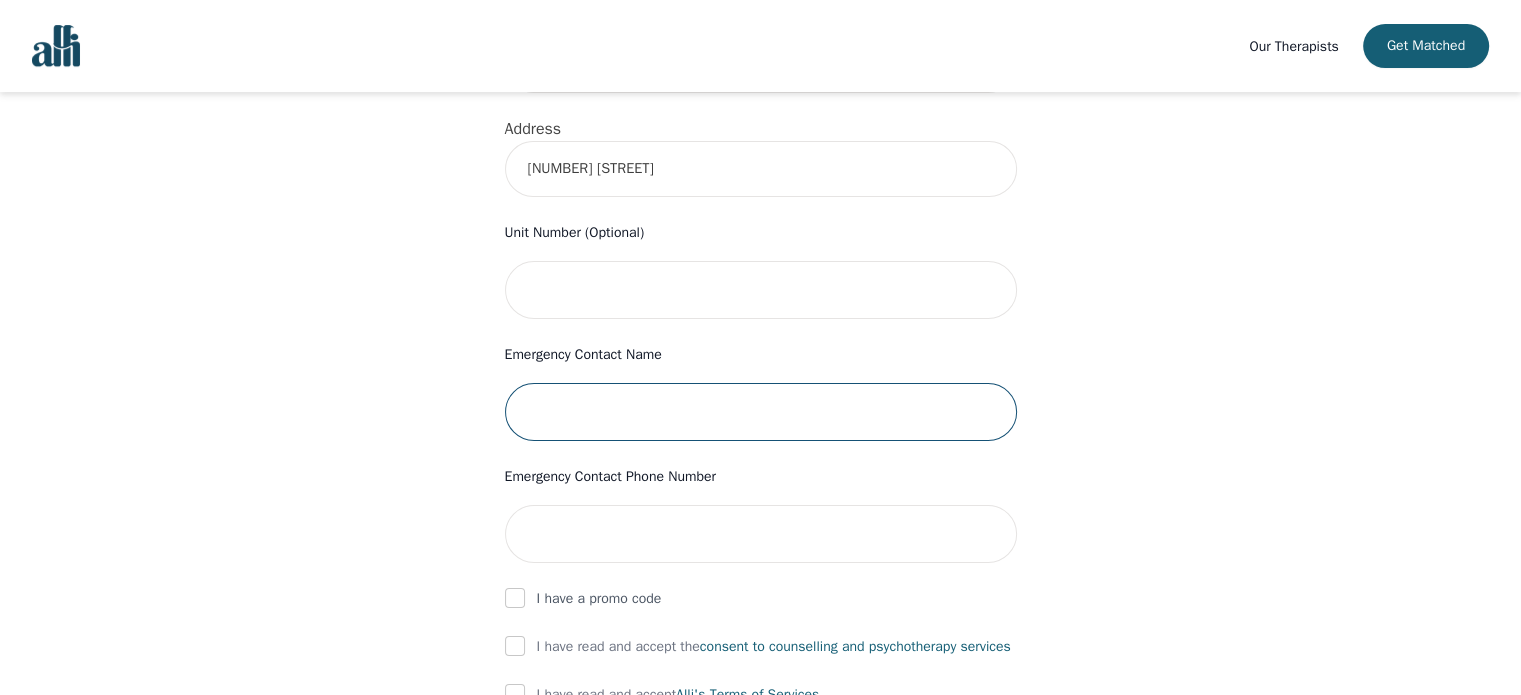 click at bounding box center (761, 412) 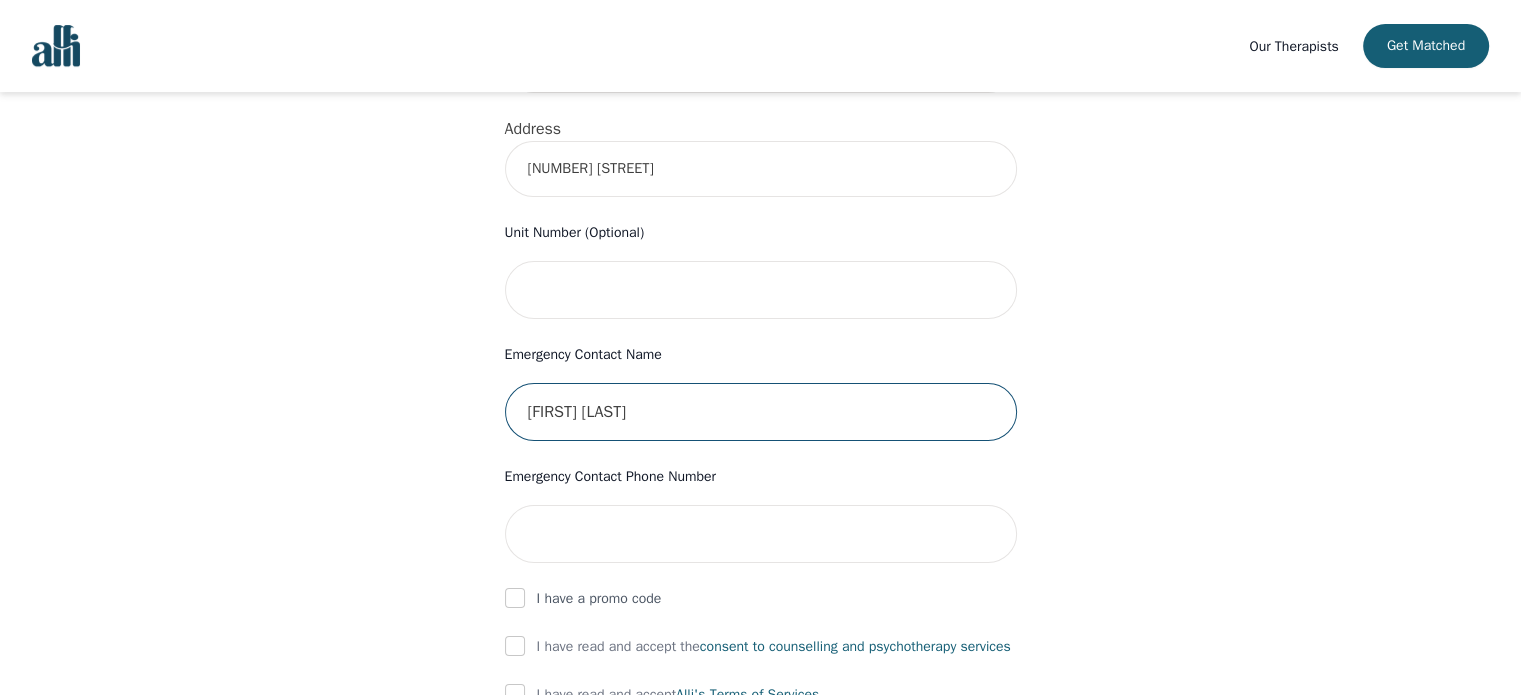 type on "[FIRST] [LAST]" 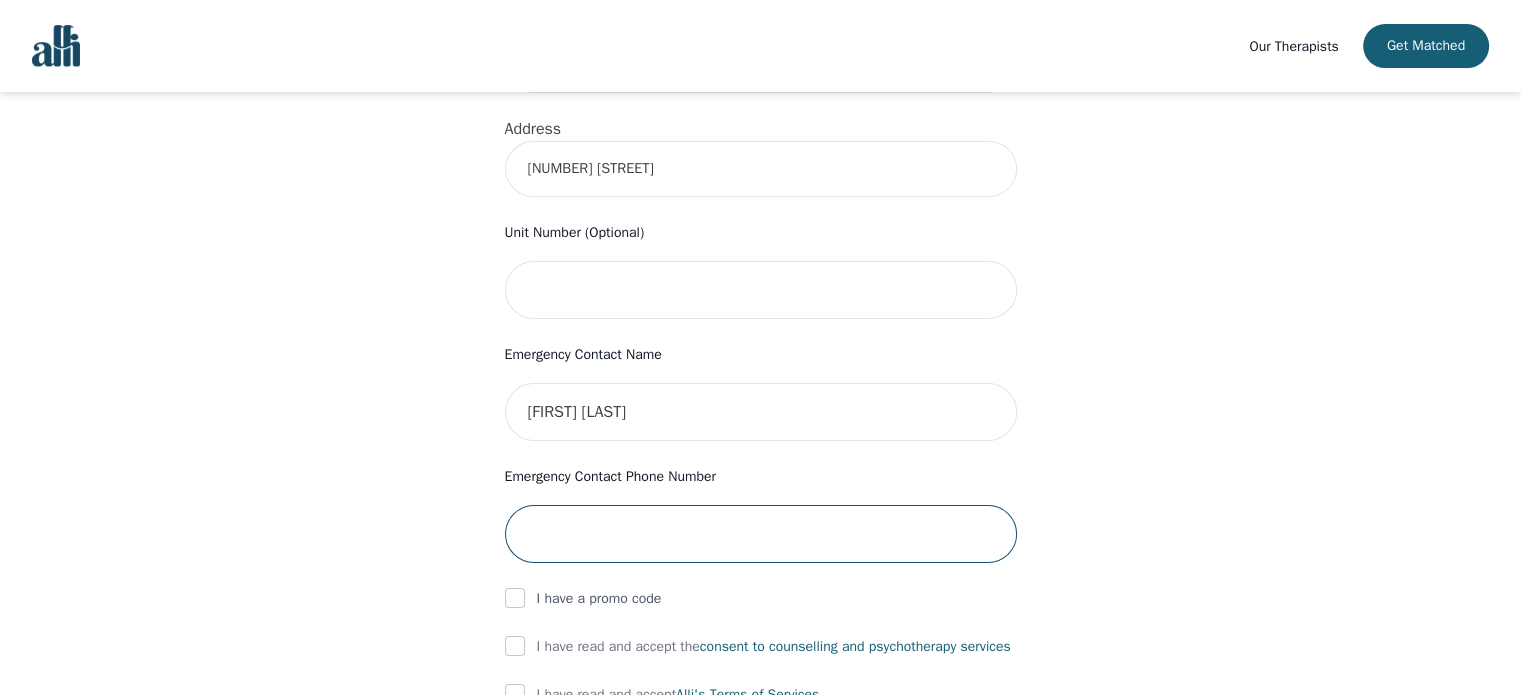 click at bounding box center (761, 534) 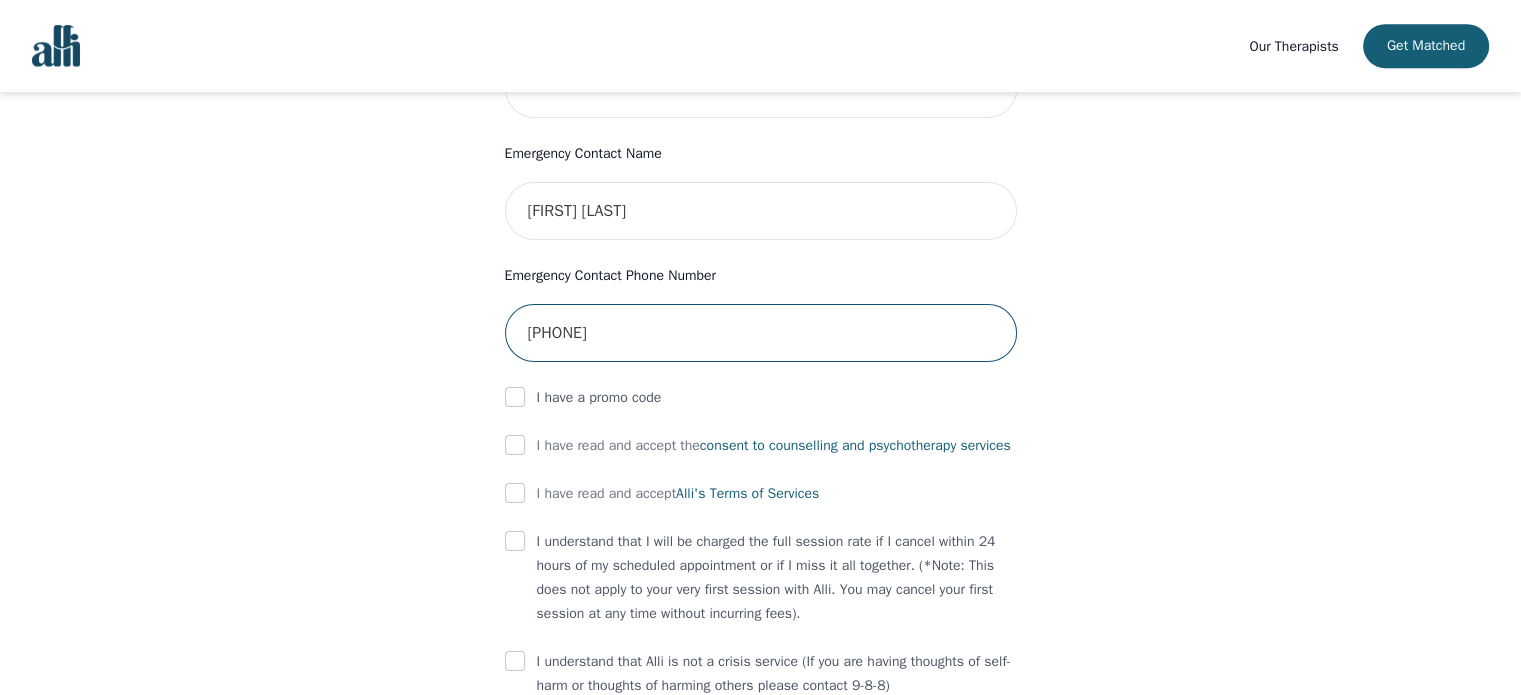 scroll, scrollTop: 950, scrollLeft: 0, axis: vertical 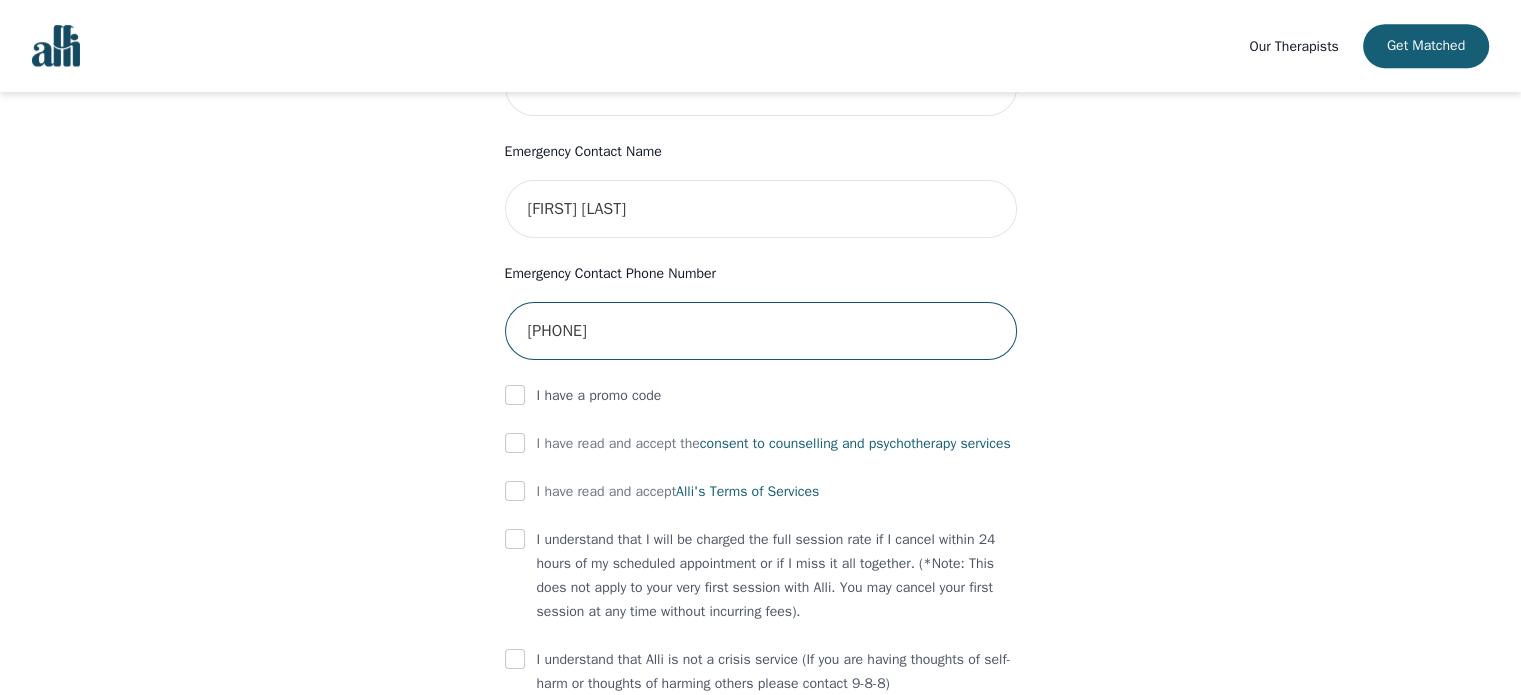 type on "[PHONE]" 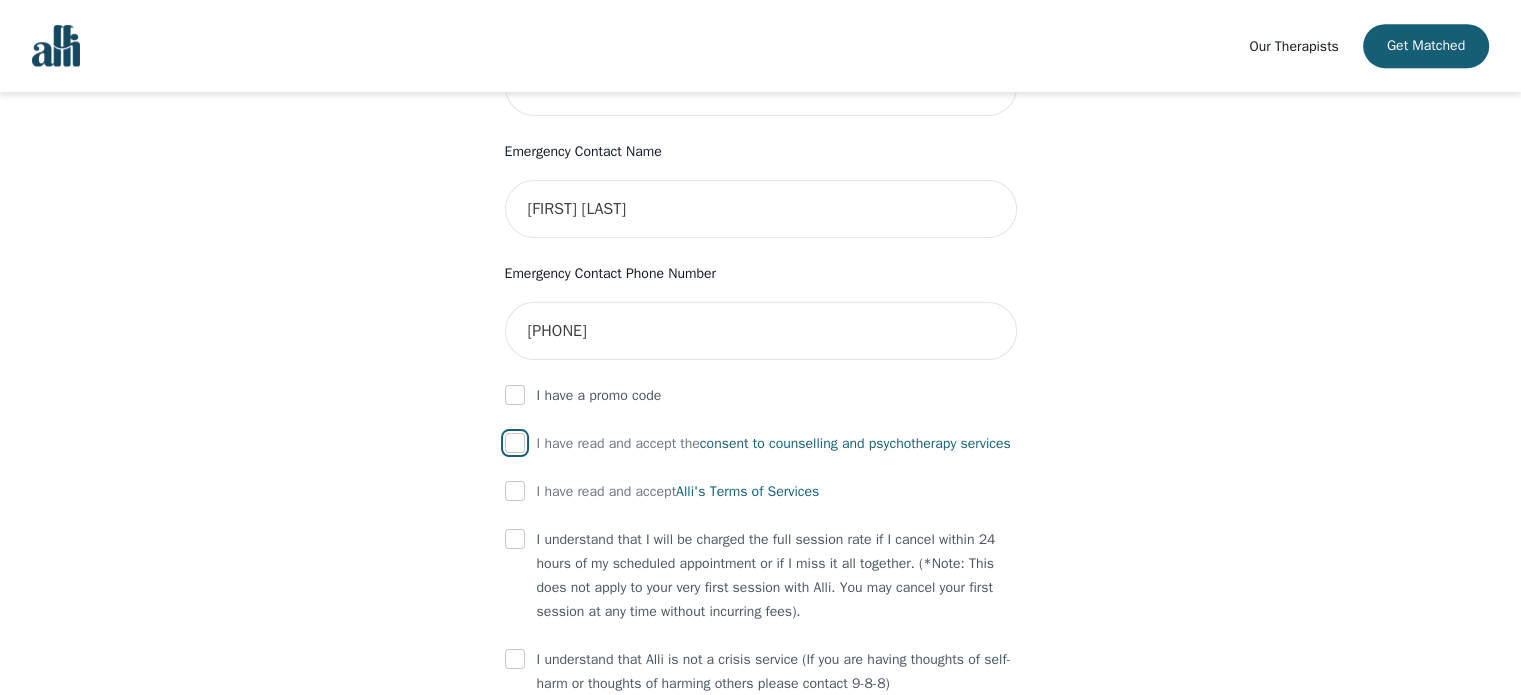 click at bounding box center (515, 443) 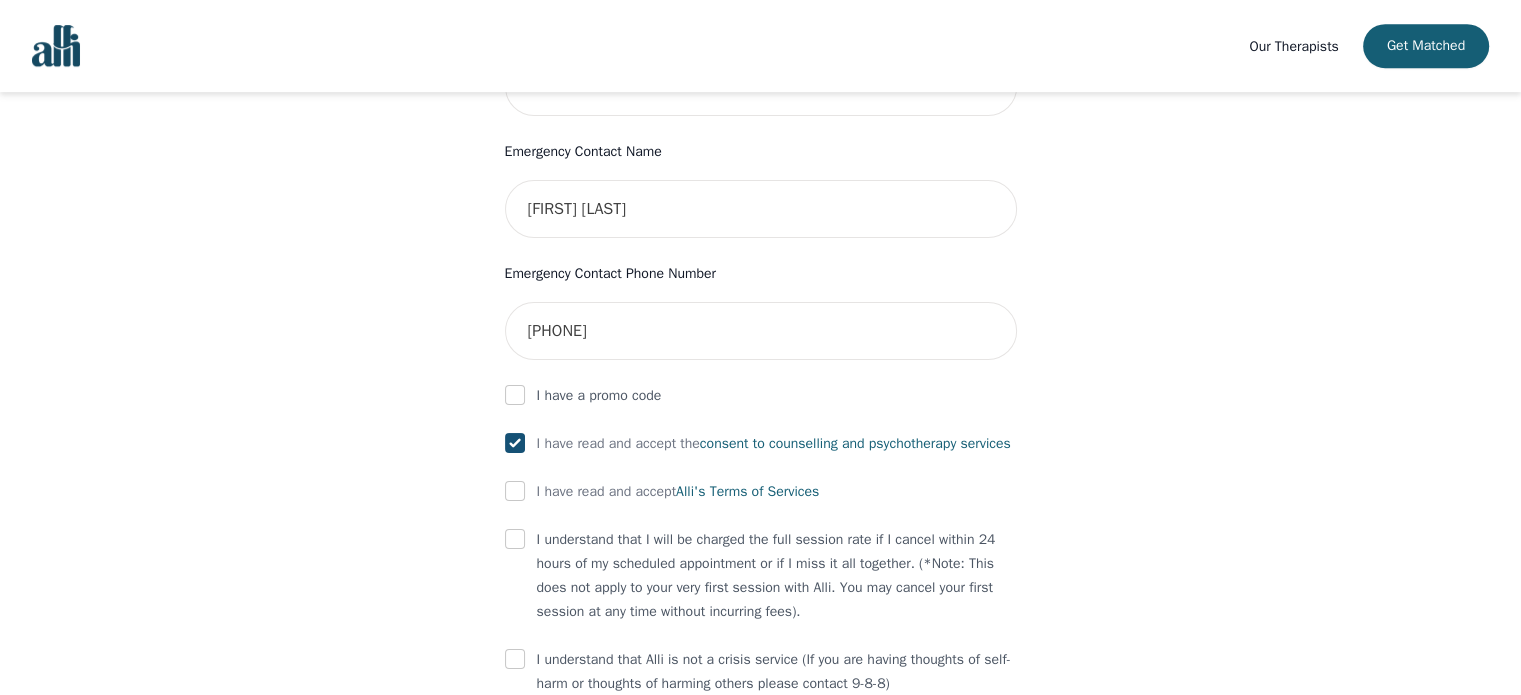 checkbox on "true" 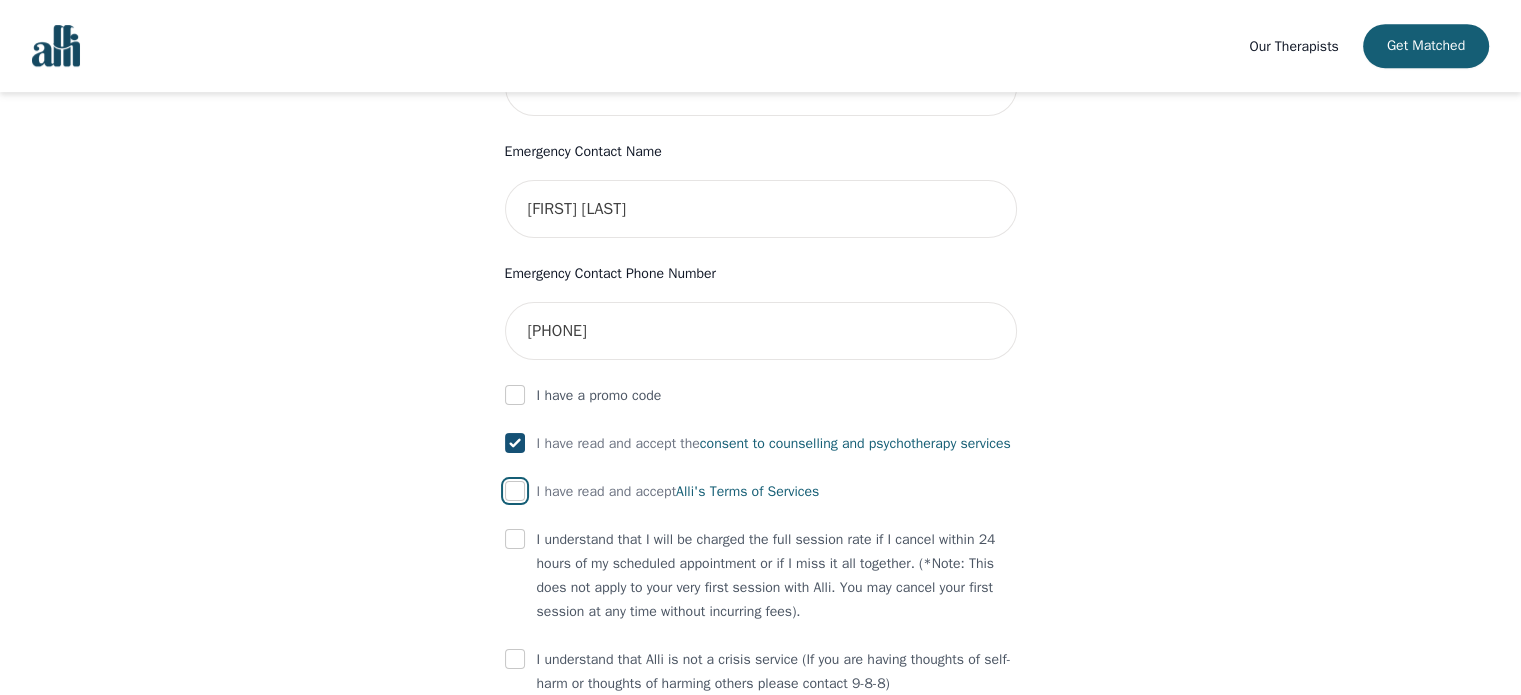 click at bounding box center (515, 491) 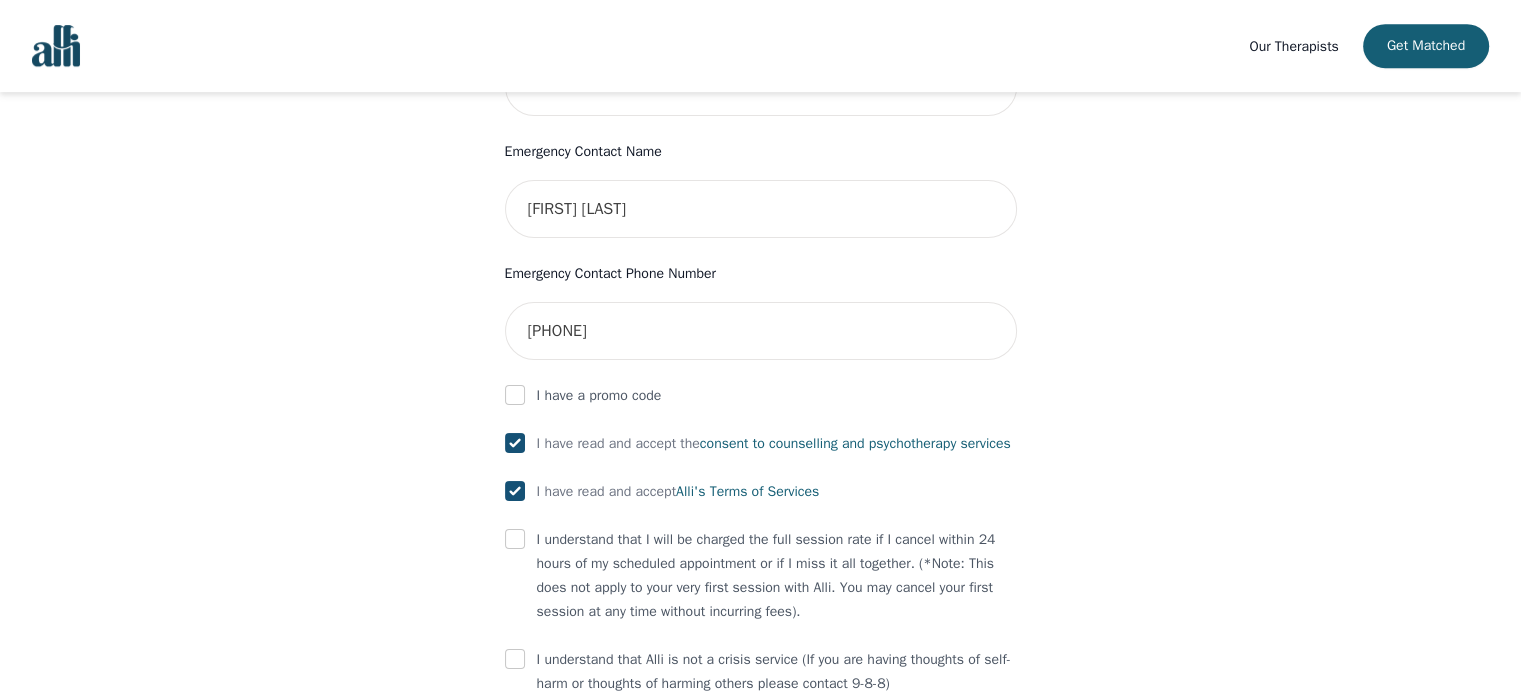 checkbox on "true" 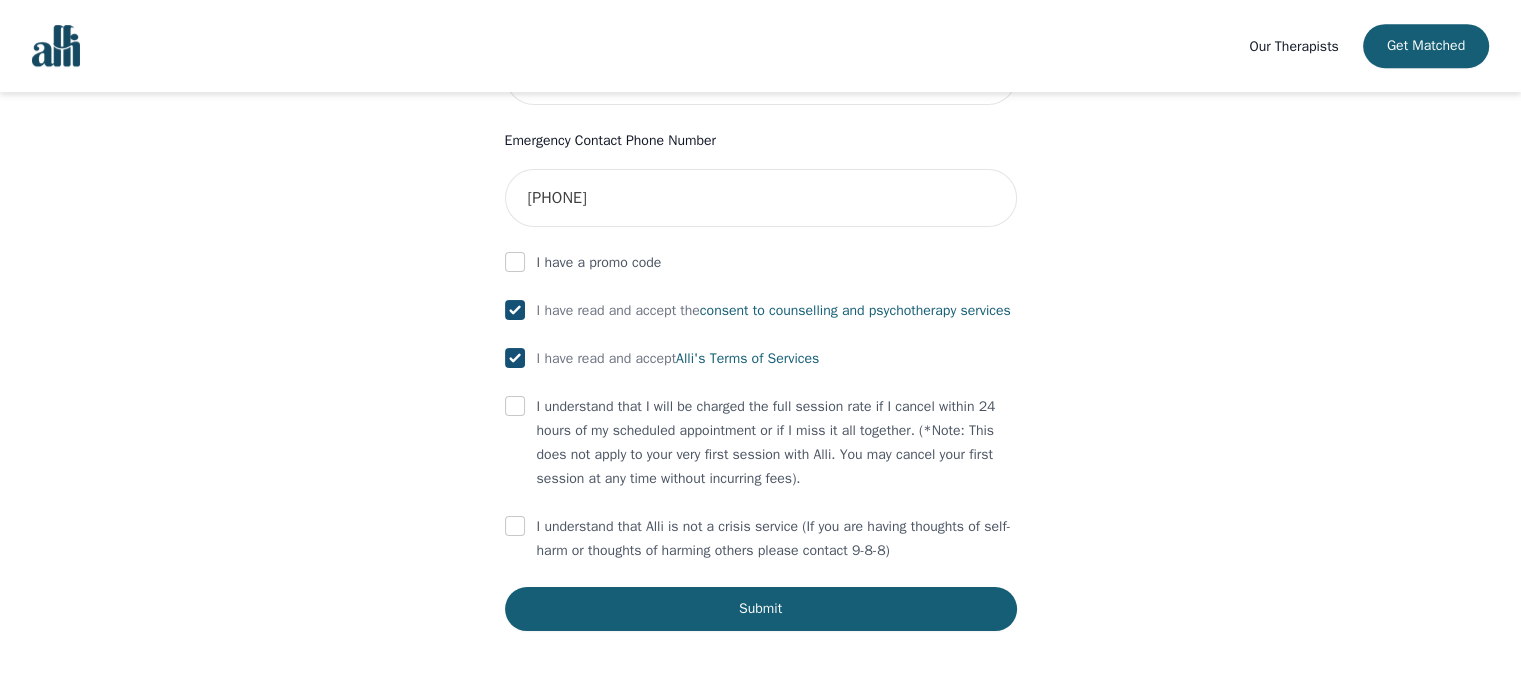 scroll, scrollTop: 1094, scrollLeft: 0, axis: vertical 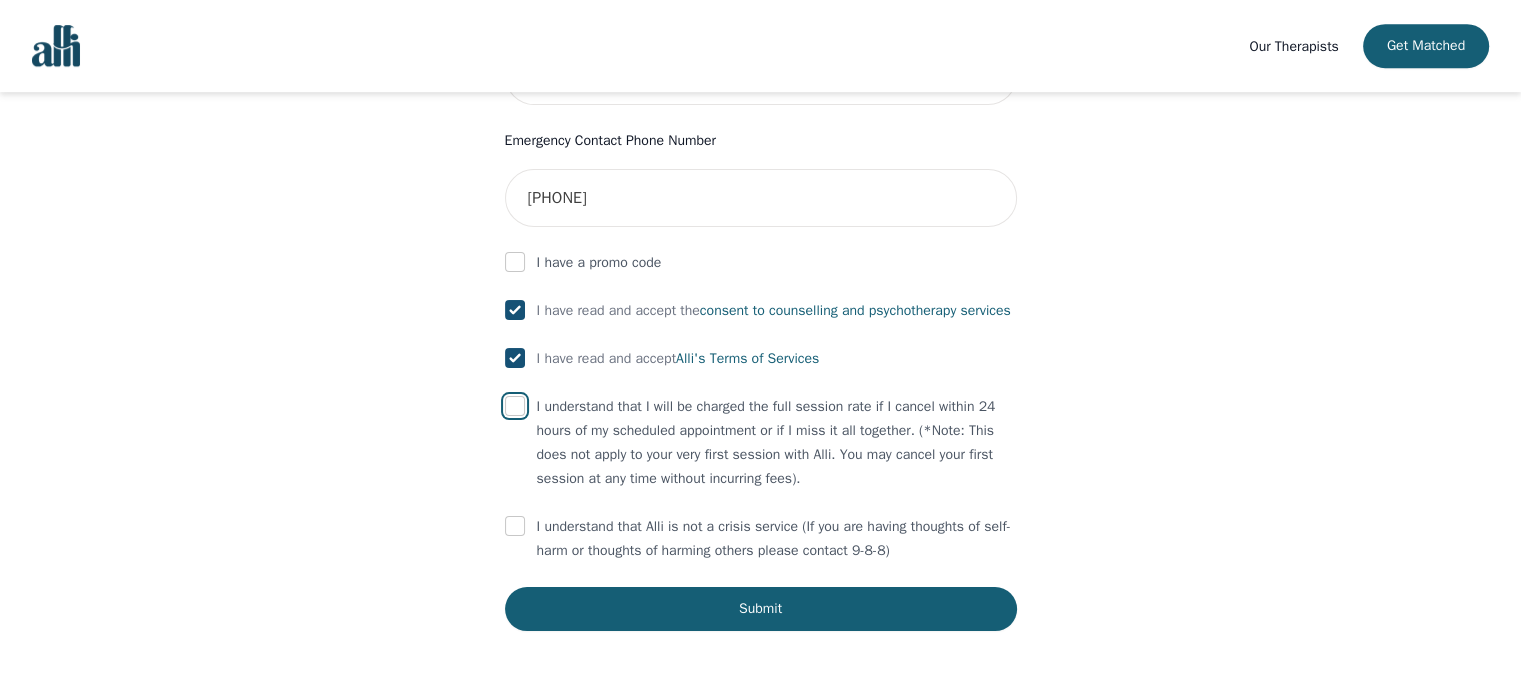 click at bounding box center [515, 406] 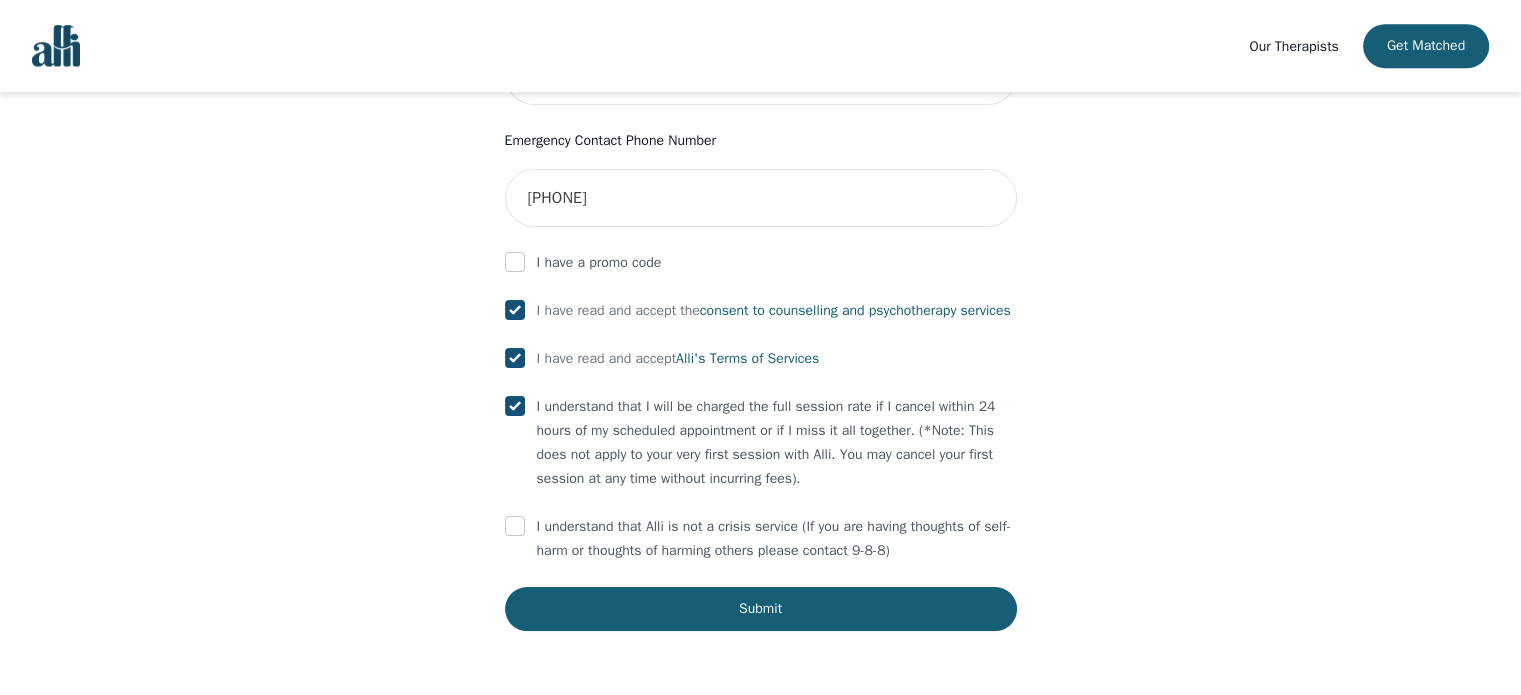checkbox on "true" 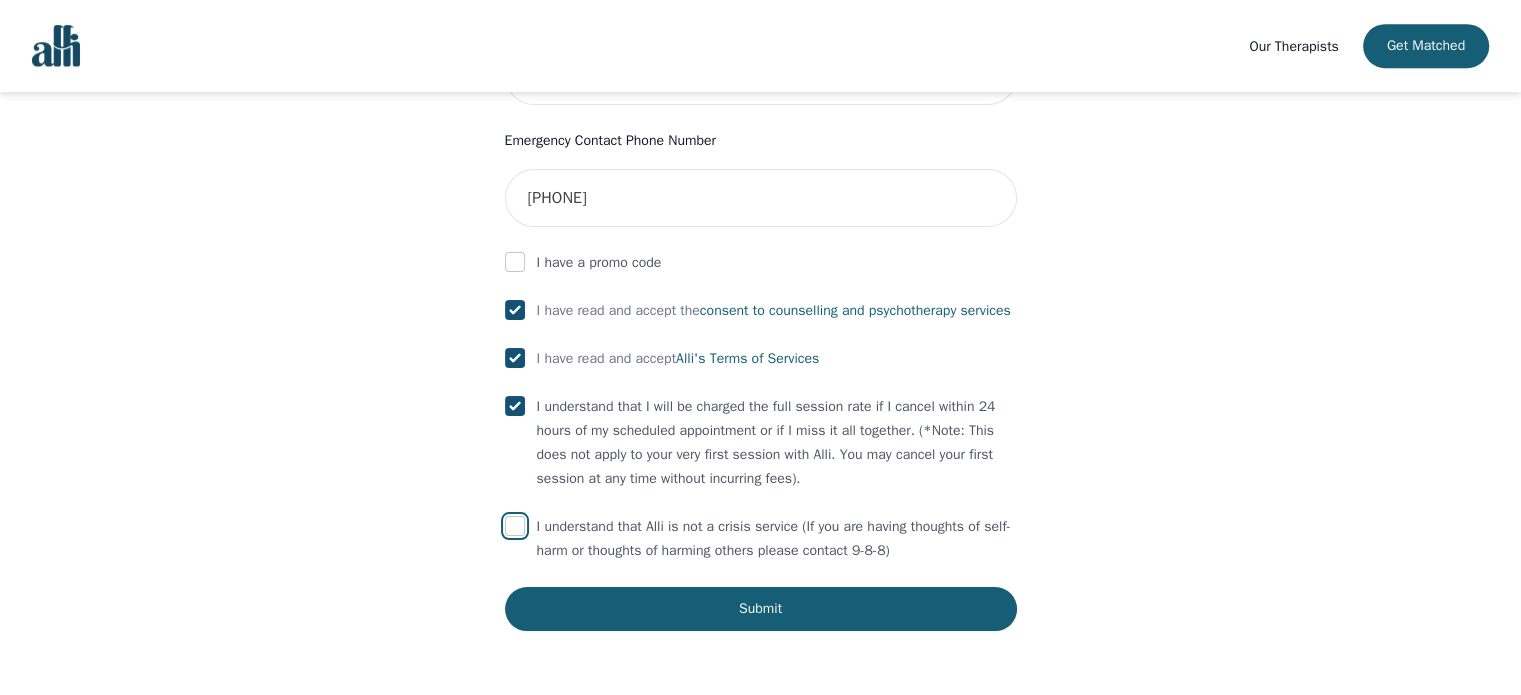 click at bounding box center [515, 526] 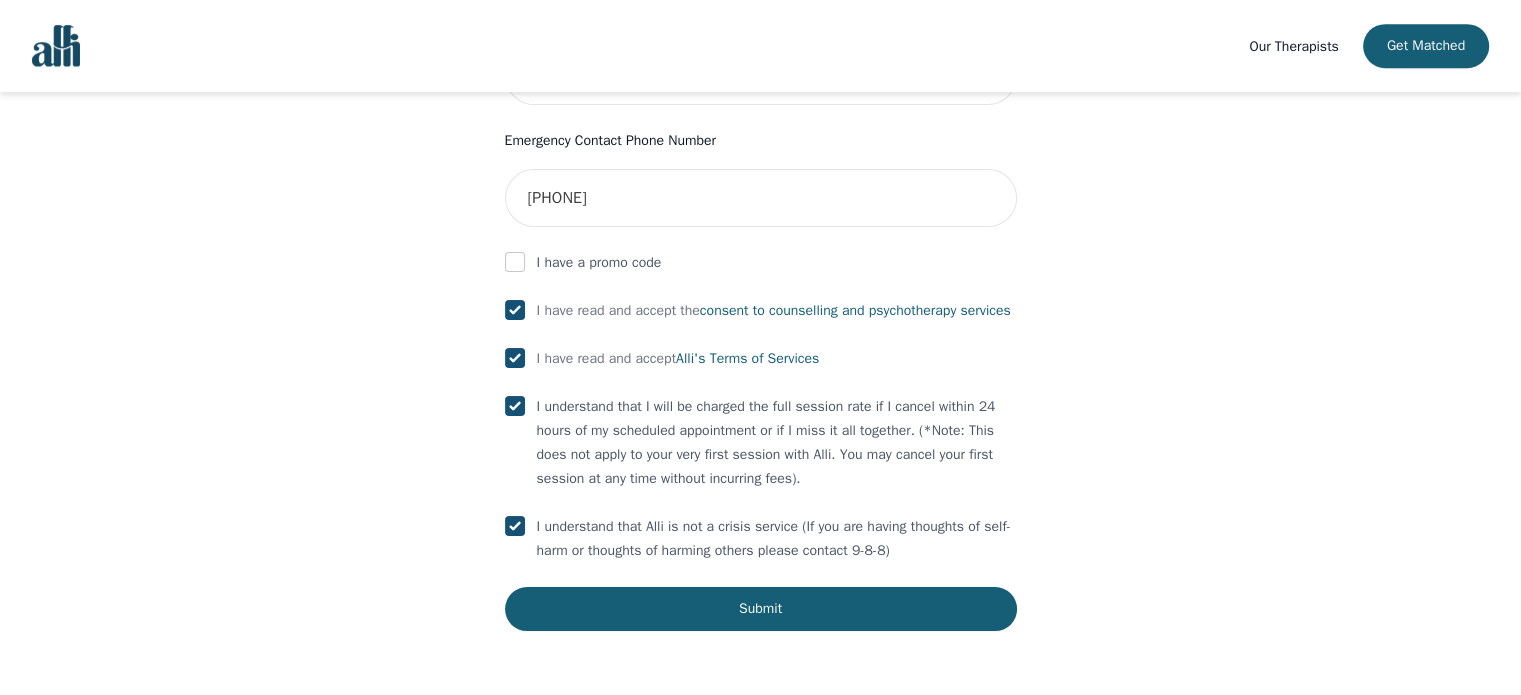 checkbox on "true" 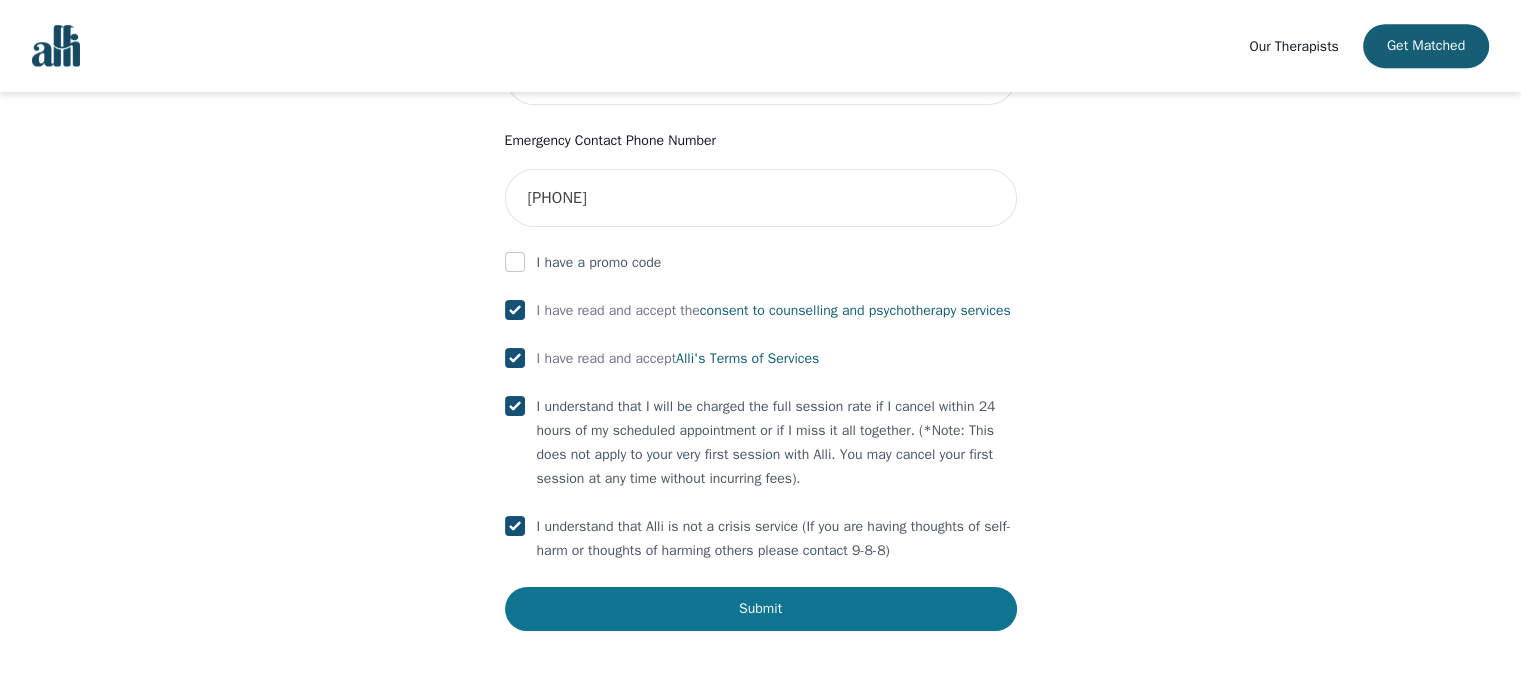 click on "Submit" at bounding box center (761, 609) 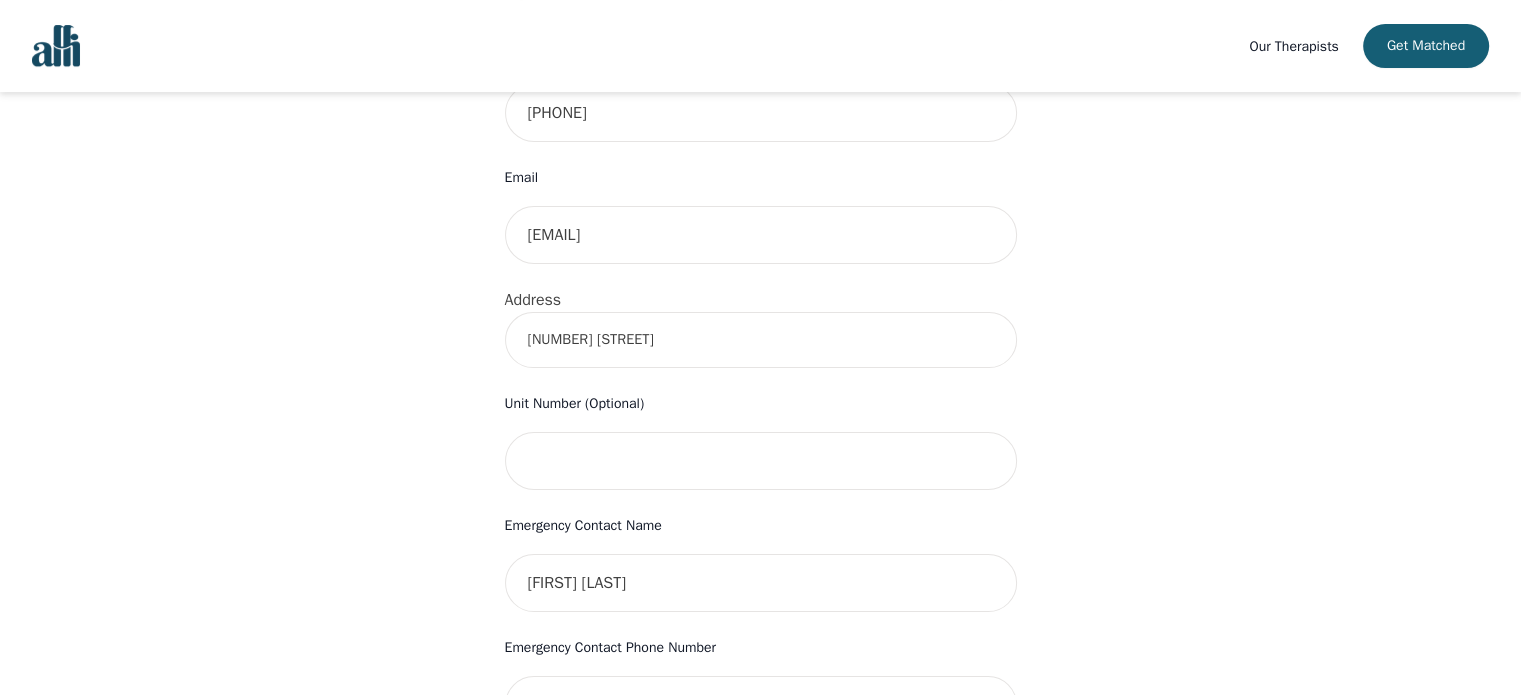 scroll, scrollTop: 574, scrollLeft: 0, axis: vertical 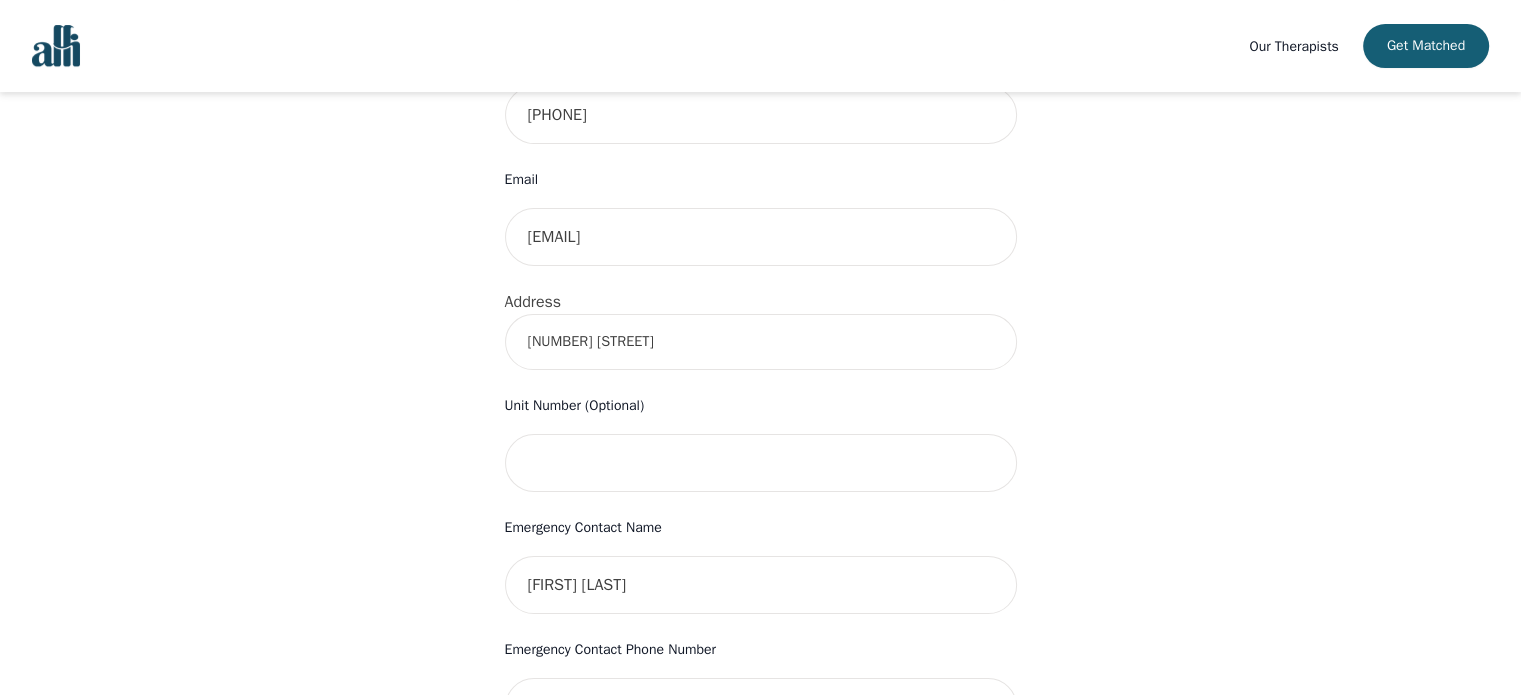click on "[NUMBER] [STREET]" at bounding box center [761, 342] 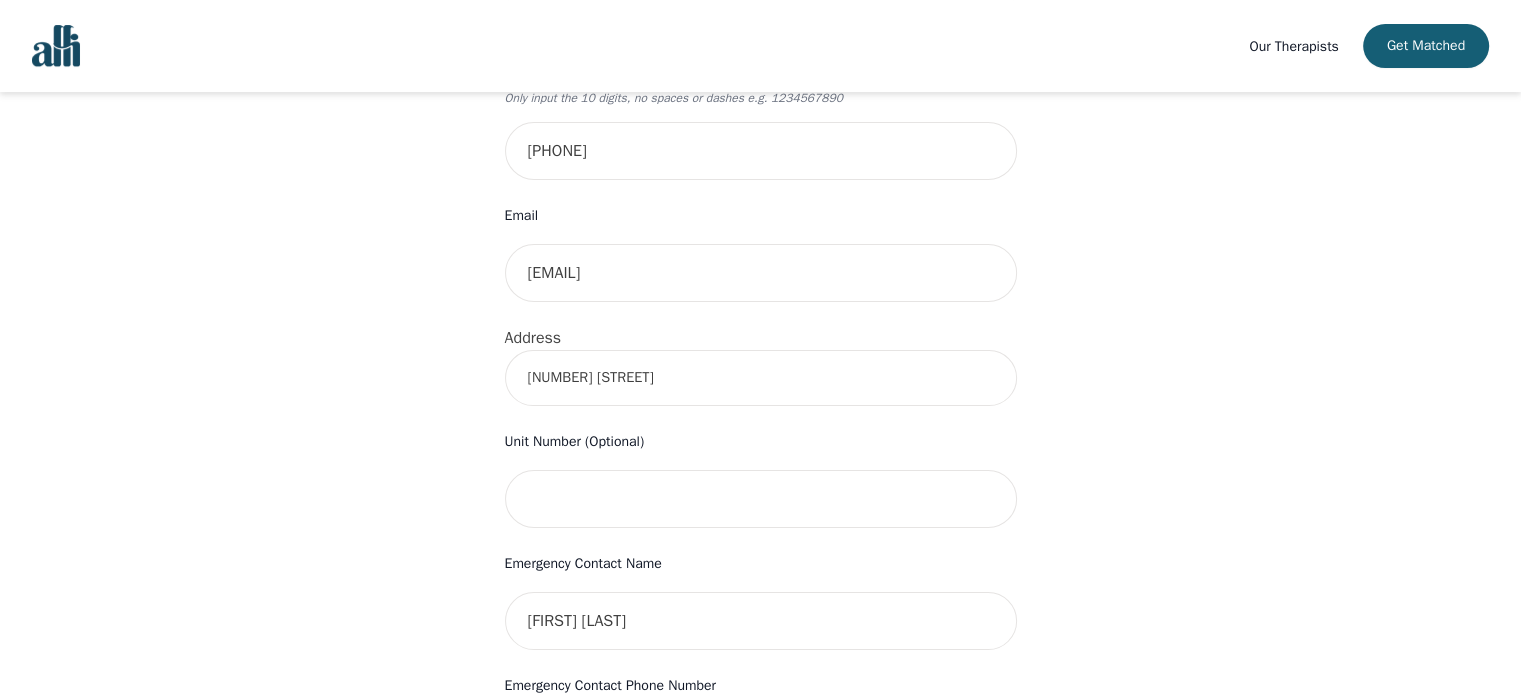 scroll, scrollTop: 529, scrollLeft: 0, axis: vertical 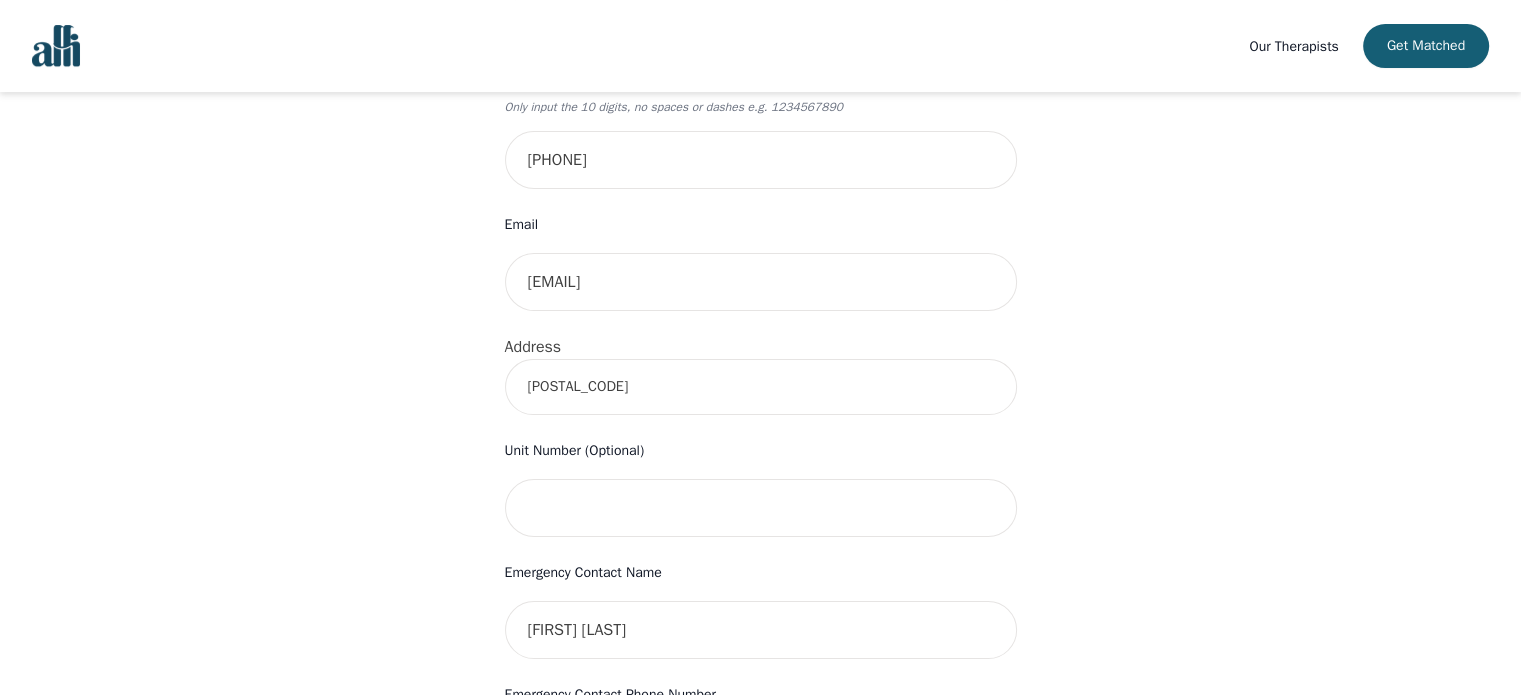 click on "[POSTAL_CODE]" at bounding box center [761, 387] 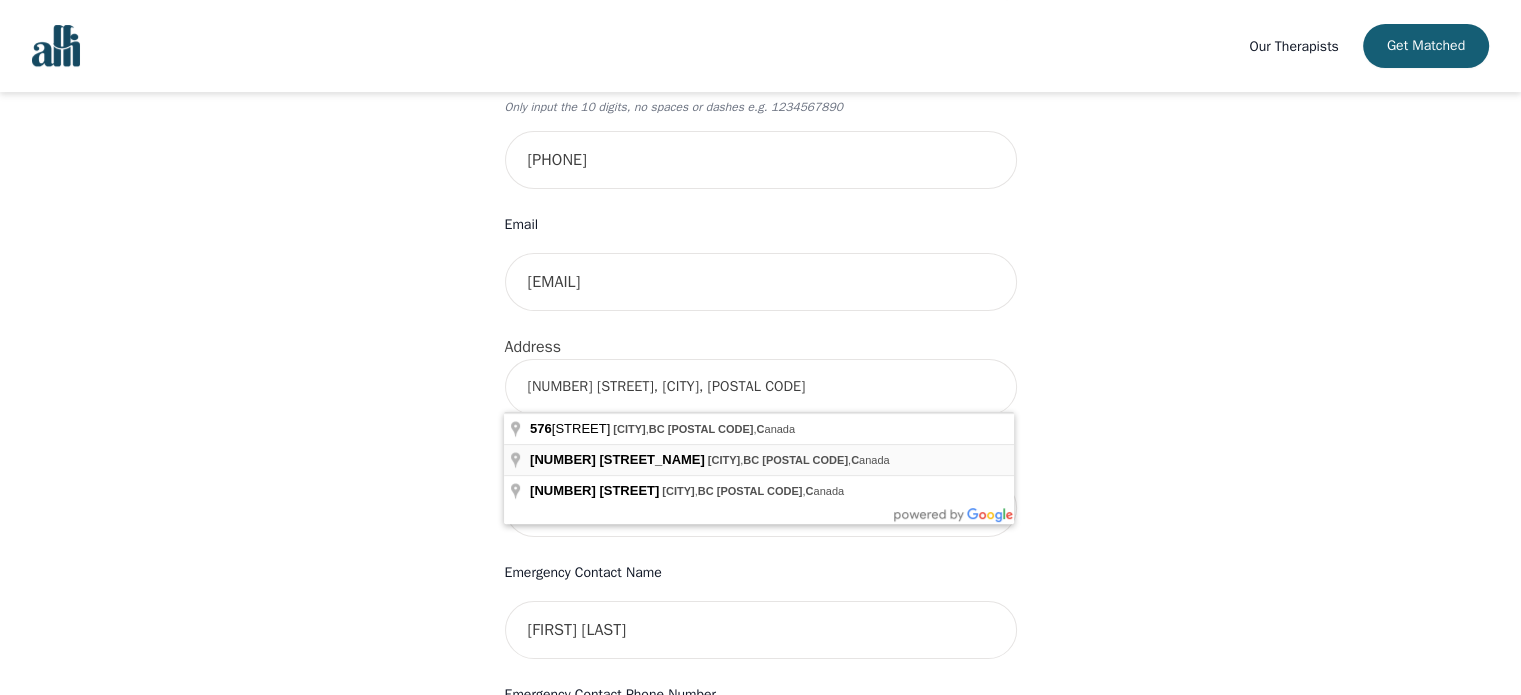 type on "[NUMBER] [STREET], [CITY], [STATE] [POSTAL_CODE], [COUNTRY]" 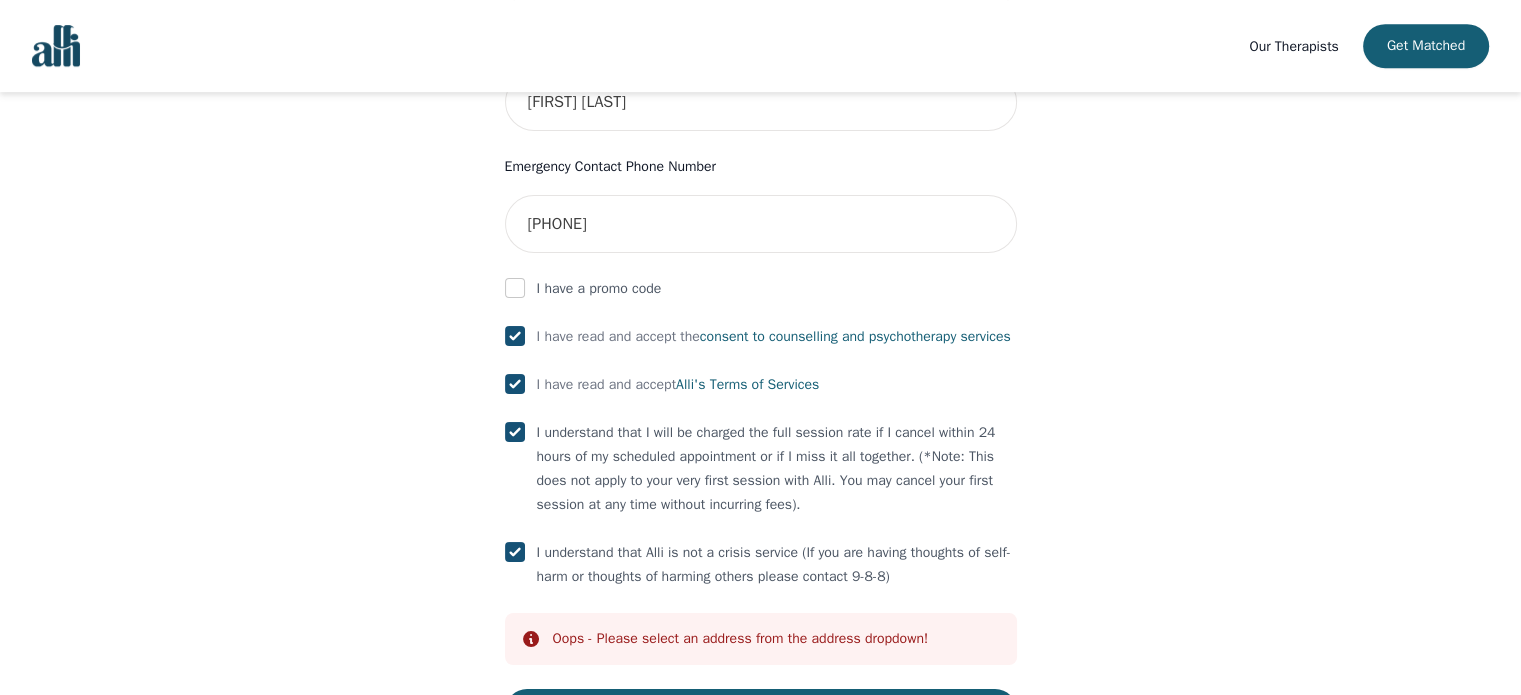 scroll, scrollTop: 1179, scrollLeft: 0, axis: vertical 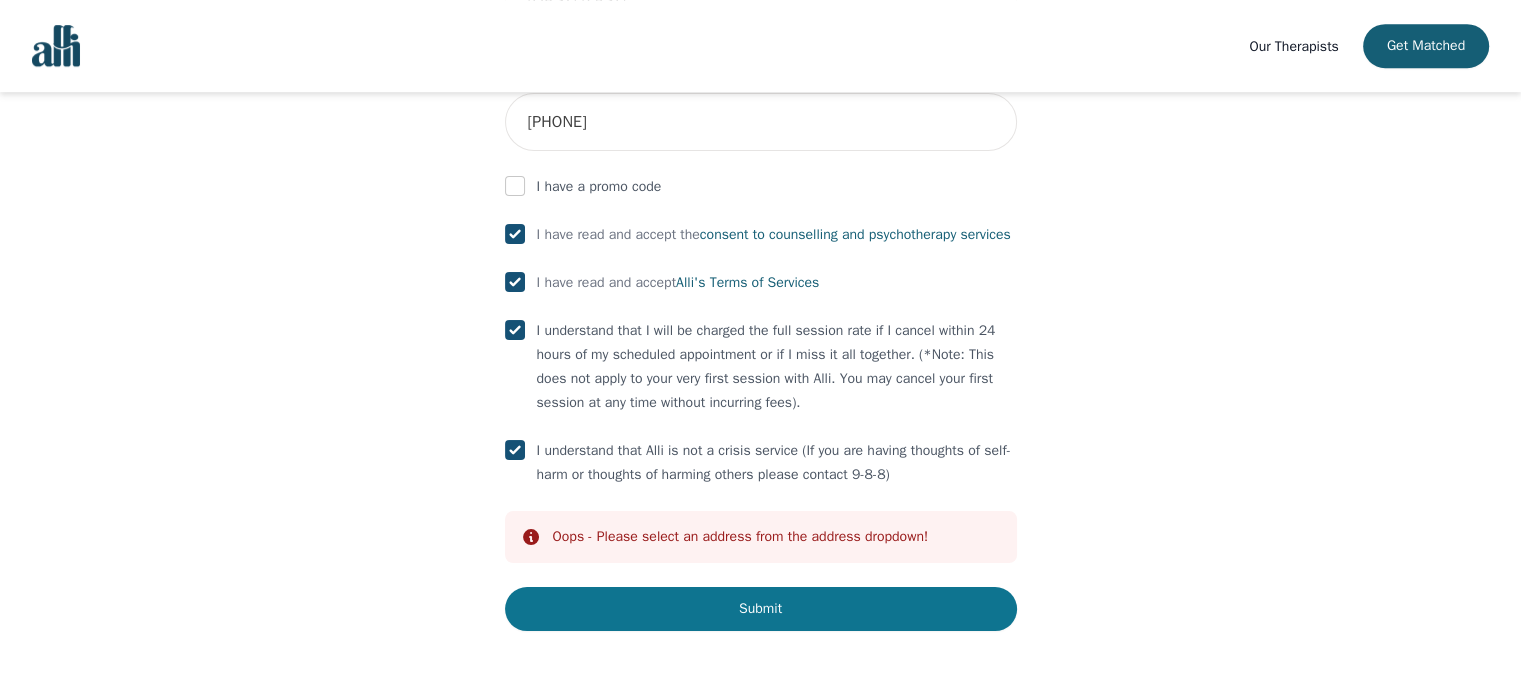 click on "Submit" at bounding box center [761, 609] 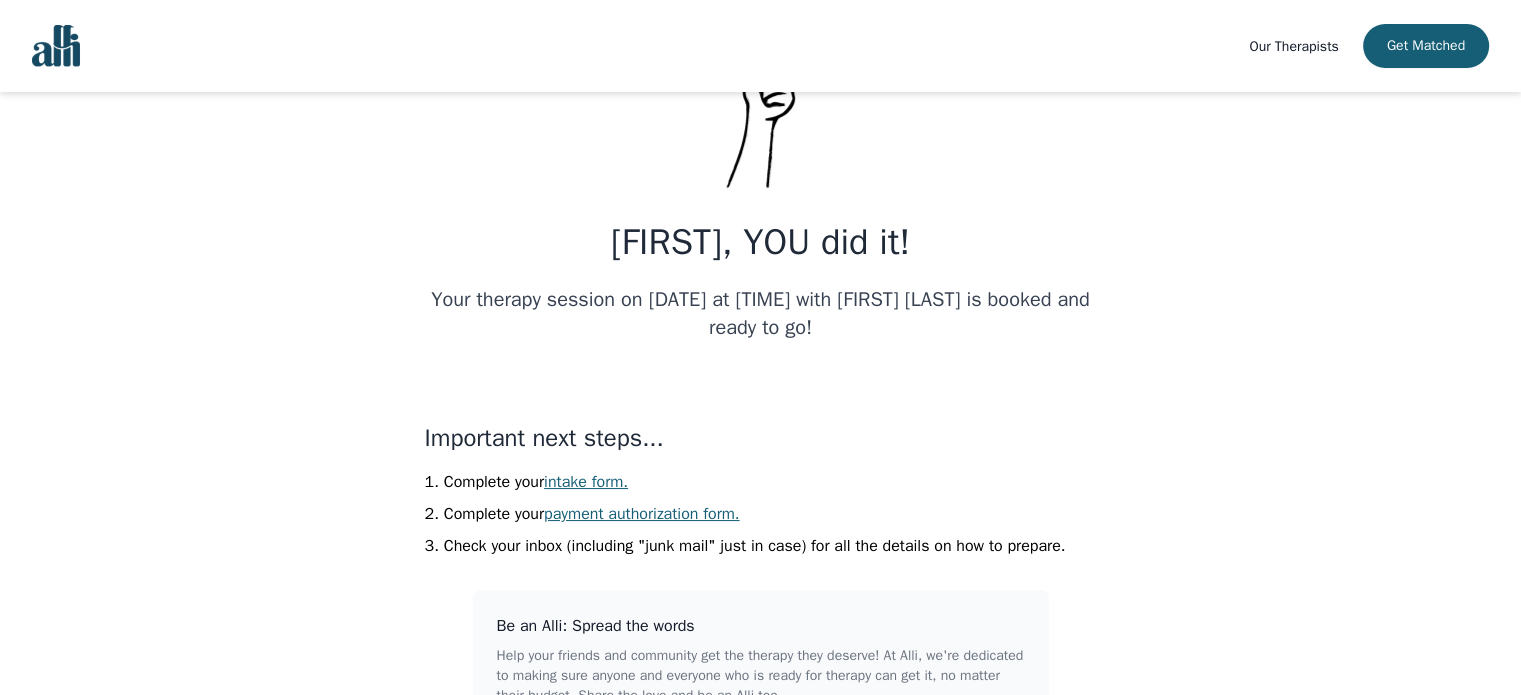 scroll, scrollTop: 163, scrollLeft: 0, axis: vertical 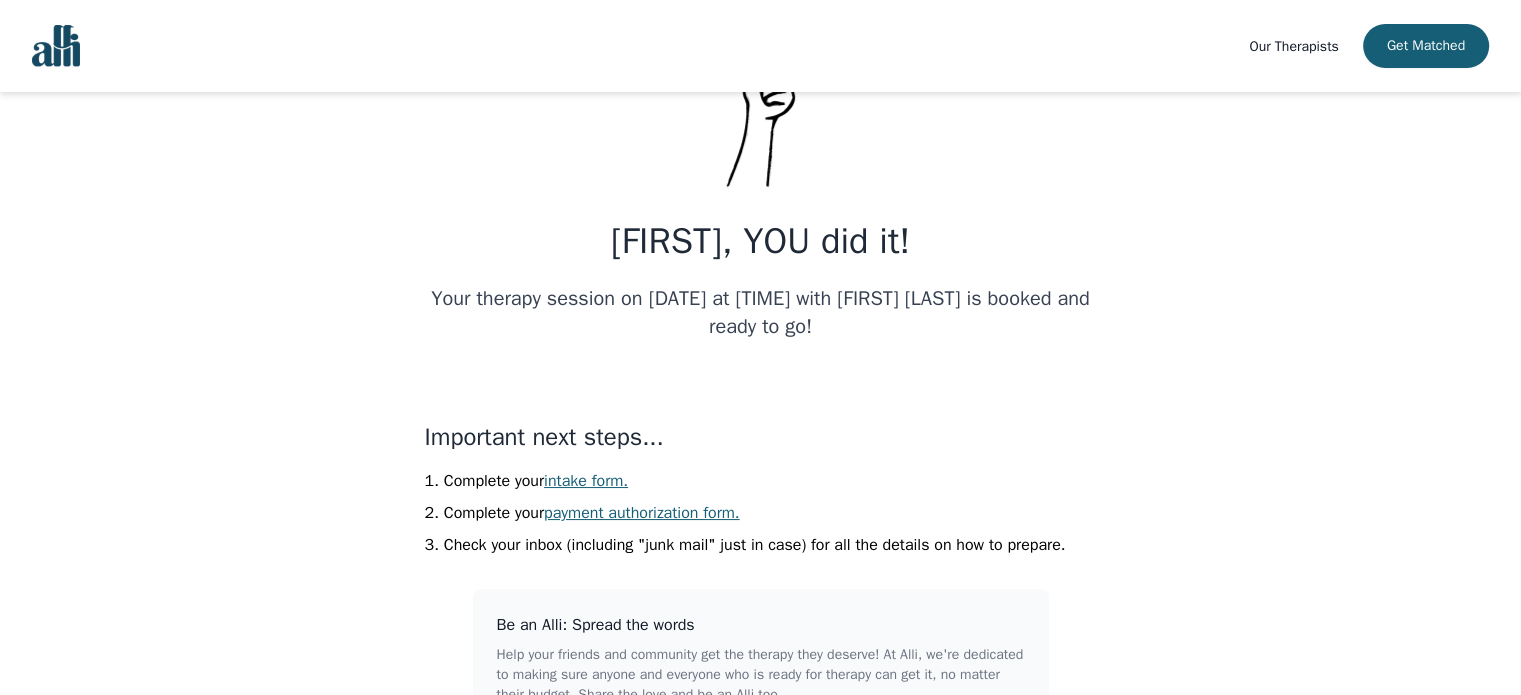 click on "intake form." at bounding box center (586, 481) 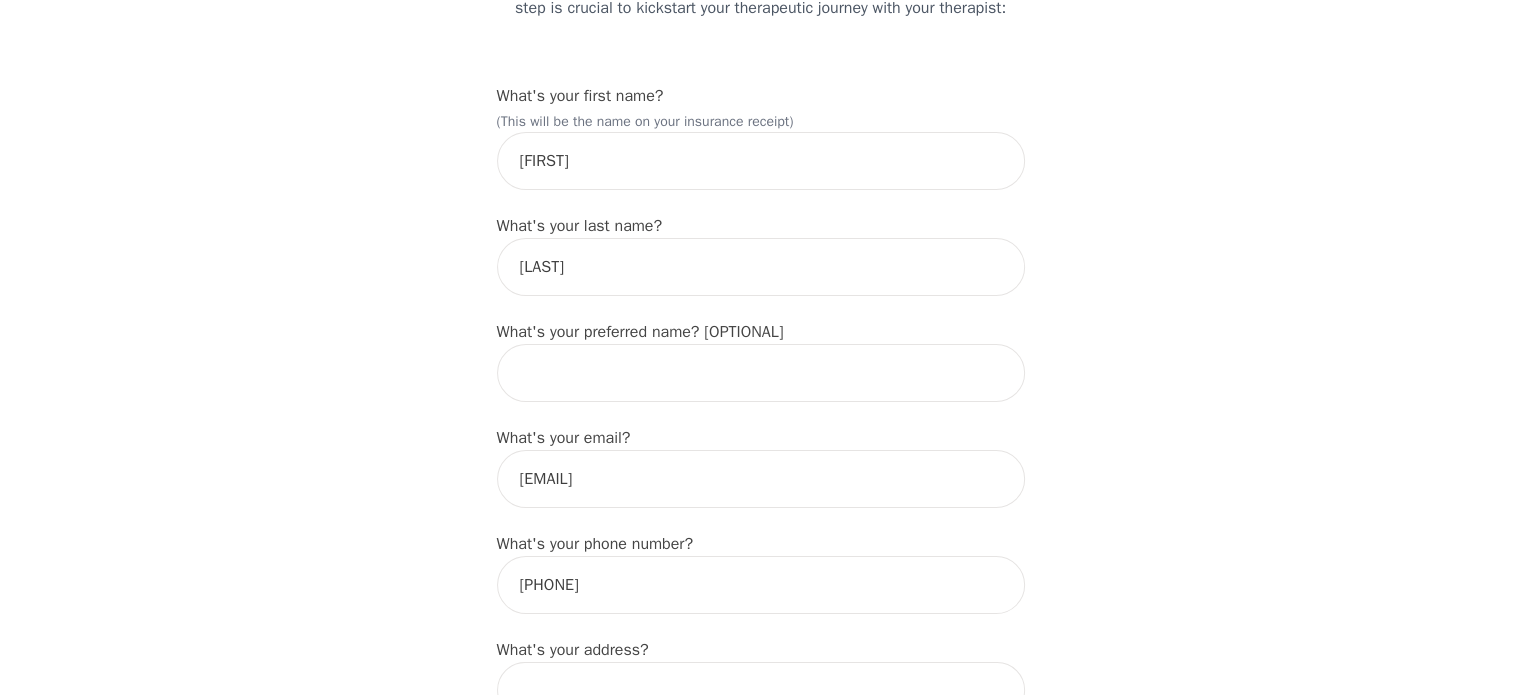 scroll, scrollTop: 208, scrollLeft: 0, axis: vertical 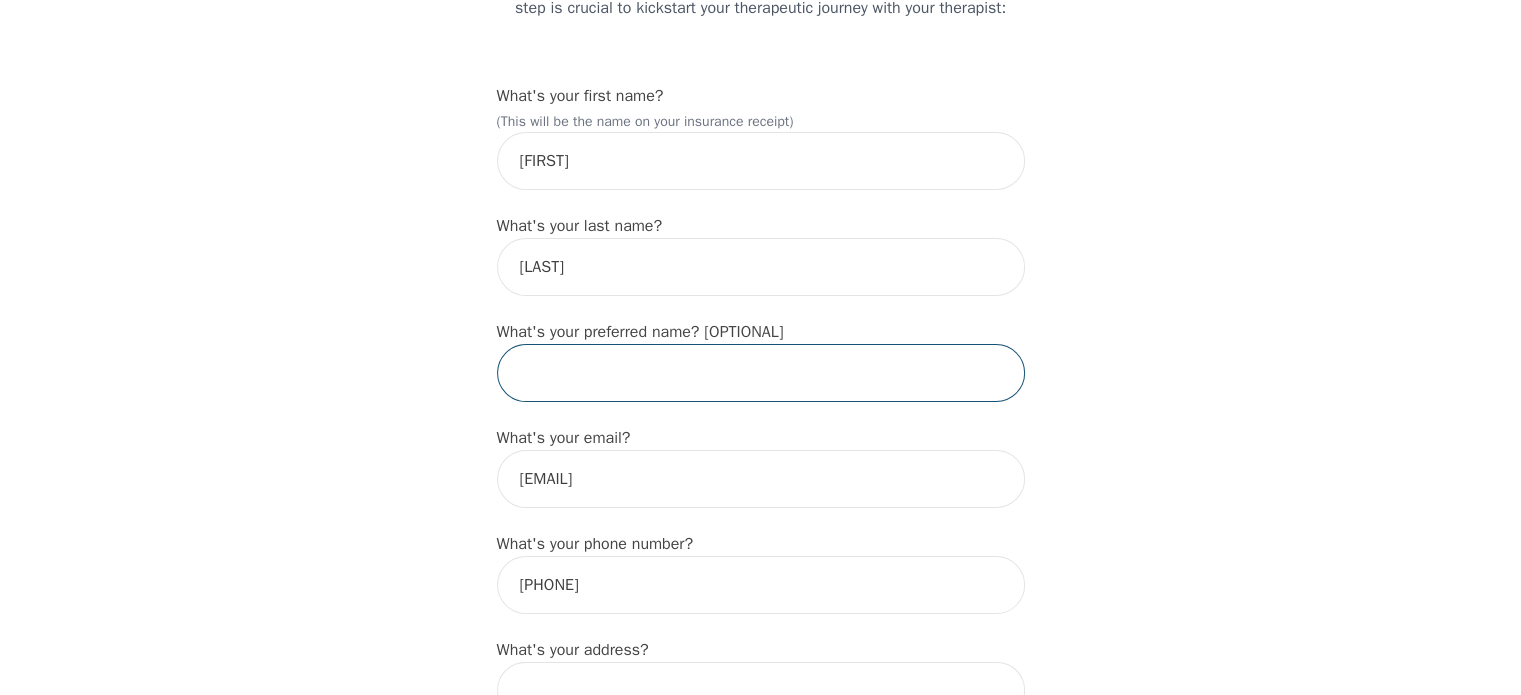 click at bounding box center (761, 373) 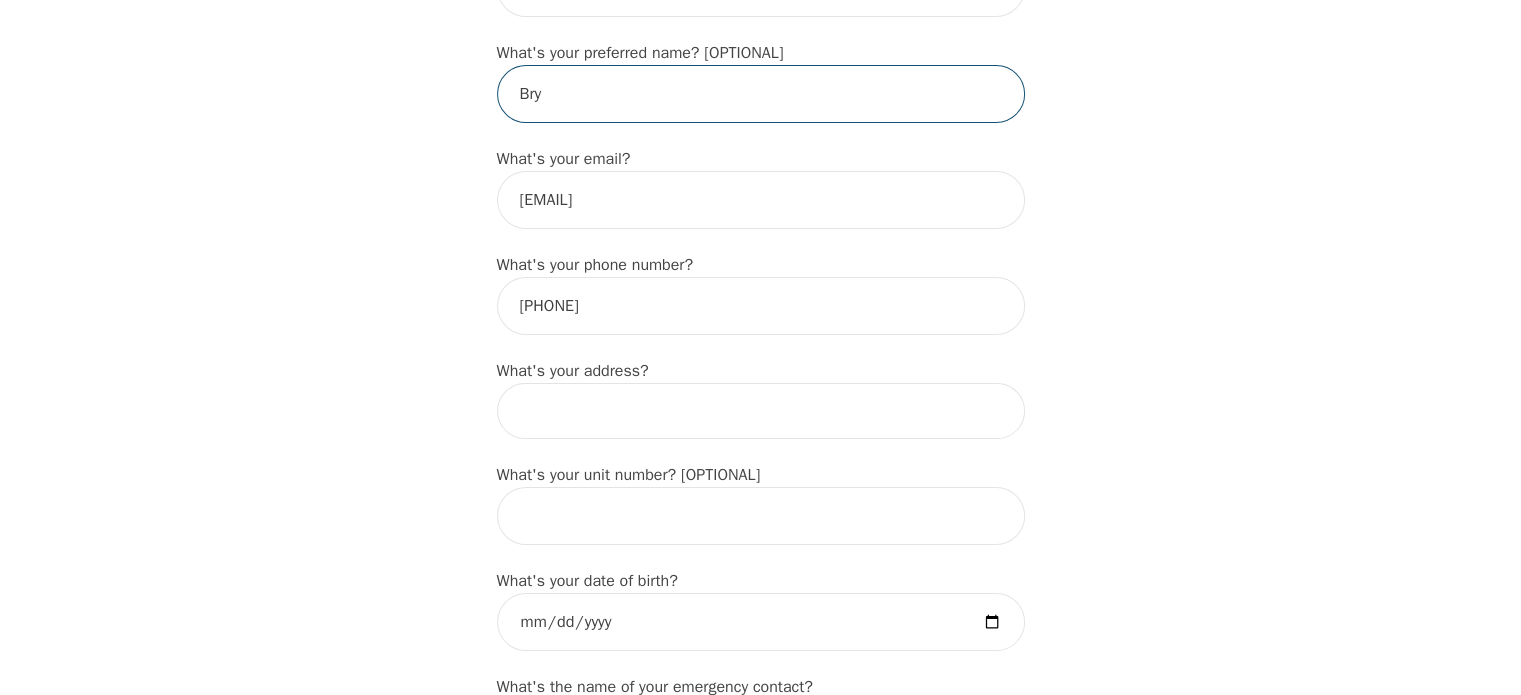 scroll, scrollTop: 488, scrollLeft: 0, axis: vertical 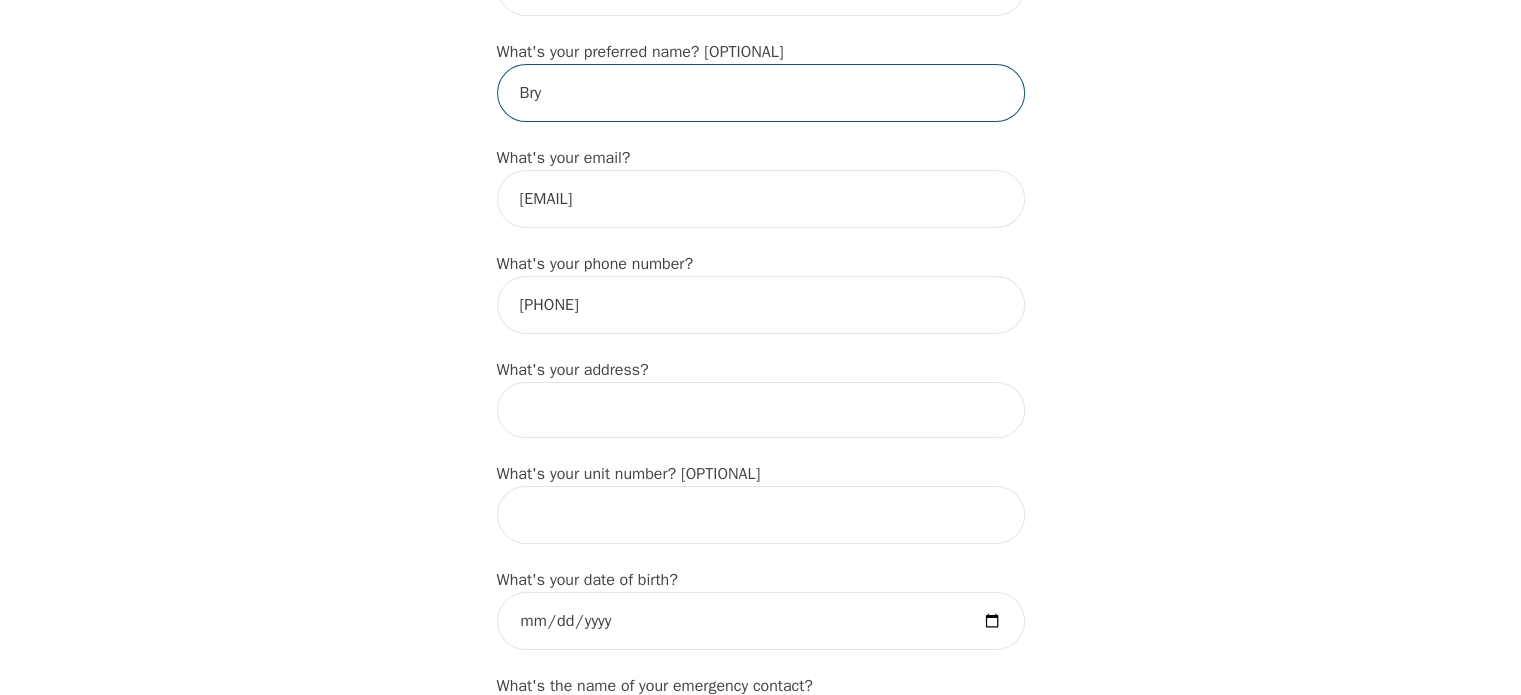 type on "Bry" 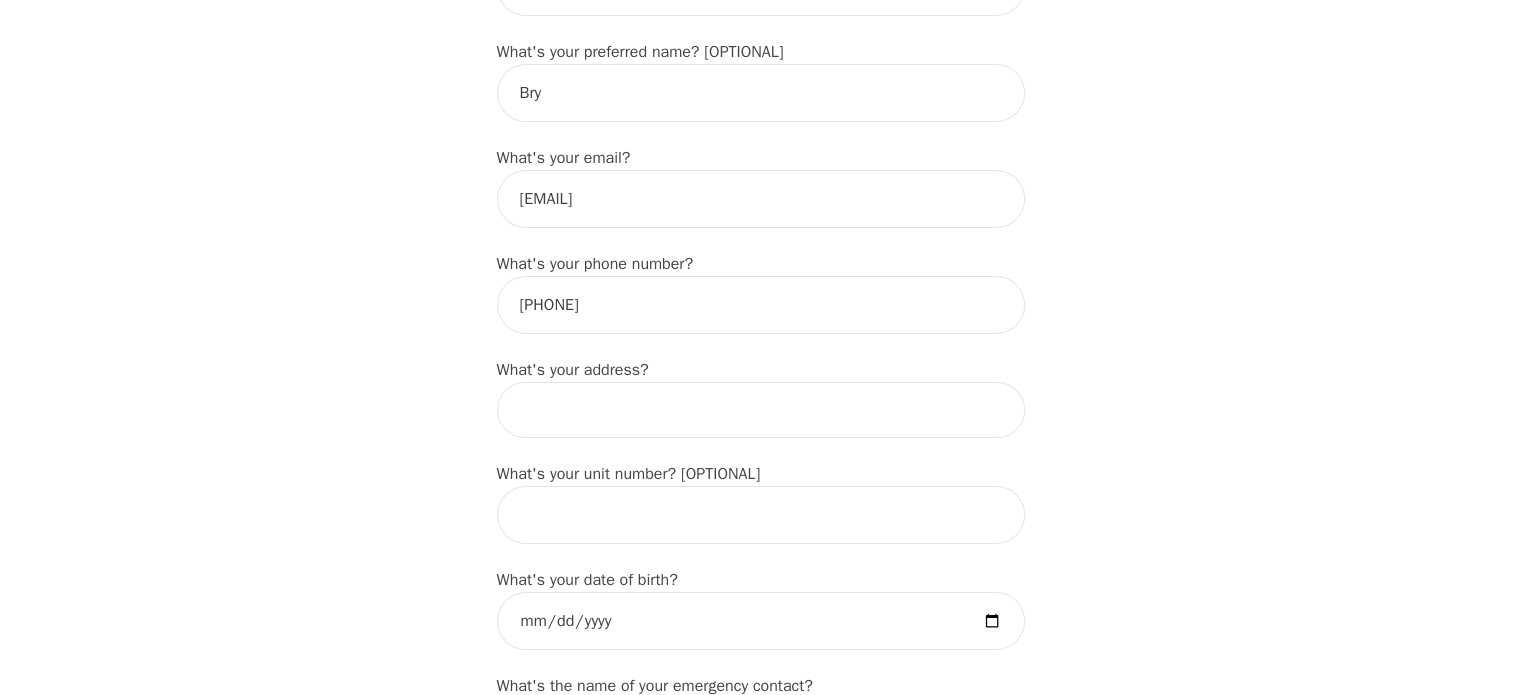 click at bounding box center (761, 410) 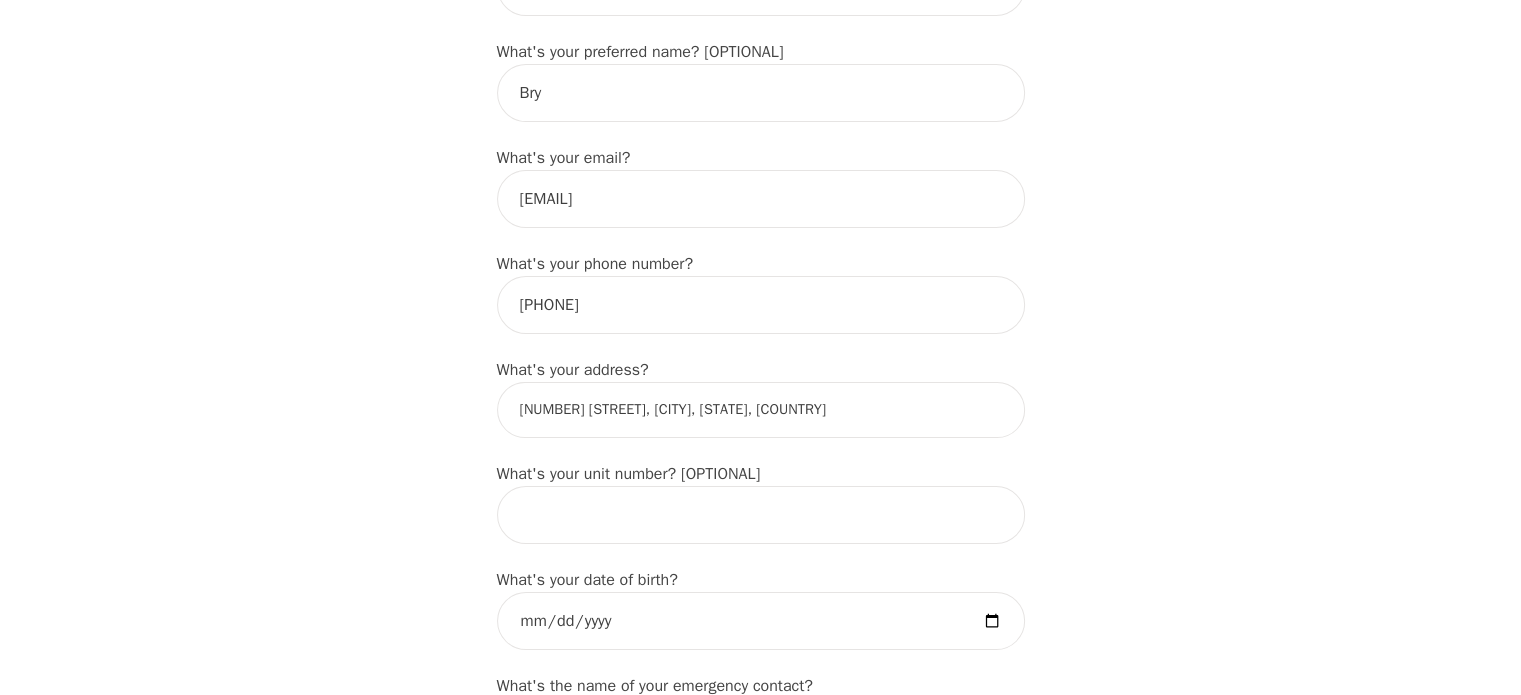 type on "[NUMBER] [STREET], [CITY], [STATE] [POSTAL_CODE], [COUNTRY]" 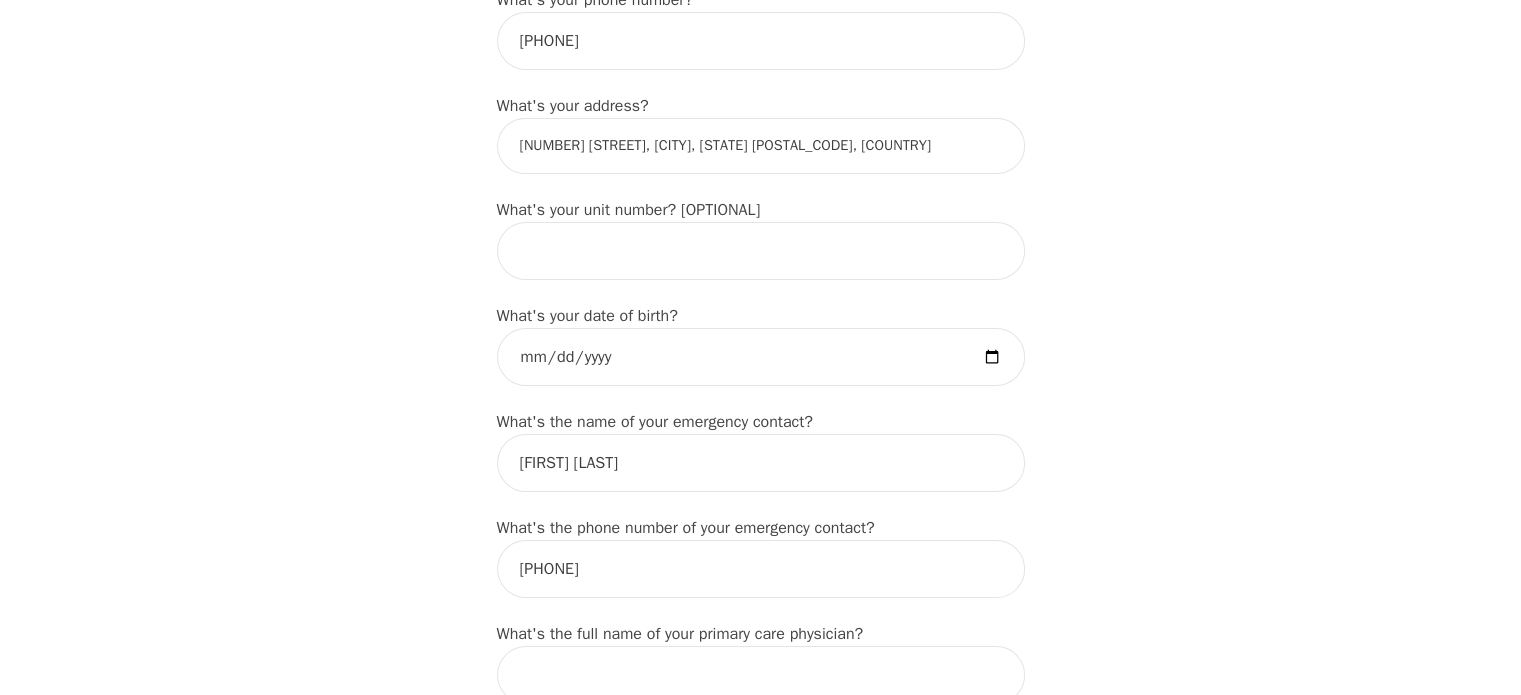 scroll, scrollTop: 752, scrollLeft: 0, axis: vertical 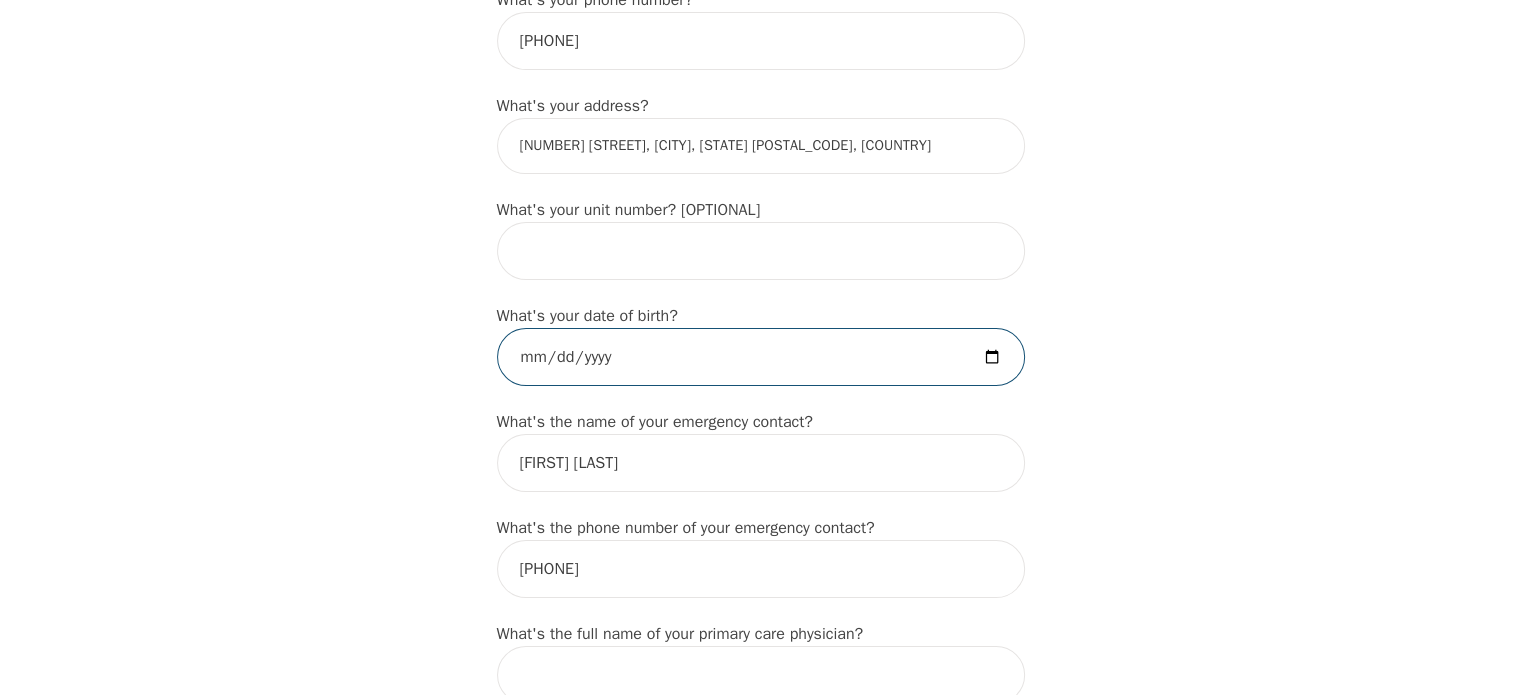 click at bounding box center (761, 357) 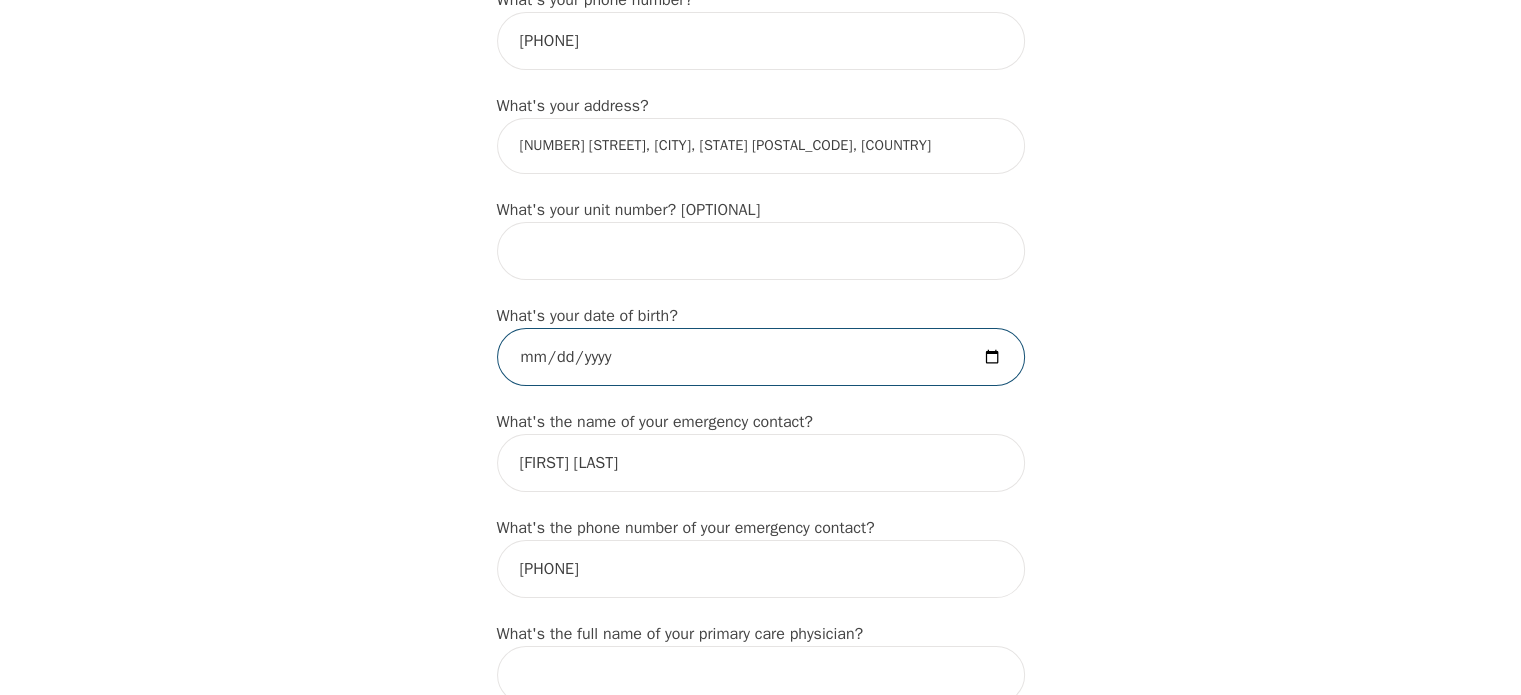 type on "[DATE]" 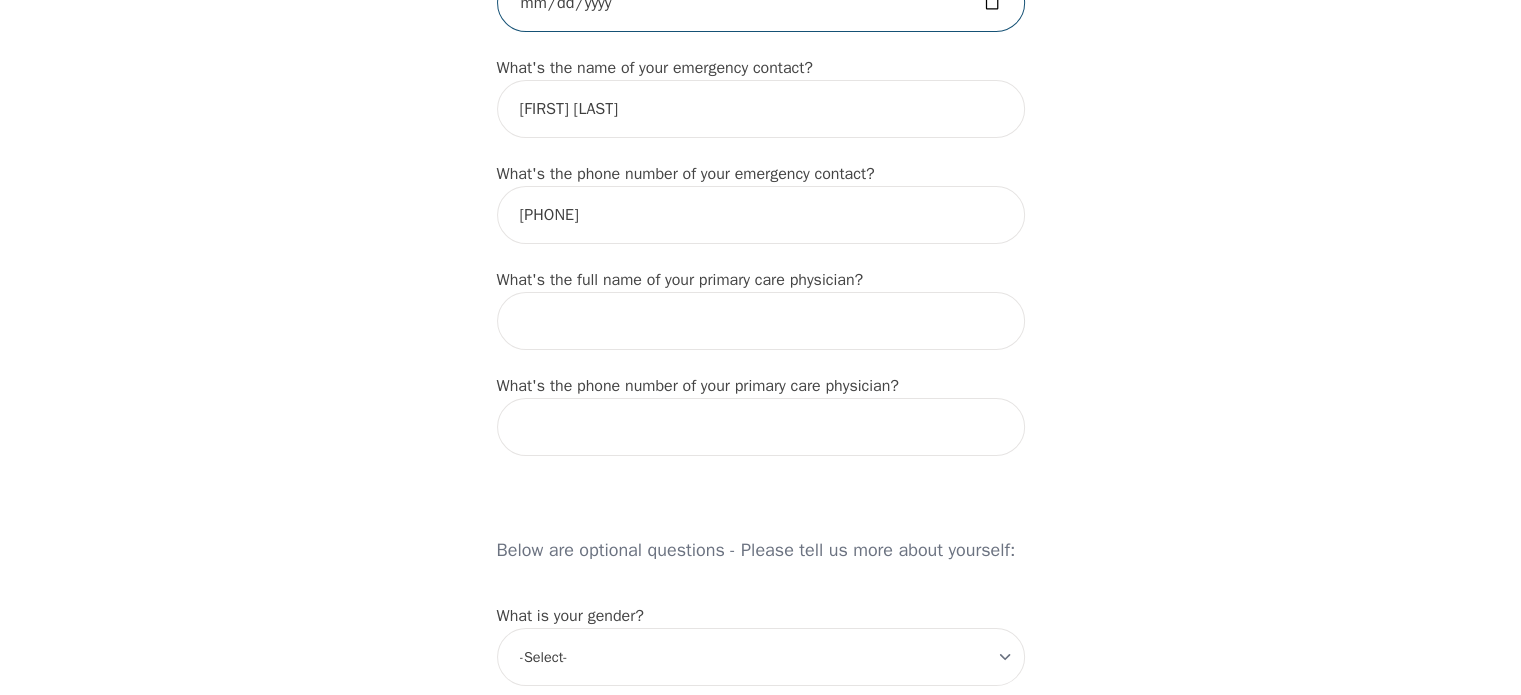 scroll, scrollTop: 1107, scrollLeft: 0, axis: vertical 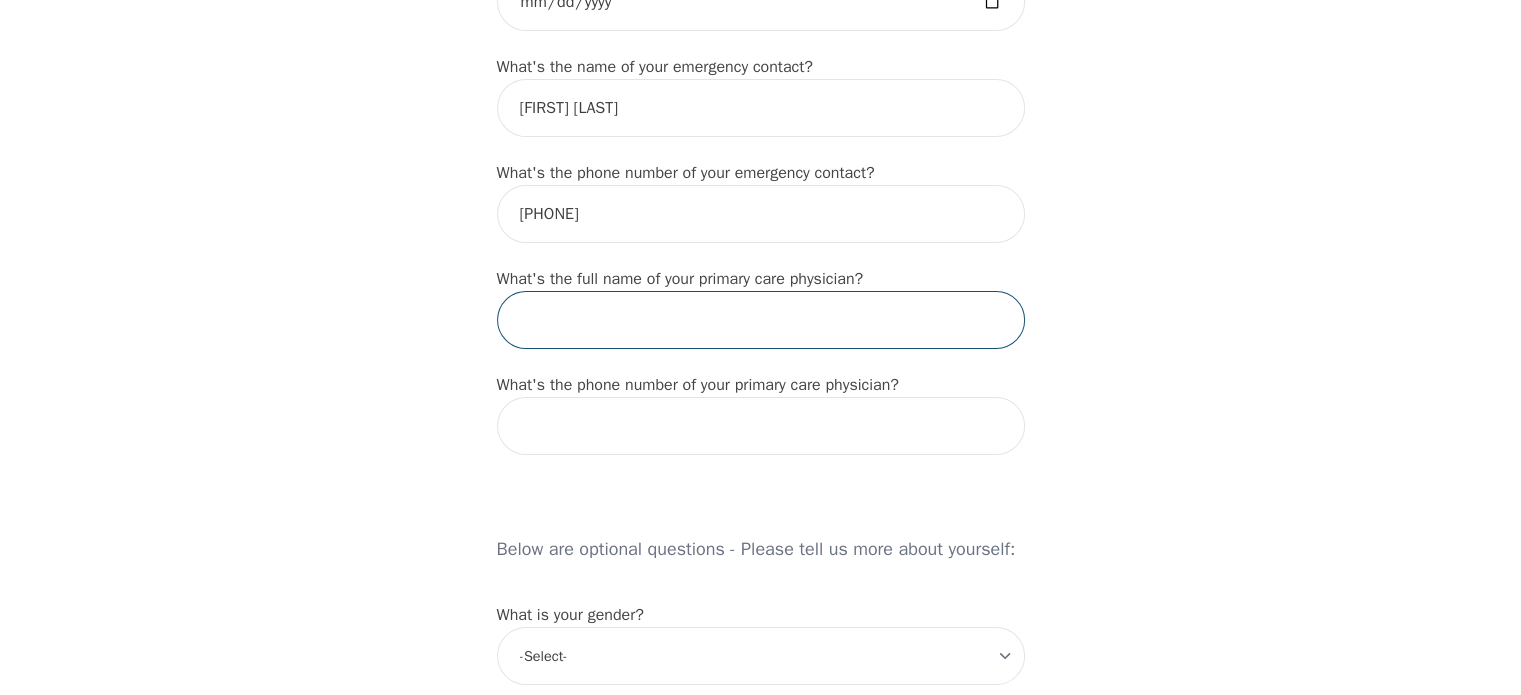 click at bounding box center [761, 320] 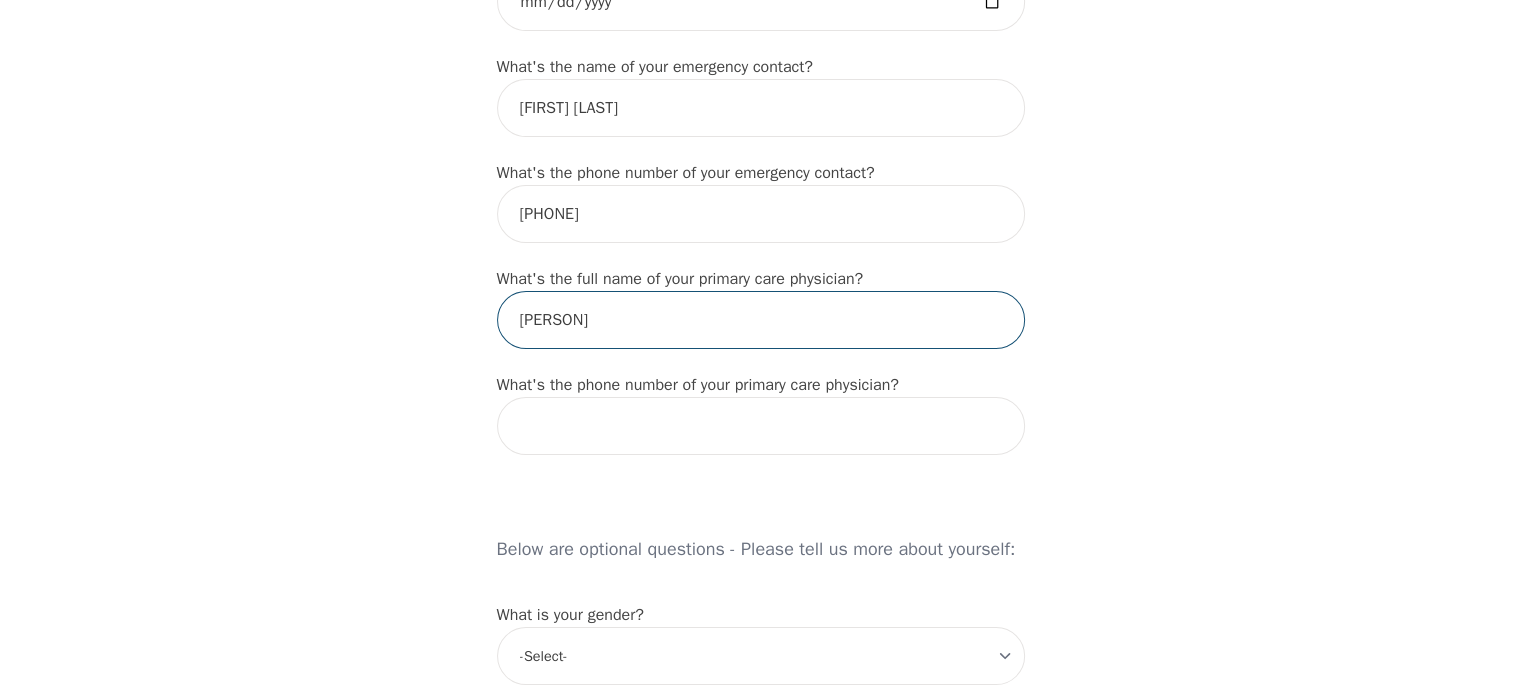 type on "[PERSON]" 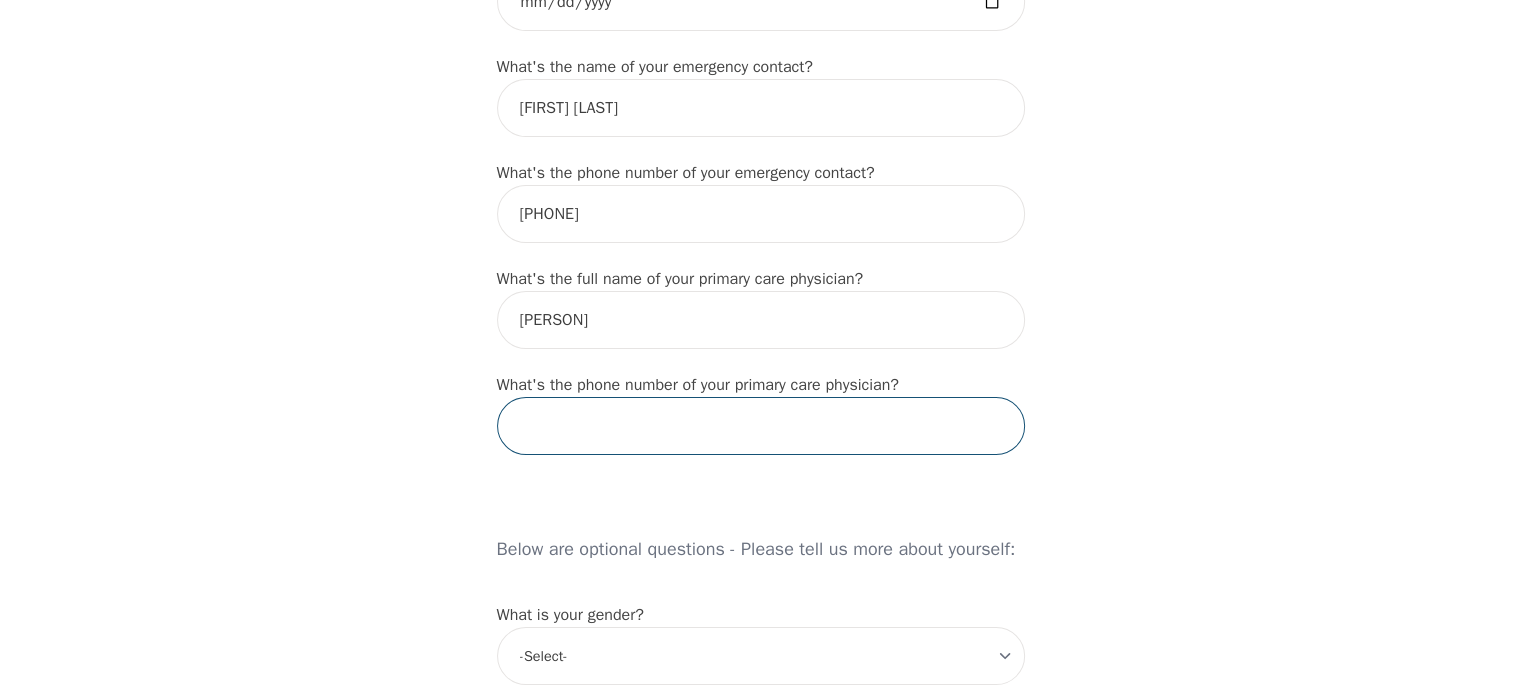 click at bounding box center (761, 426) 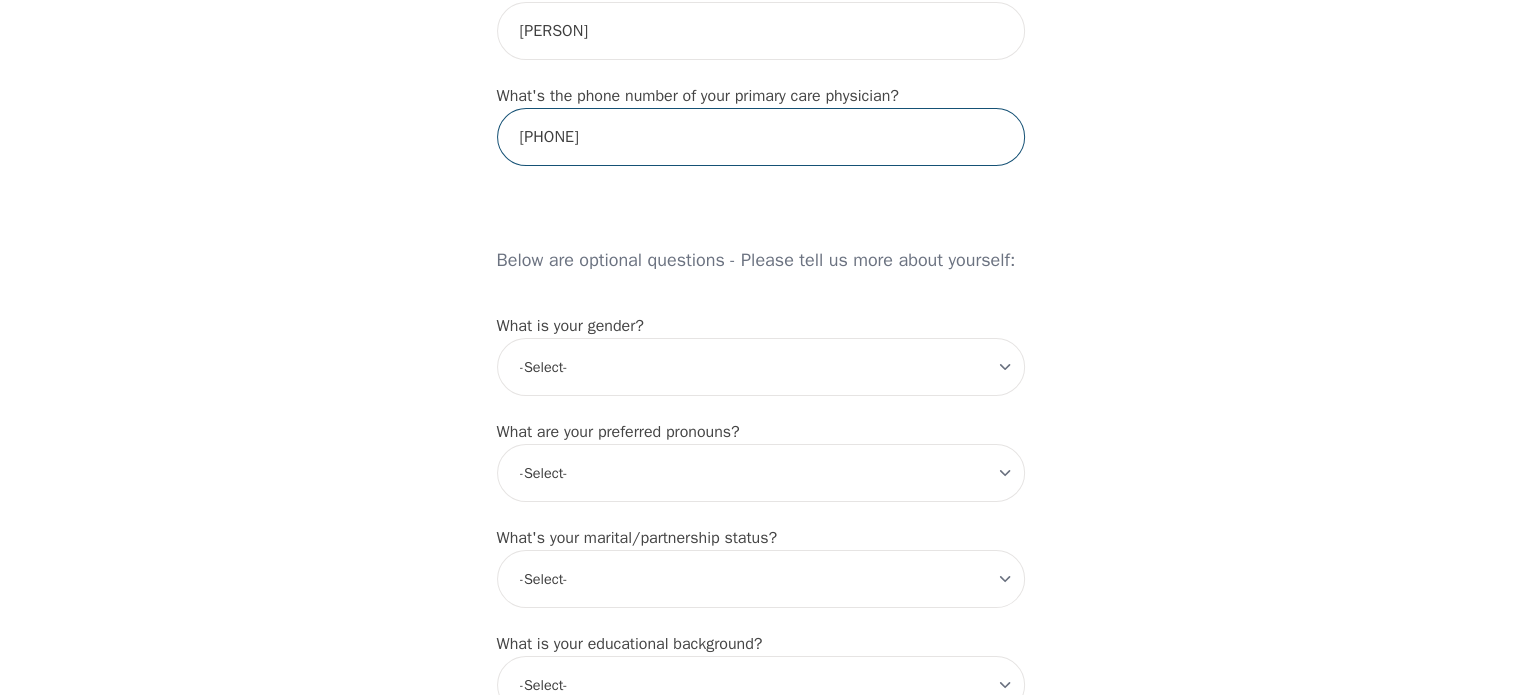 scroll, scrollTop: 1400, scrollLeft: 0, axis: vertical 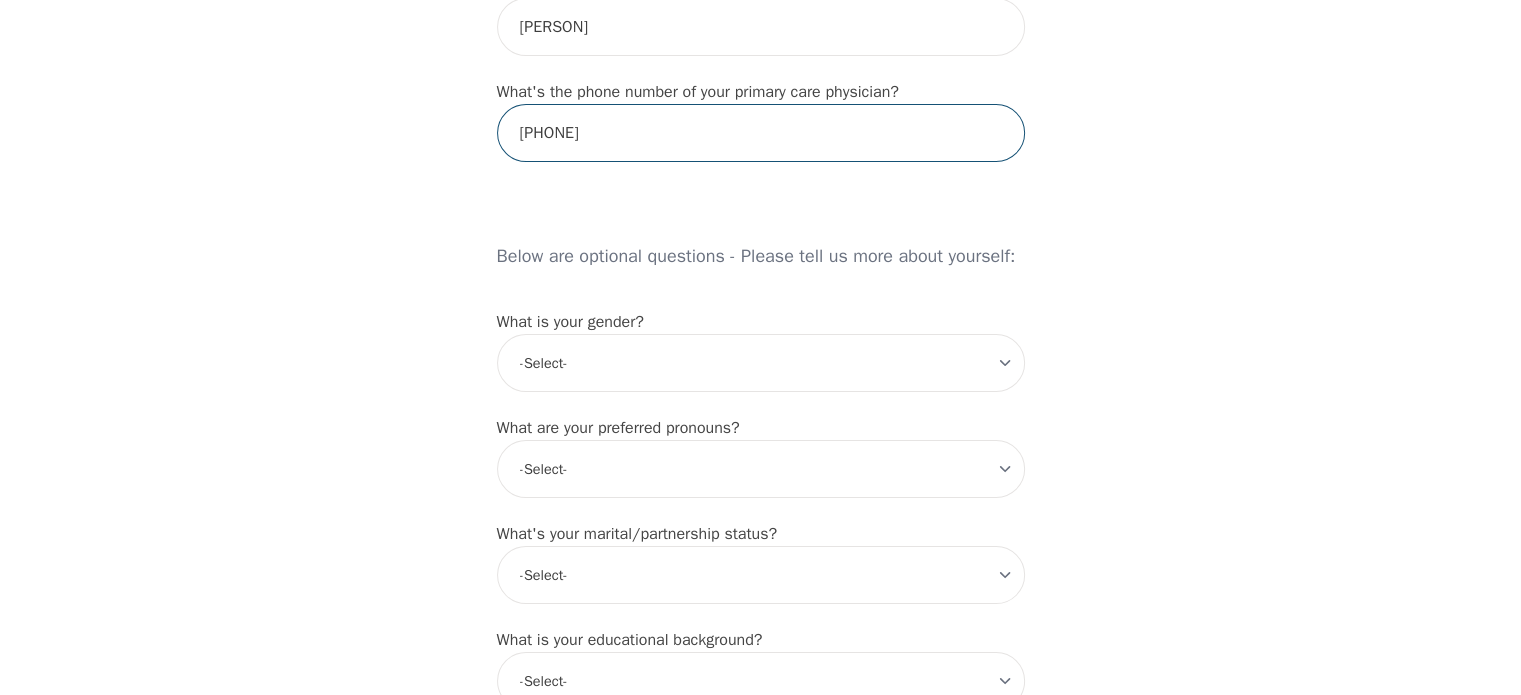 type on "[PHONE]" 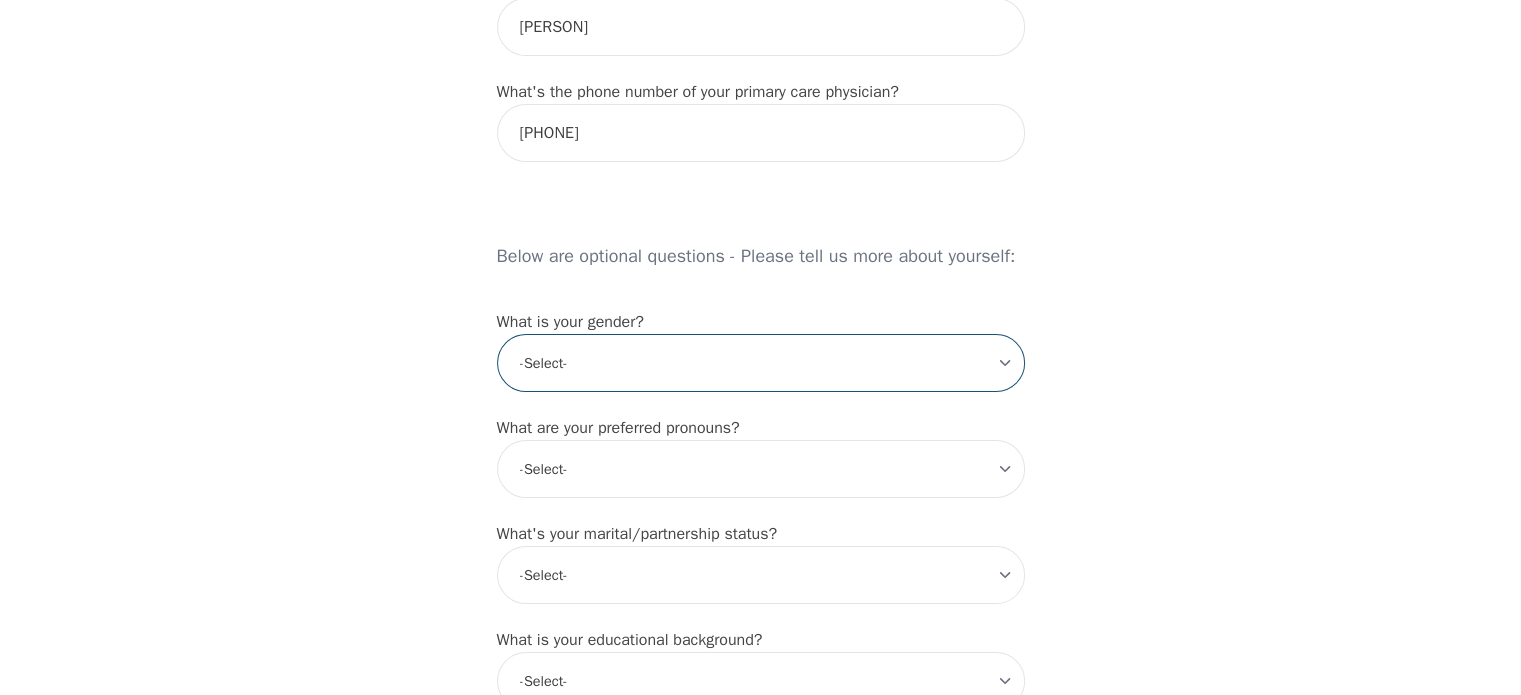 click on "-Select- male female non-binary transgender intersex prefer_not_to_say" at bounding box center [761, 363] 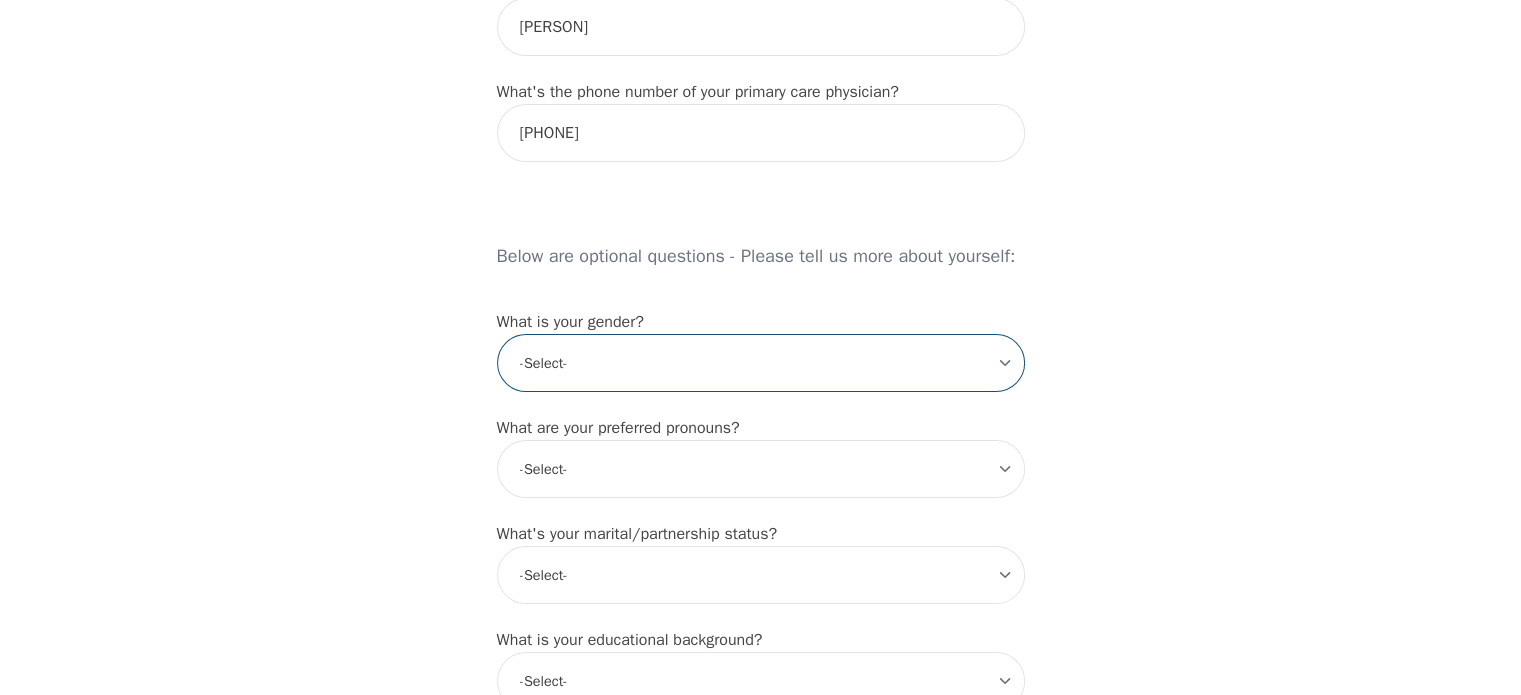 select on "female" 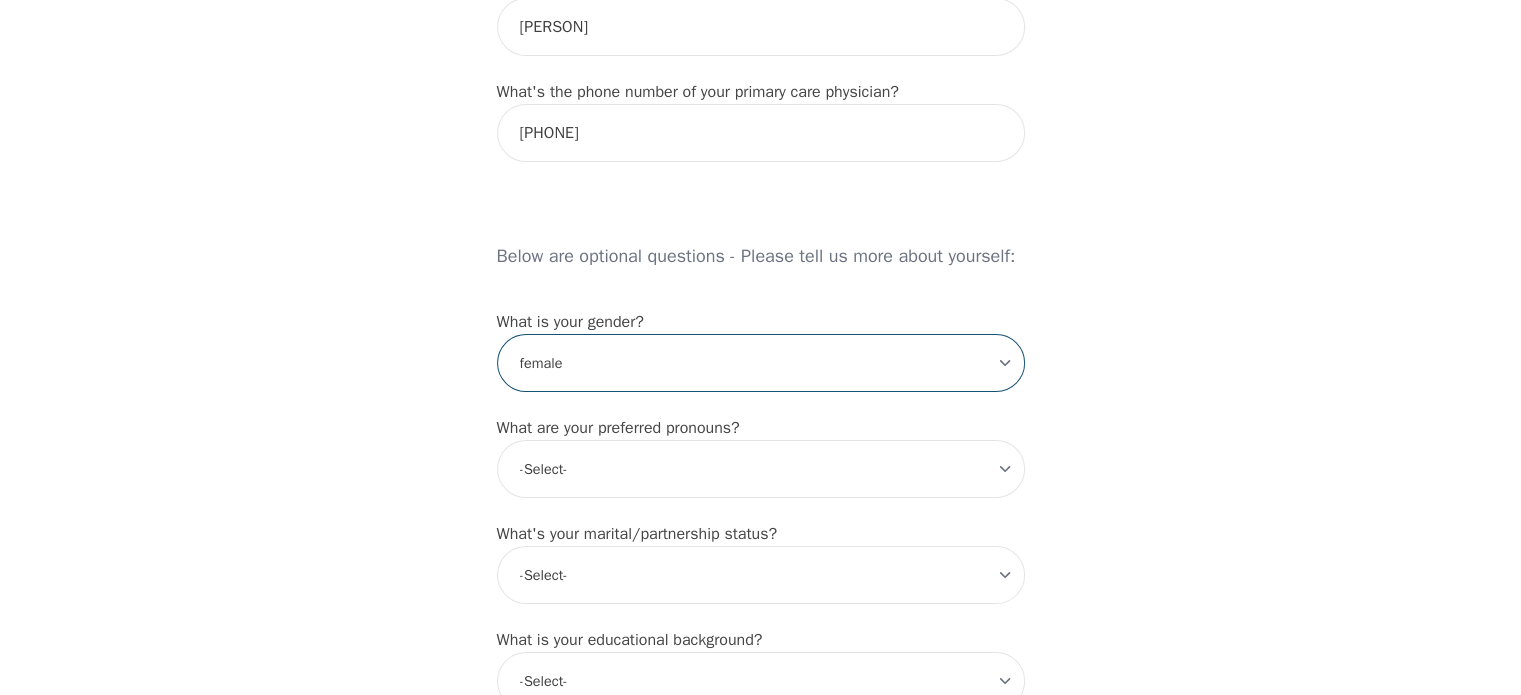 click on "-Select- male female non-binary transgender intersex prefer_not_to_say" at bounding box center [761, 363] 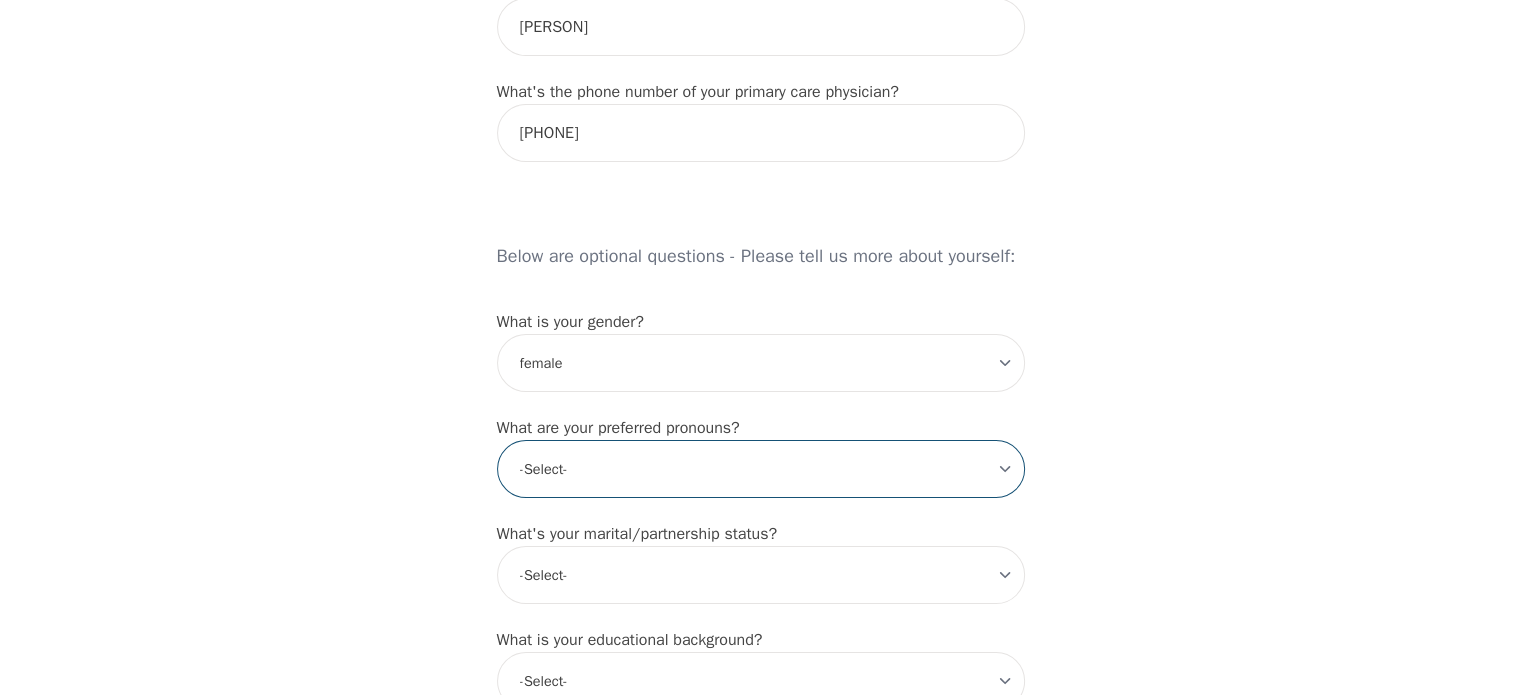 click on "-Select- he/him she/her they/them ze/zir xe/xem ey/em ve/ver tey/ter e/e per/per prefer_not_to_say" at bounding box center (761, 469) 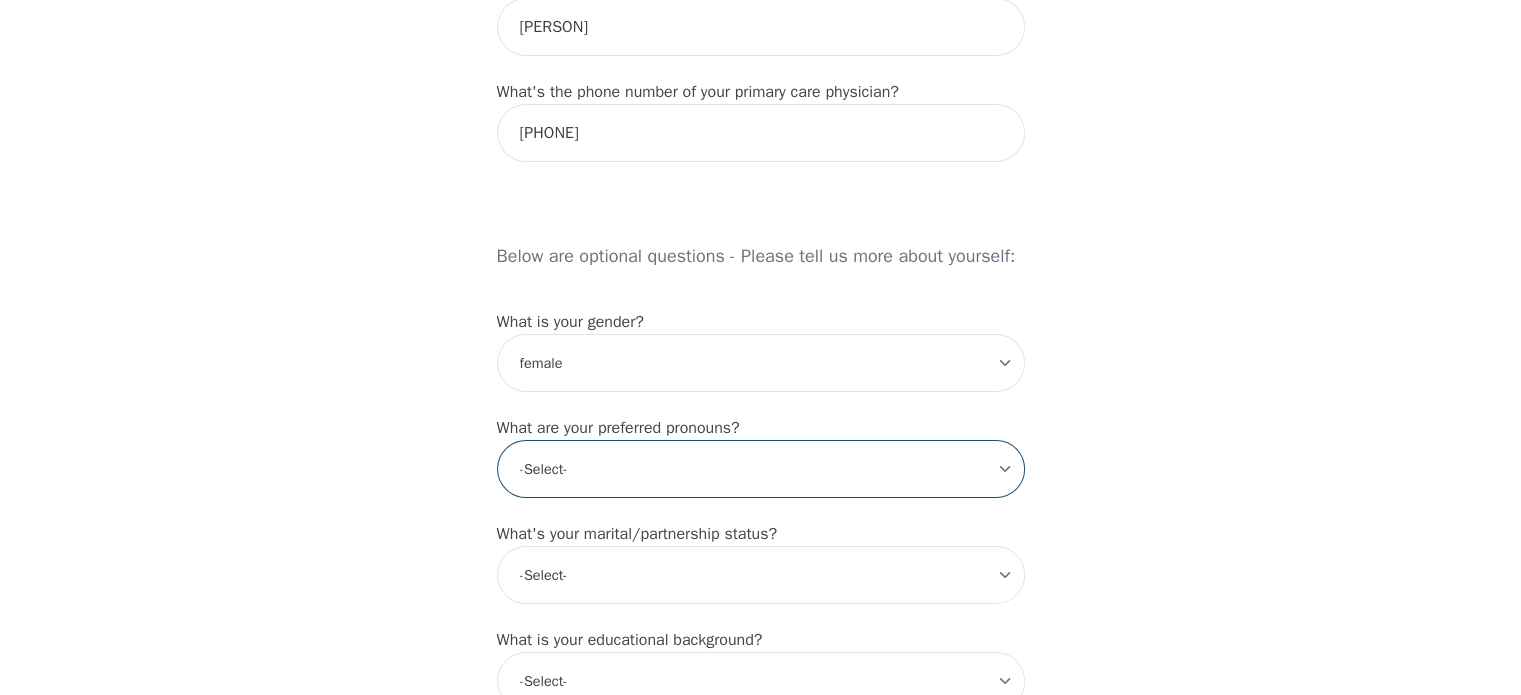 select on "she/her" 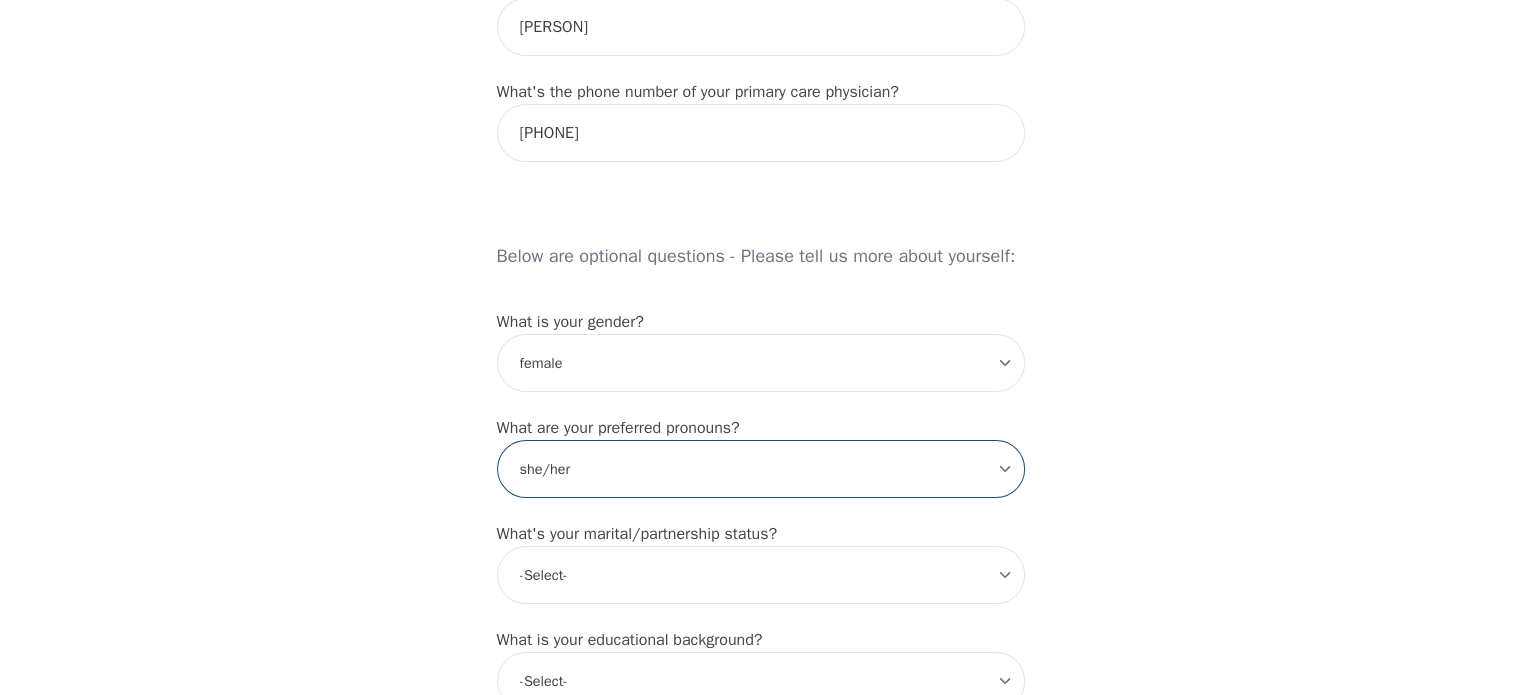 click on "-Select- he/him she/her they/them ze/zir xe/xem ey/em ve/ver tey/ter e/e per/per prefer_not_to_say" at bounding box center (761, 469) 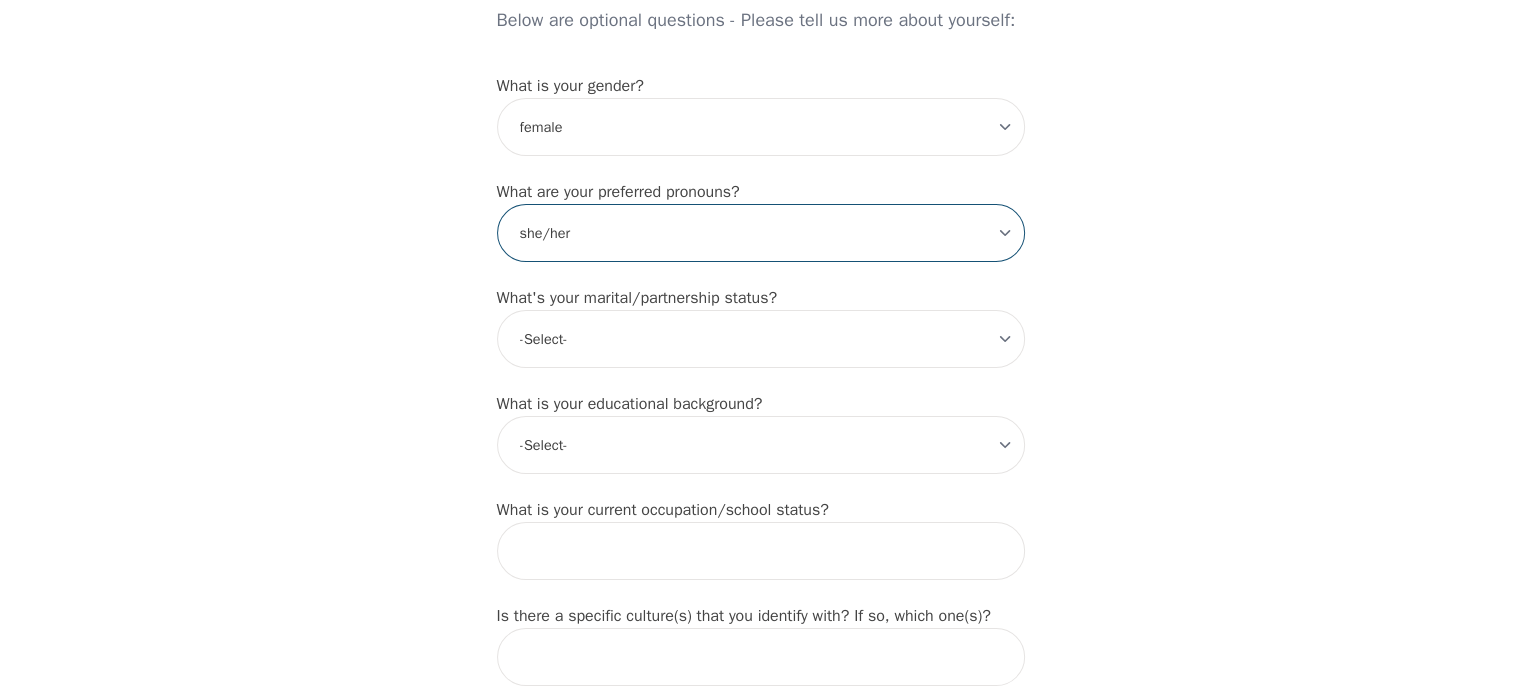 scroll, scrollTop: 1636, scrollLeft: 0, axis: vertical 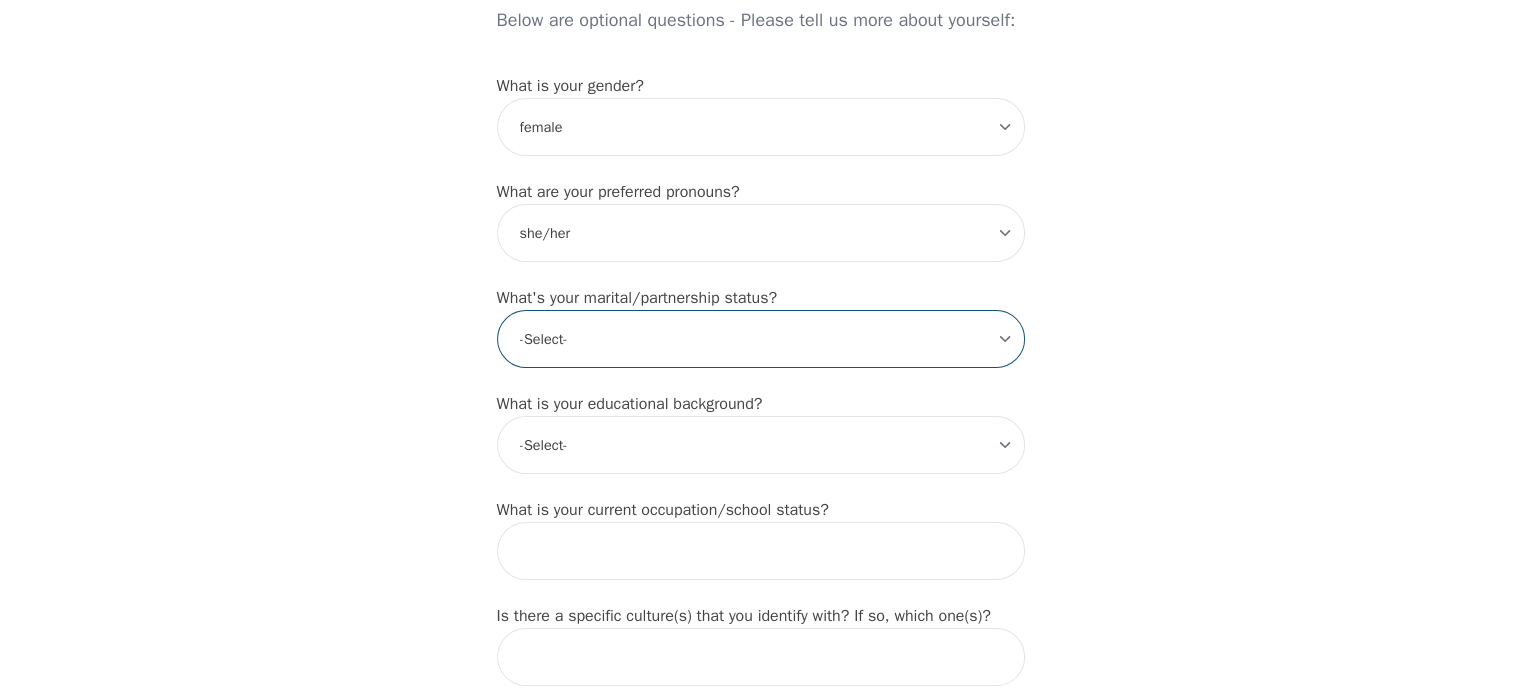 click on "-Select- Single Partnered Married Common Law Widowed Separated Divorced" at bounding box center (761, 339) 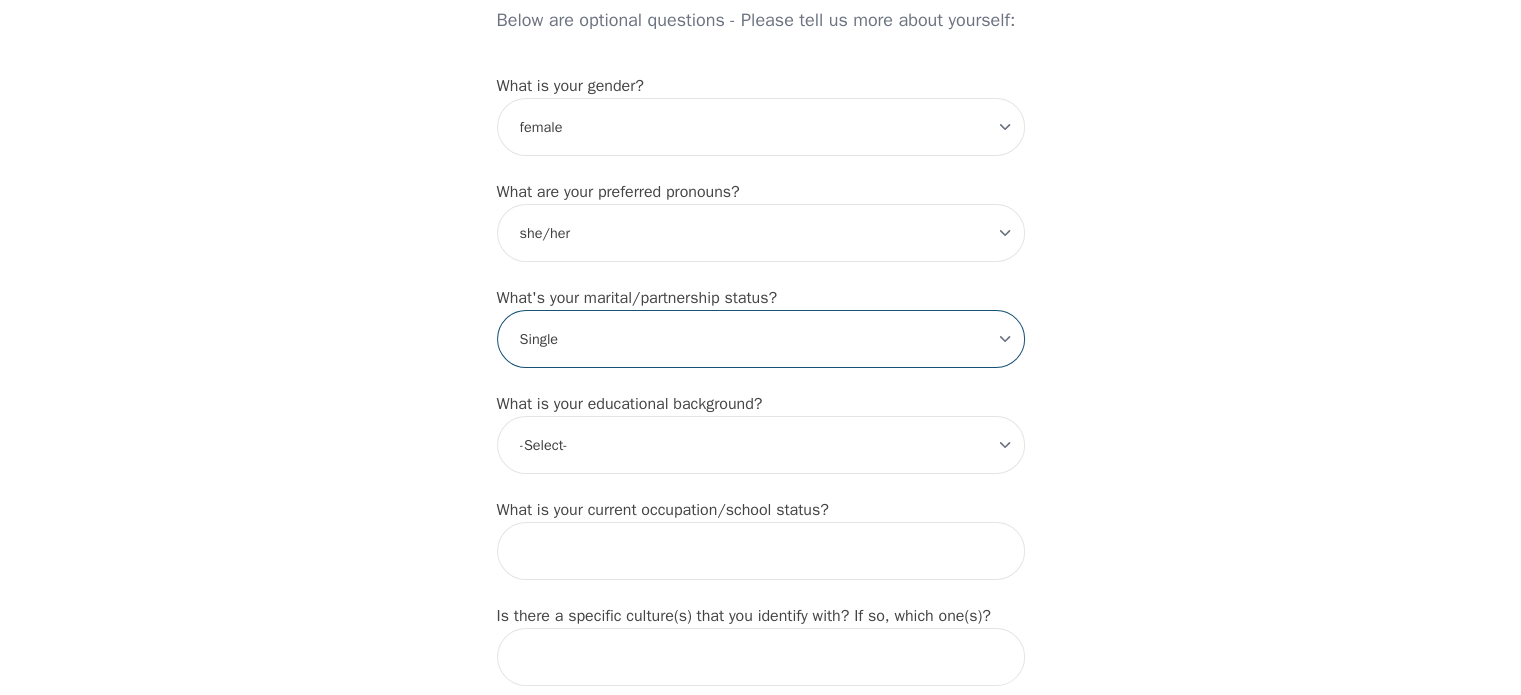 click on "-Select- Single Partnered Married Common Law Widowed Separated Divorced" at bounding box center [761, 339] 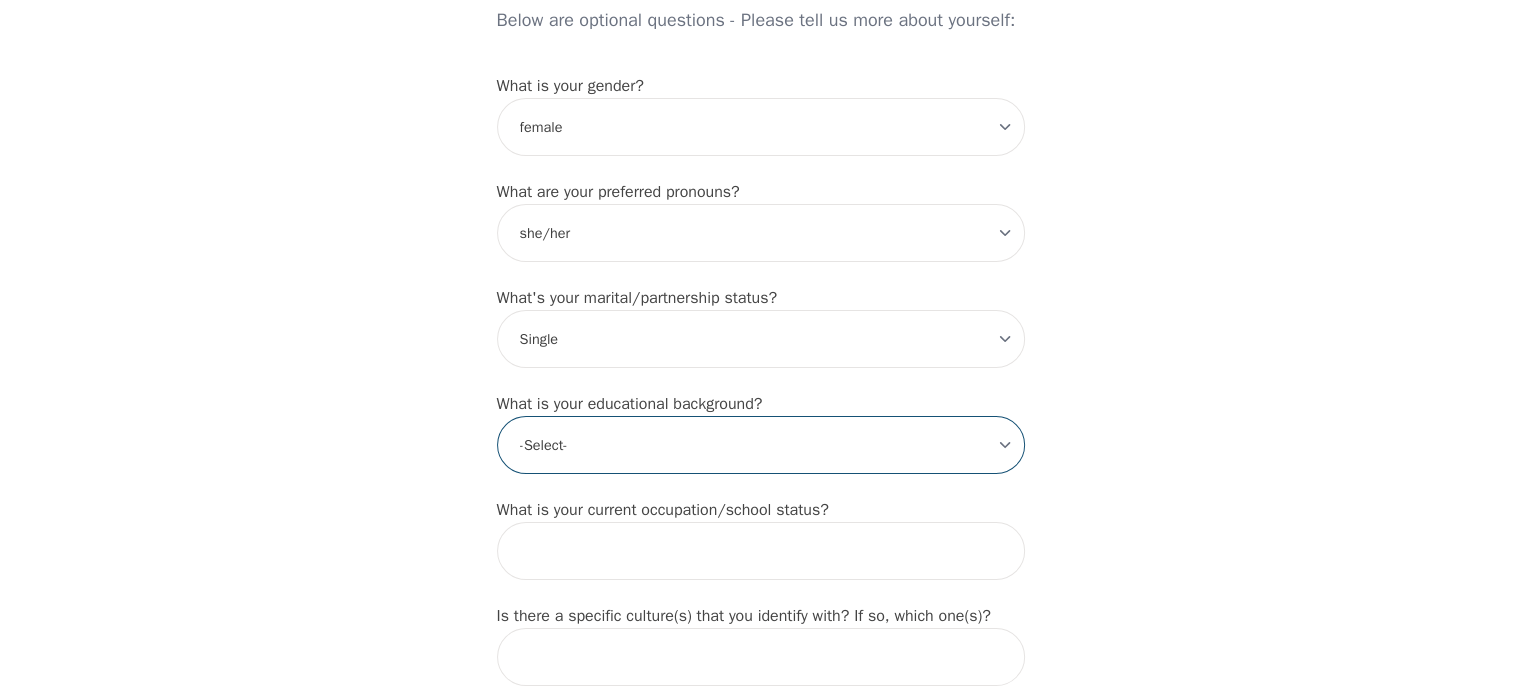 click on "-Select- Less than high school High school Associate degree Bachelor degree Master's degree Professional degree Doctorial degree" at bounding box center [761, 445] 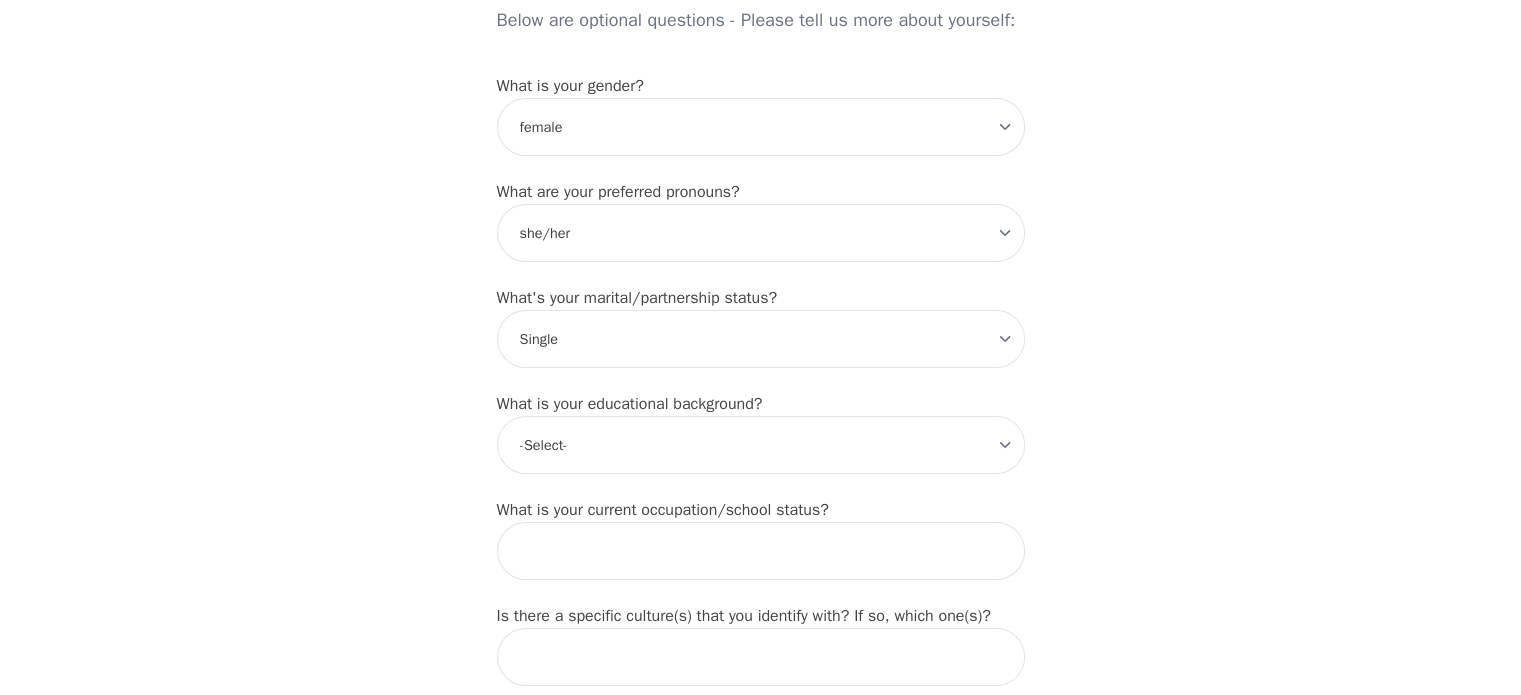 click on "Intake Assessment for Bryenna Pinske Part 1 of 2: Tell Us About Yourself Please complete the following information before your initial session. This step is crucial to kickstart your therapeutic journey with your therapist: What's your first name? (This will be the name on your insurance receipt) Bryenna What's your last name? Pinske What's your preferred name? [OPTIONAL] Bry What's your email? bpinske@example.com What's your phone number? [PHONE] What's your address? [NUMBER] [STREET], [CITY], [STATE] [POSTAL CODE], [COUNTRY] What's your unit number? [OPTIONAL] What's your date of birth? [DATE] What's the name of your emergency contact? Lisa Ratte What's the phone number of your emergency contact? [PHONE] What's the full name of your primary care physician? Paul Hart What's the phone number of your primary care physician? [PHONE] Below are optional questions - Please tell us more about yourself: What is your gender? -Select- male female non-binary transgender intersex prefer_not_to_say -Select- he/him she/her" at bounding box center [761, -139] 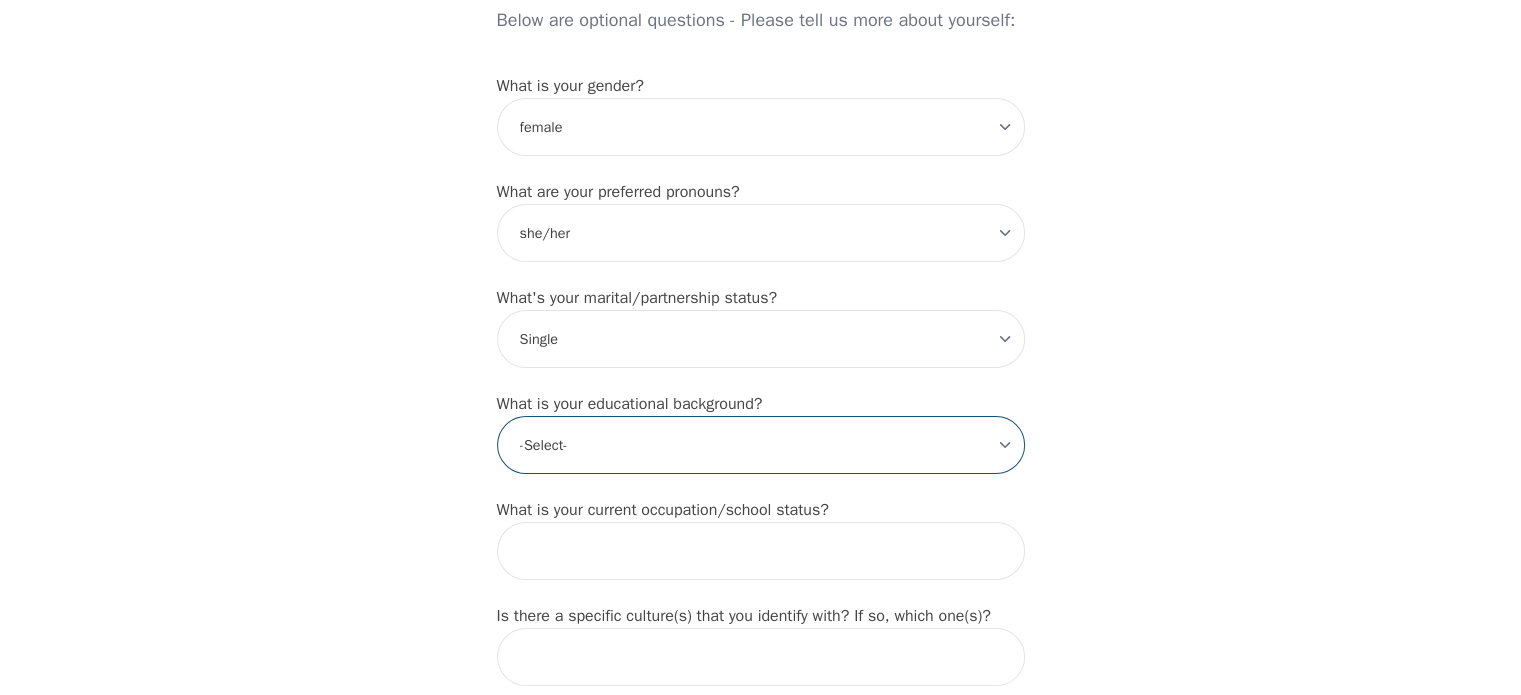 click on "-Select- Less than high school High school Associate degree Bachelor degree Master's degree Professional degree Doctorial degree" at bounding box center [761, 445] 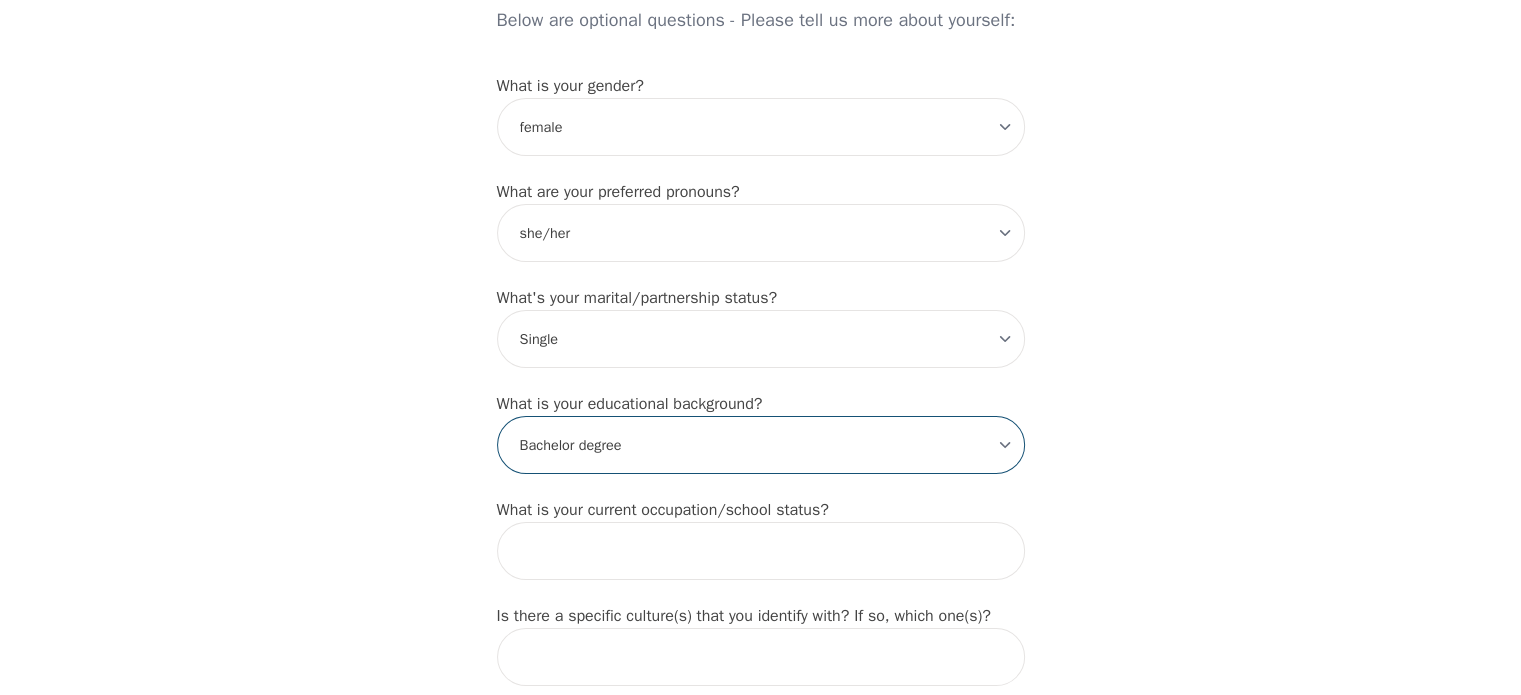 click on "-Select- Less than high school High school Associate degree Bachelor degree Master's degree Professional degree Doctorial degree" at bounding box center (761, 445) 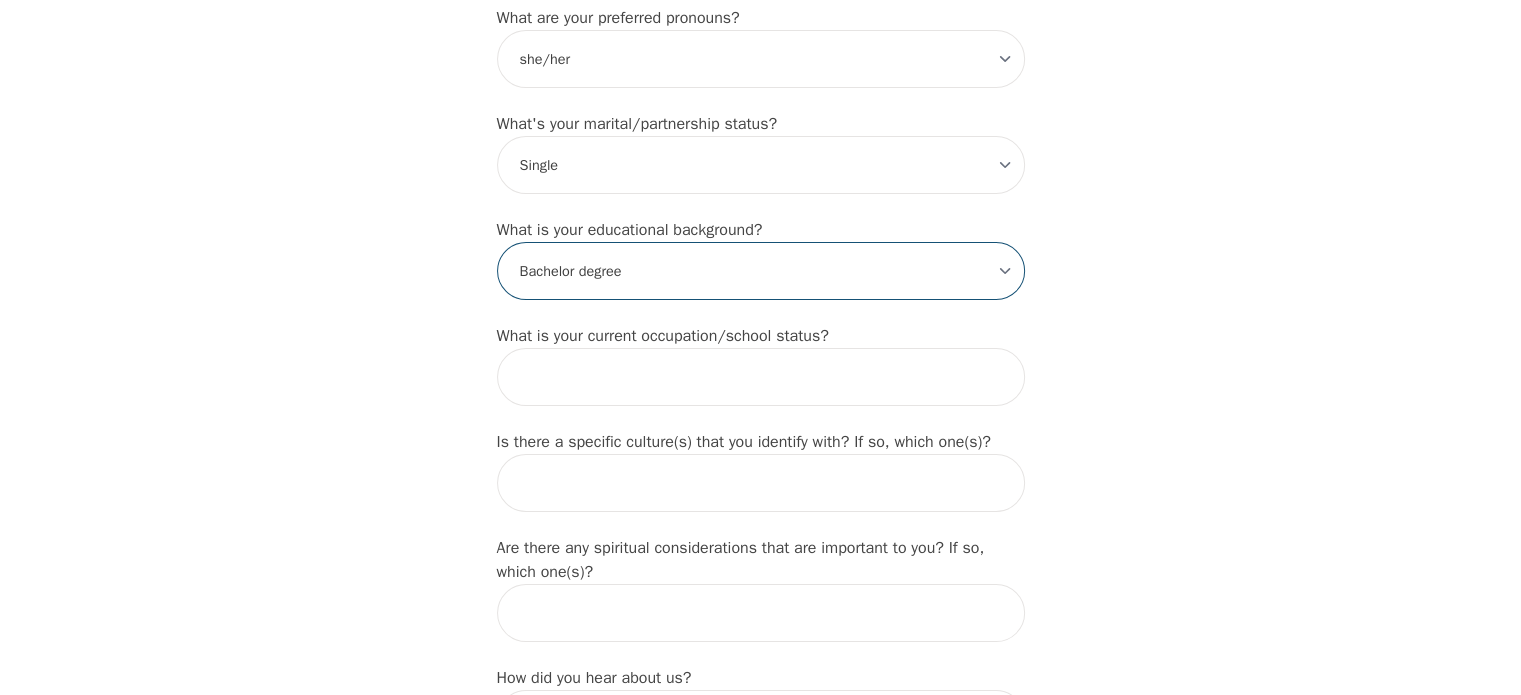 scroll, scrollTop: 1811, scrollLeft: 0, axis: vertical 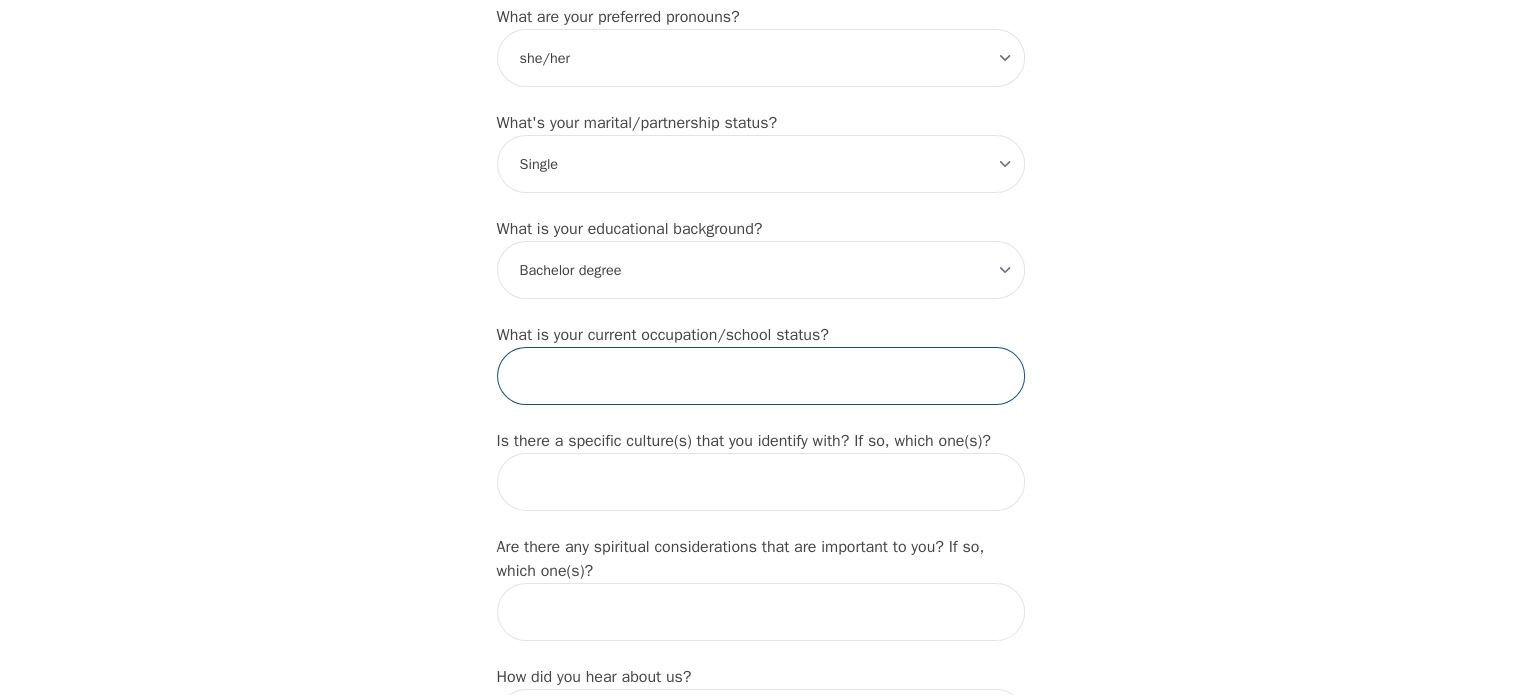 click at bounding box center (761, 376) 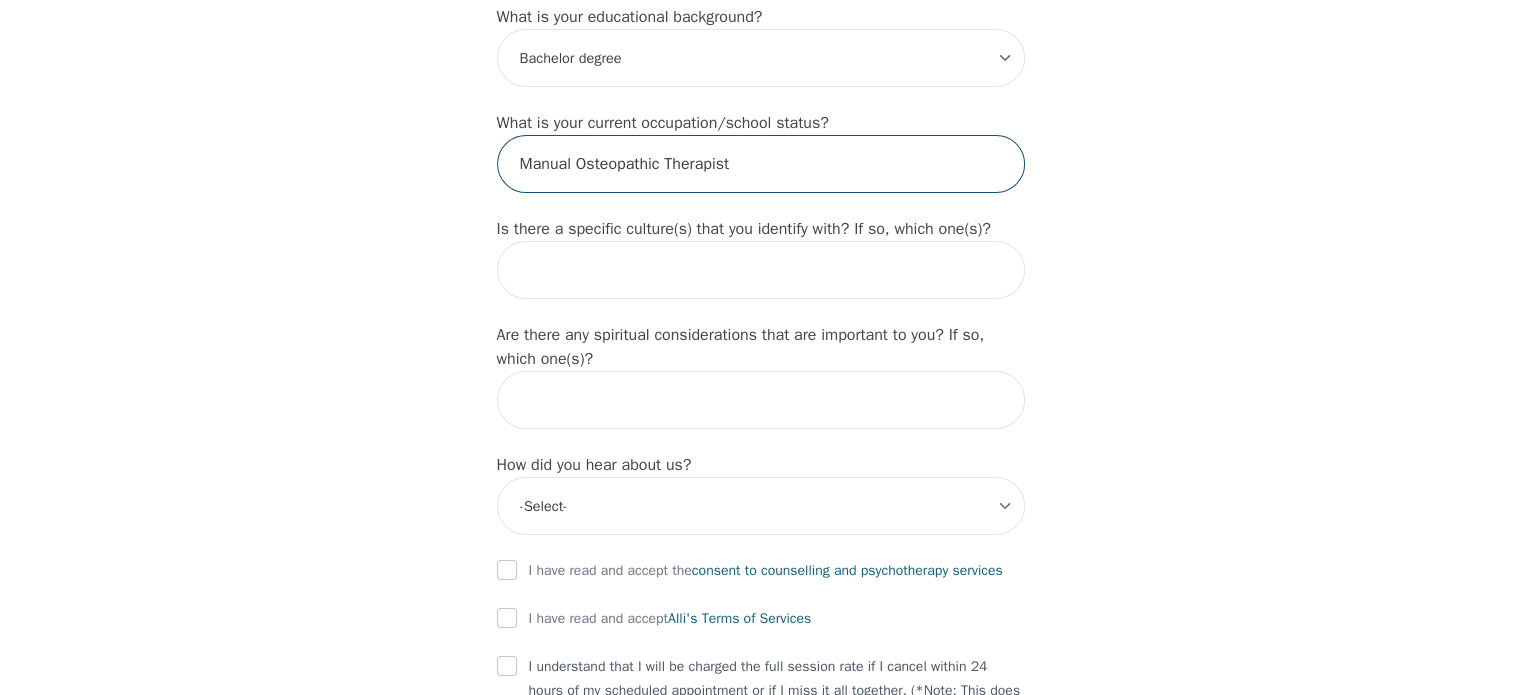 scroll, scrollTop: 2024, scrollLeft: 0, axis: vertical 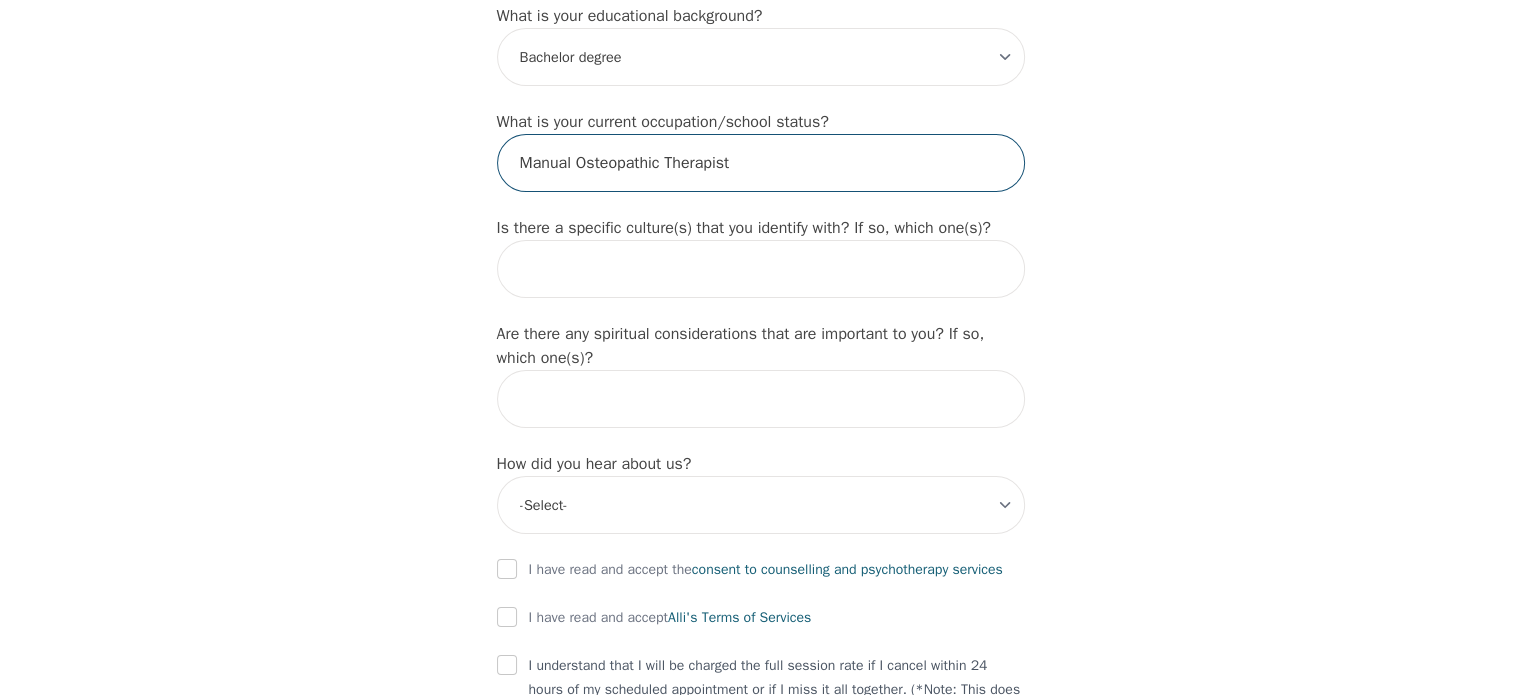 type on "Manual Osteopathic Therapist" 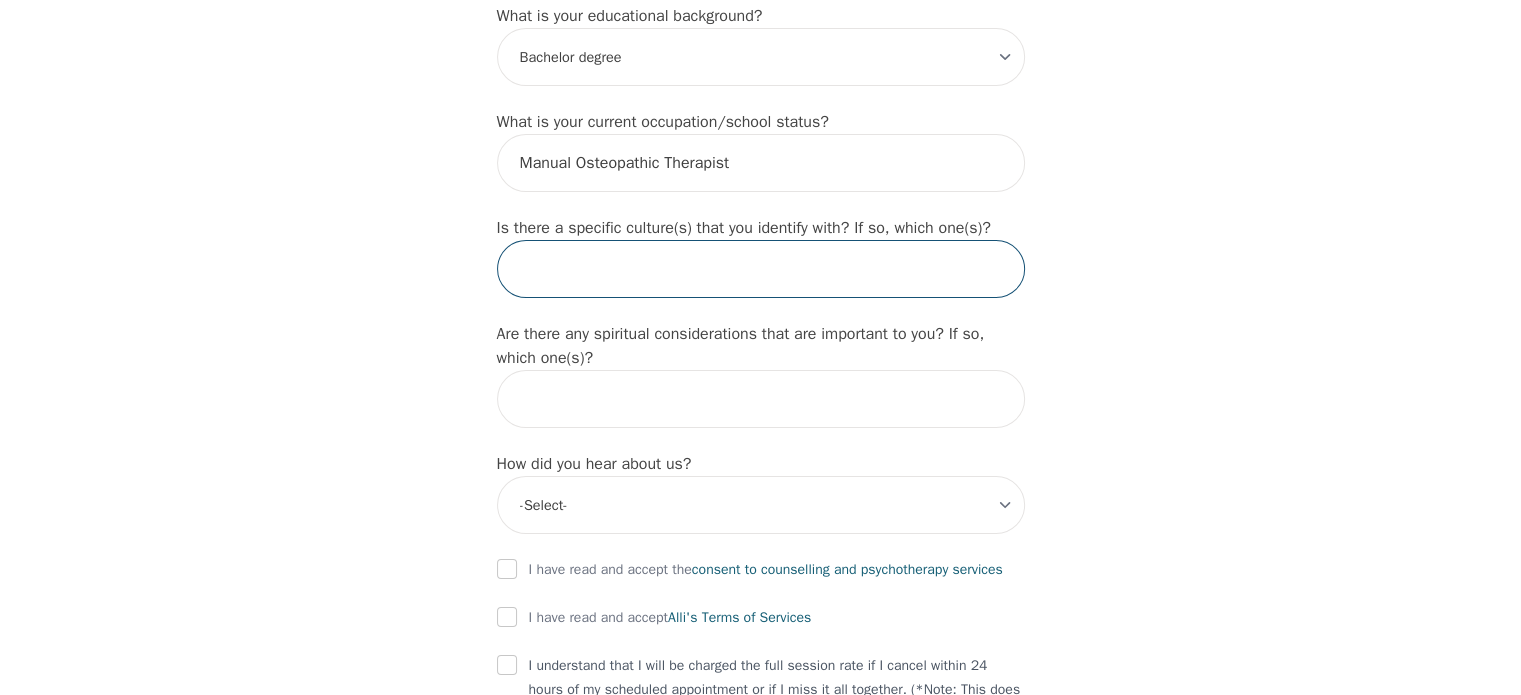 click at bounding box center [761, 269] 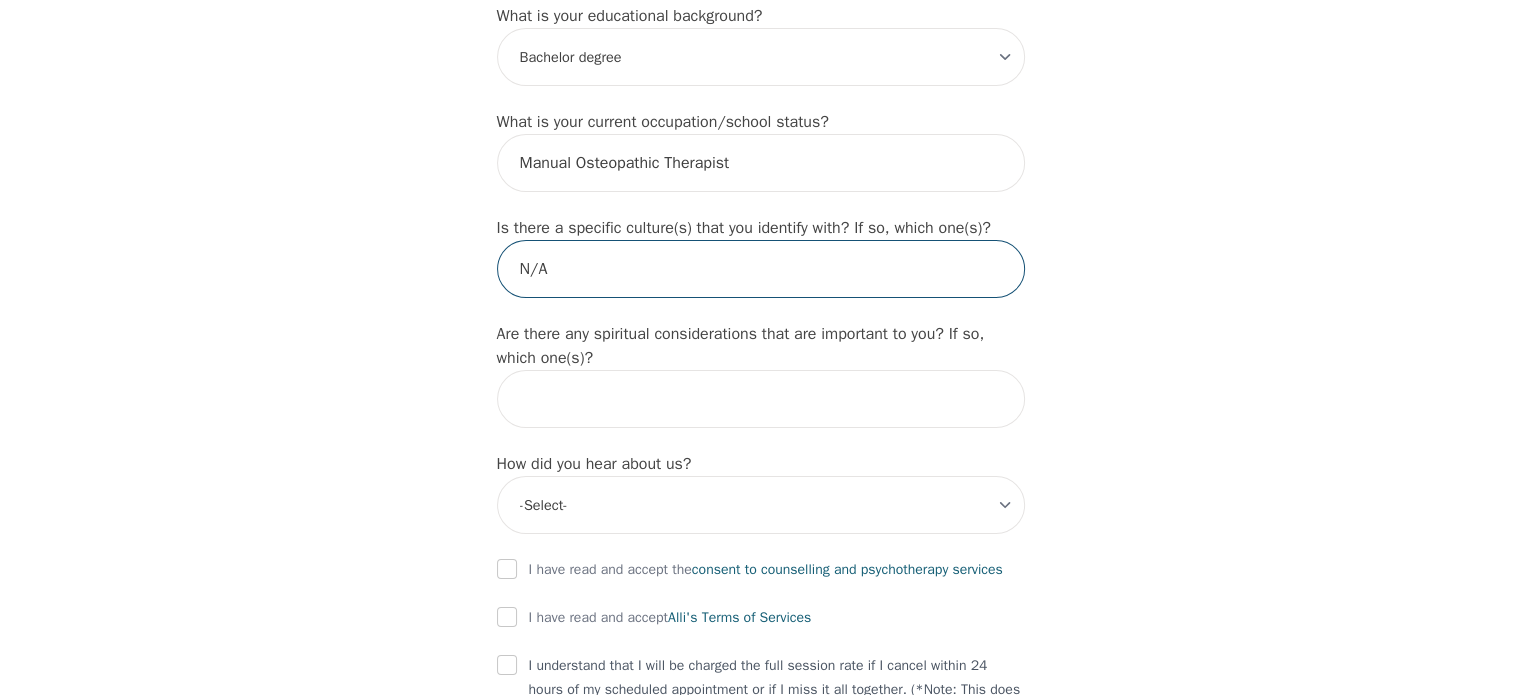 type on "N/A" 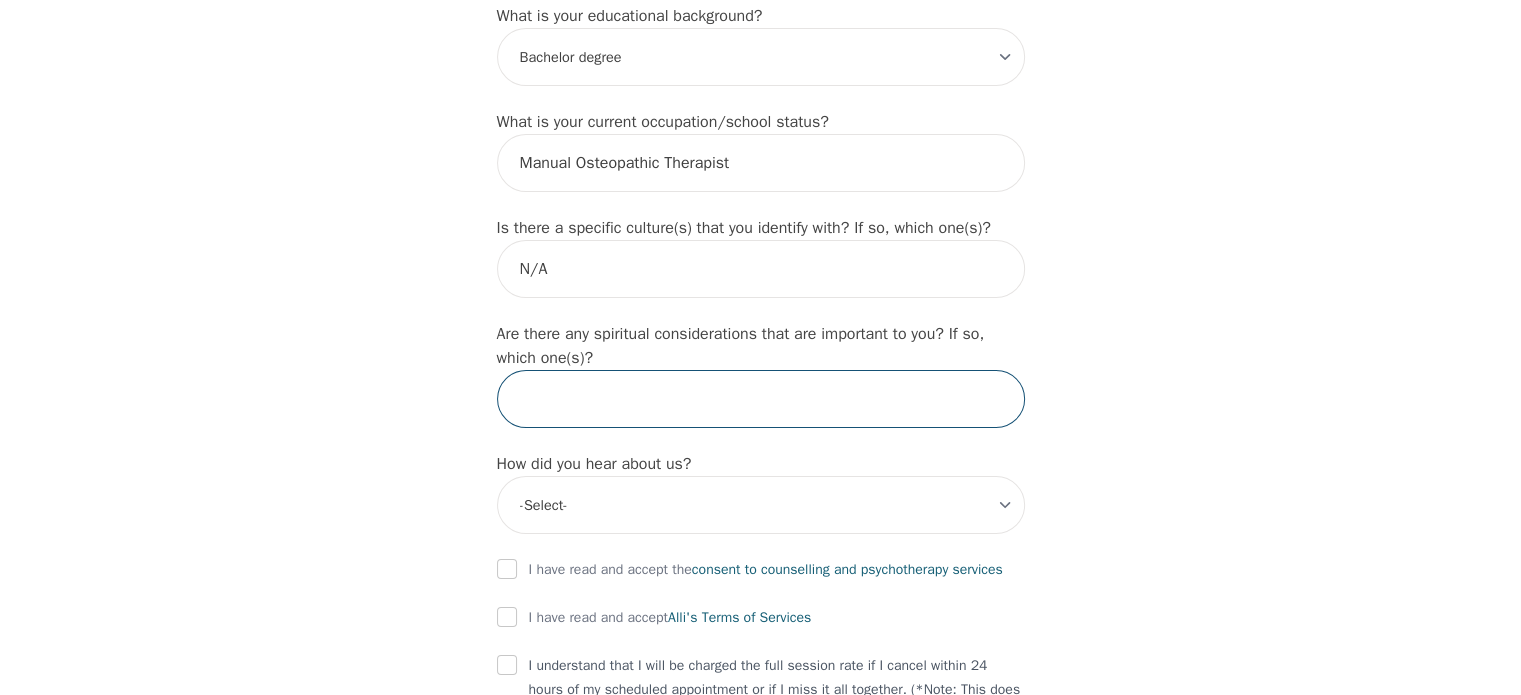 click at bounding box center [761, 399] 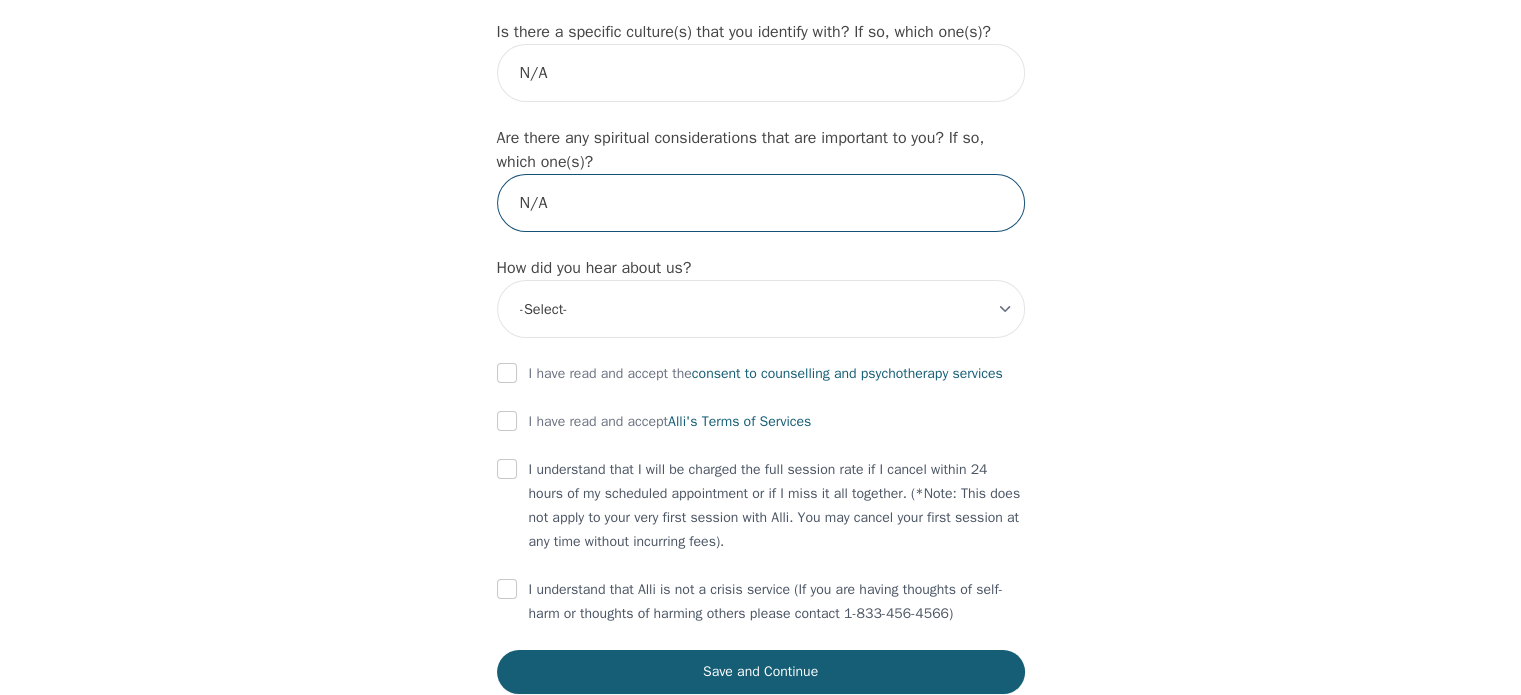 scroll, scrollTop: 2220, scrollLeft: 0, axis: vertical 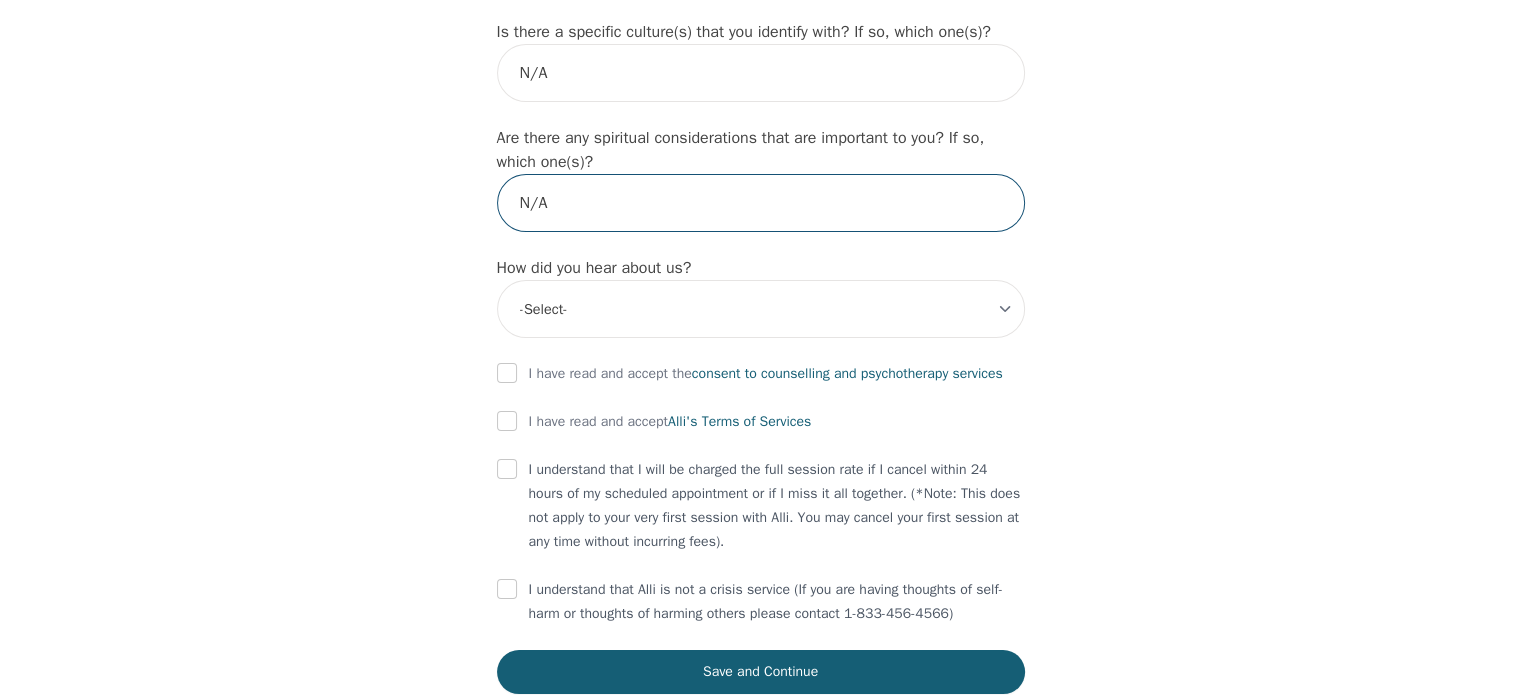 type on "N/A" 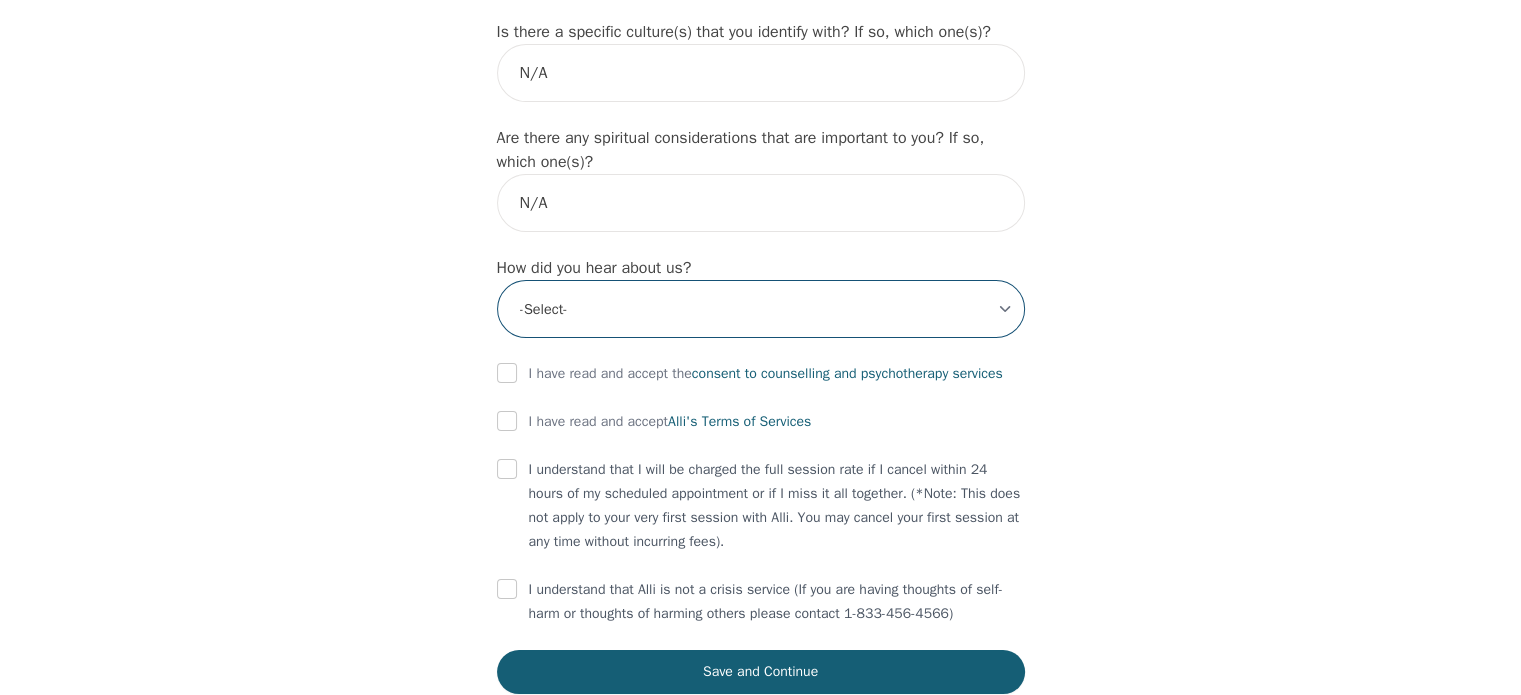 click on "-Select- Physician/Specialist Friend Facebook Instagram Google Search Google Ads Facebook/Instagram Ads Other" at bounding box center (761, 309) 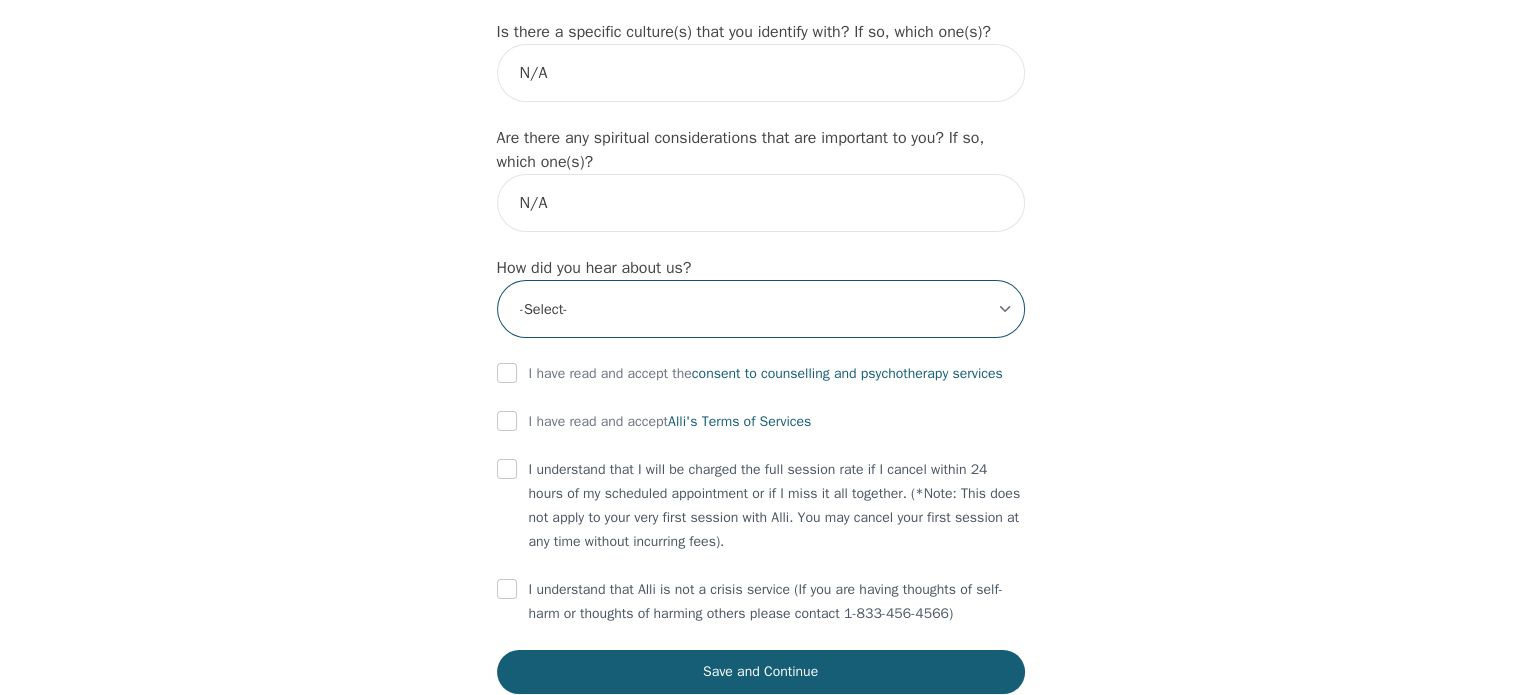 select on "Instagram" 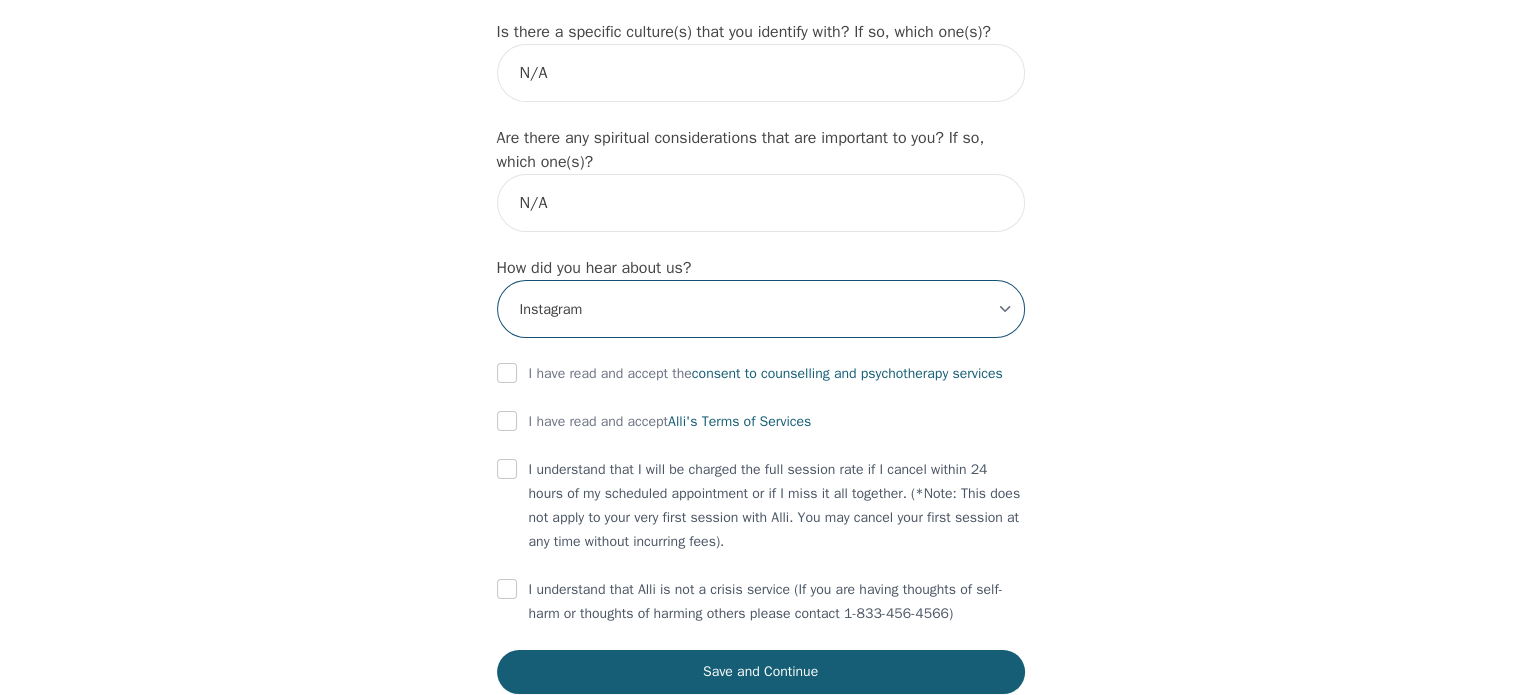 click on "-Select- Physician/Specialist Friend Facebook Instagram Google Search Google Ads Facebook/Instagram Ads Other" at bounding box center (761, 309) 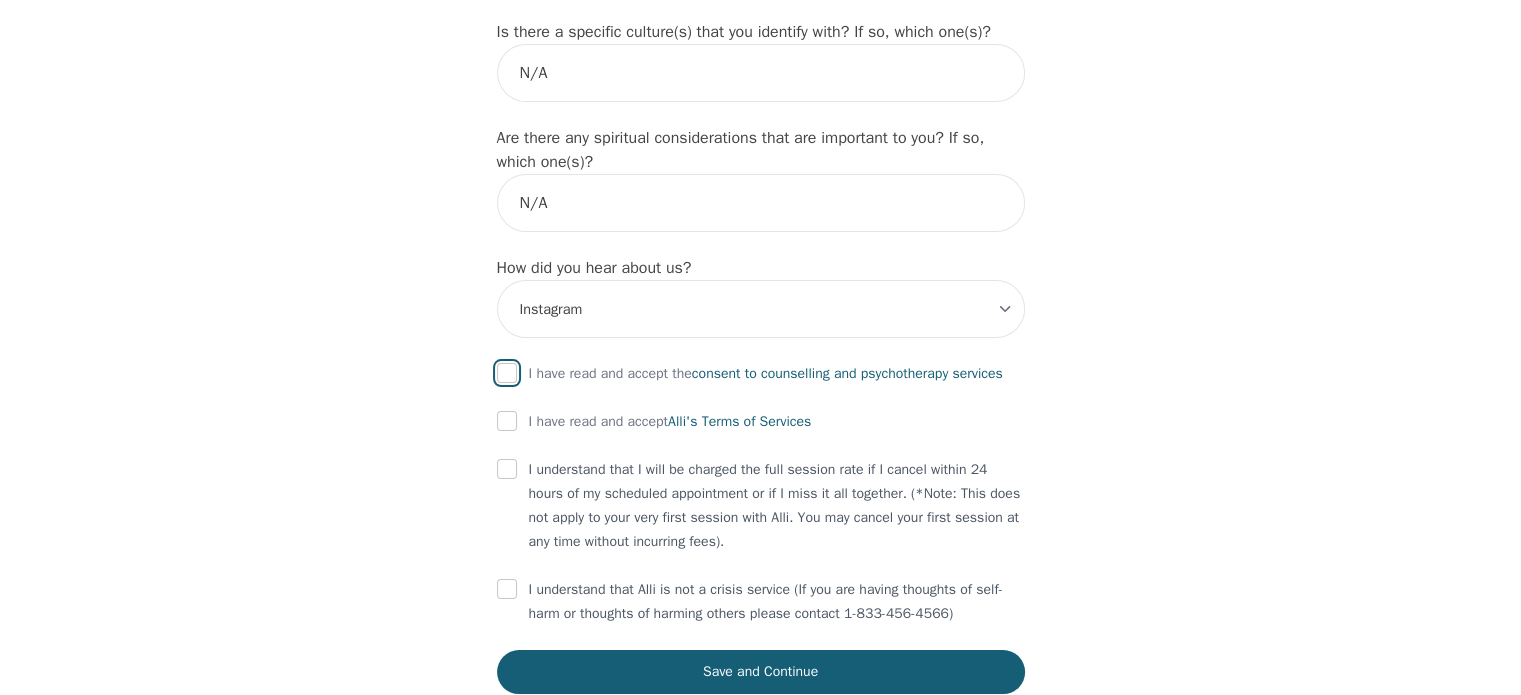 click at bounding box center [507, 373] 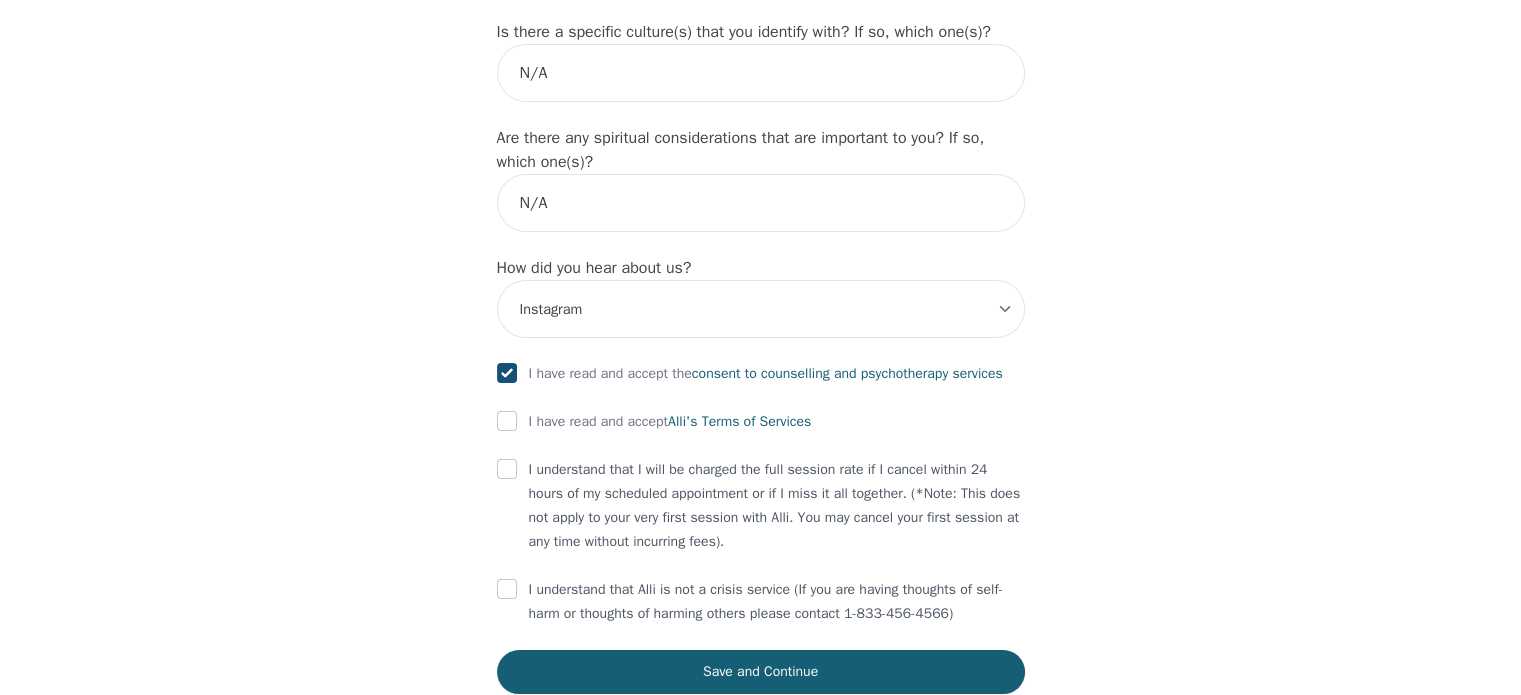 checkbox on "true" 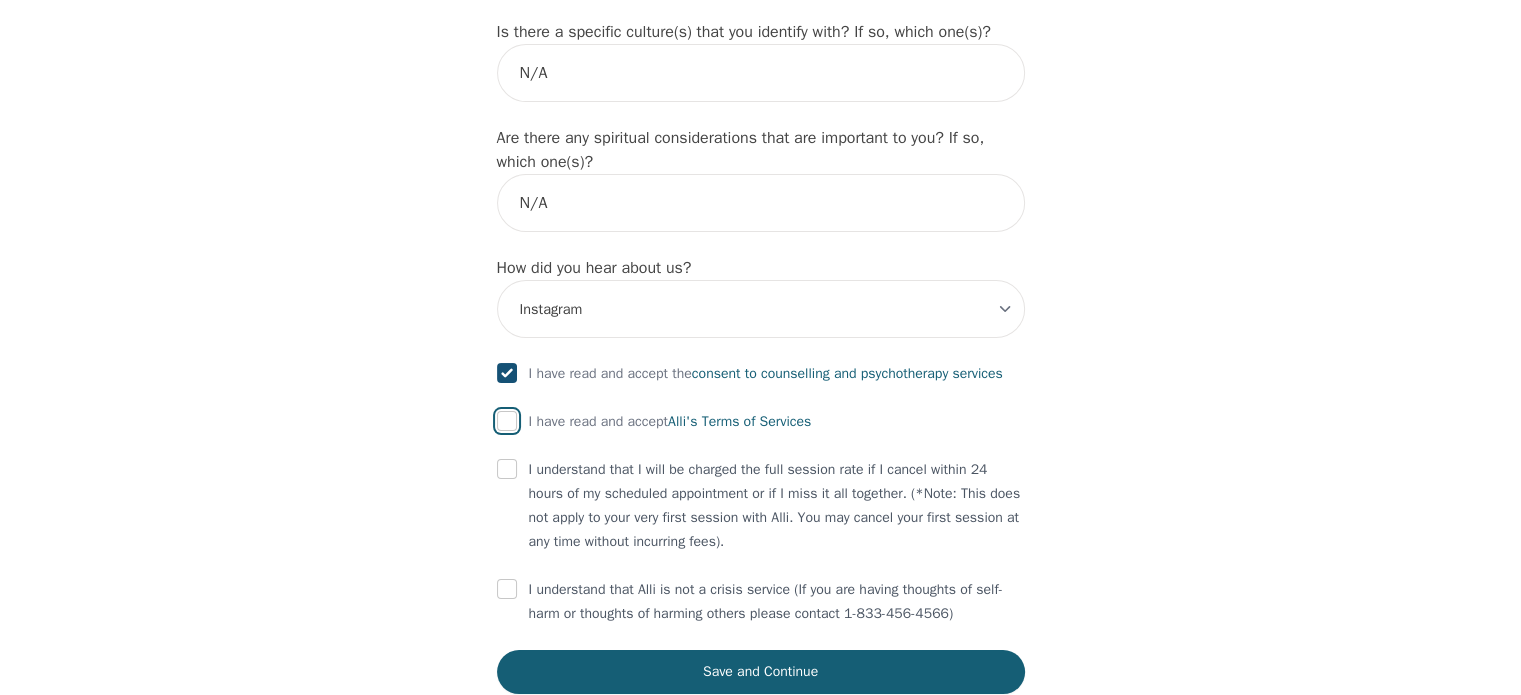 click at bounding box center (507, 421) 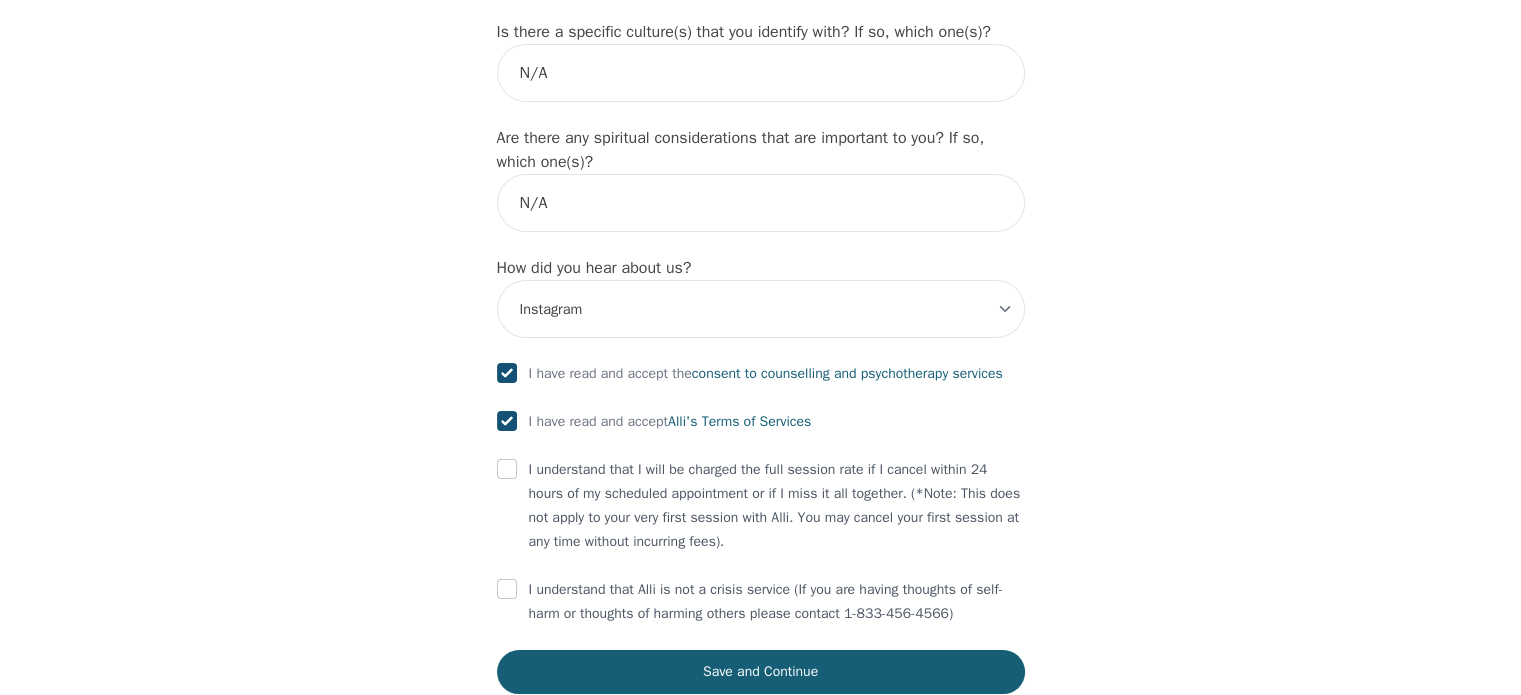 checkbox on "true" 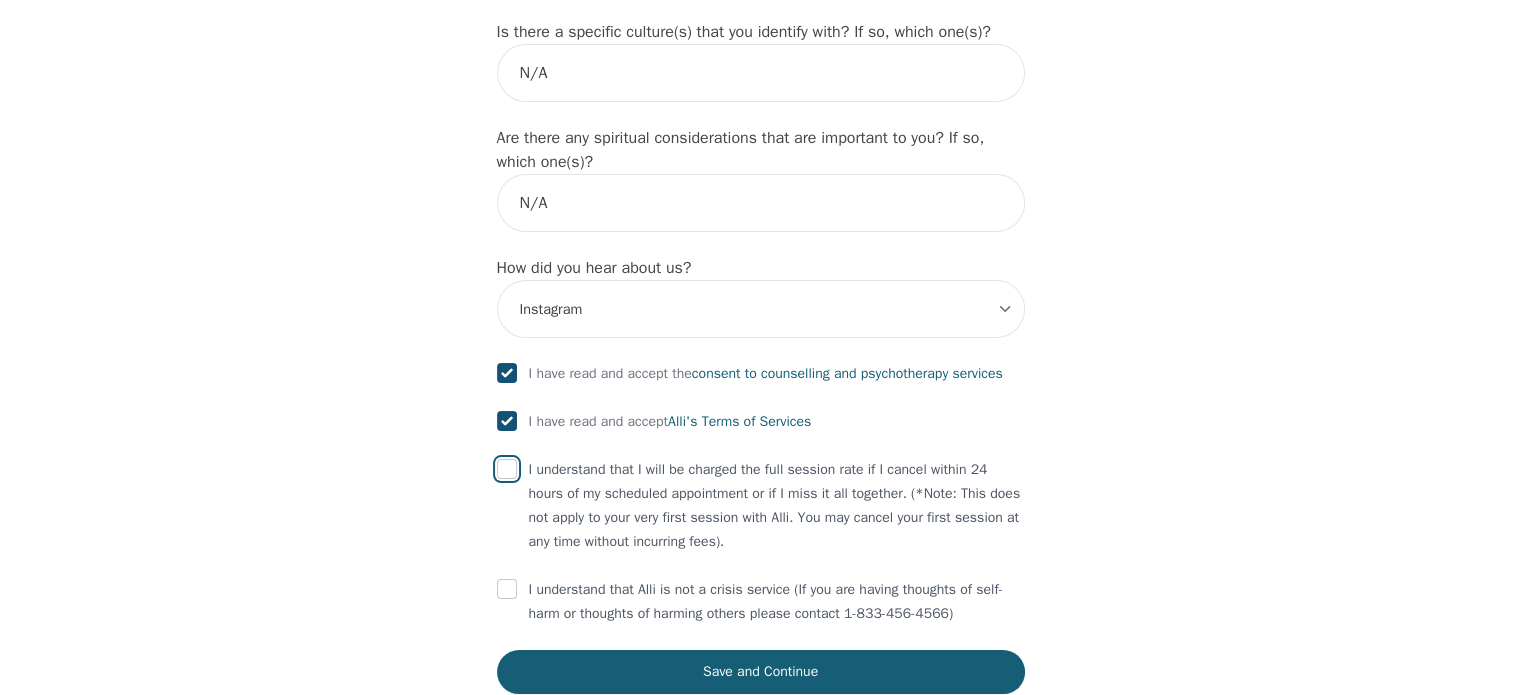click at bounding box center [507, 469] 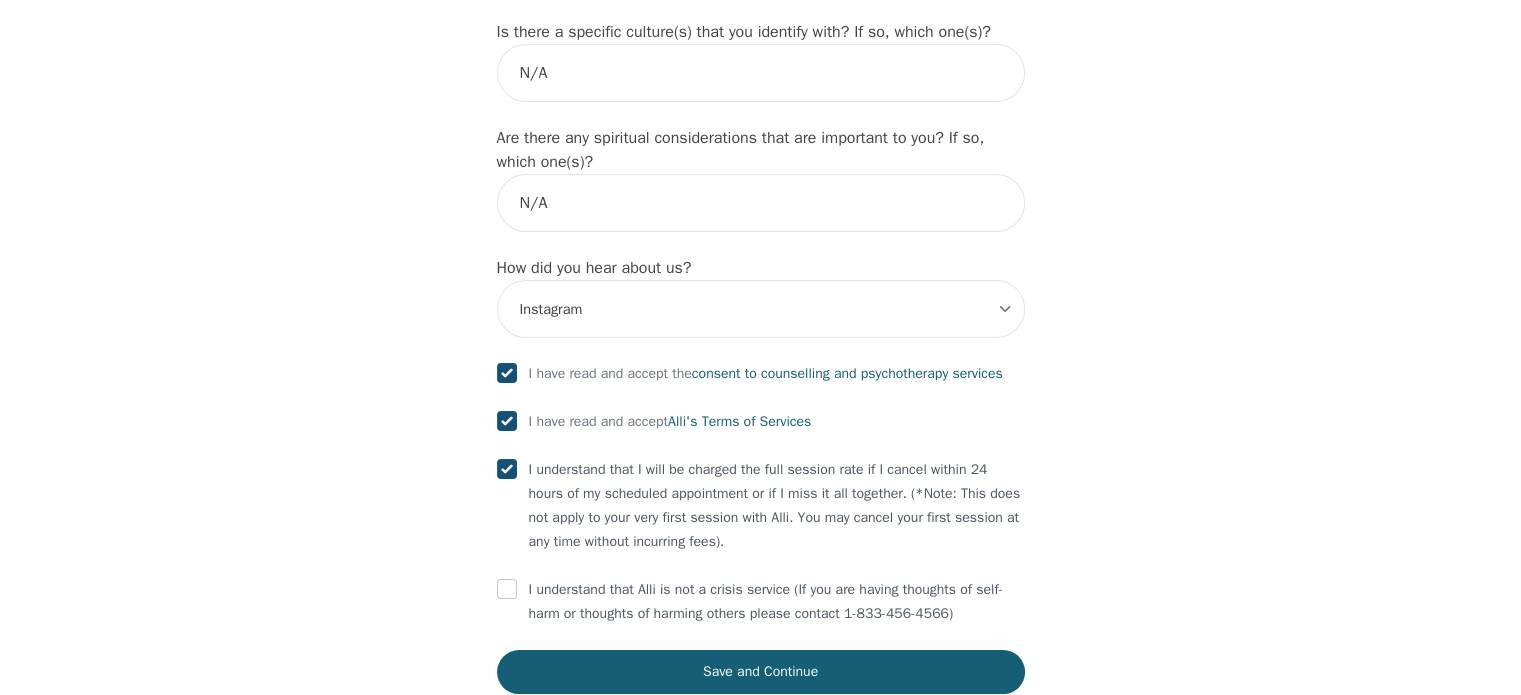 checkbox on "true" 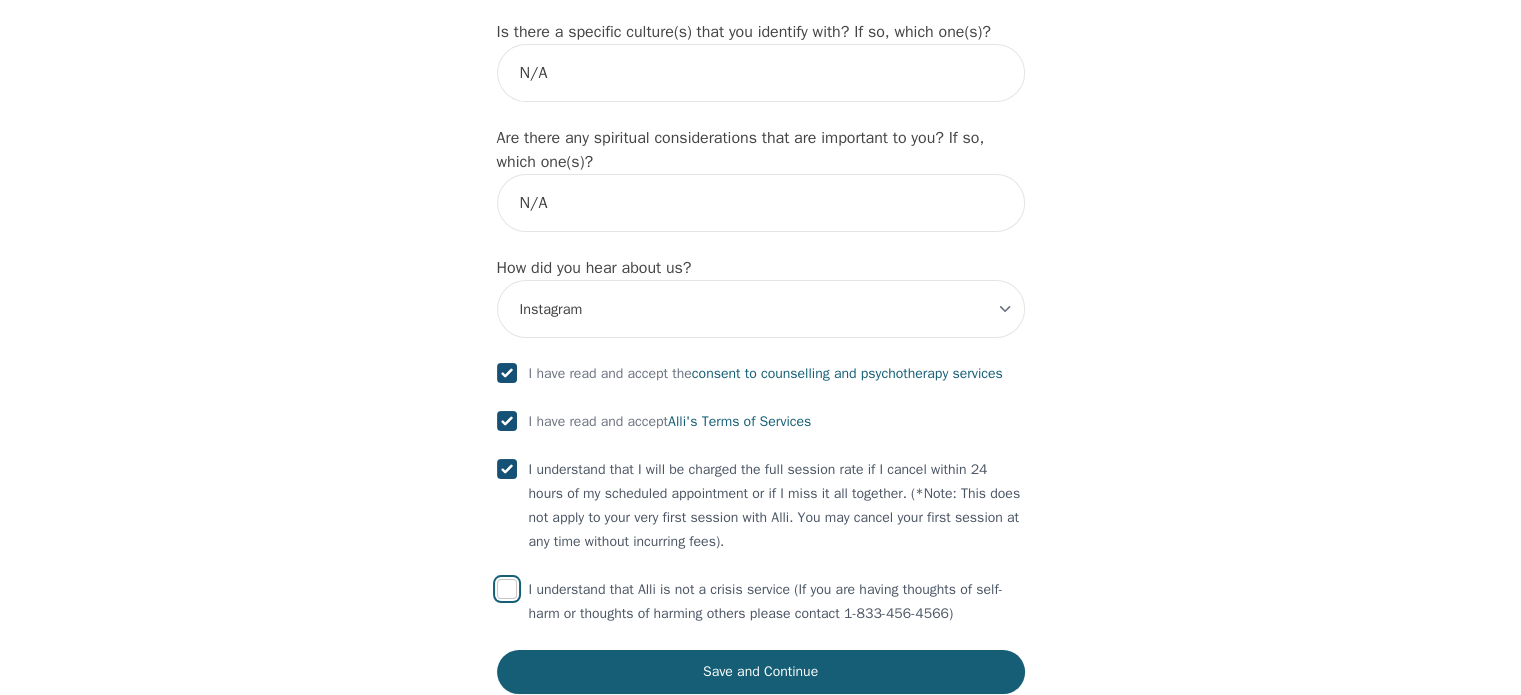 click at bounding box center [507, 589] 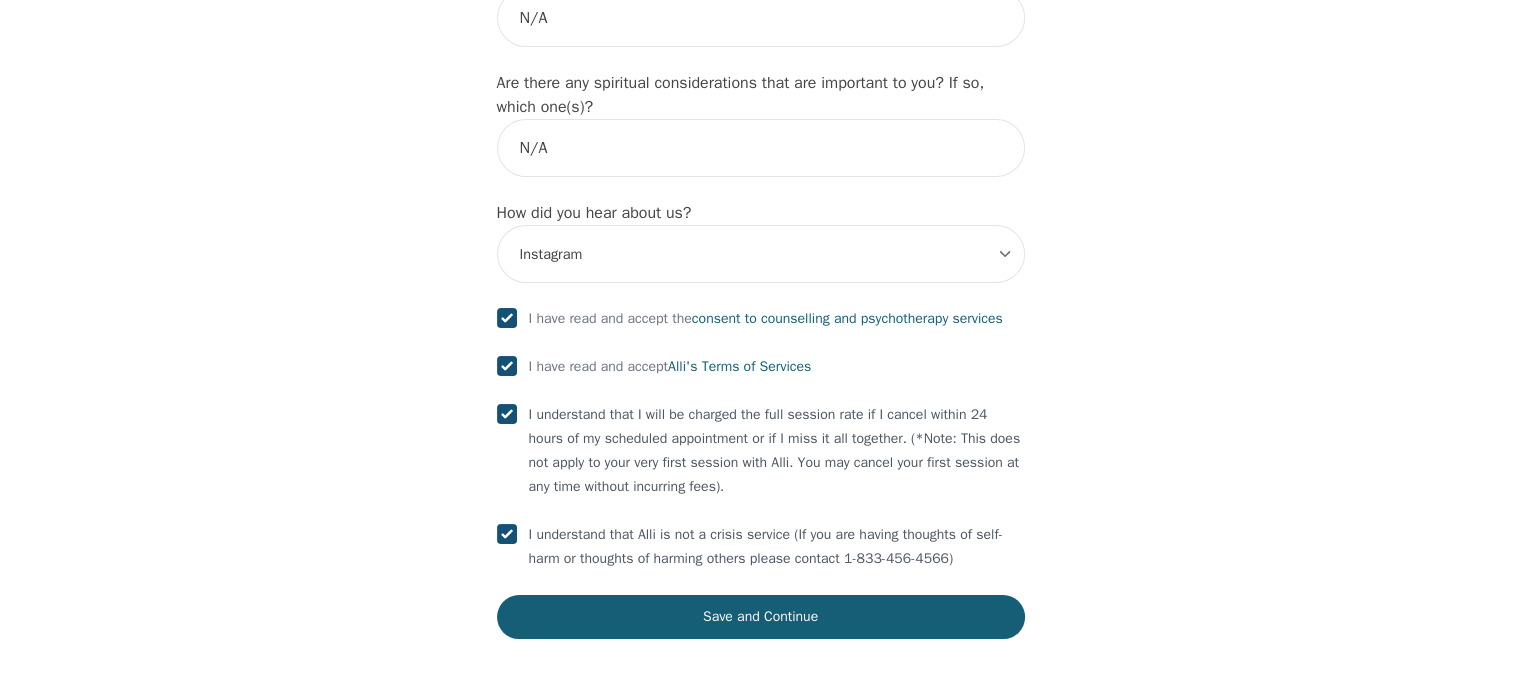 scroll, scrollTop: 2276, scrollLeft: 0, axis: vertical 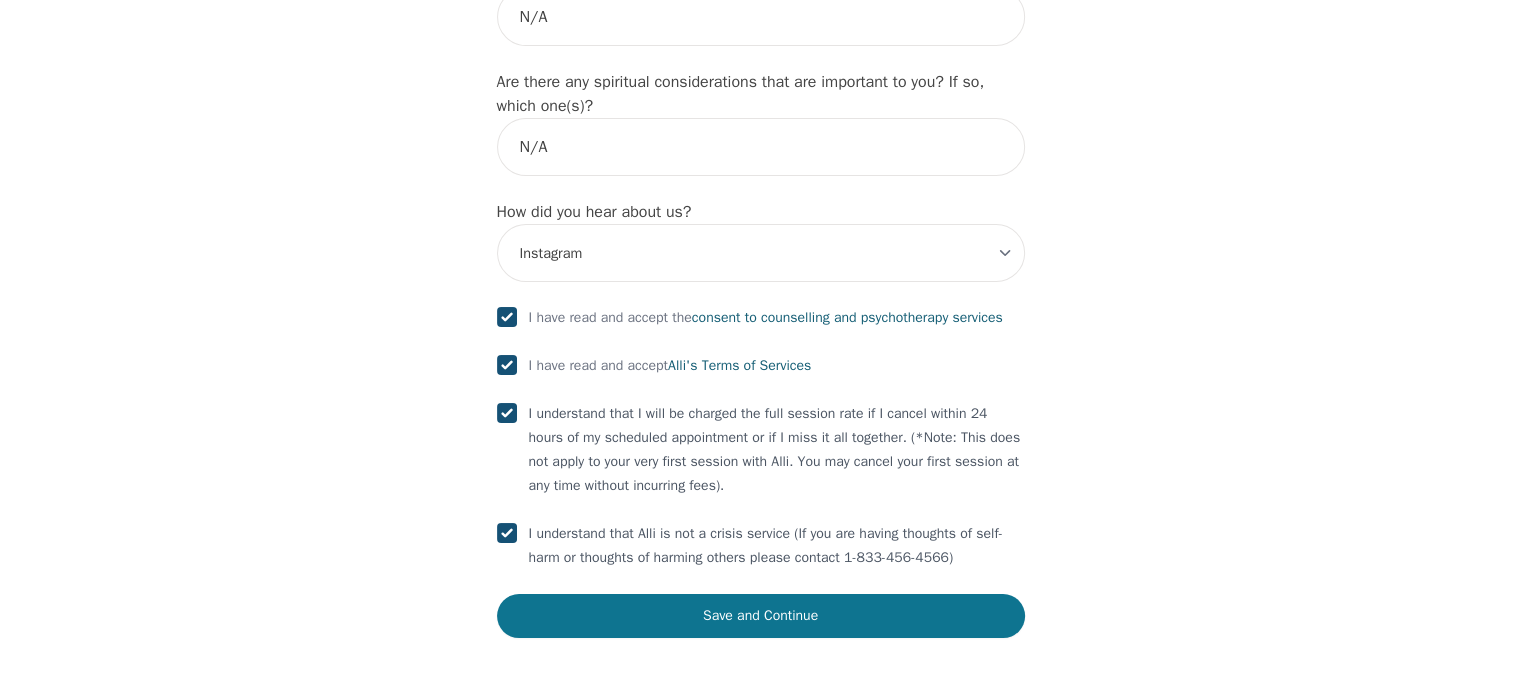 click on "Save and Continue" at bounding box center (761, 616) 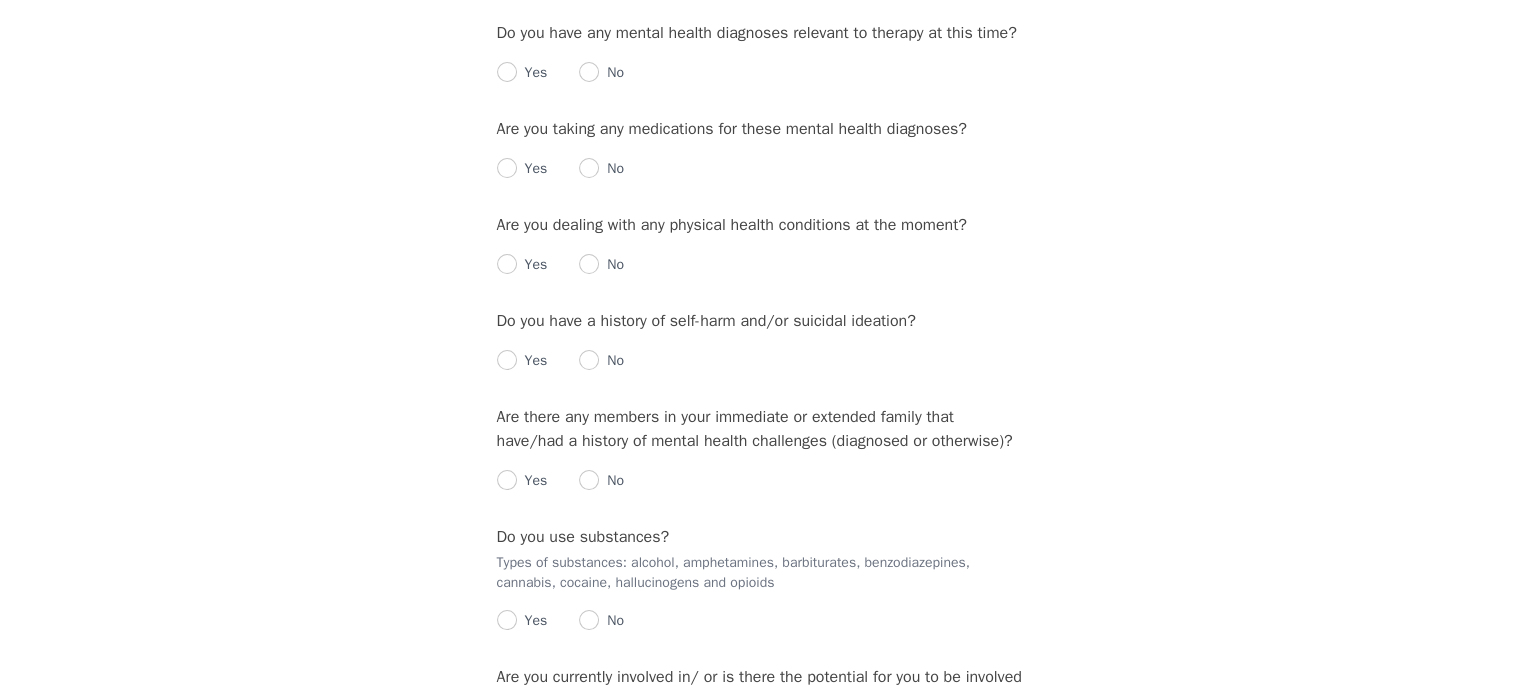 scroll, scrollTop: 0, scrollLeft: 0, axis: both 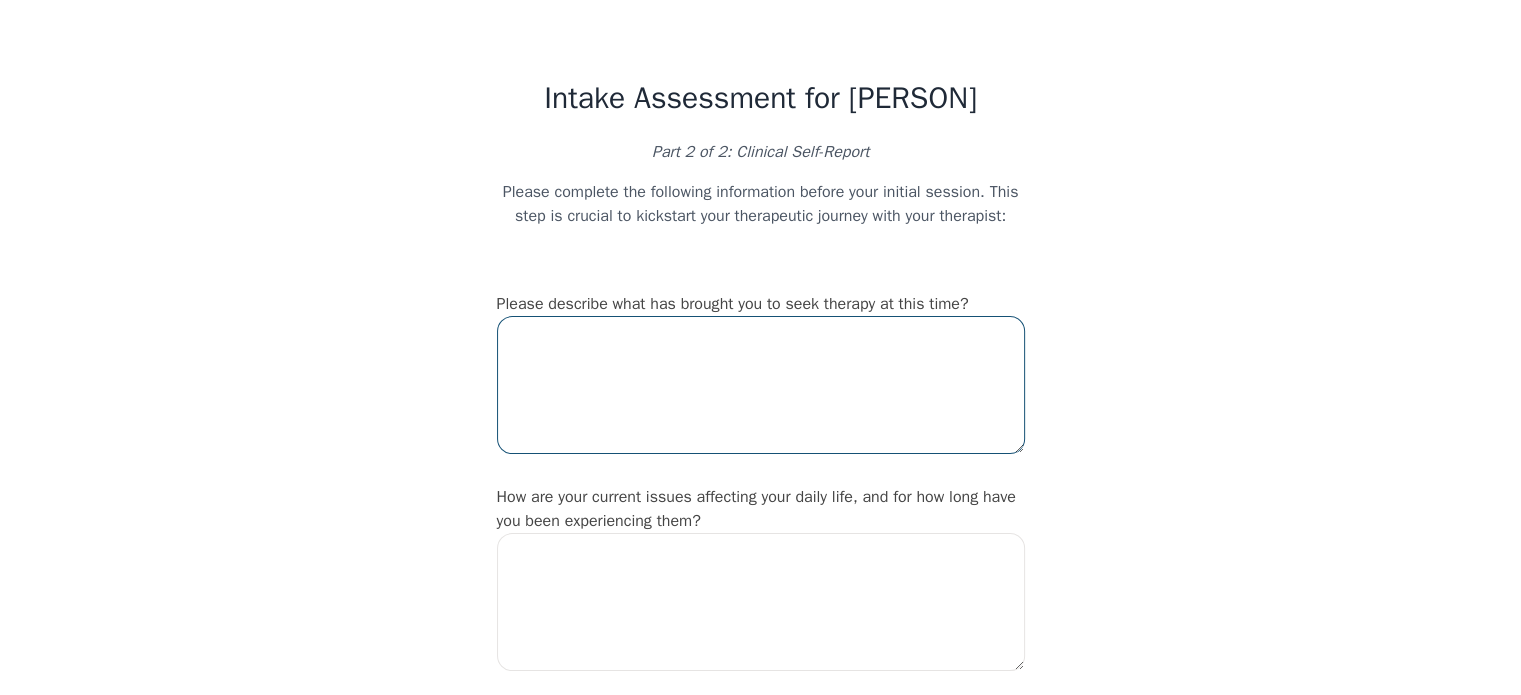 click at bounding box center [761, 385] 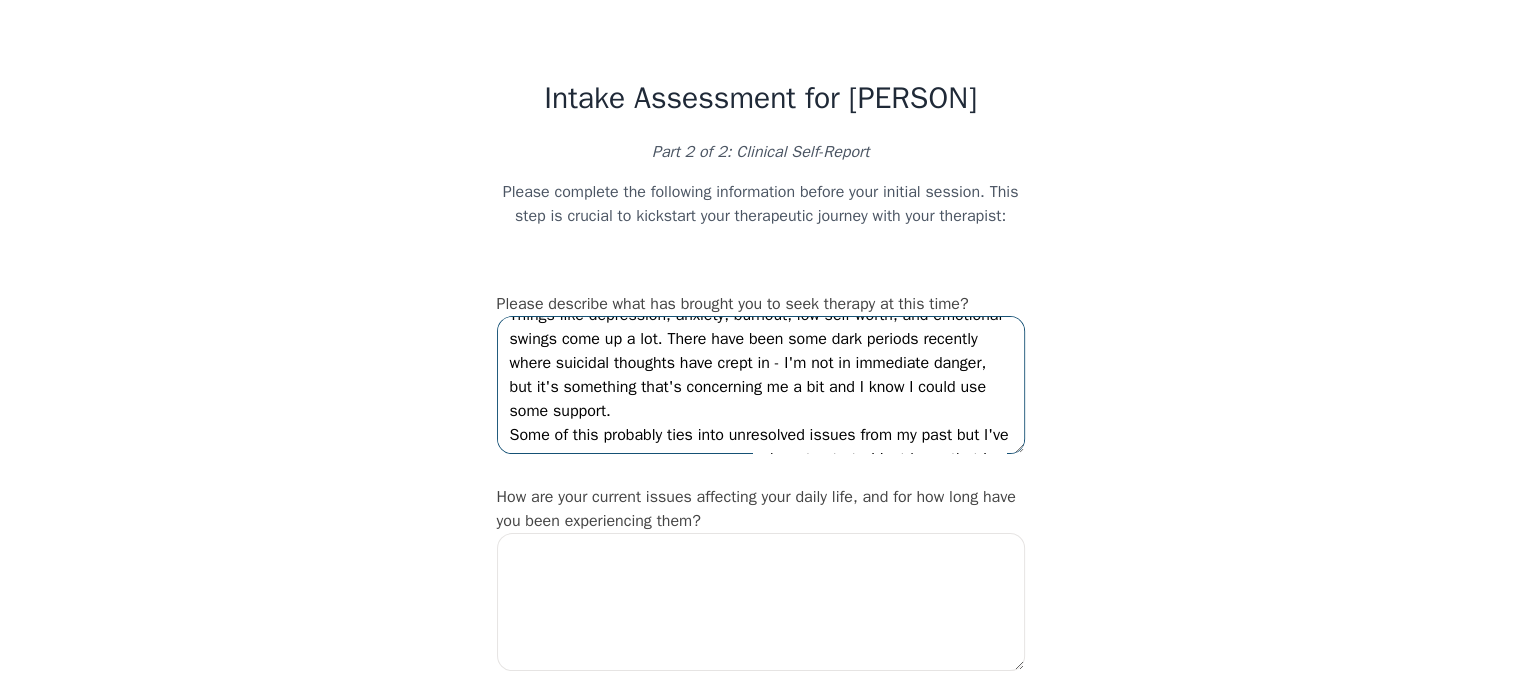 scroll, scrollTop: 132, scrollLeft: 0, axis: vertical 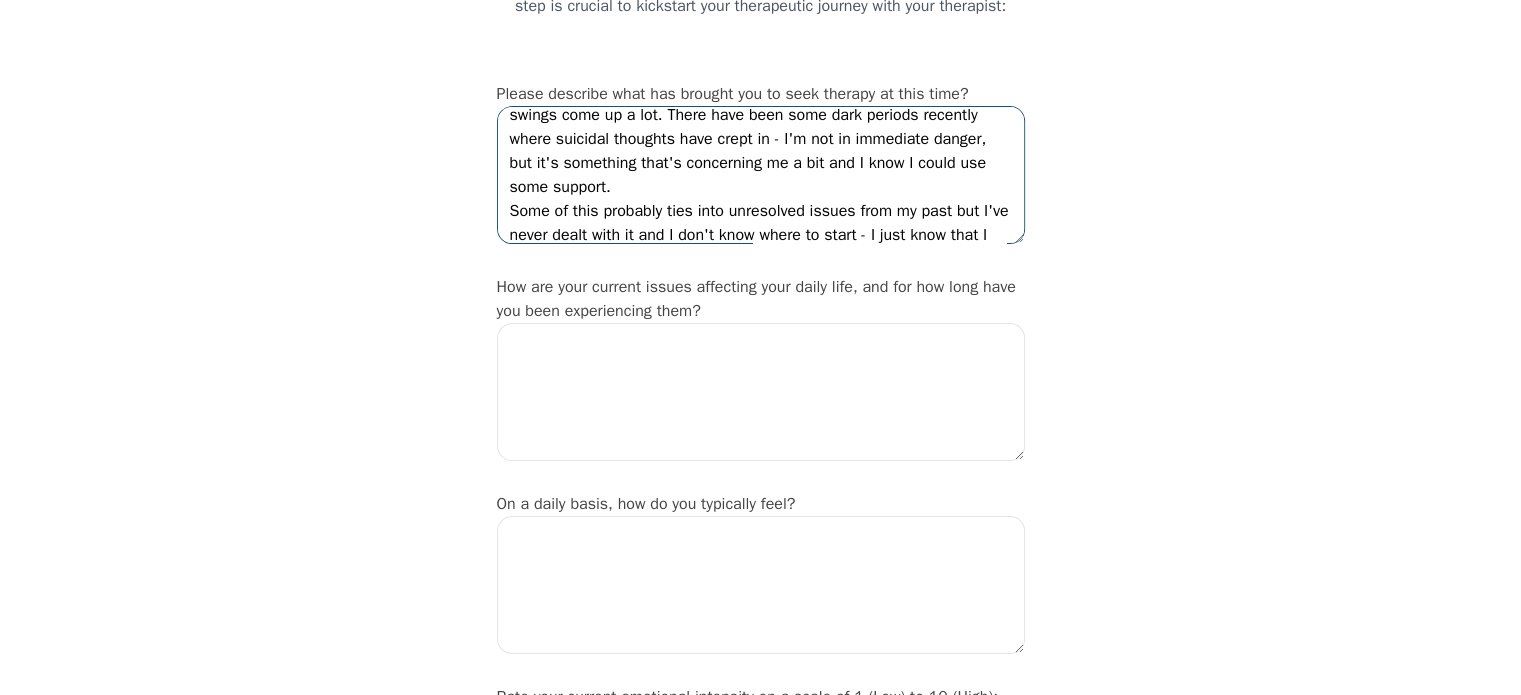 type on "I've been thinking about starting therapy for a long time but kept putting it off. Honestly, I'm still unsure and nervous about it but I think it's time to try. I'm feeling overwhelmed often and I don't really have the tools to handle it anymore.
Things like depression, anxiety, burnout, low self-worth, and emotional swings come up a lot. There have been some dark periods recently where suicidal thoughts have crept in - I'm not in immediate danger, but it's something that's concerning me a bit and I know I could use some support.
Some of this probably ties into unresolved issues from my past but I've never dealt with it and I don't know where to start - I just know that I can't keep living this way.
I read your profile and it seemed like a good fit. I'm hoping to work with someone who can understand what's going on, why it's there, and help me to work through it - not just sit and talk about my feelings (though I understand that's part of it too)." 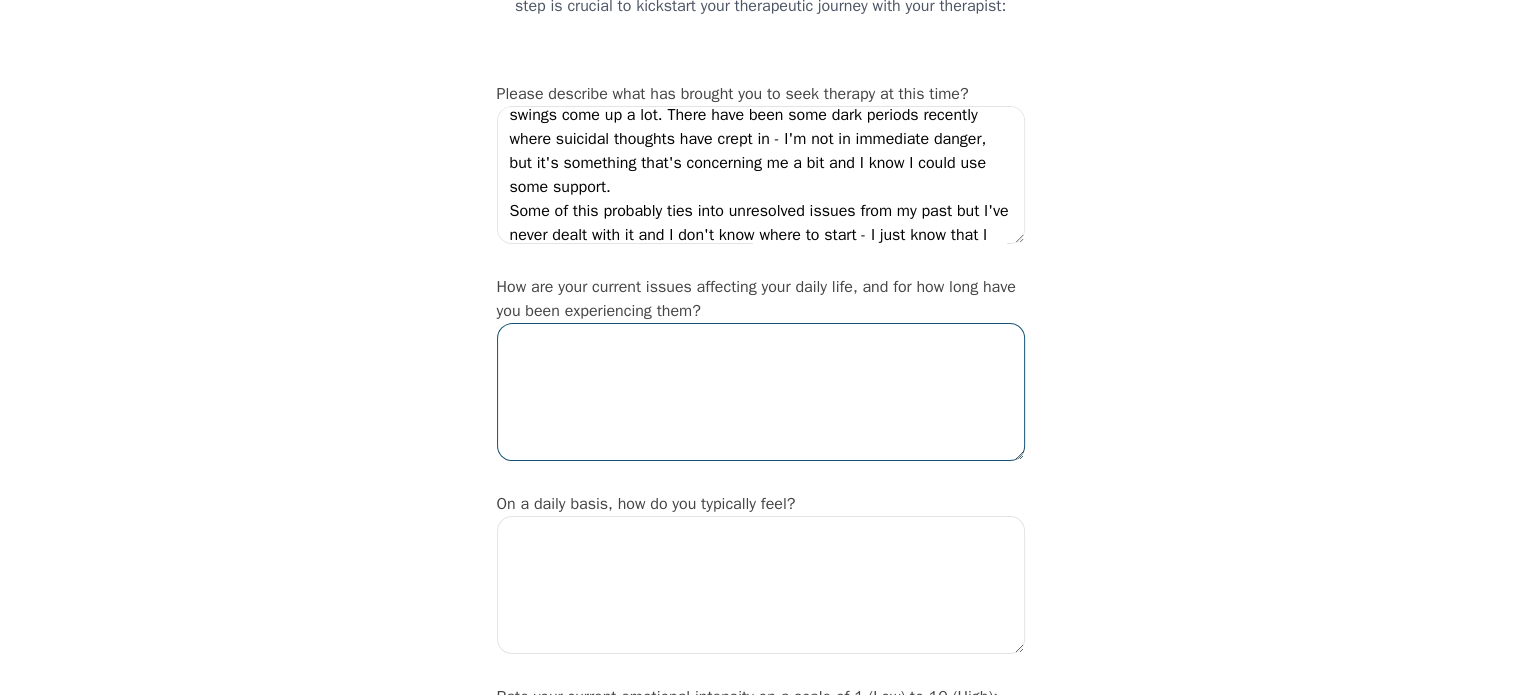 click at bounding box center (761, 392) 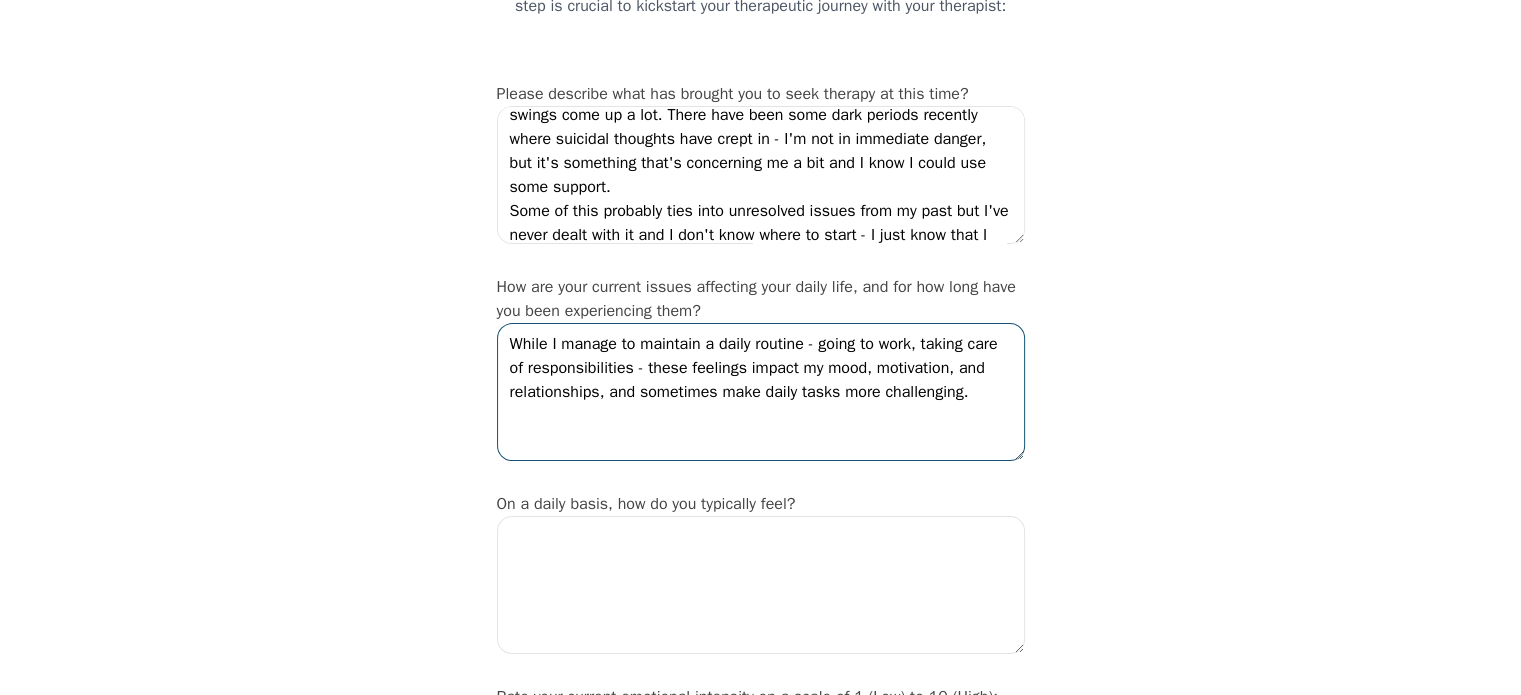 click on "While I manage to maintain a daily routine - going to work, taking care of responsibilities - these feelings impact my mood, motivation, and relationships, and sometimes make daily tasks more challenging." at bounding box center [761, 392] 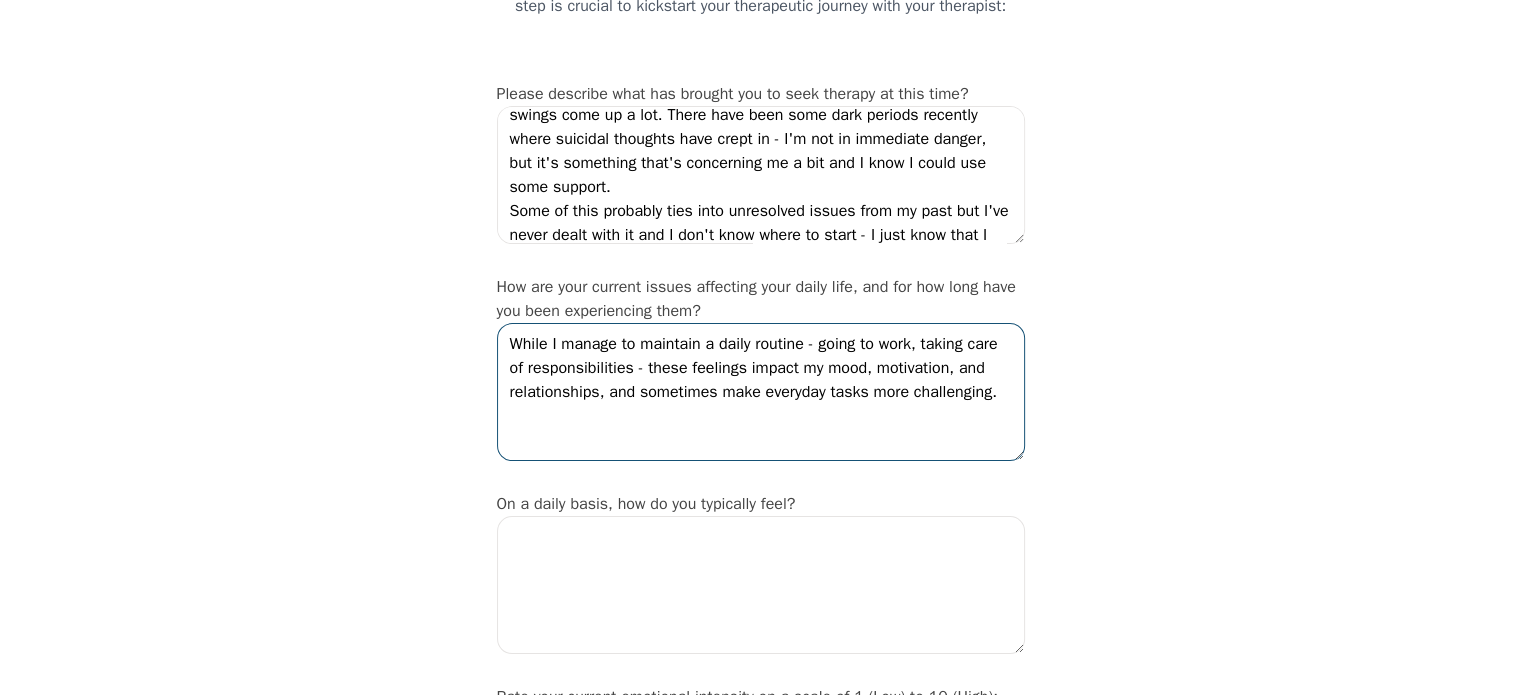 click on "While I manage to maintain a daily routine - going to work, taking care of responsibilities - these feelings impact my mood, motivation, and relationships, and sometimes make everyday tasks more challenging." at bounding box center [761, 392] 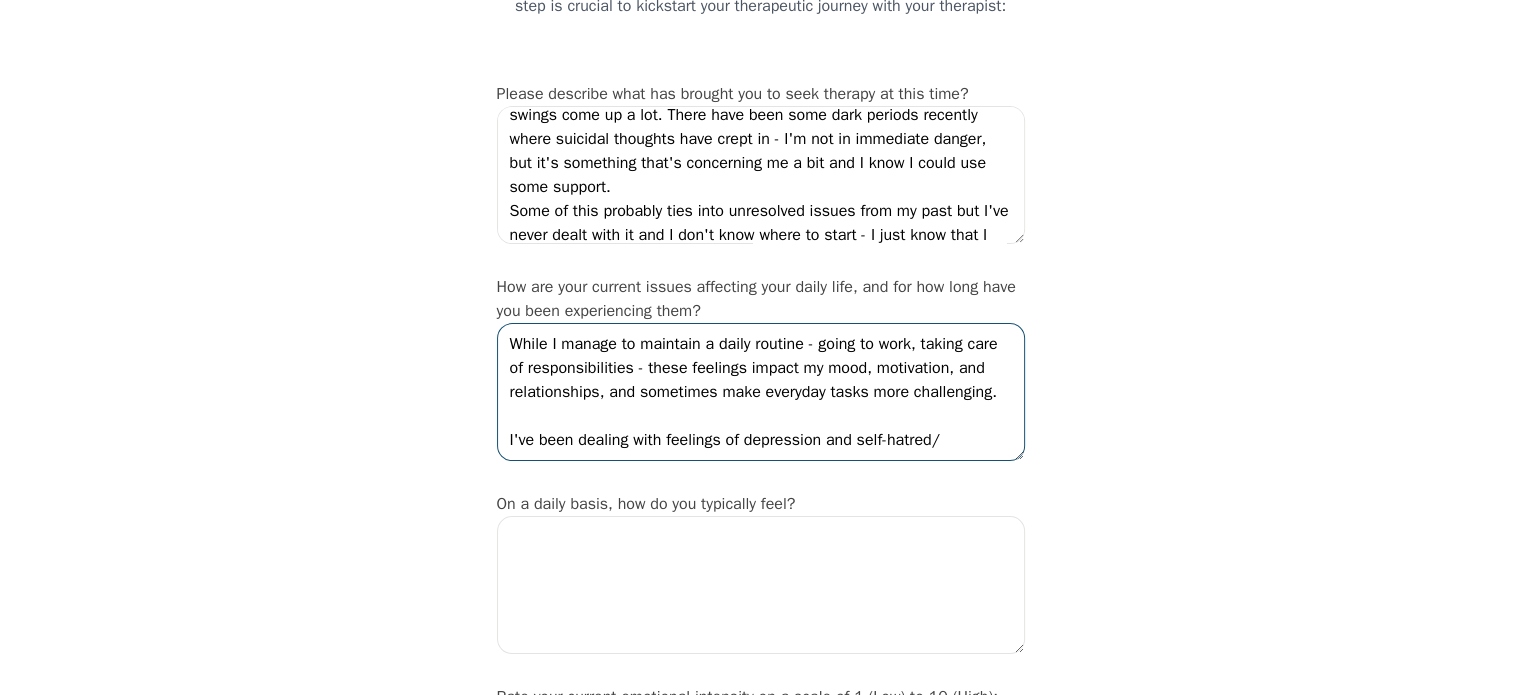 click on "While I manage to maintain a daily routine - going to work, taking care of responsibilities - these feelings impact my mood, motivation, and relationships, and sometimes make everyday tasks more challenging.
I've been dealing with feelings of depression and self-hatred/" at bounding box center (761, 392) 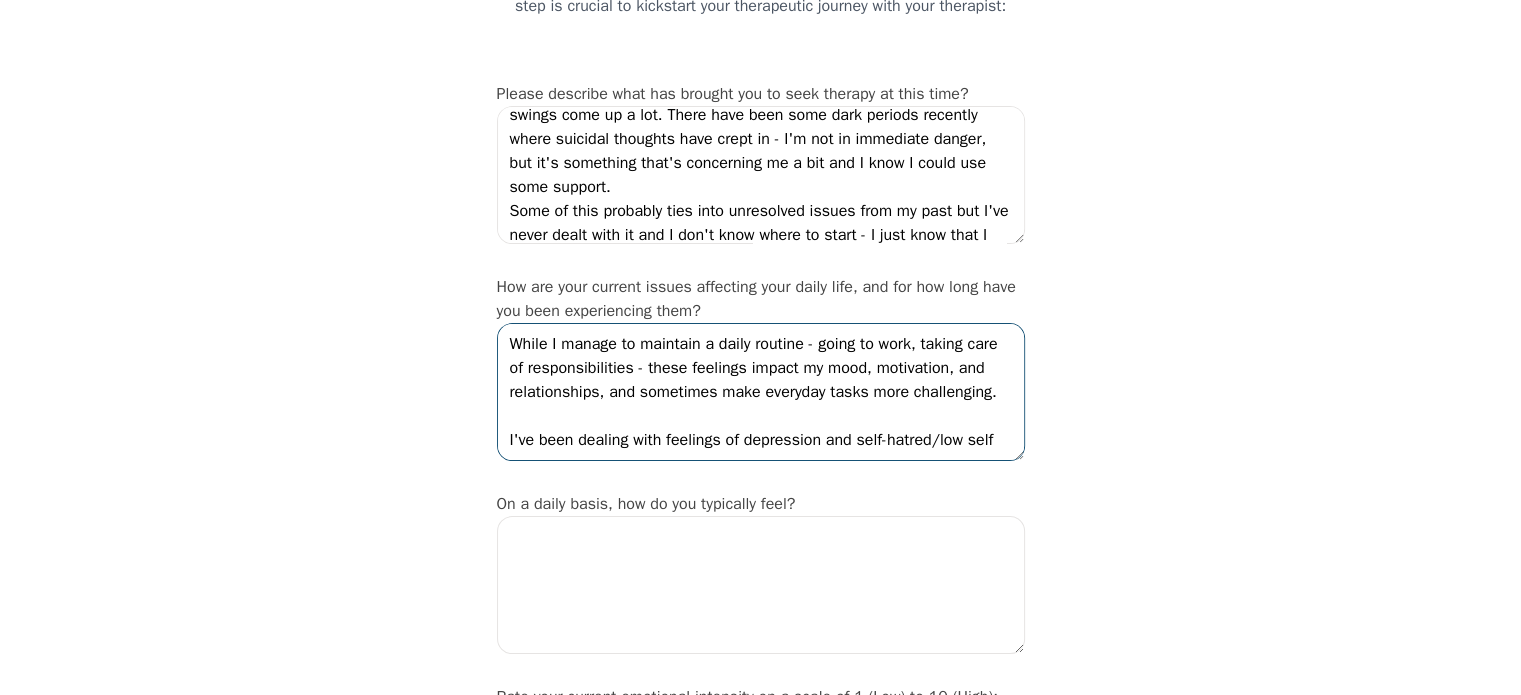 scroll, scrollTop: 38, scrollLeft: 0, axis: vertical 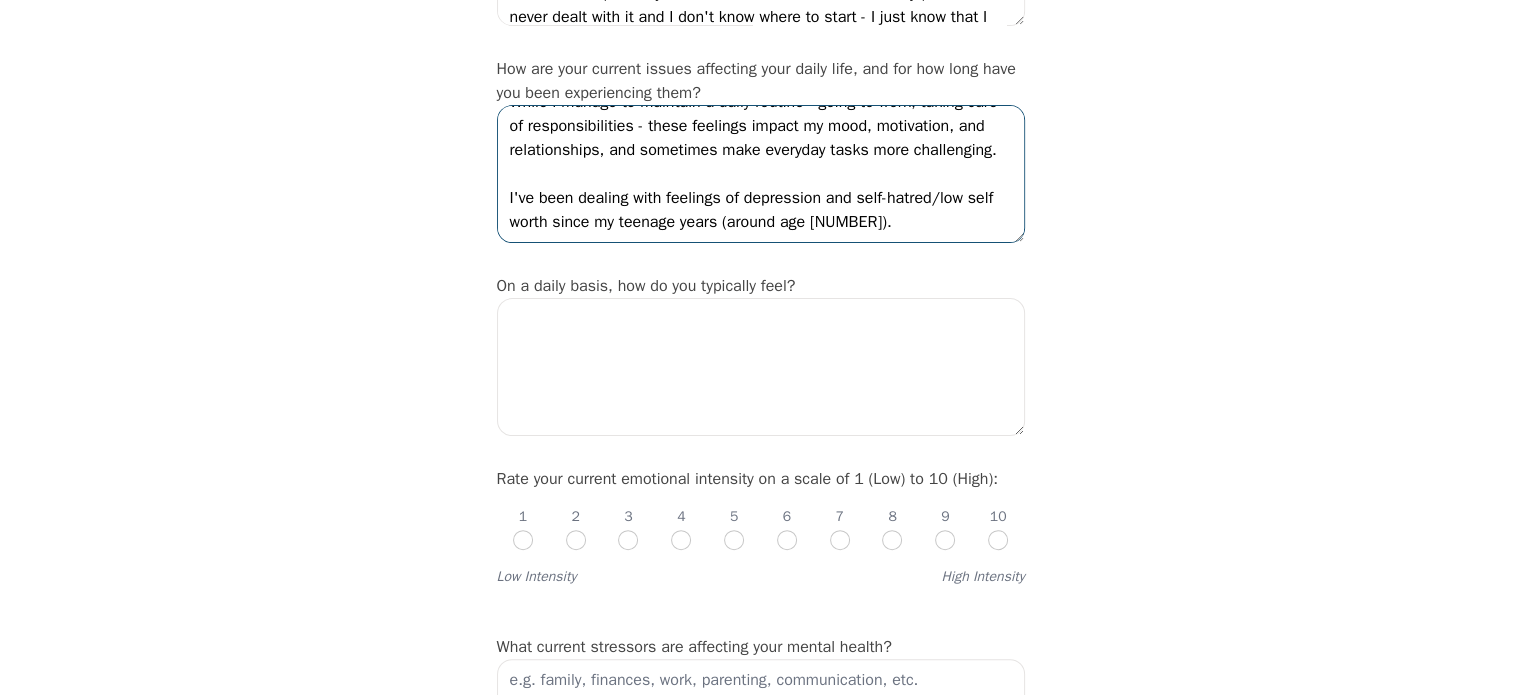 type on "While I manage to maintain a daily routine - going to work, taking care of responsibilities - these feelings impact my mood, motivation, and relationships, and sometimes make everyday tasks more challenging.
I've been dealing with feelings of depression and self-hatred/low self worth since my teenage years (around age [NUMBER])." 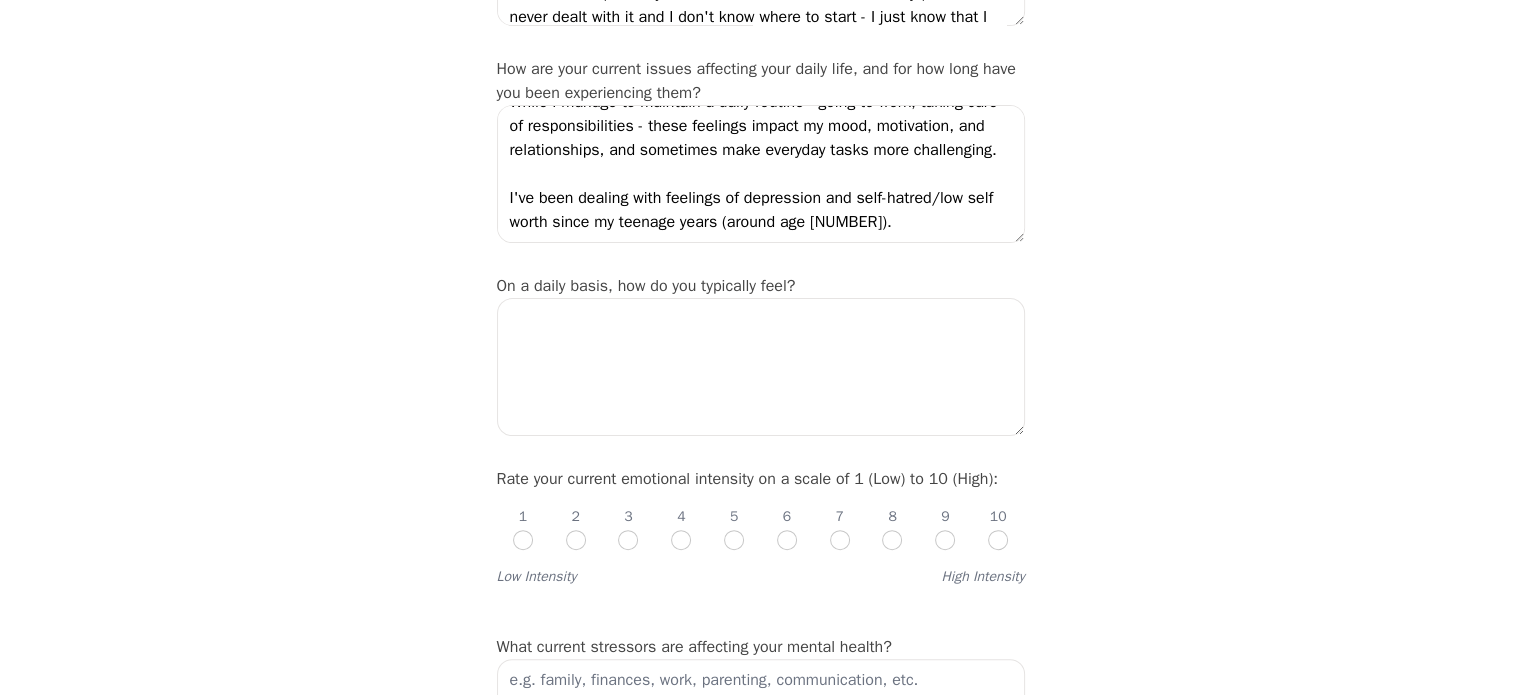 drag, startPoint x: 1098, startPoint y: 463, endPoint x: 1064, endPoint y: 463, distance: 34 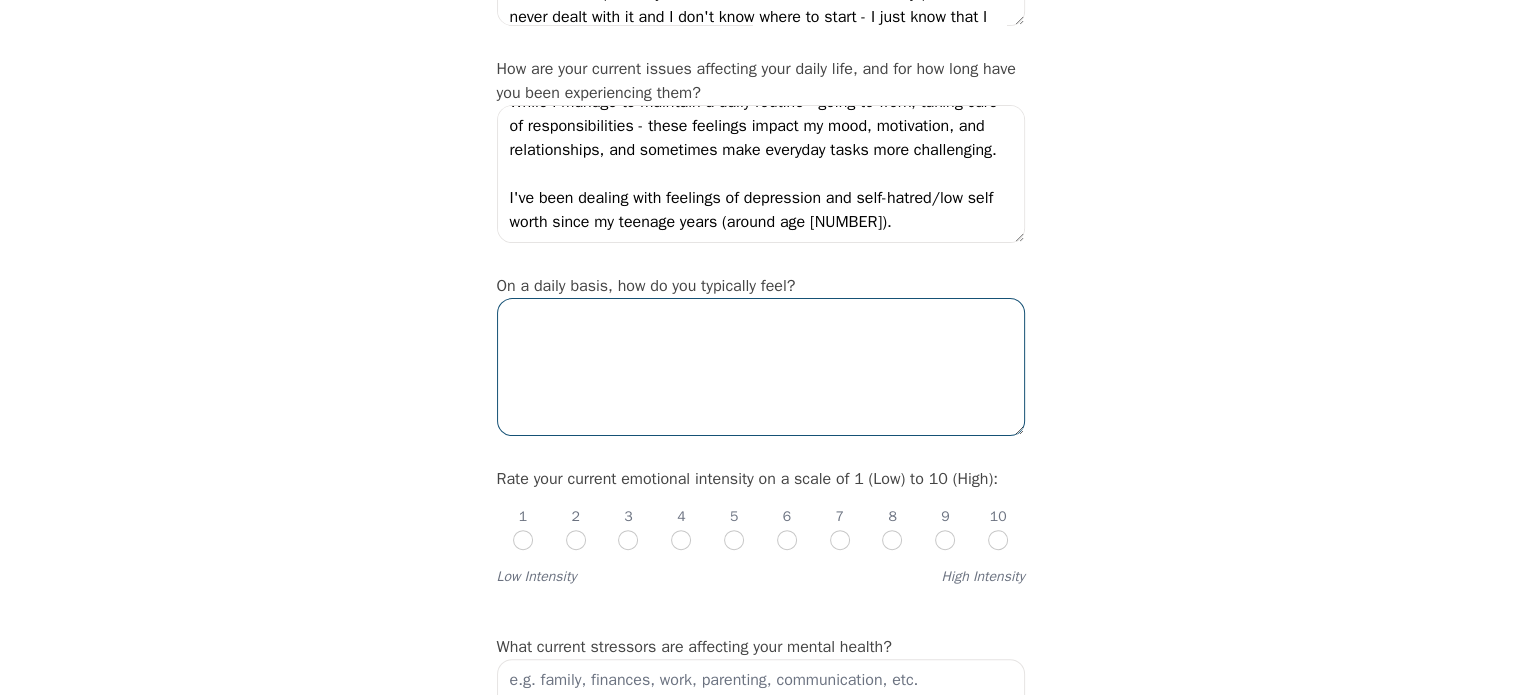 click at bounding box center [761, 367] 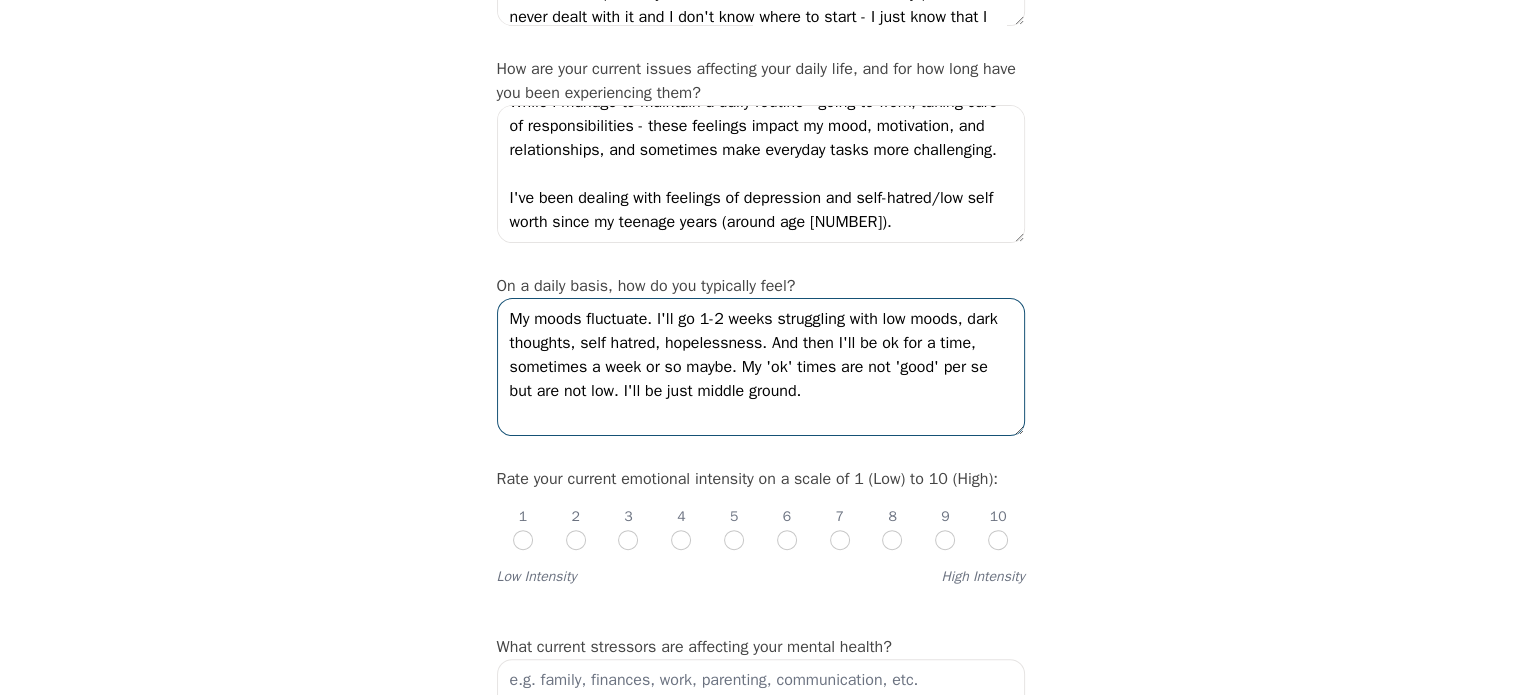click on "My moods fluctuate. I'll go 1-2 weeks struggling with low moods, dark thoughts, self hatred, hopelessness. And then I'll be ok for a time, sometimes a week or so maybe. My 'ok' times are not 'good' per se but are not low. I'll be just middle ground." at bounding box center (761, 367) 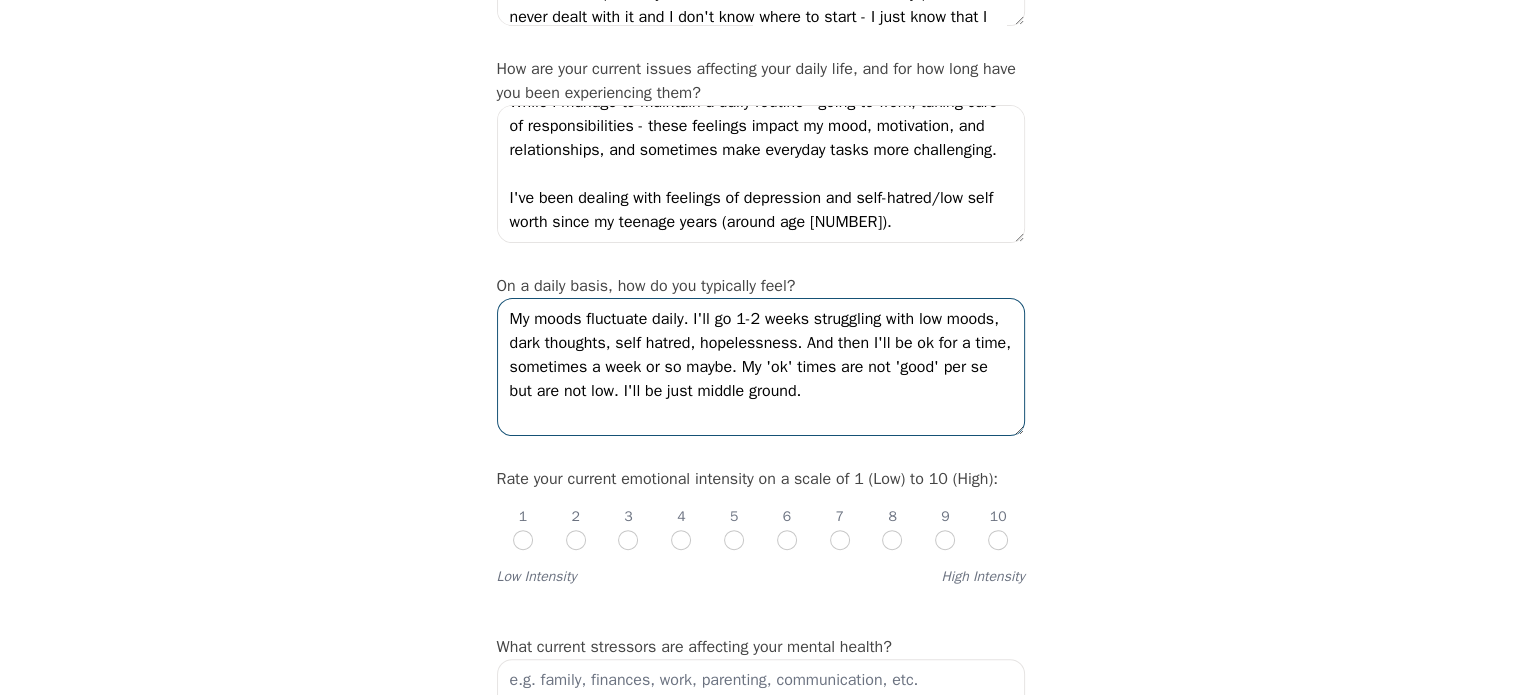 click on "My moods fluctuate daily. I'll go 1-2 weeks struggling with low moods, dark thoughts, self hatred, hopelessness. And then I'll be ok for a time, sometimes a week or so maybe. My 'ok' times are not 'good' per se but are not low. I'll be just middle ground." at bounding box center (761, 367) 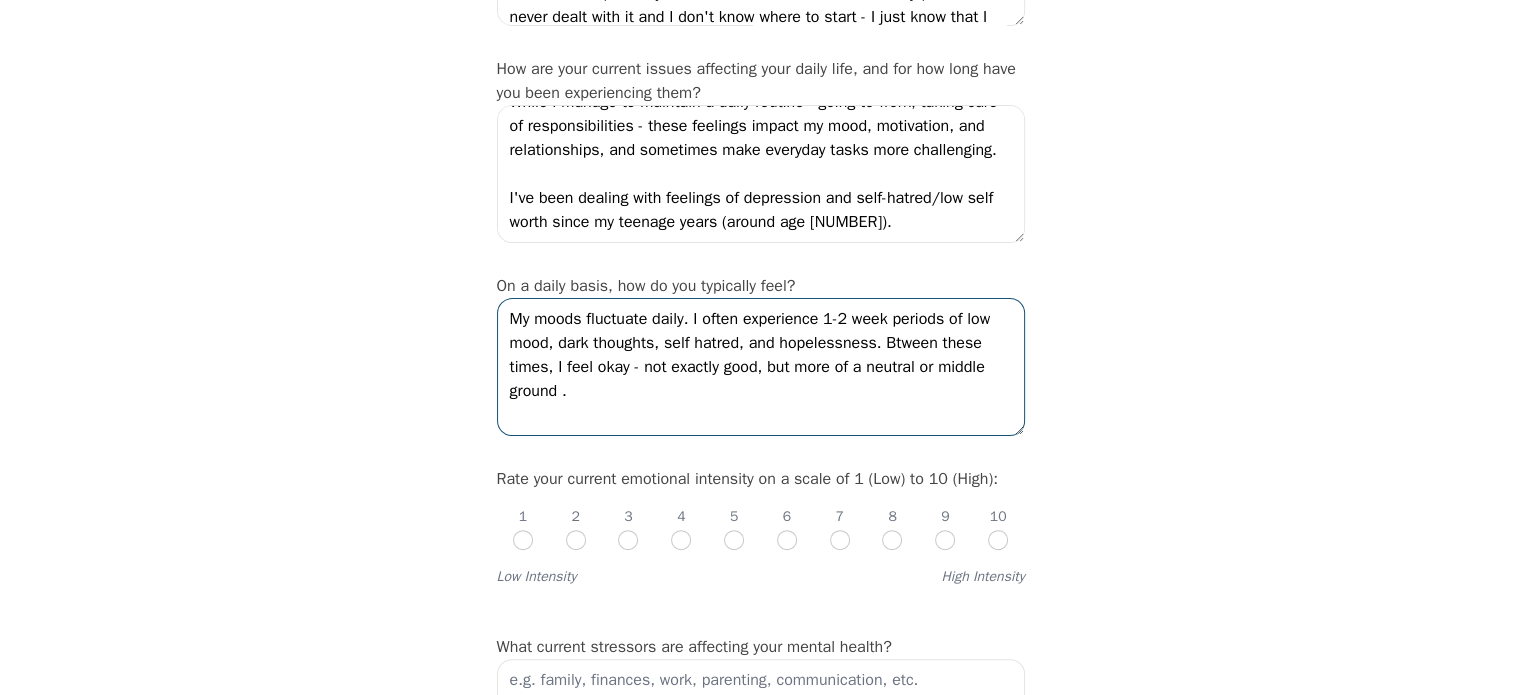 scroll, scrollTop: 0, scrollLeft: 0, axis: both 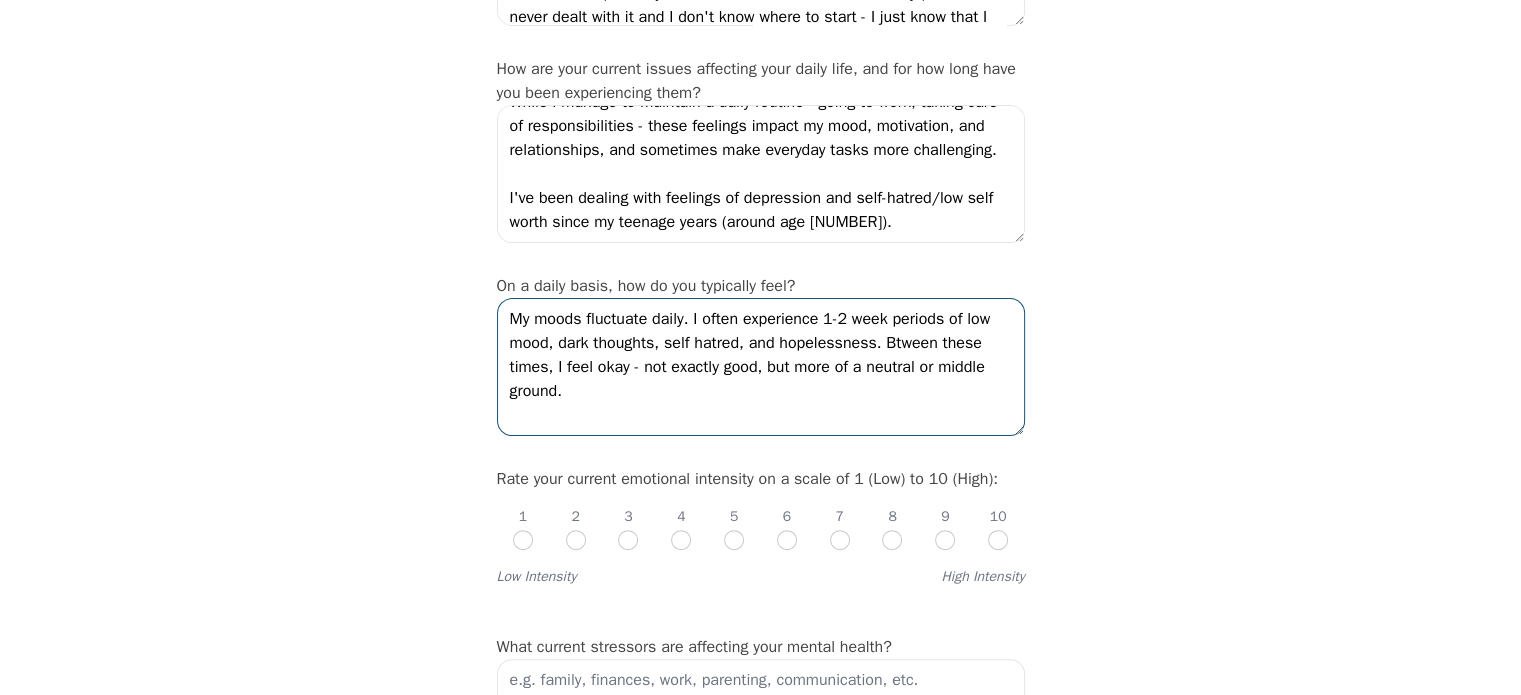 click on "My moods fluctuate daily. I often experience 1-2 week periods of low mood, dark thoughts, self hatred, and hopelessness. Btween these times, I feel okay - not exactly good, but more of a neutral or middle ground." at bounding box center (761, 367) 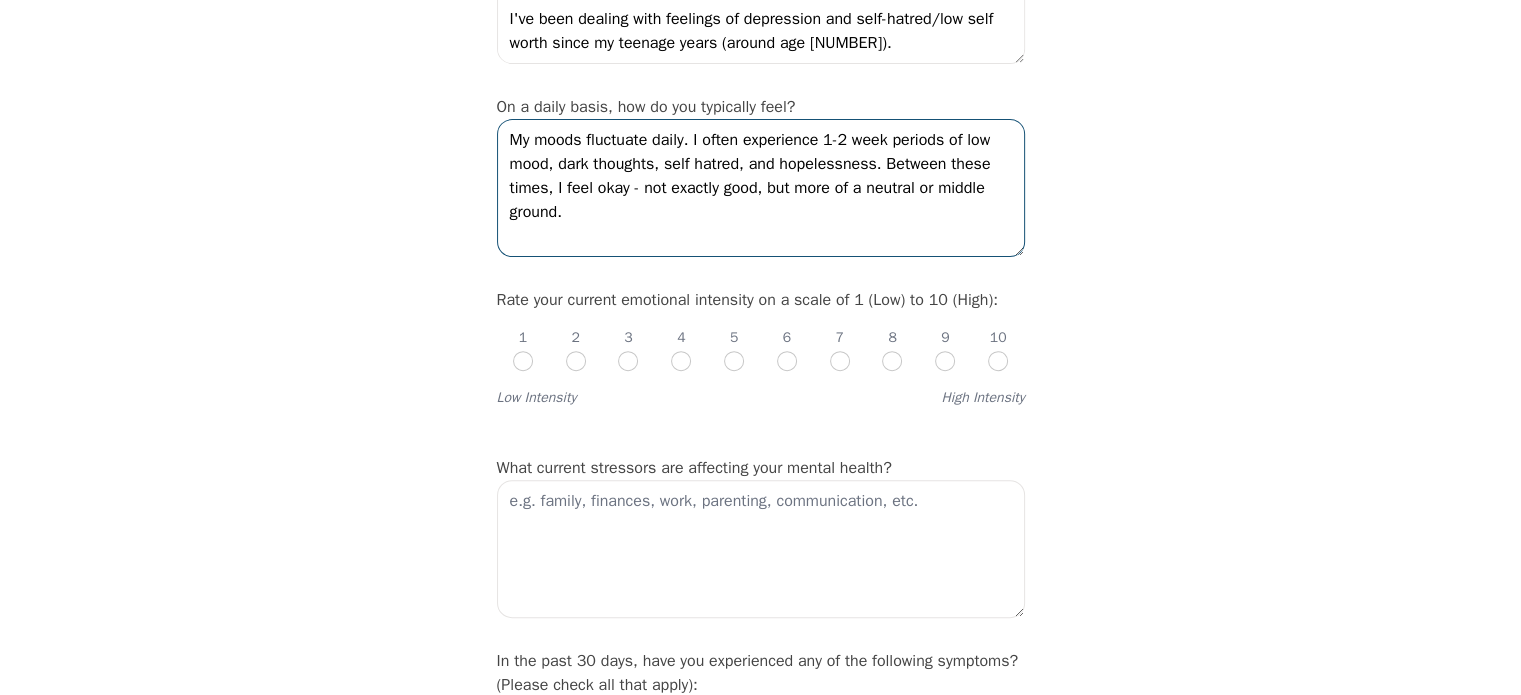 scroll, scrollTop: 608, scrollLeft: 0, axis: vertical 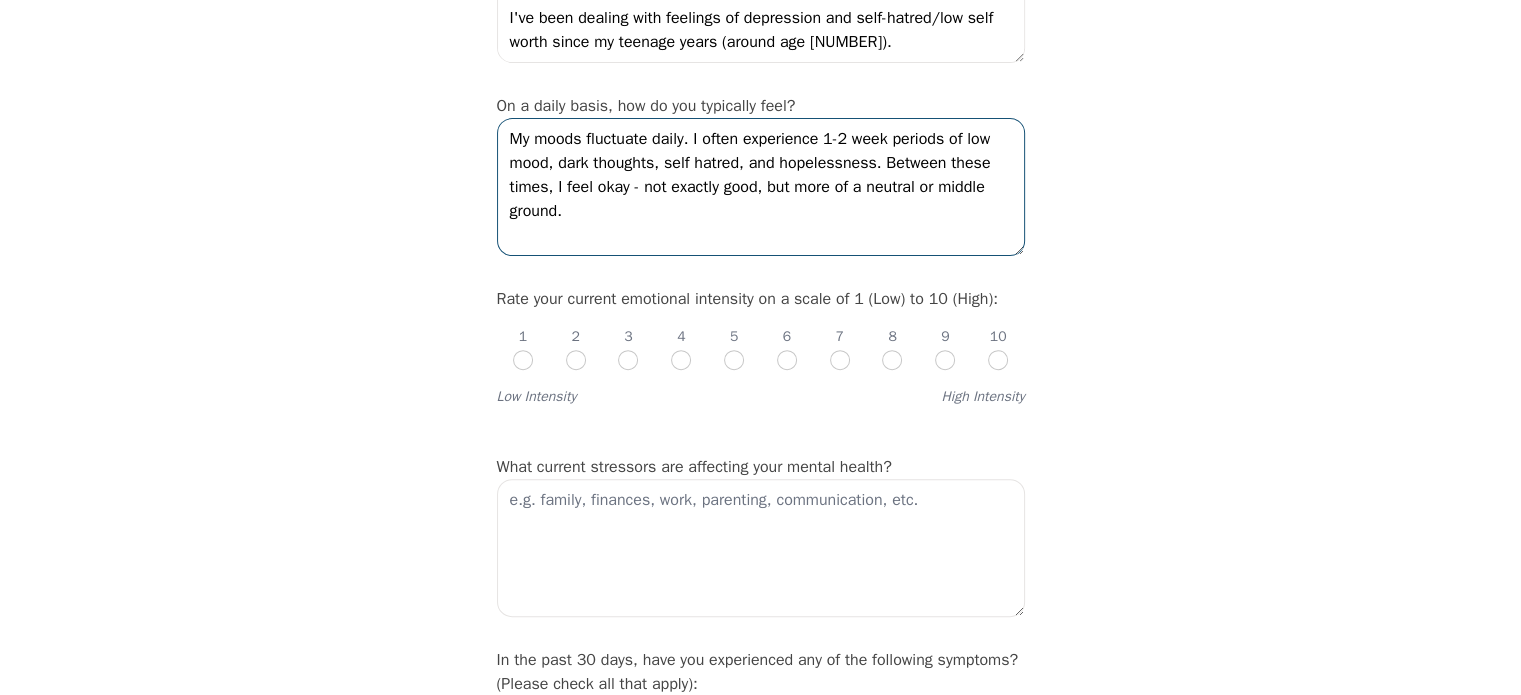 type on "My moods fluctuate daily. I often experience 1-2 week periods of low mood, dark thoughts, self hatred, and hopelessness. Between these times, I feel okay - not exactly good, but more of a neutral or middle ground." 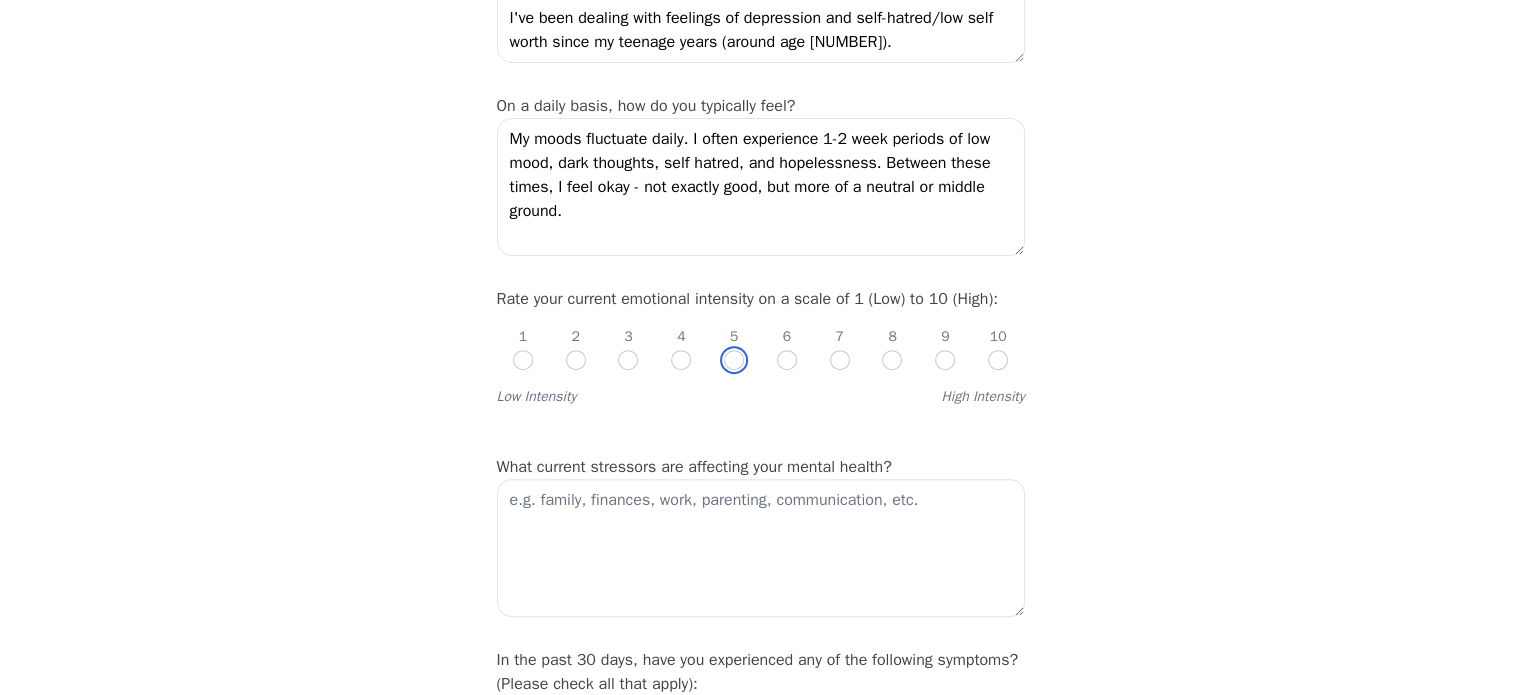 click at bounding box center [734, 360] 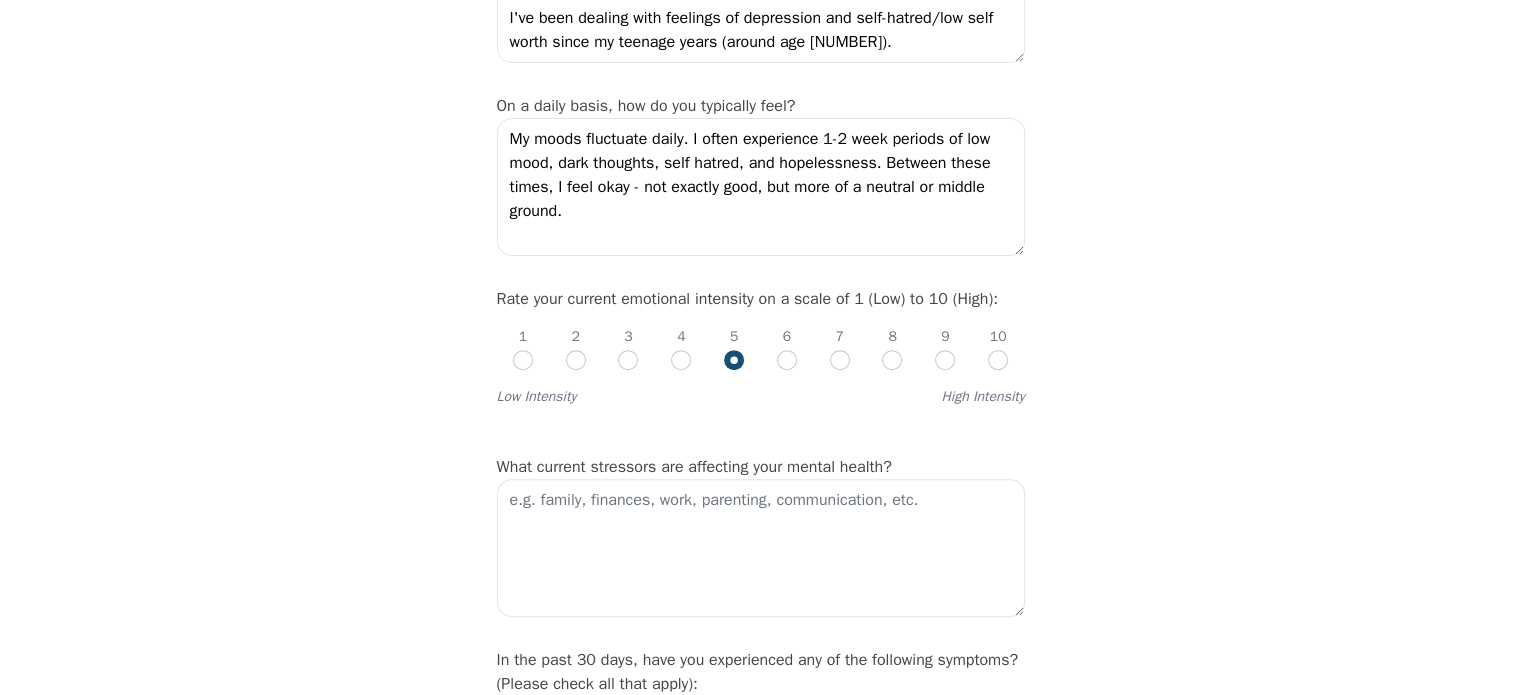 radio on "true" 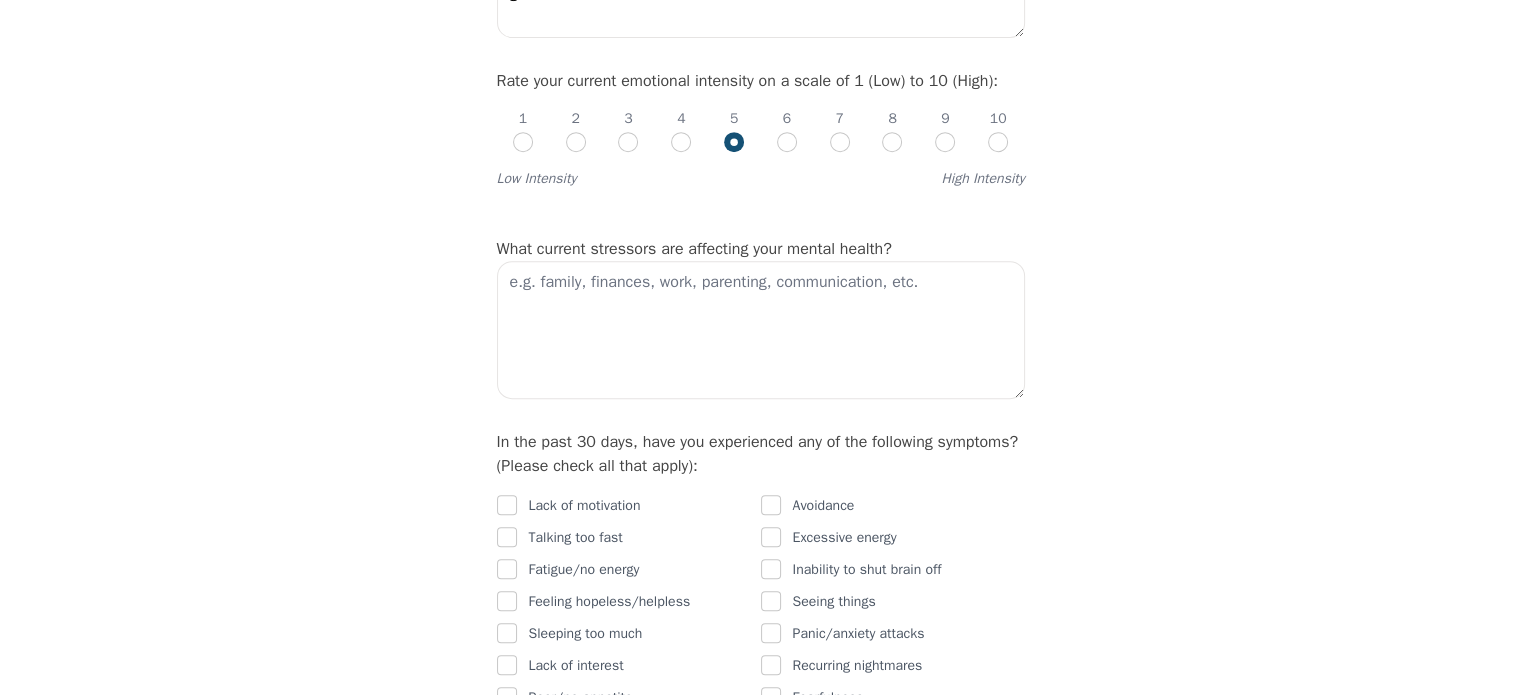scroll, scrollTop: 827, scrollLeft: 0, axis: vertical 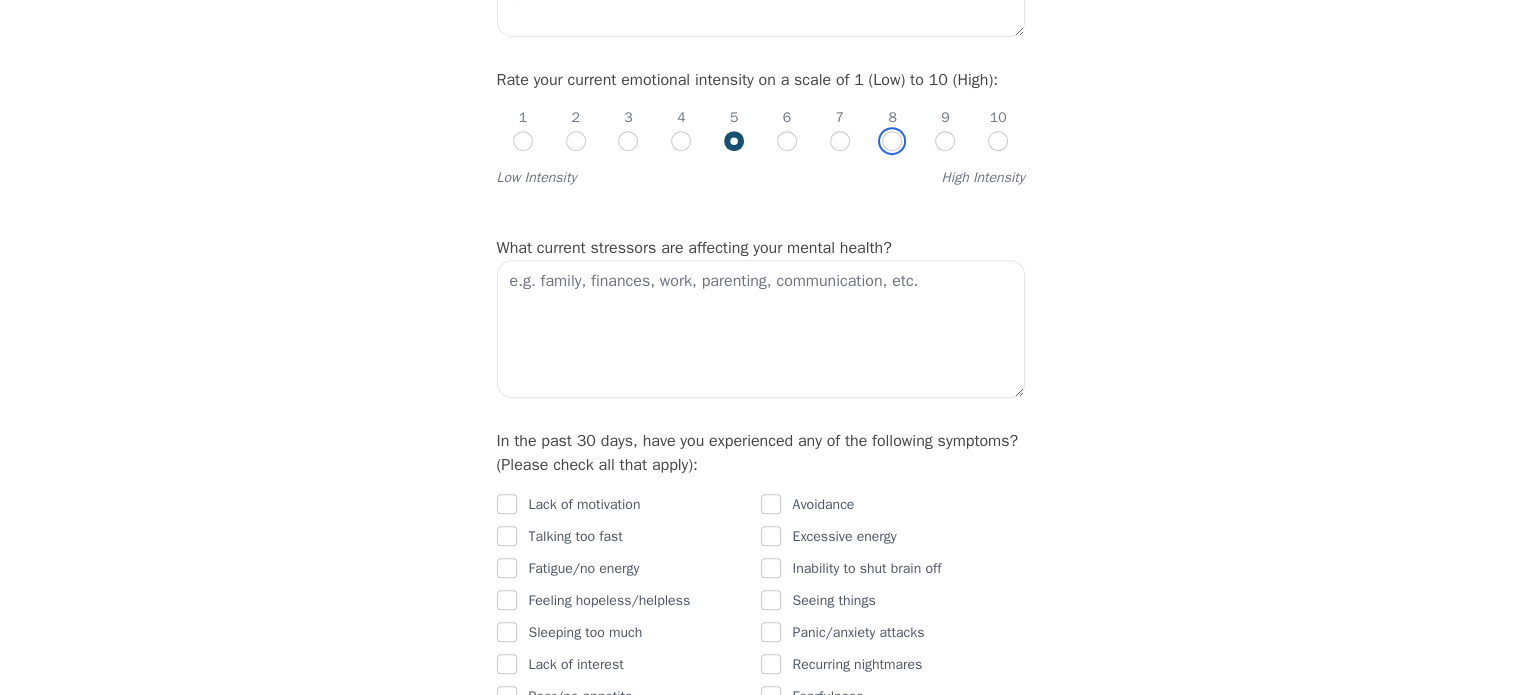 click at bounding box center [892, 141] 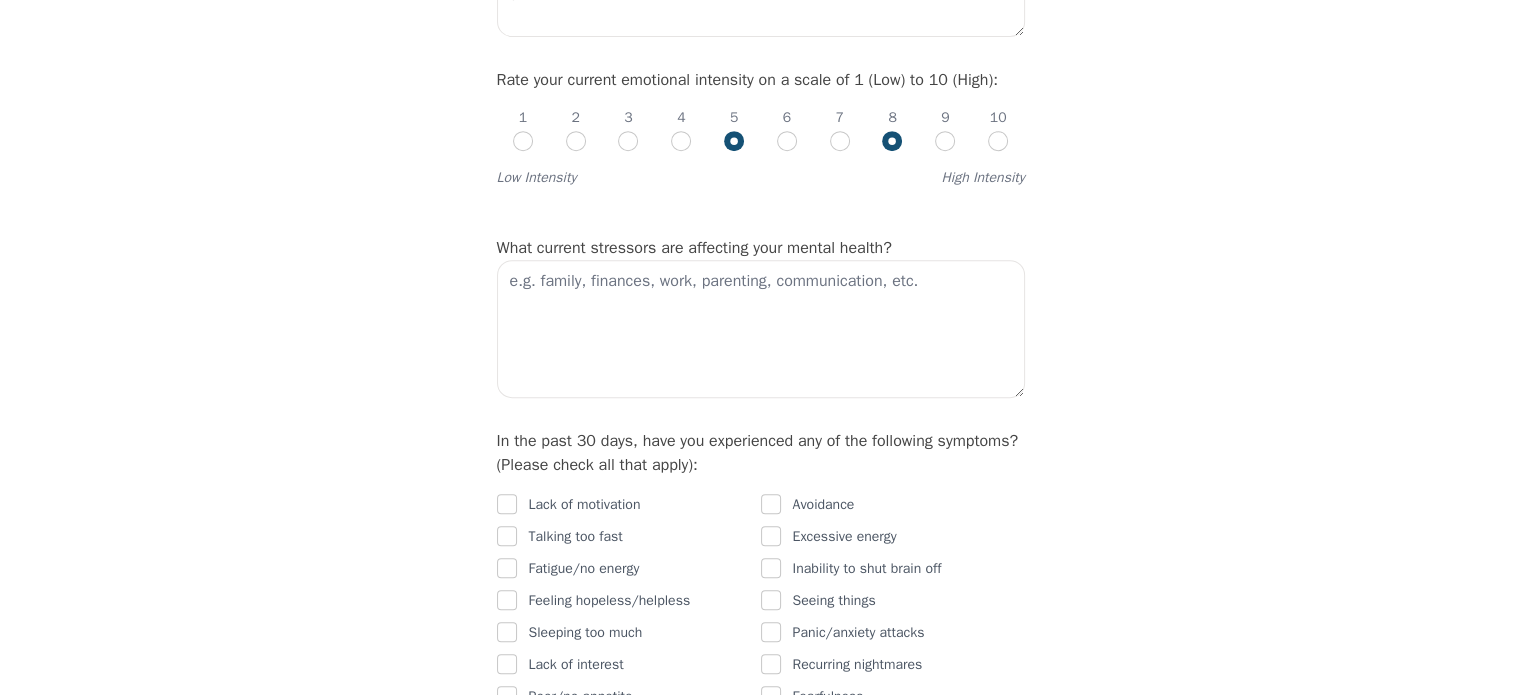 radio on "true" 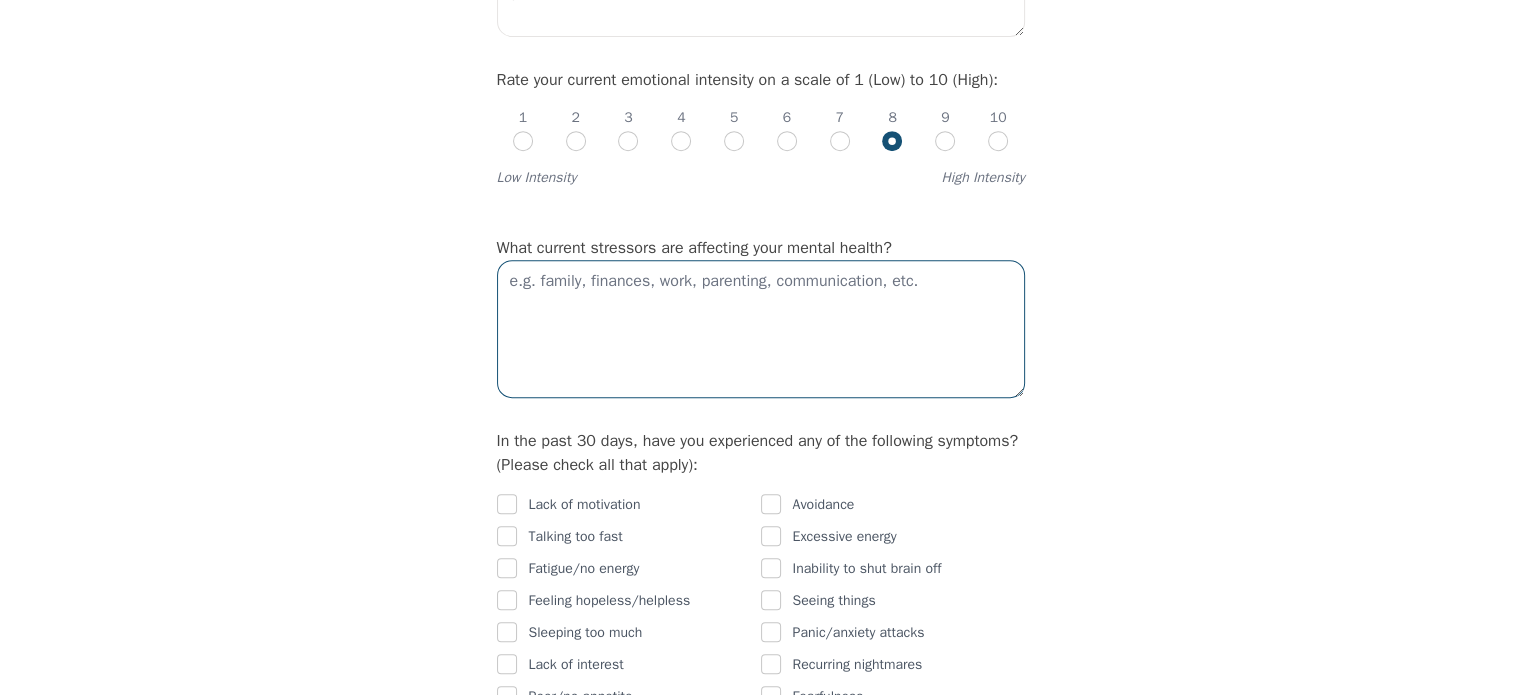 click at bounding box center (761, 329) 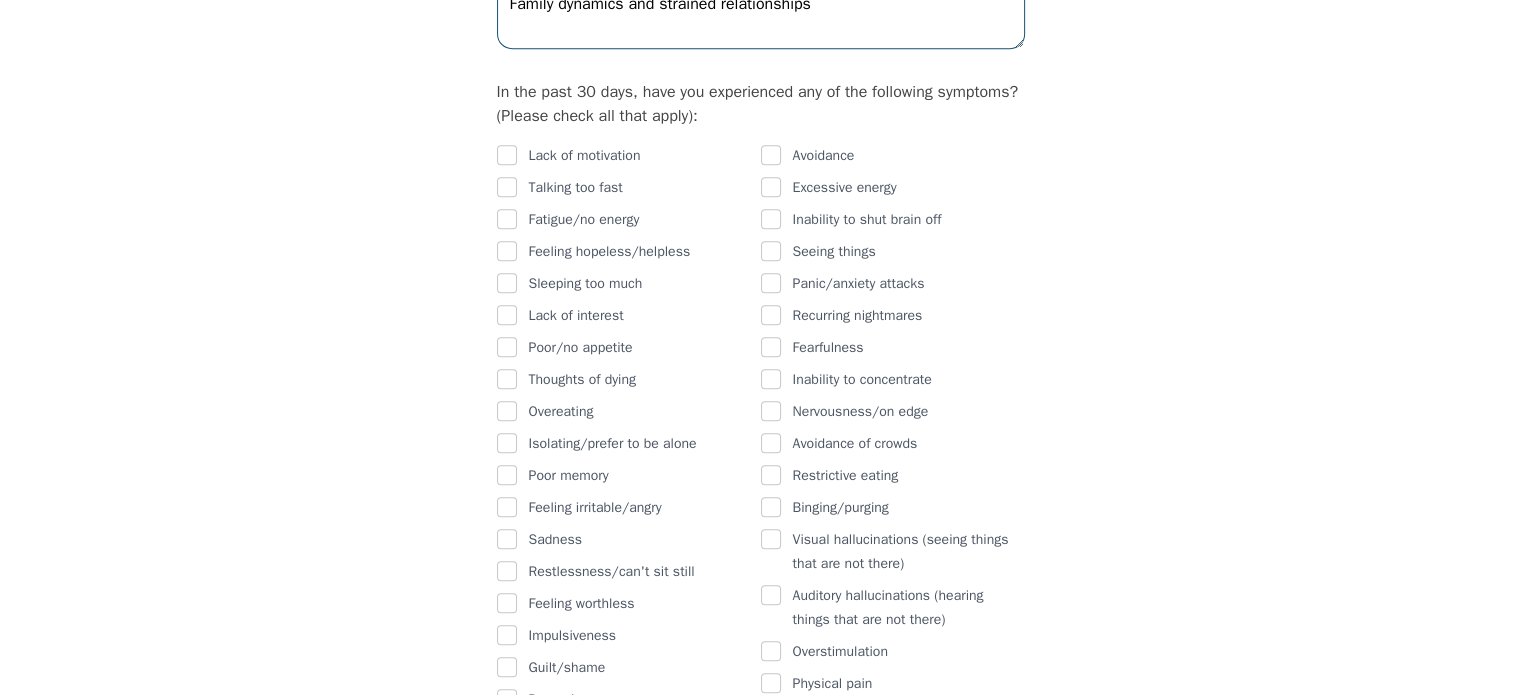 scroll, scrollTop: 1178, scrollLeft: 0, axis: vertical 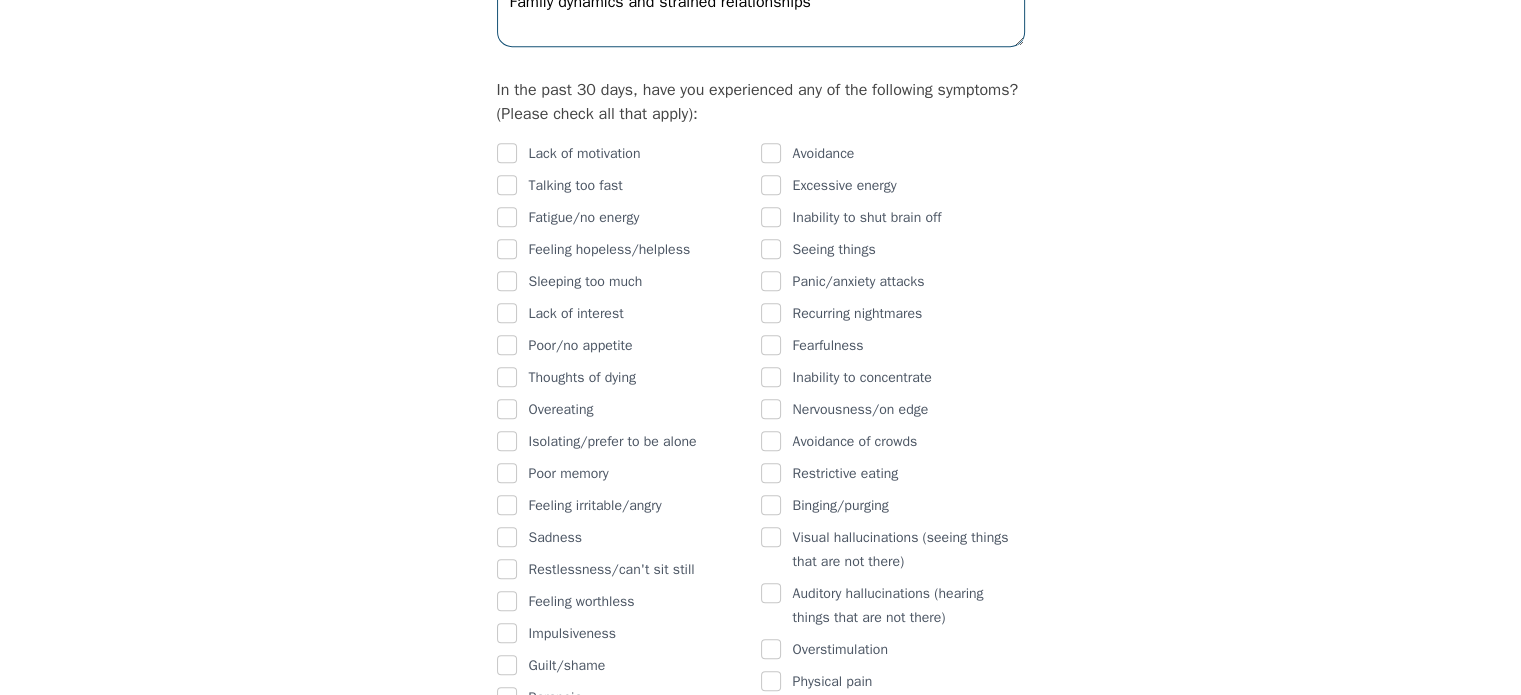 type on "Feeling isolated and unsupported emotionally
Financial stress
Difficulty communicating my needs and feelings
Family dynamics and strained relationships" 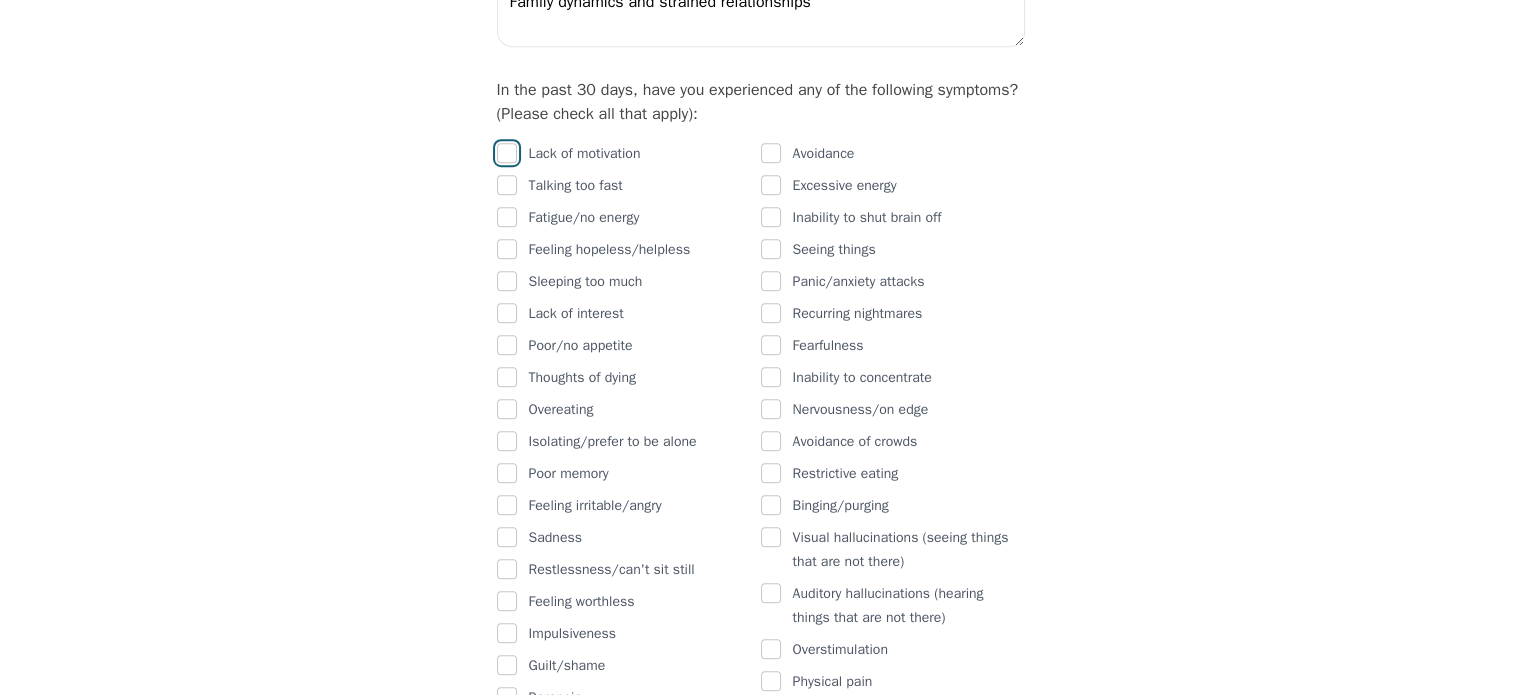 click at bounding box center (507, 153) 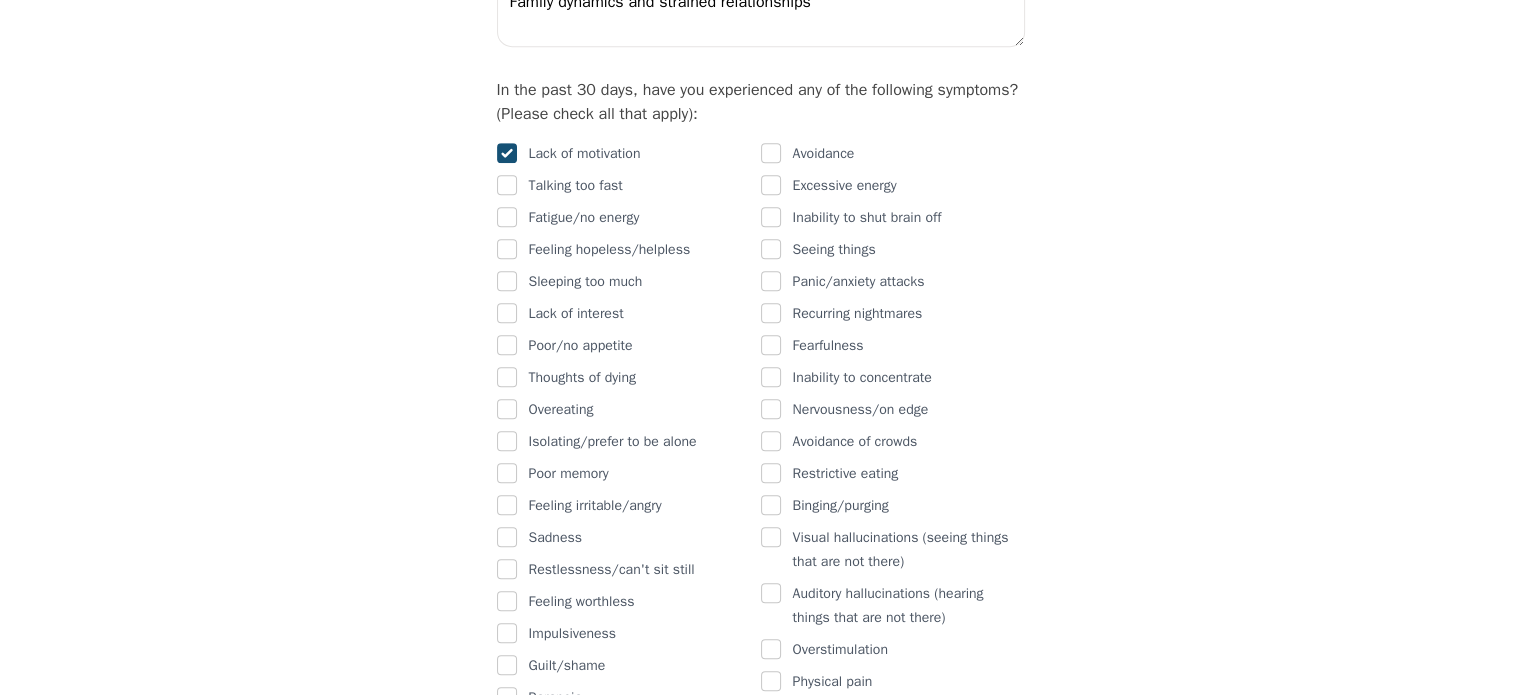 checkbox on "true" 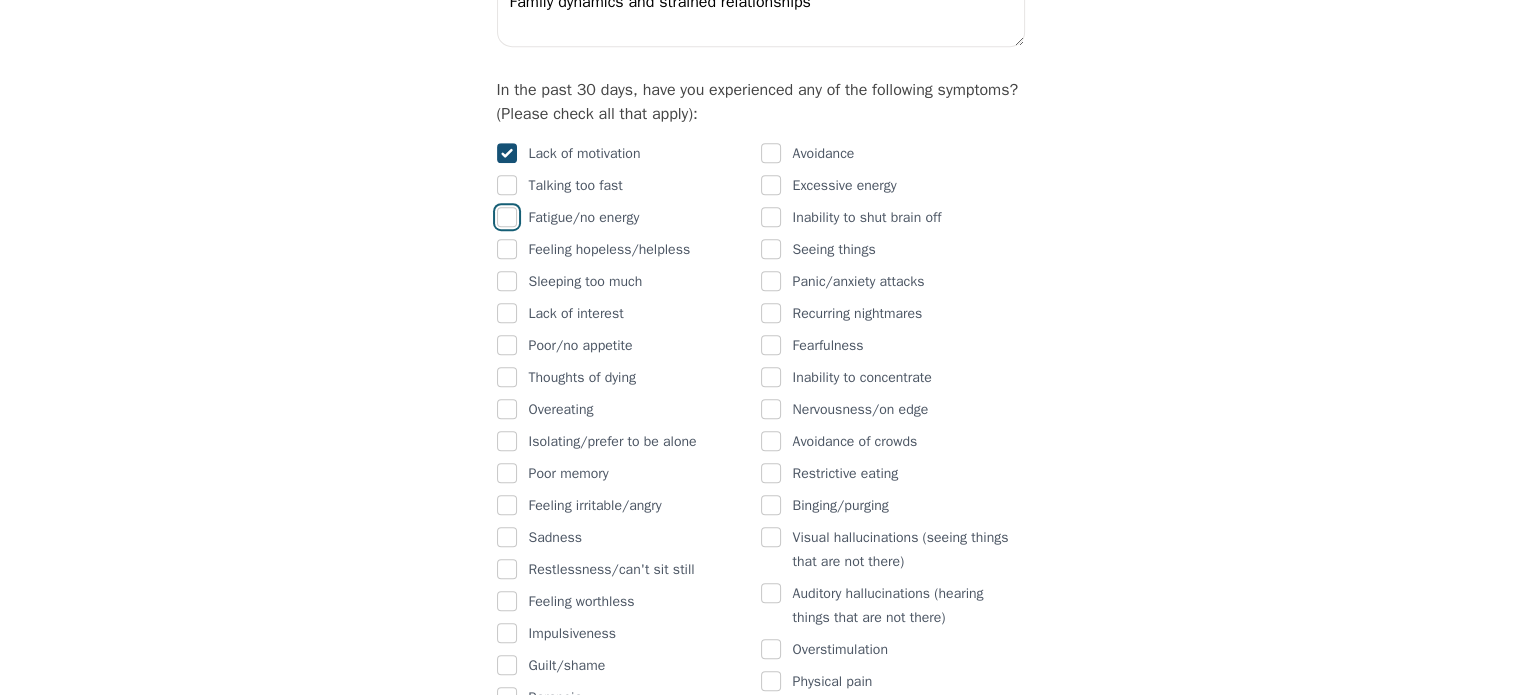click at bounding box center (507, 217) 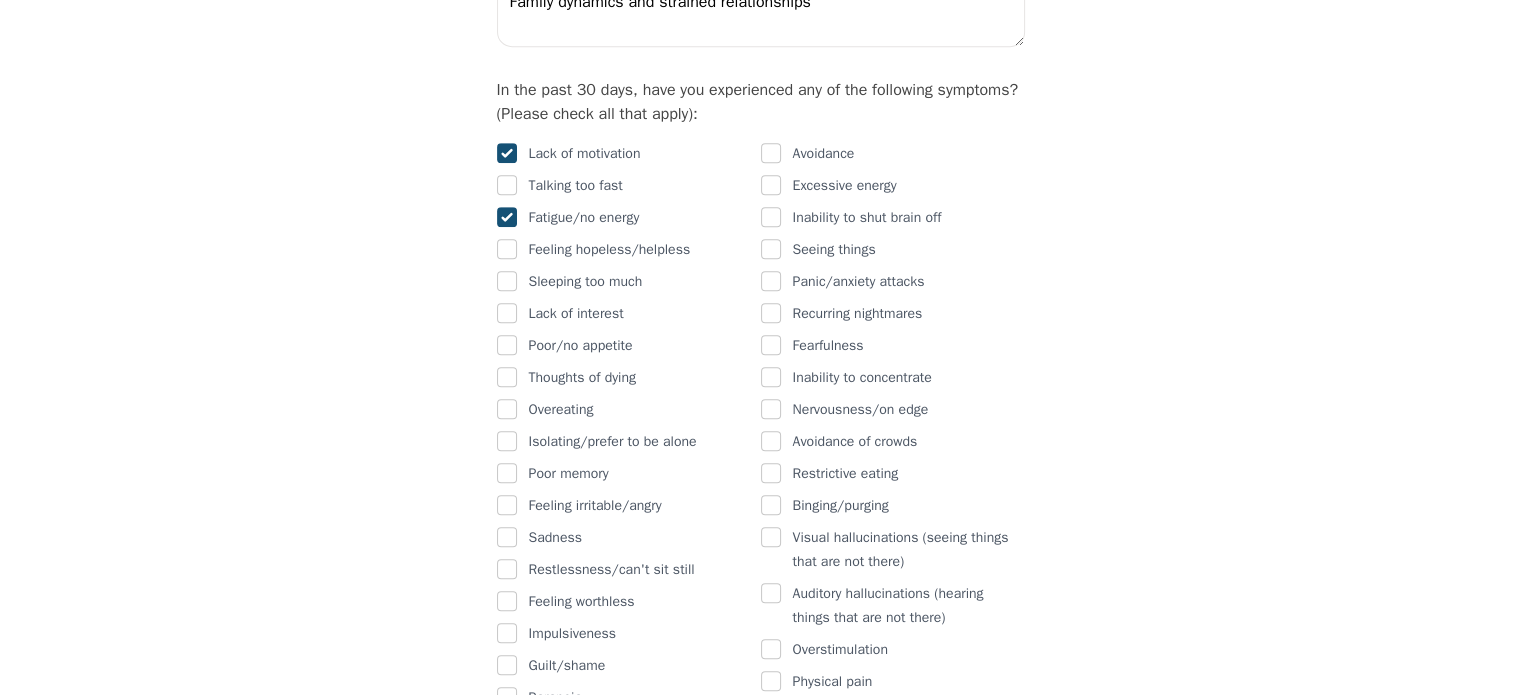checkbox on "true" 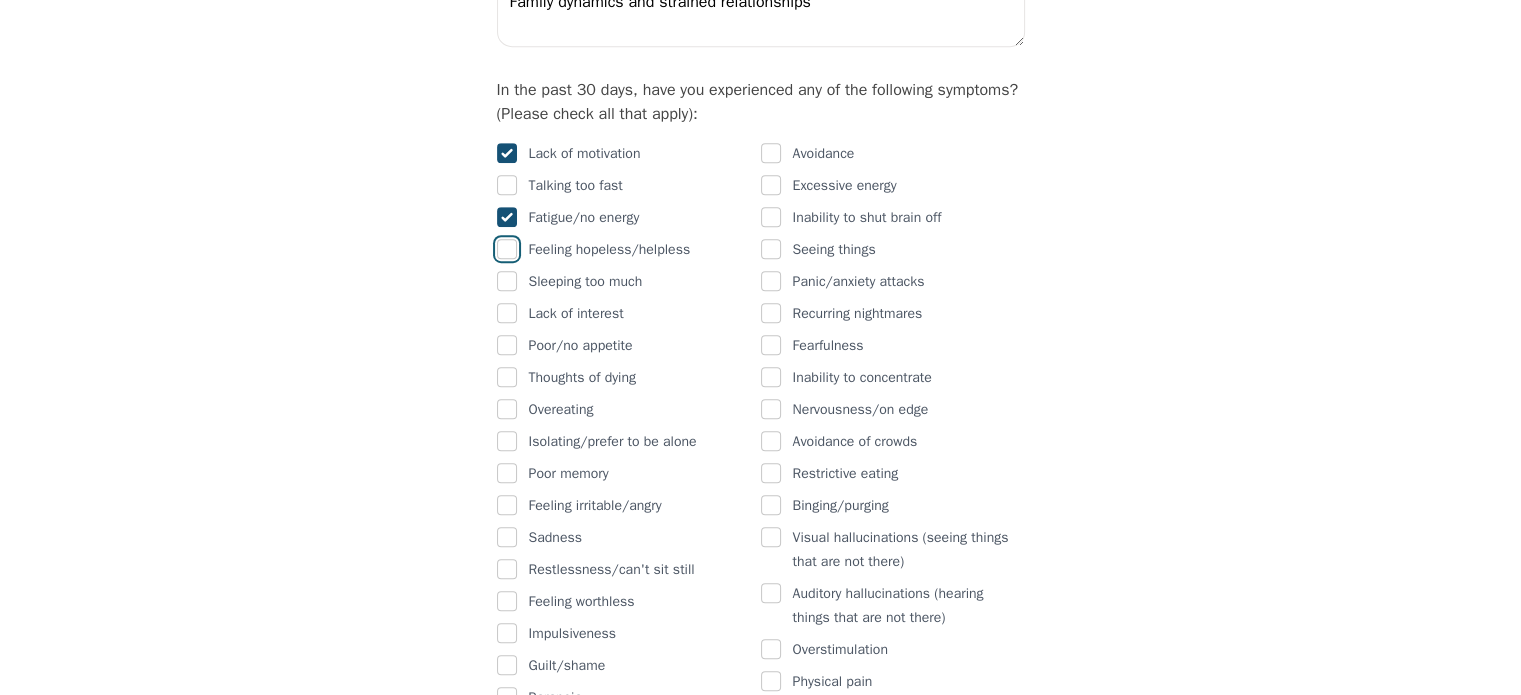 click at bounding box center [507, 249] 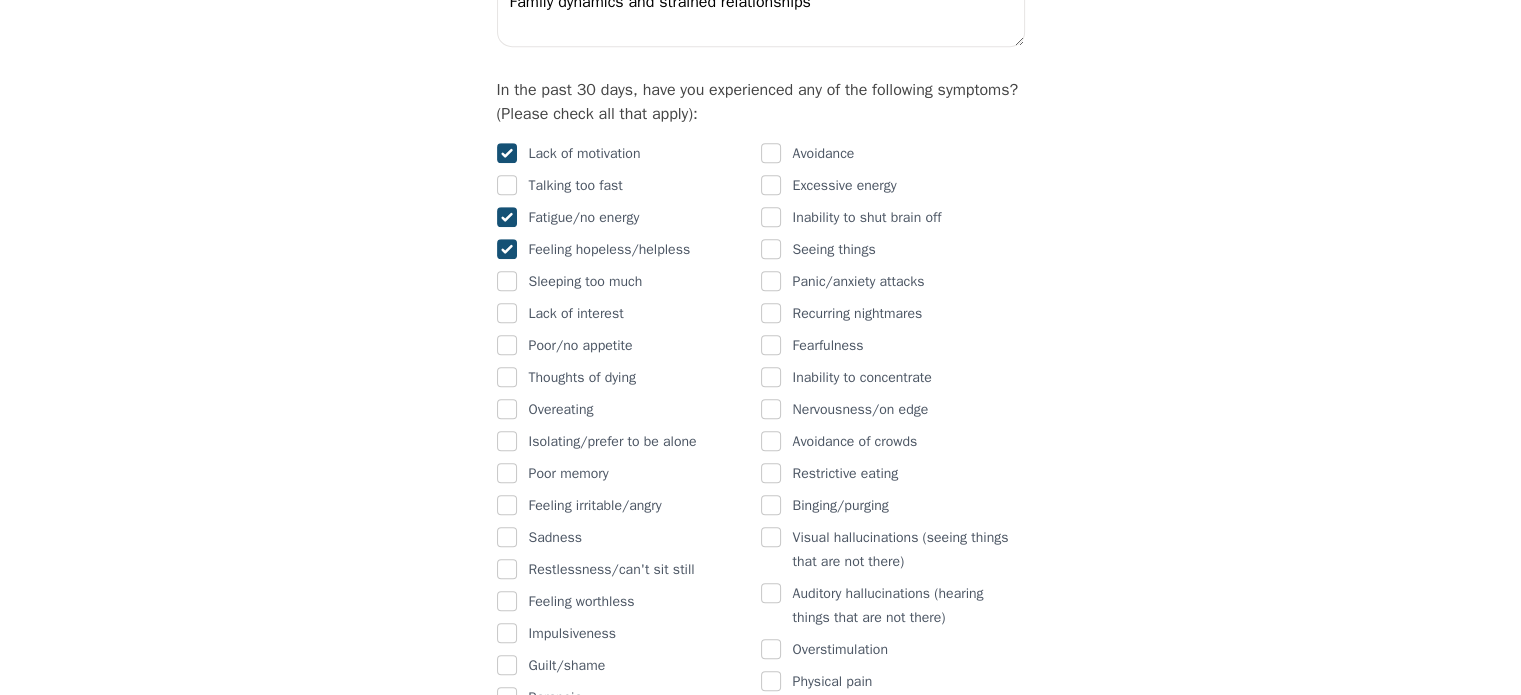 checkbox on "true" 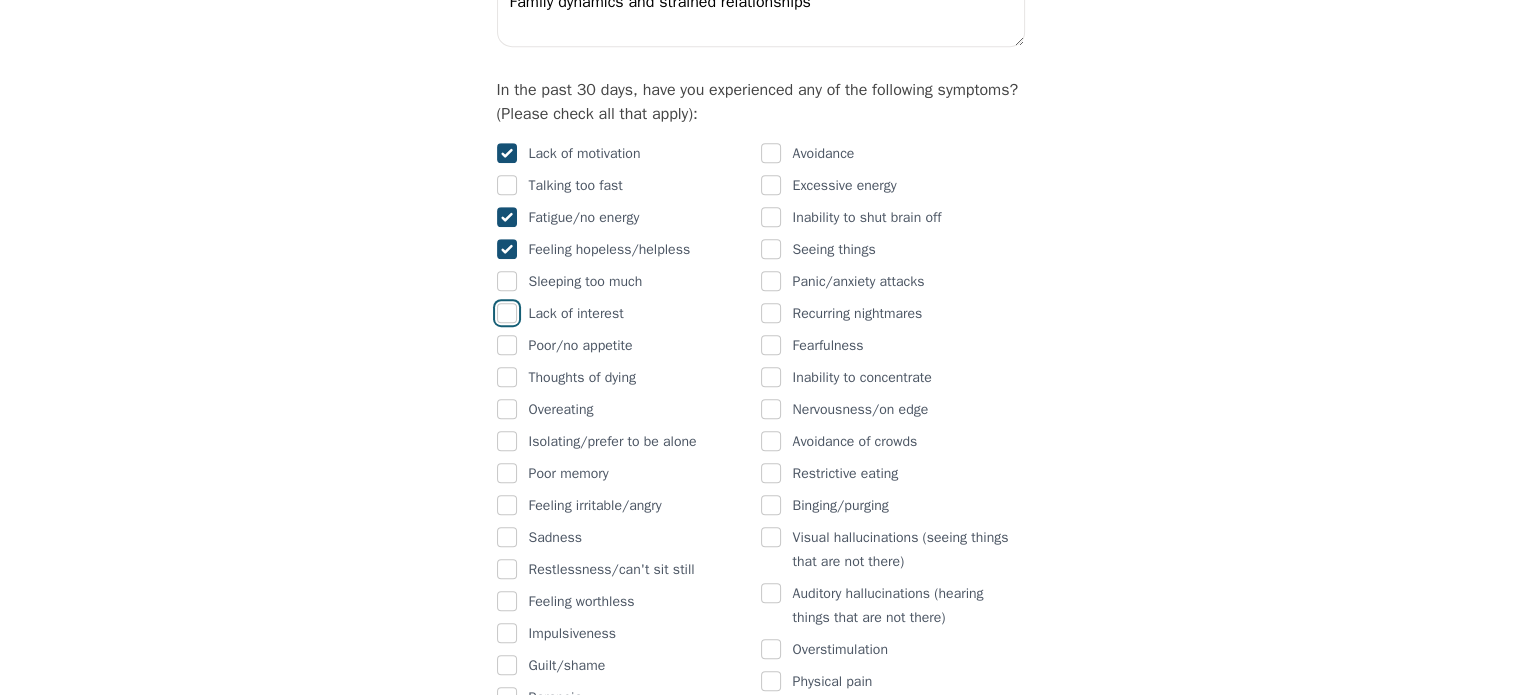 click at bounding box center [507, 313] 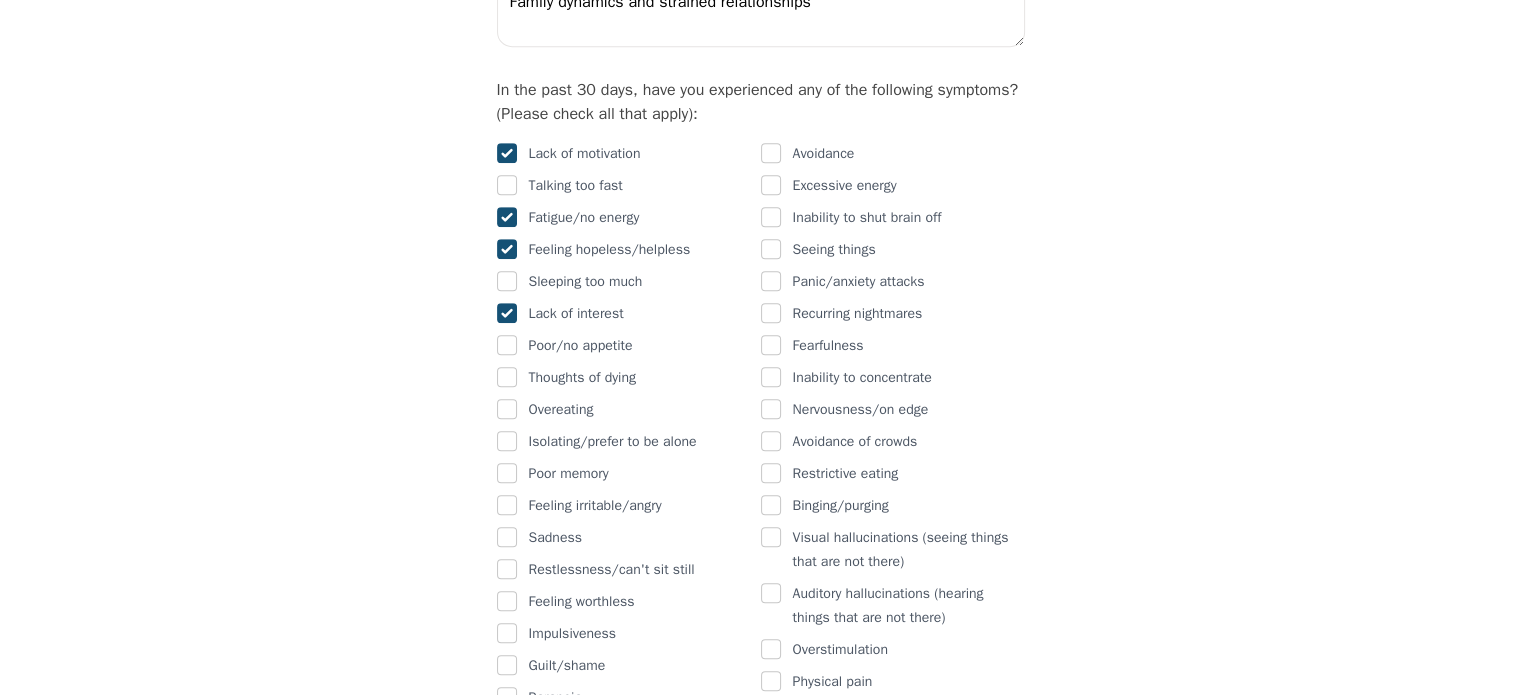 checkbox on "true" 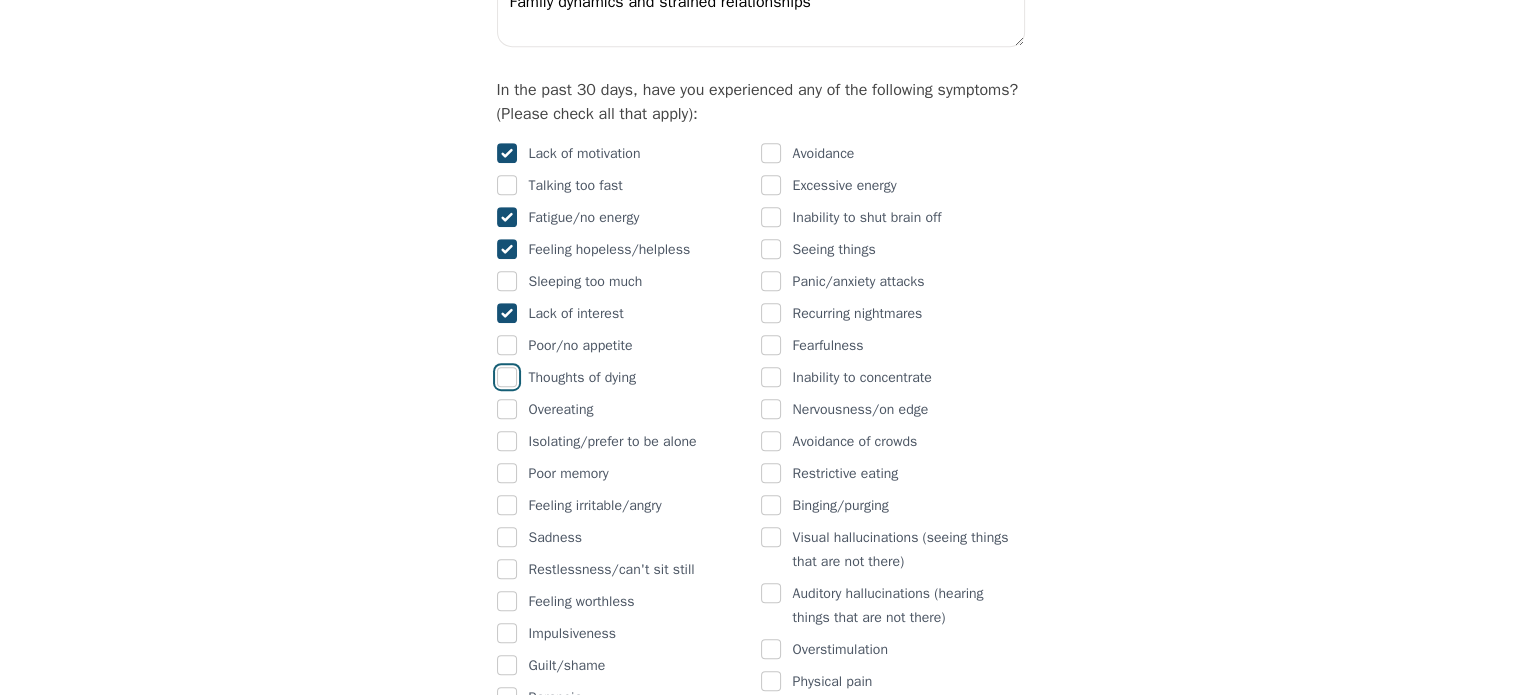 click at bounding box center [507, 377] 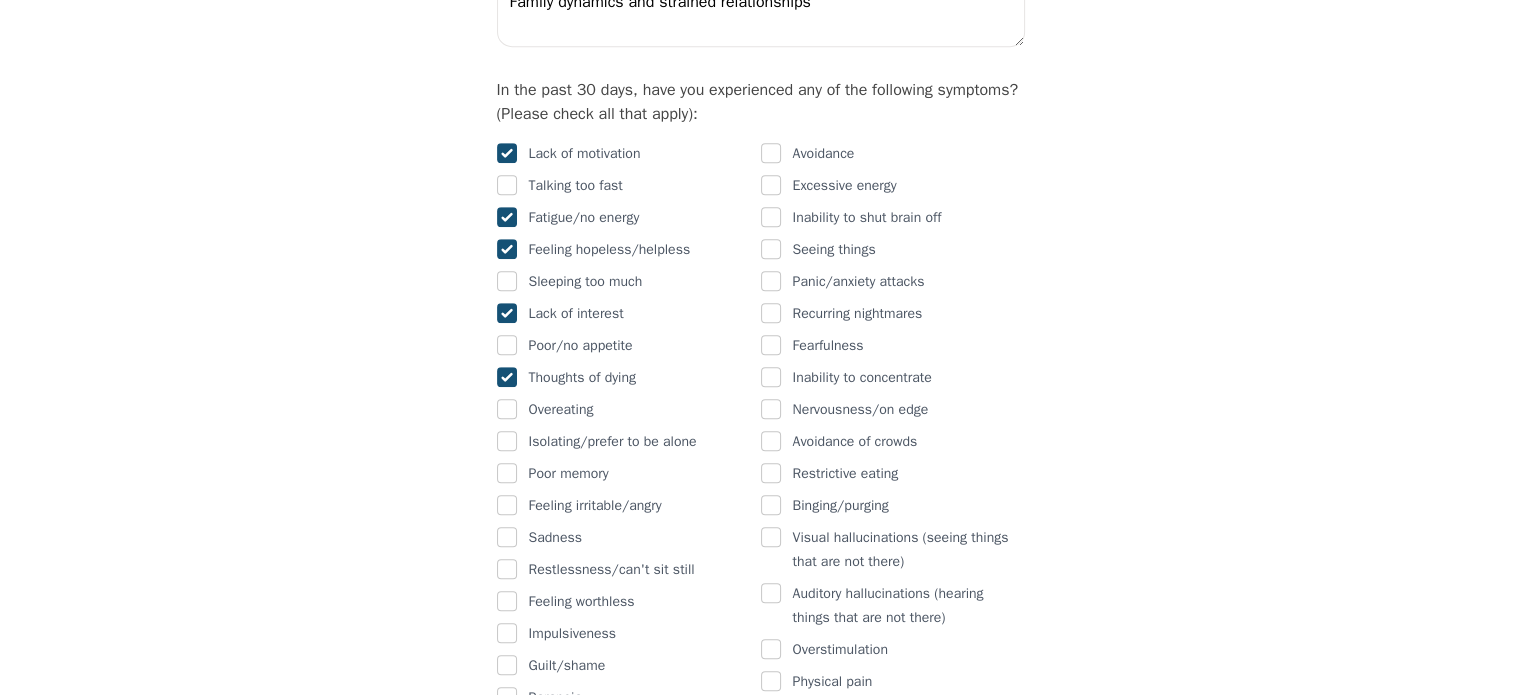 checkbox on "true" 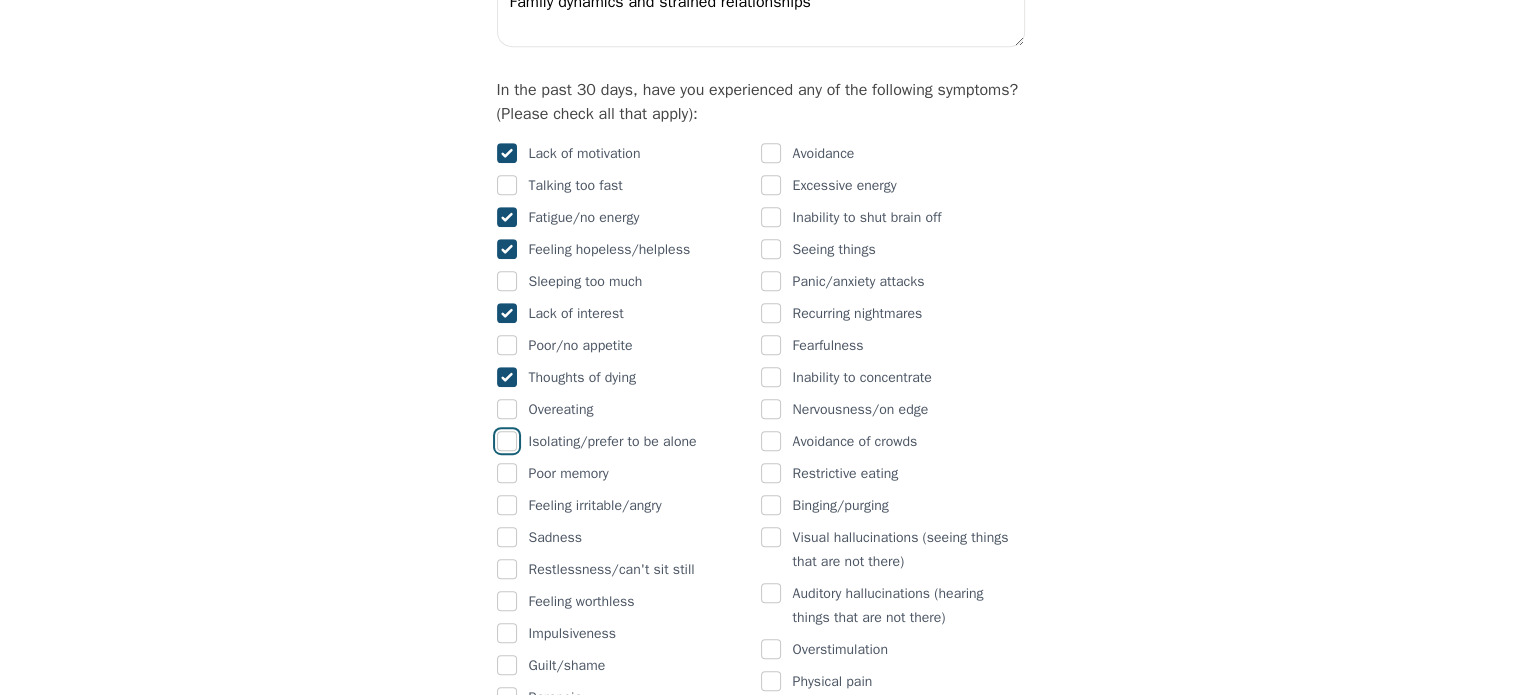 click at bounding box center (507, 441) 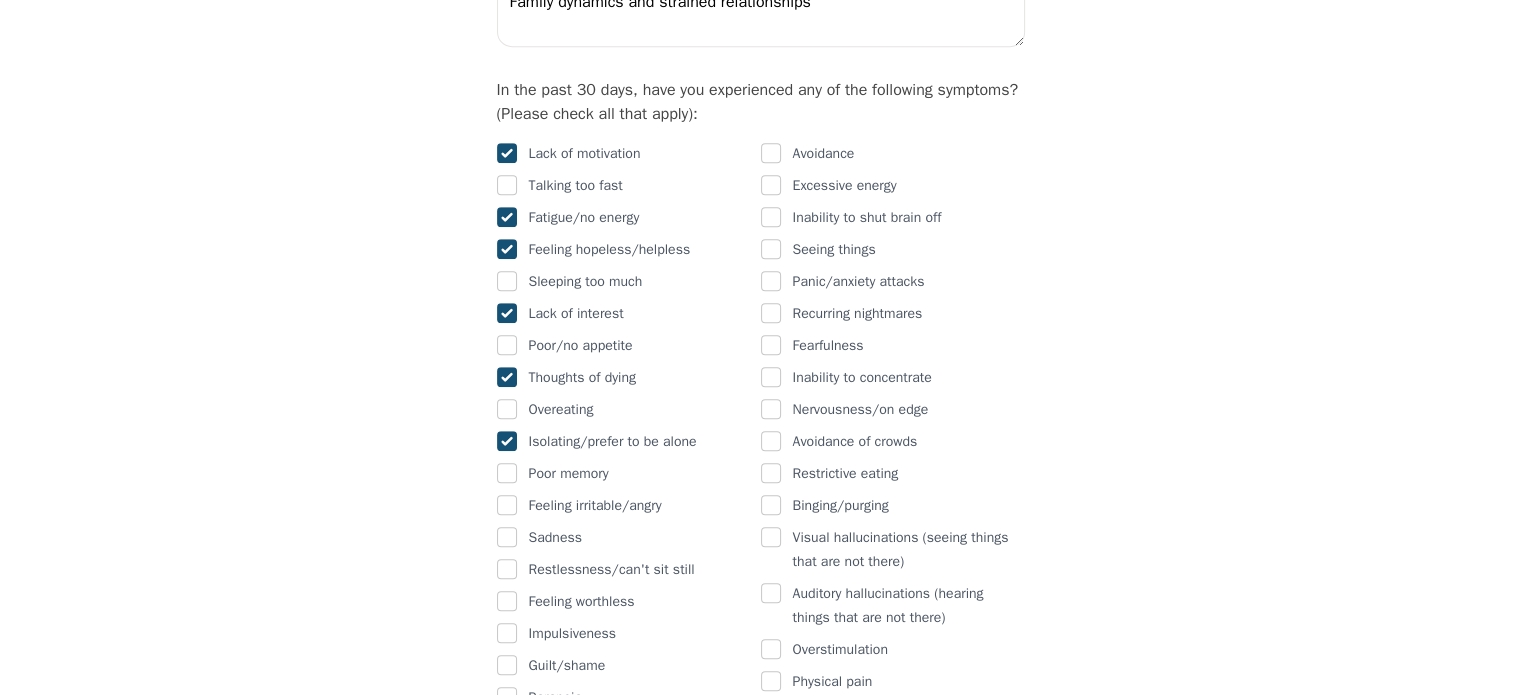 checkbox on "true" 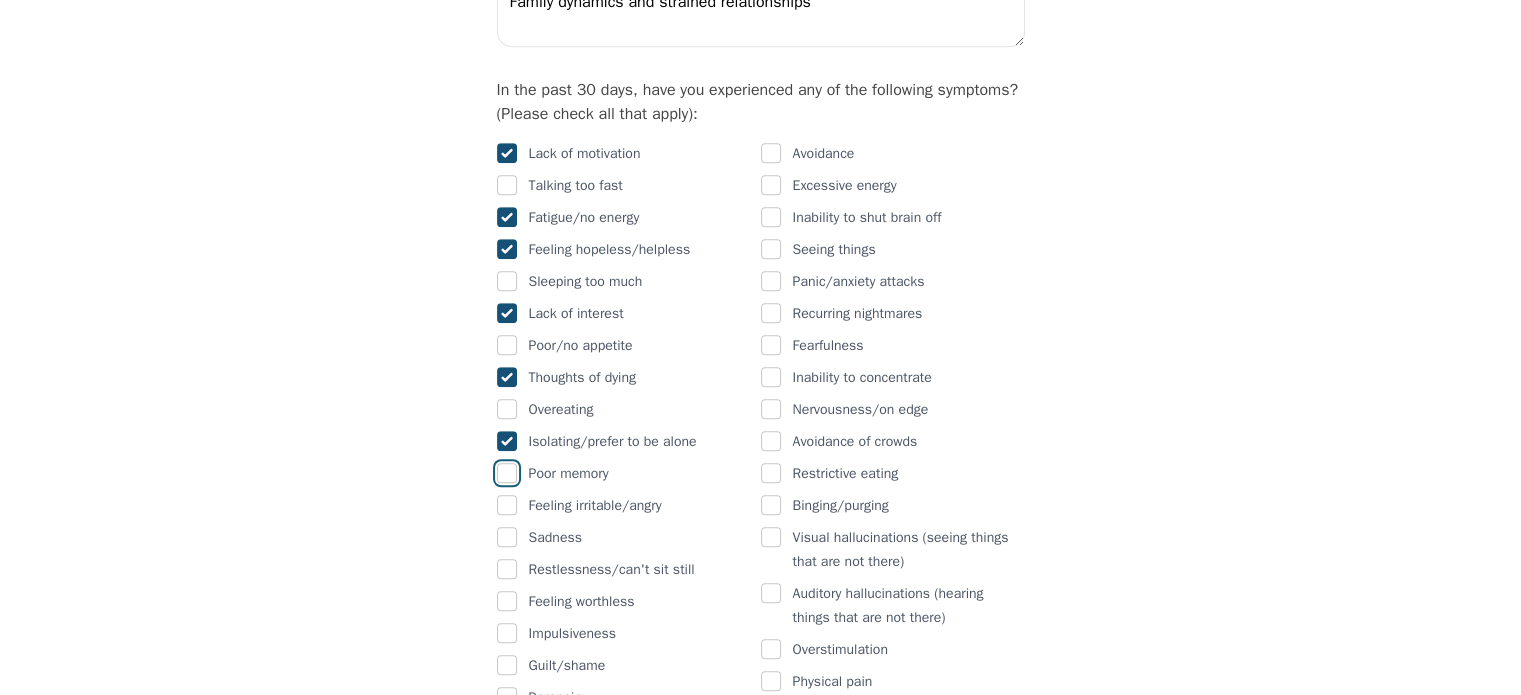 click at bounding box center (507, 473) 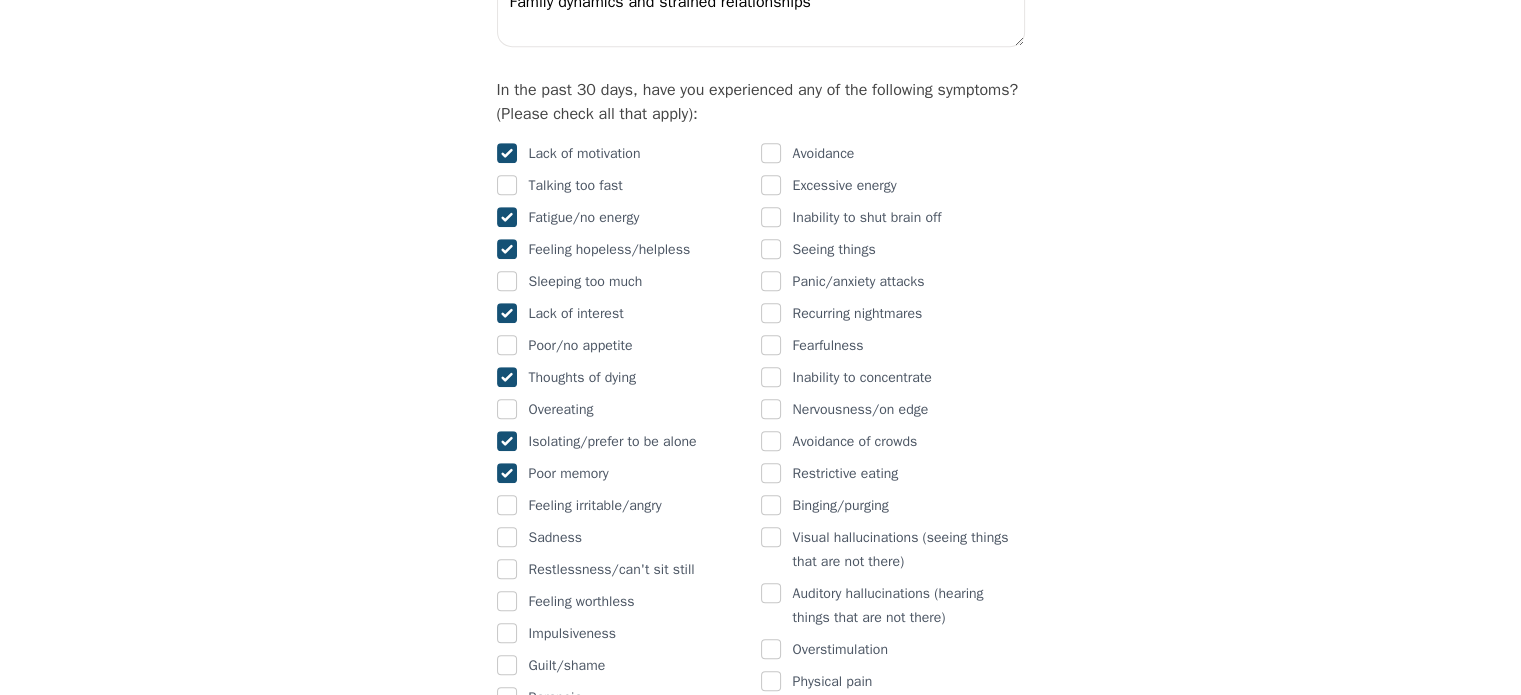 checkbox on "true" 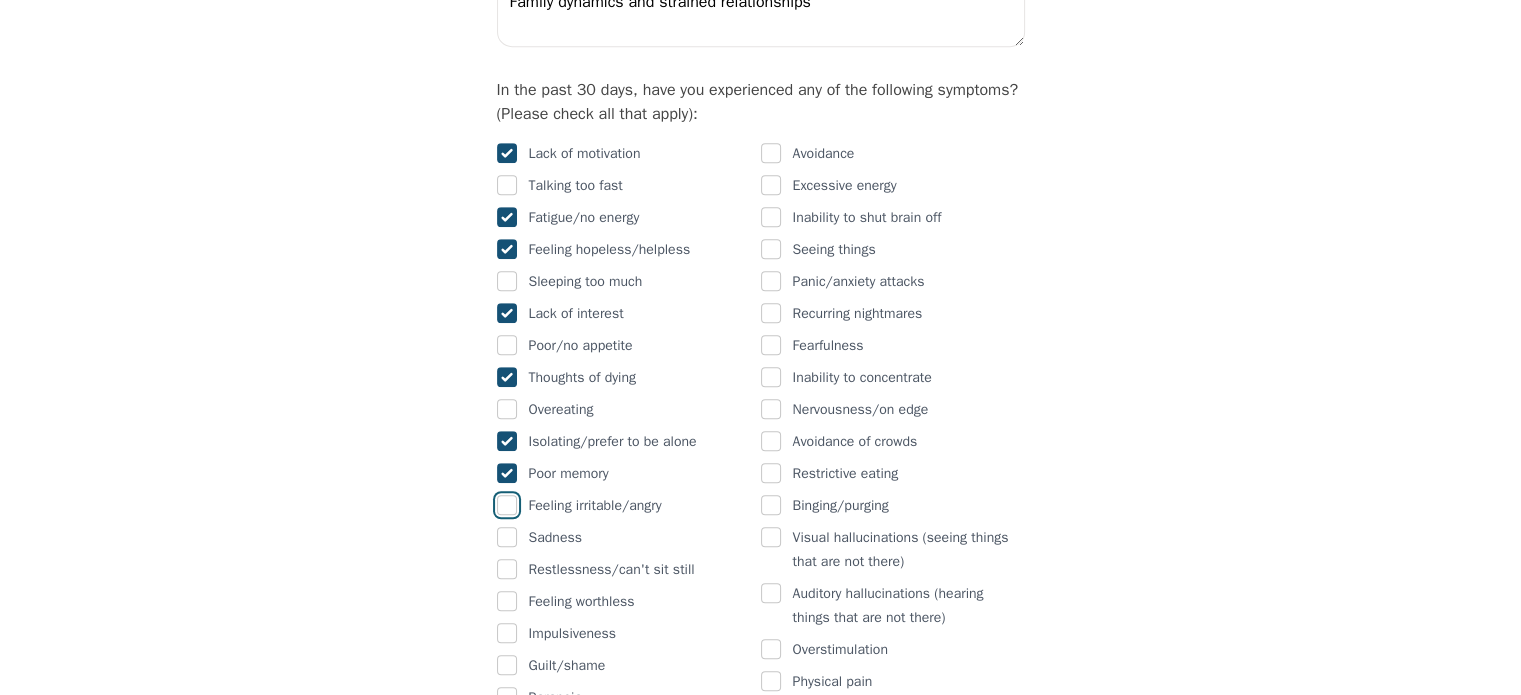 click at bounding box center [507, 505] 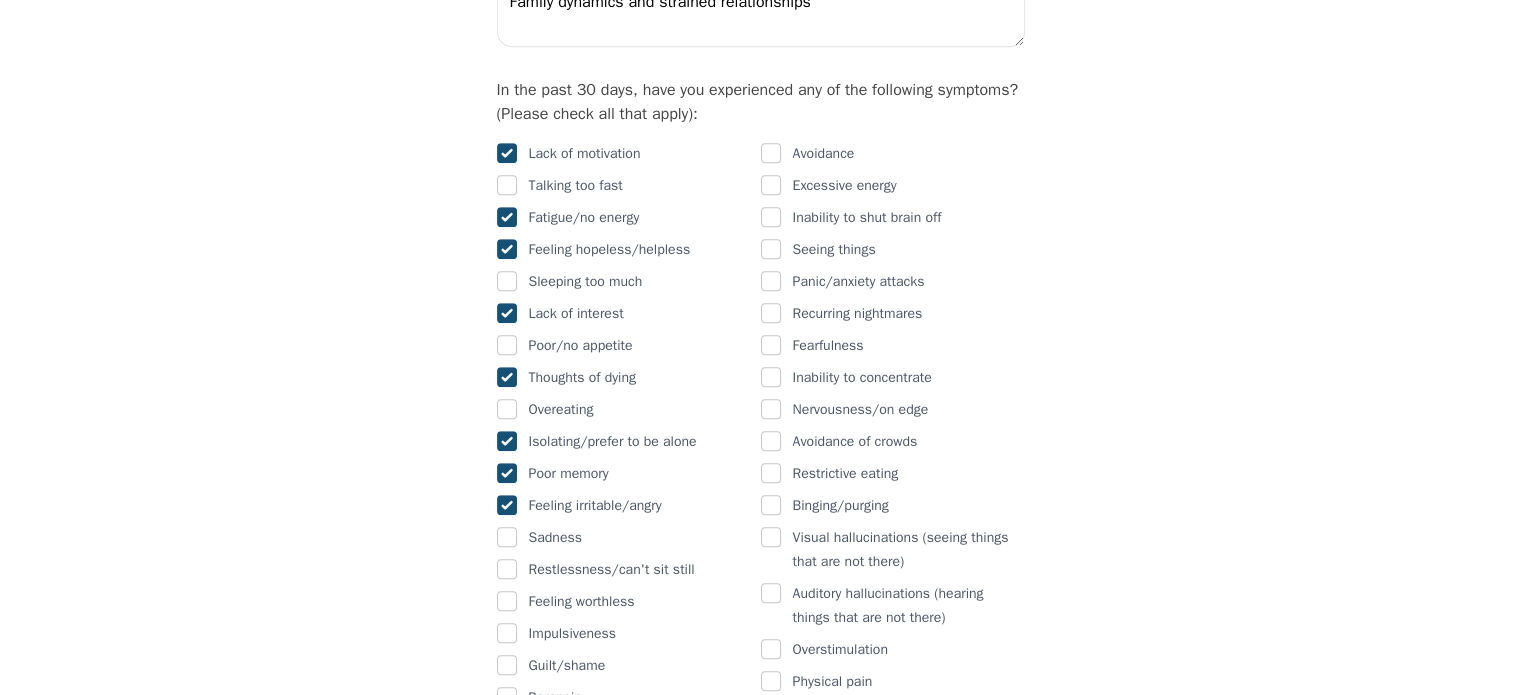 checkbox on "true" 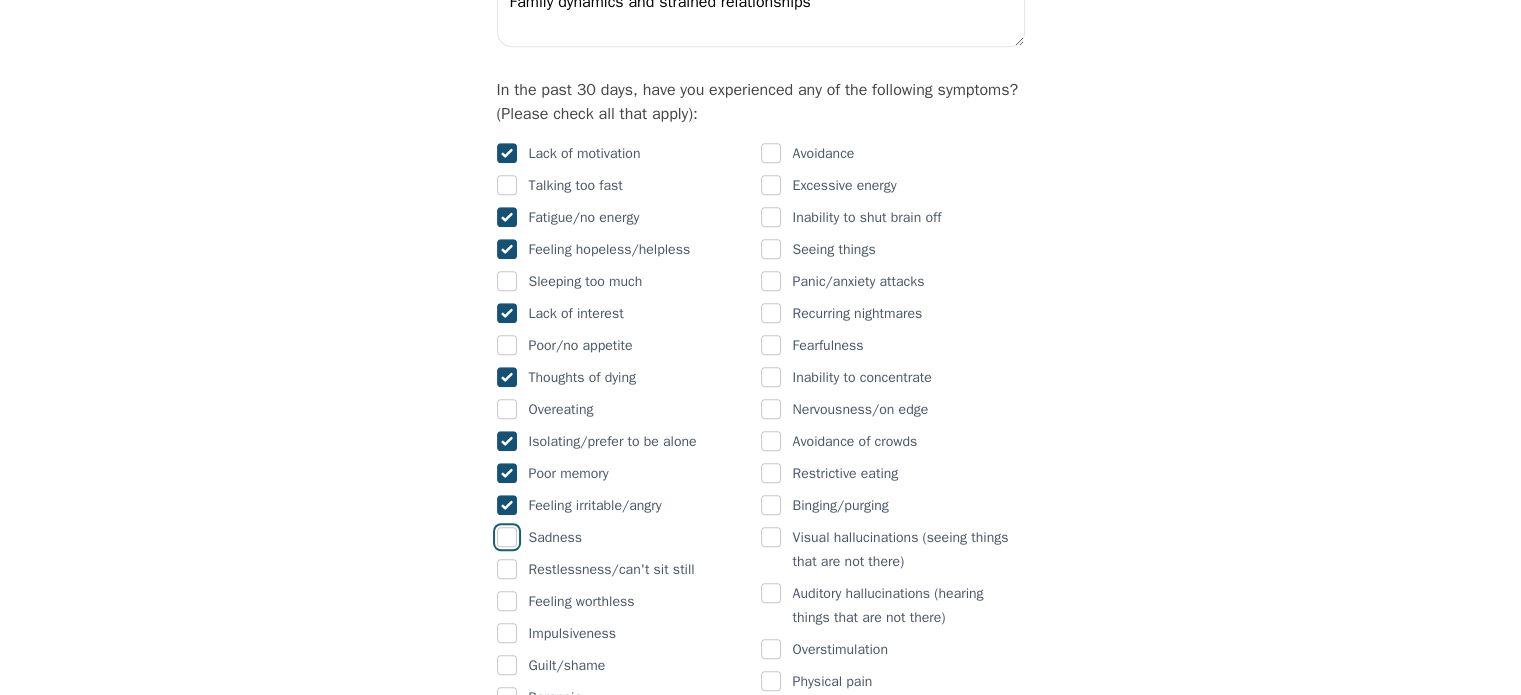 click at bounding box center (507, 537) 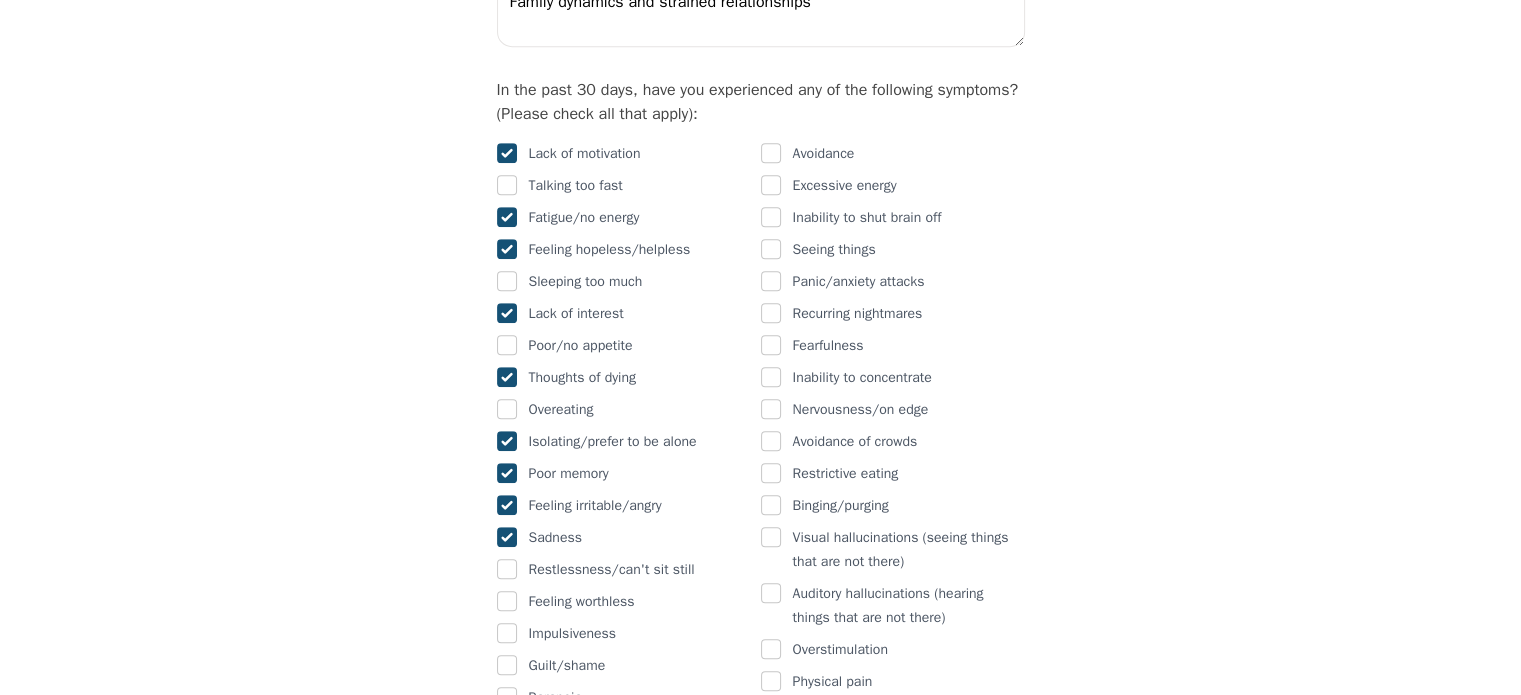 checkbox on "true" 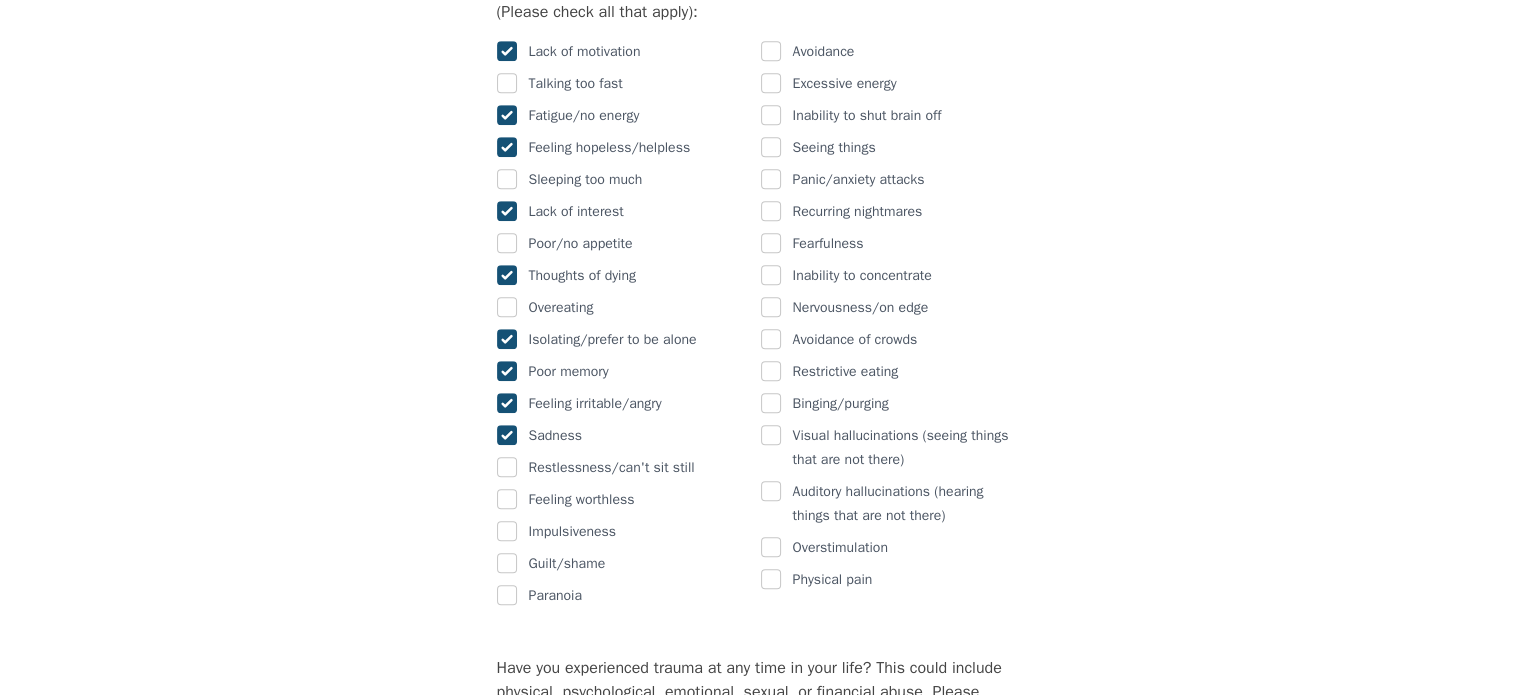 scroll, scrollTop: 1286, scrollLeft: 0, axis: vertical 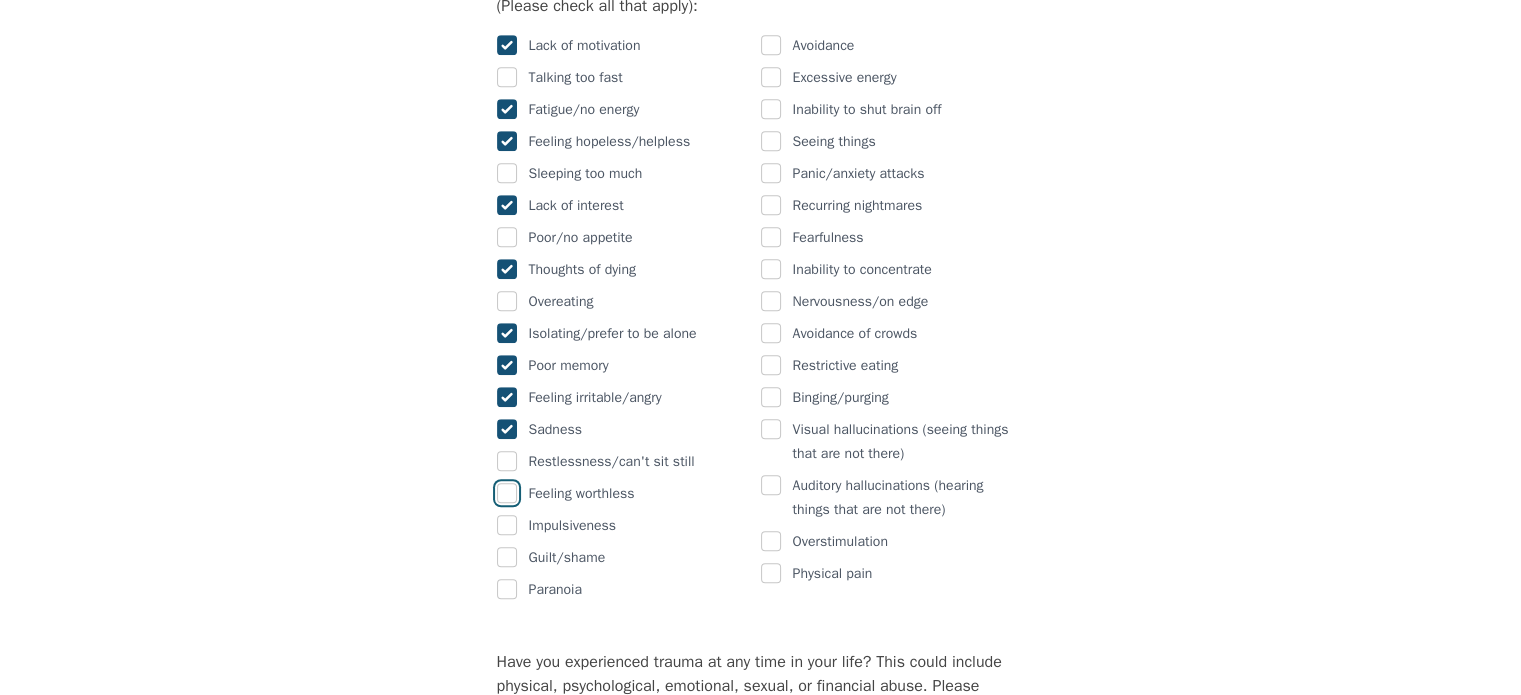 click at bounding box center (507, 493) 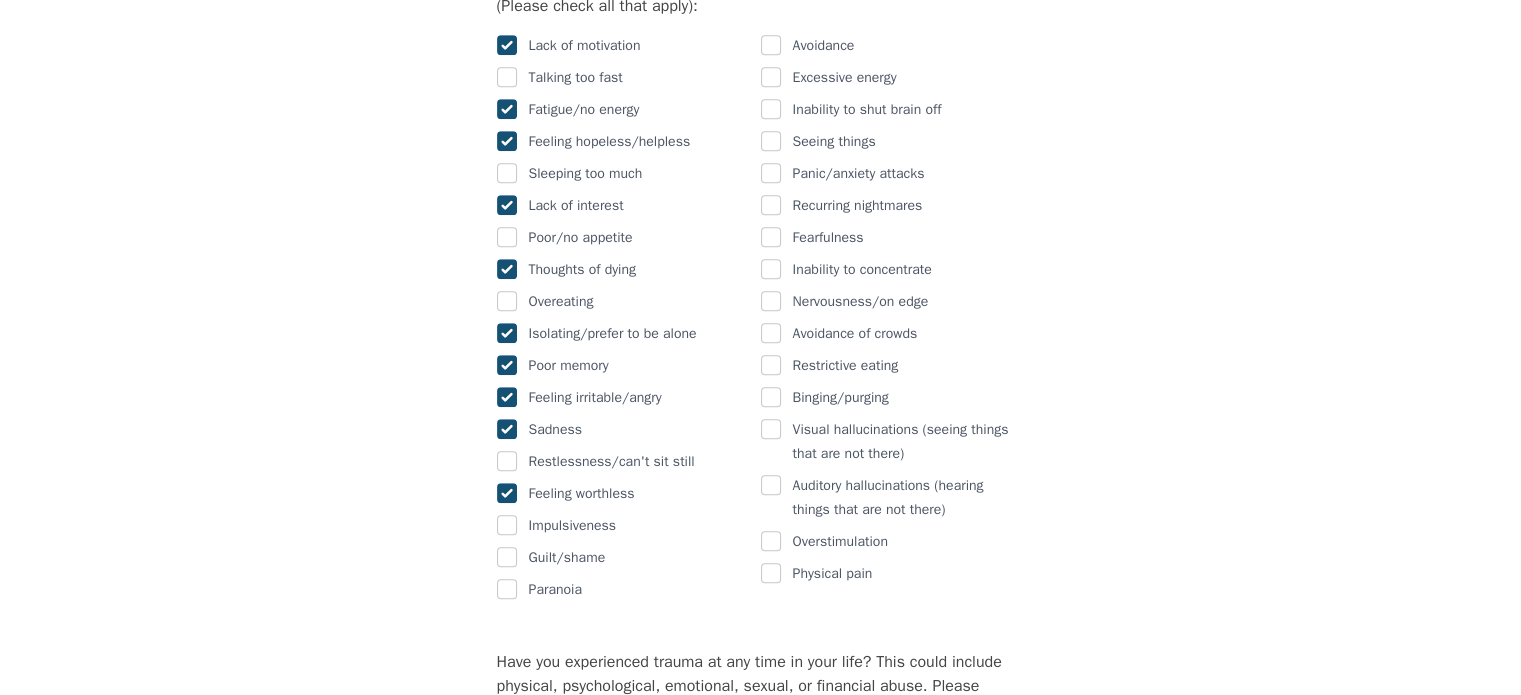 checkbox on "true" 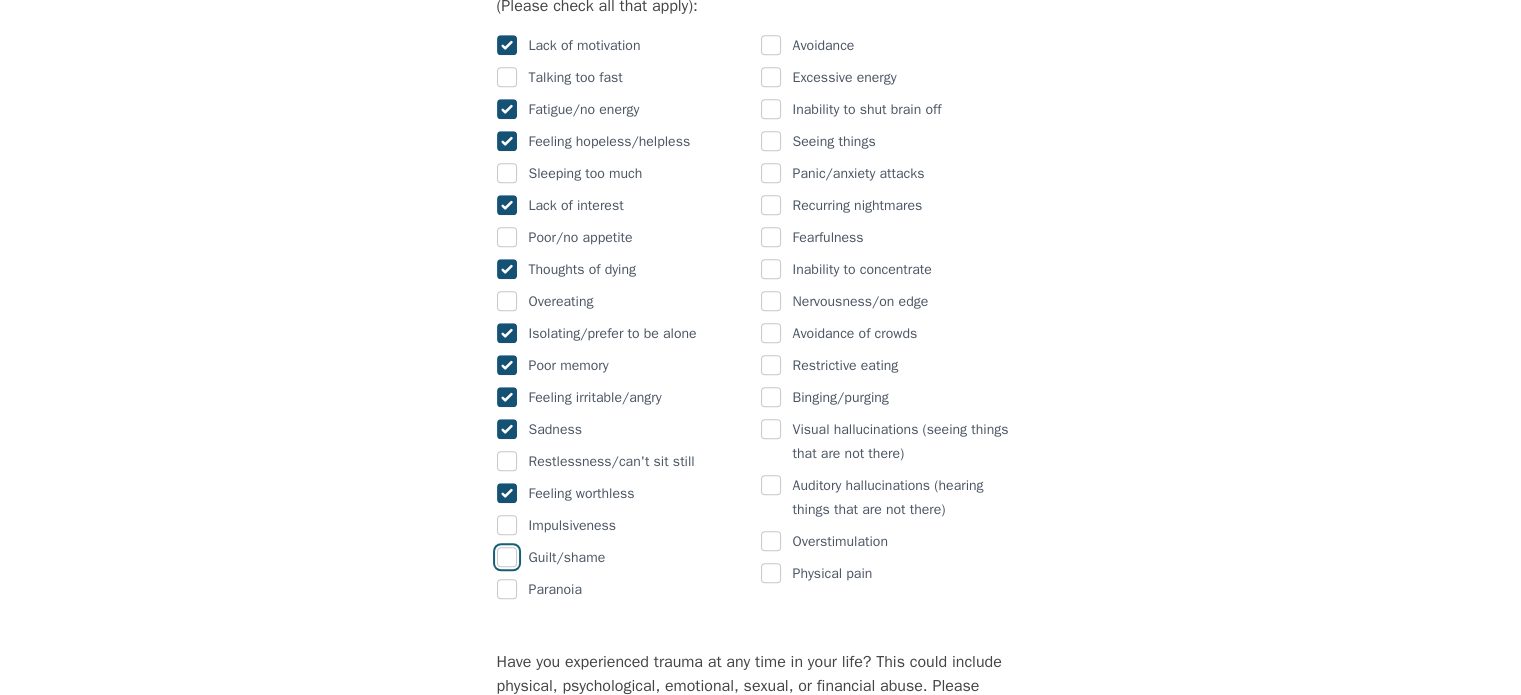click at bounding box center [507, 557] 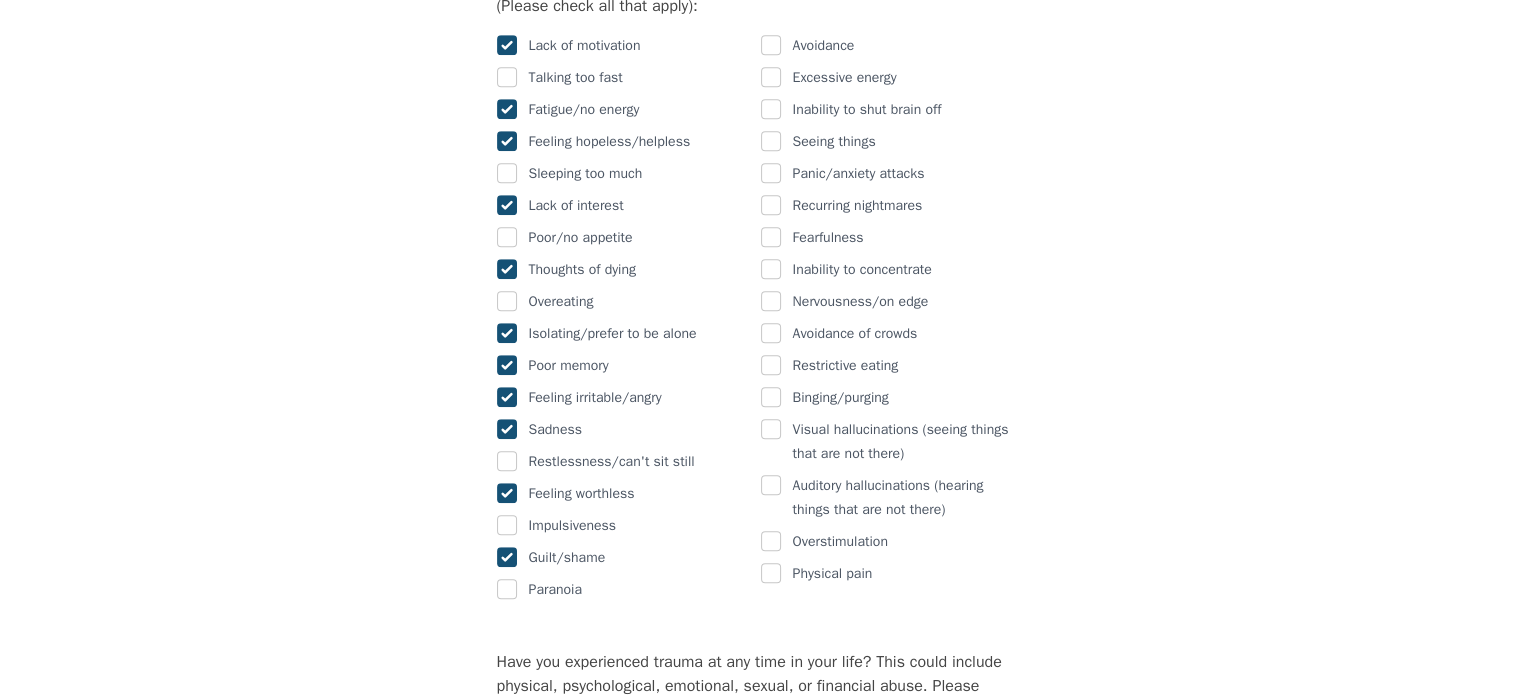 checkbox on "true" 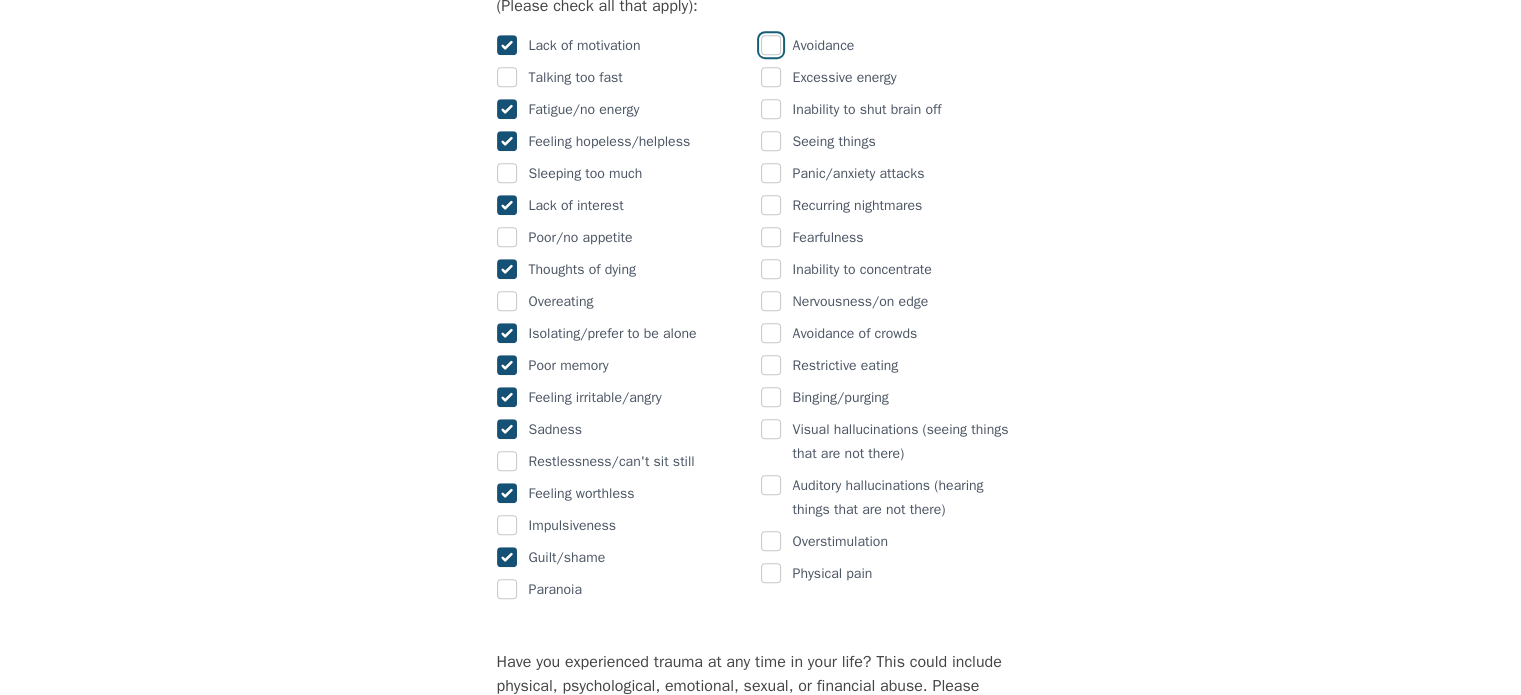 click at bounding box center (771, 45) 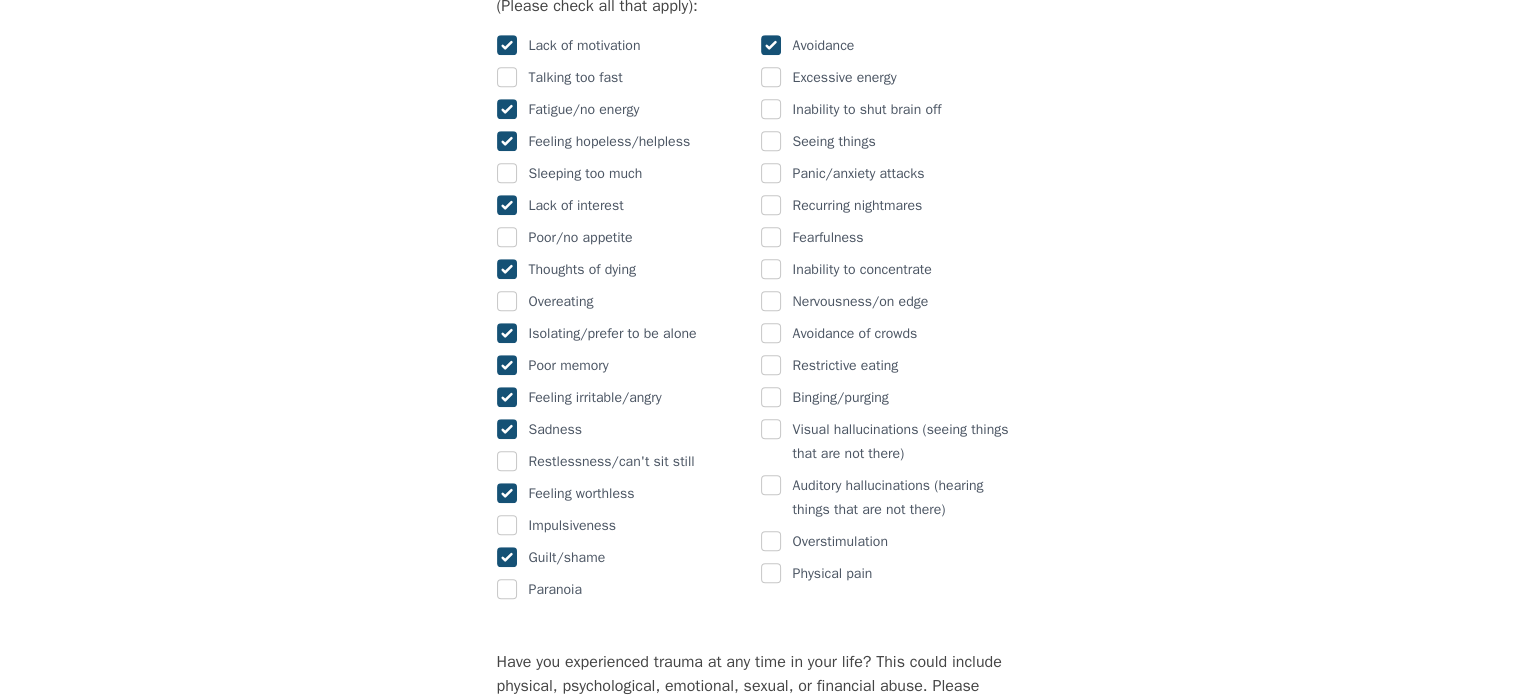 checkbox on "true" 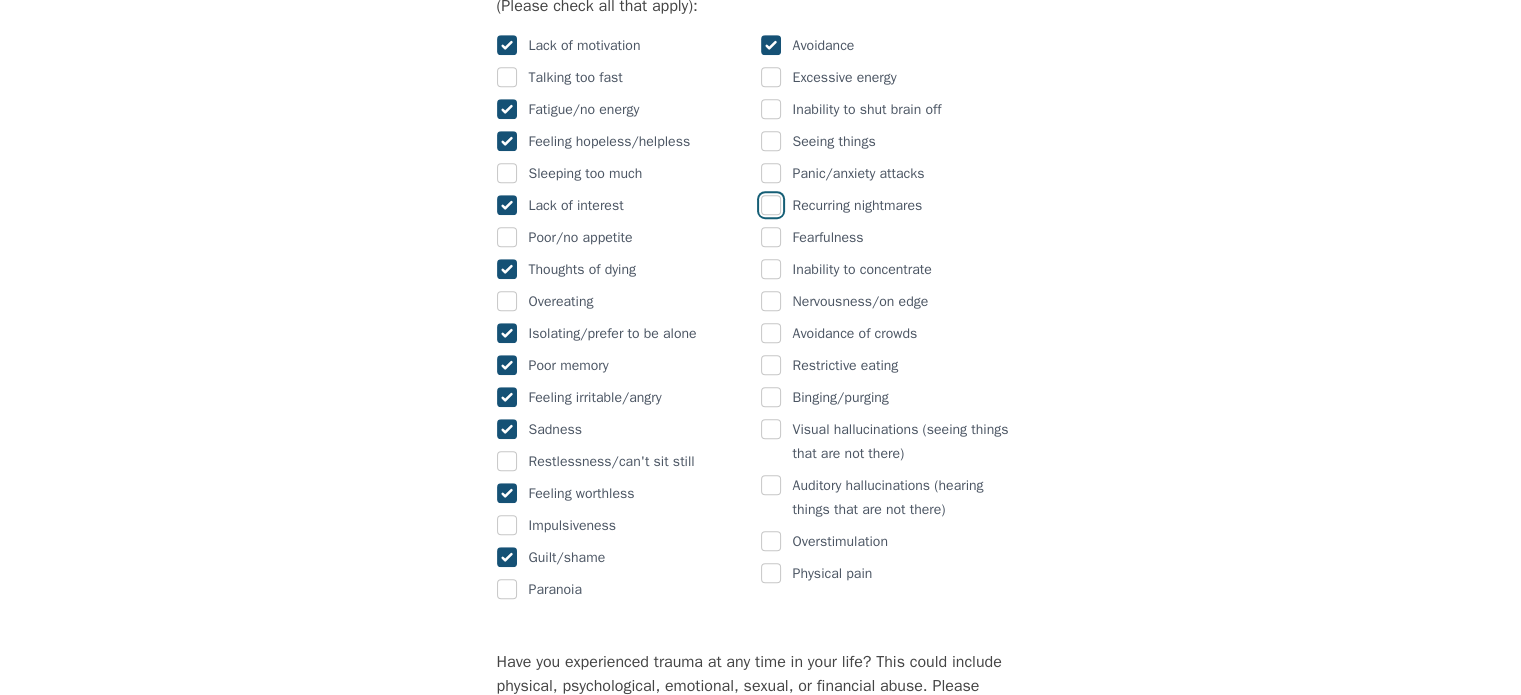 click at bounding box center [771, 205] 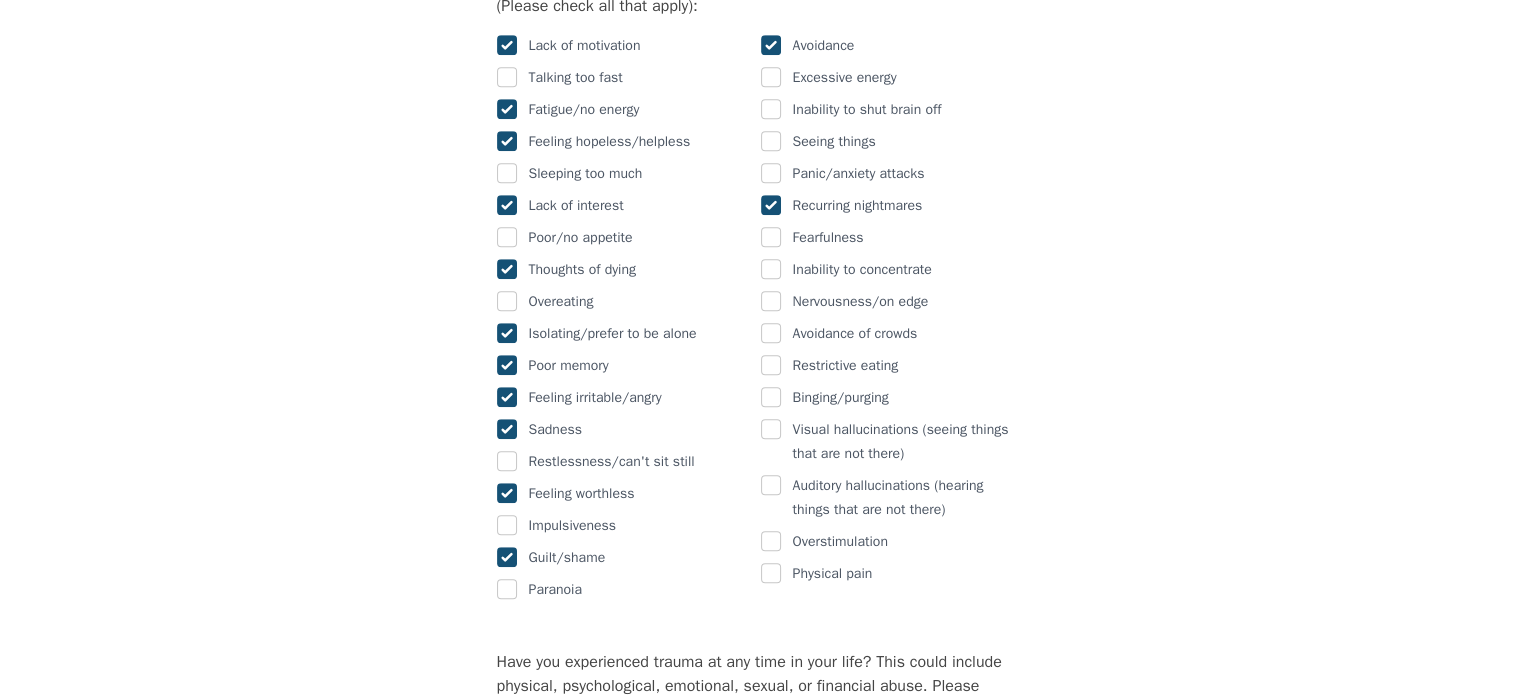 checkbox on "true" 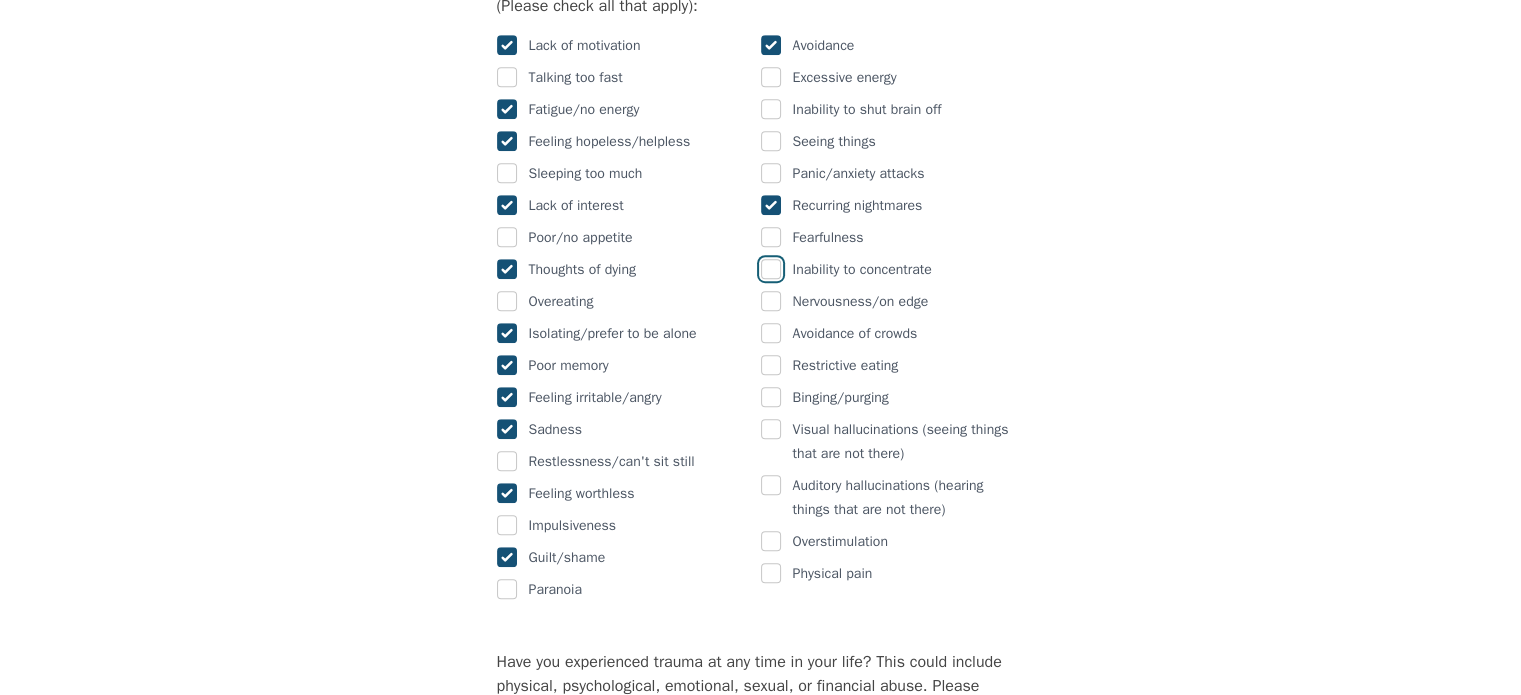 click at bounding box center [771, 269] 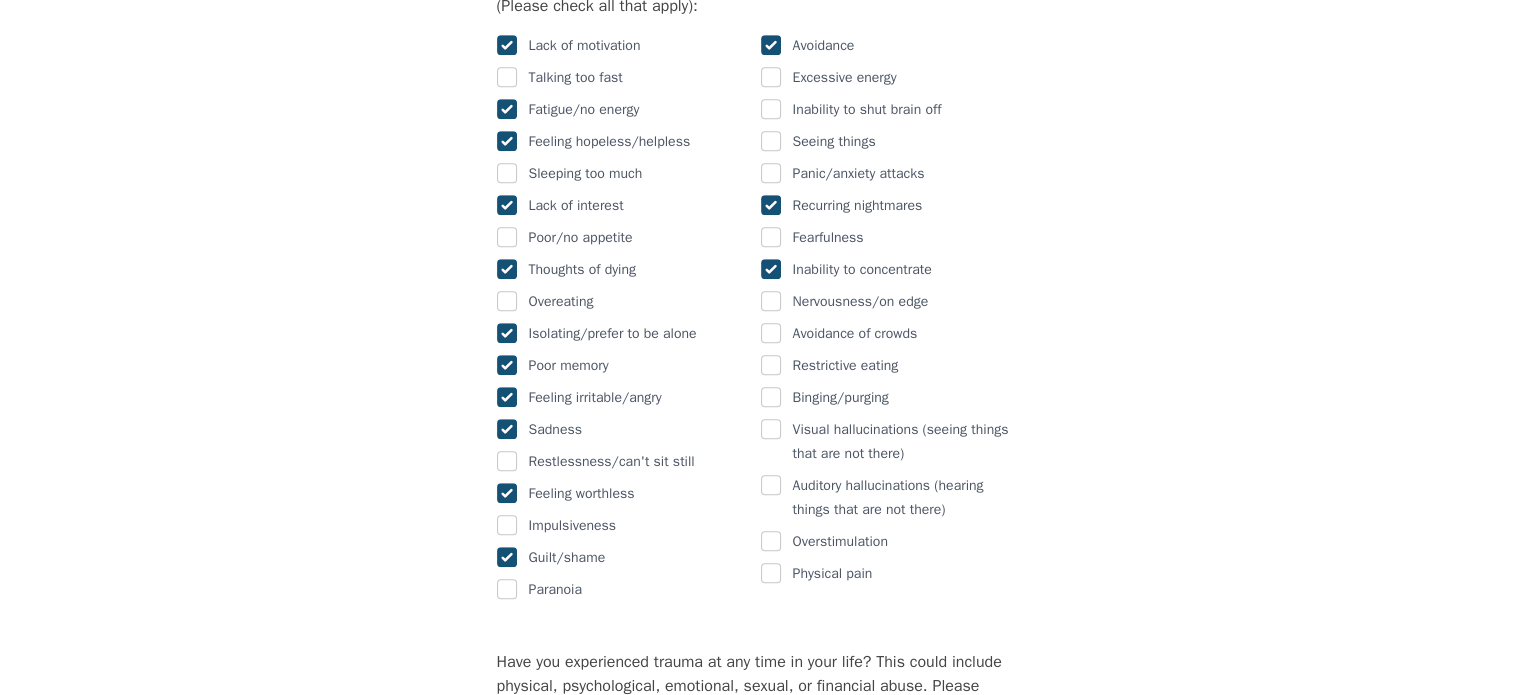 checkbox on "true" 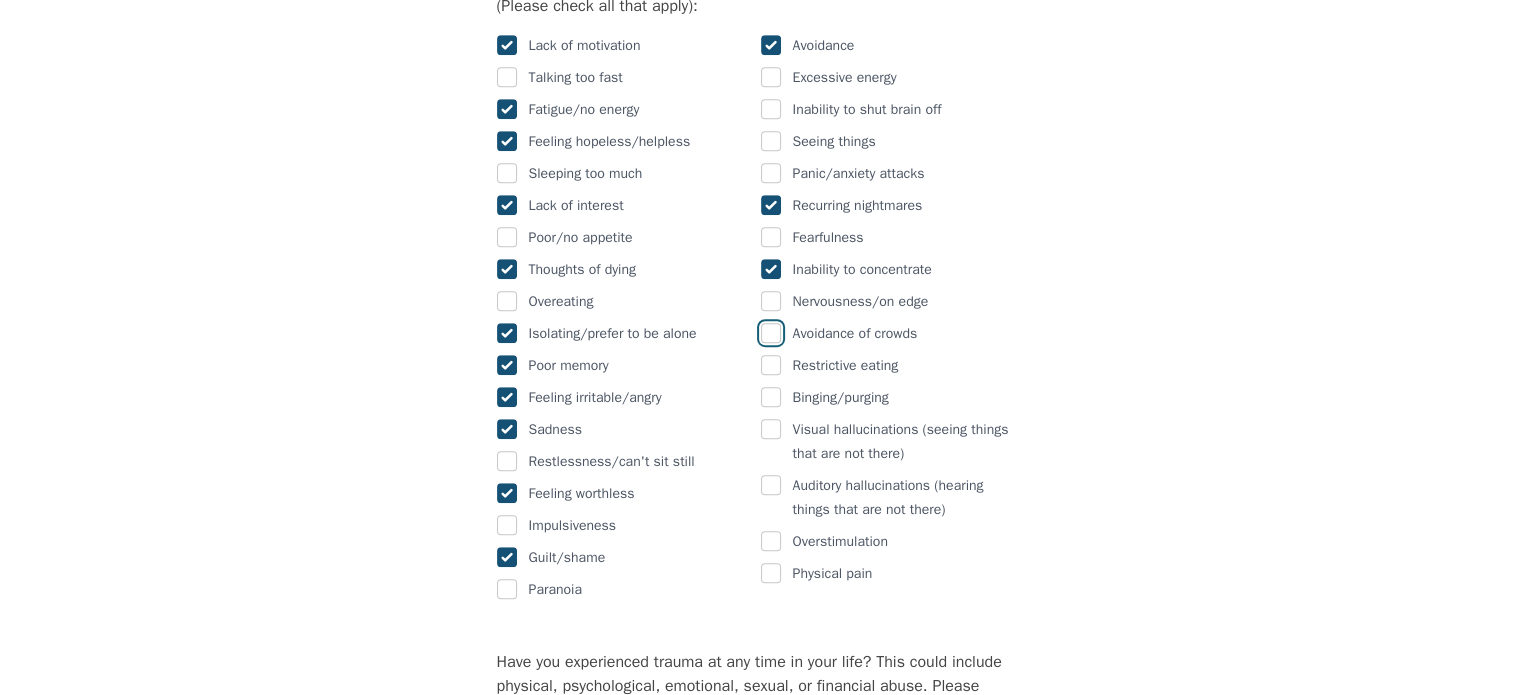 click at bounding box center [771, 333] 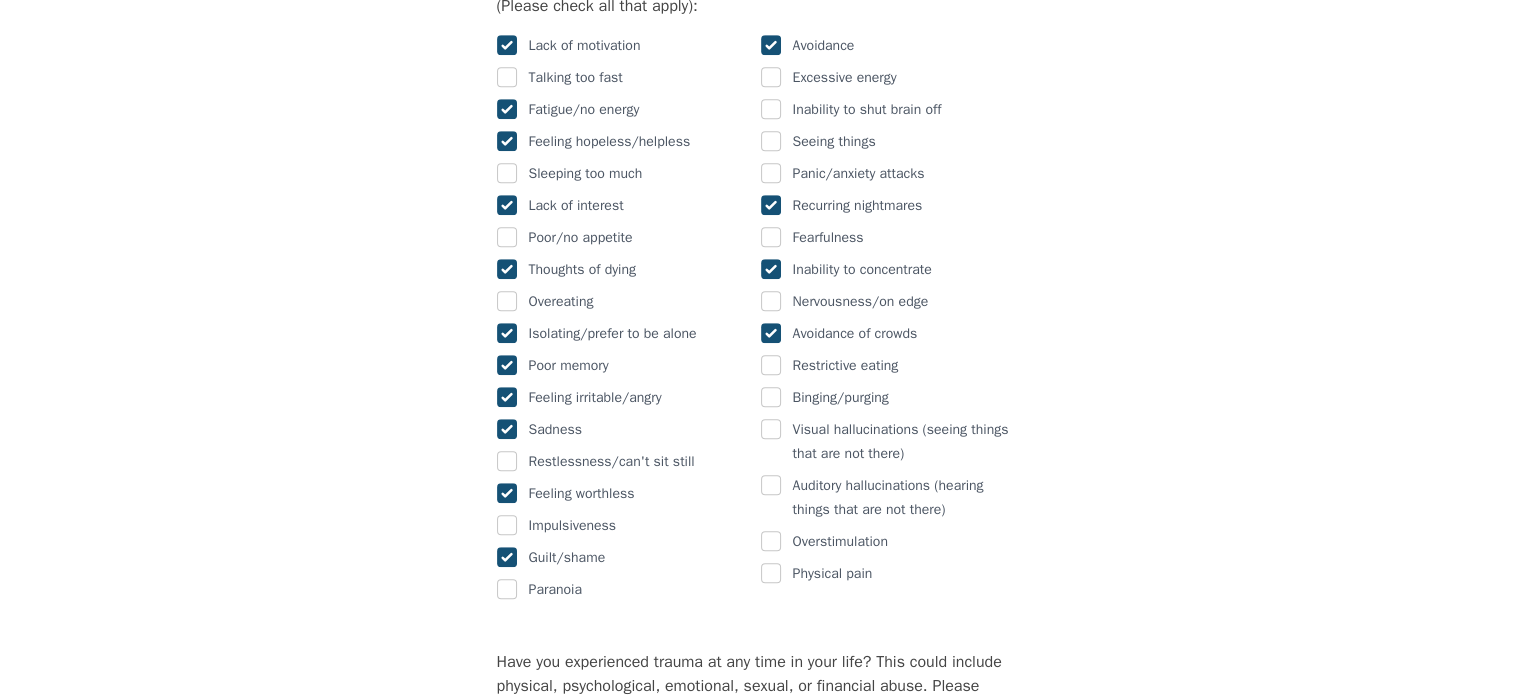 checkbox on "true" 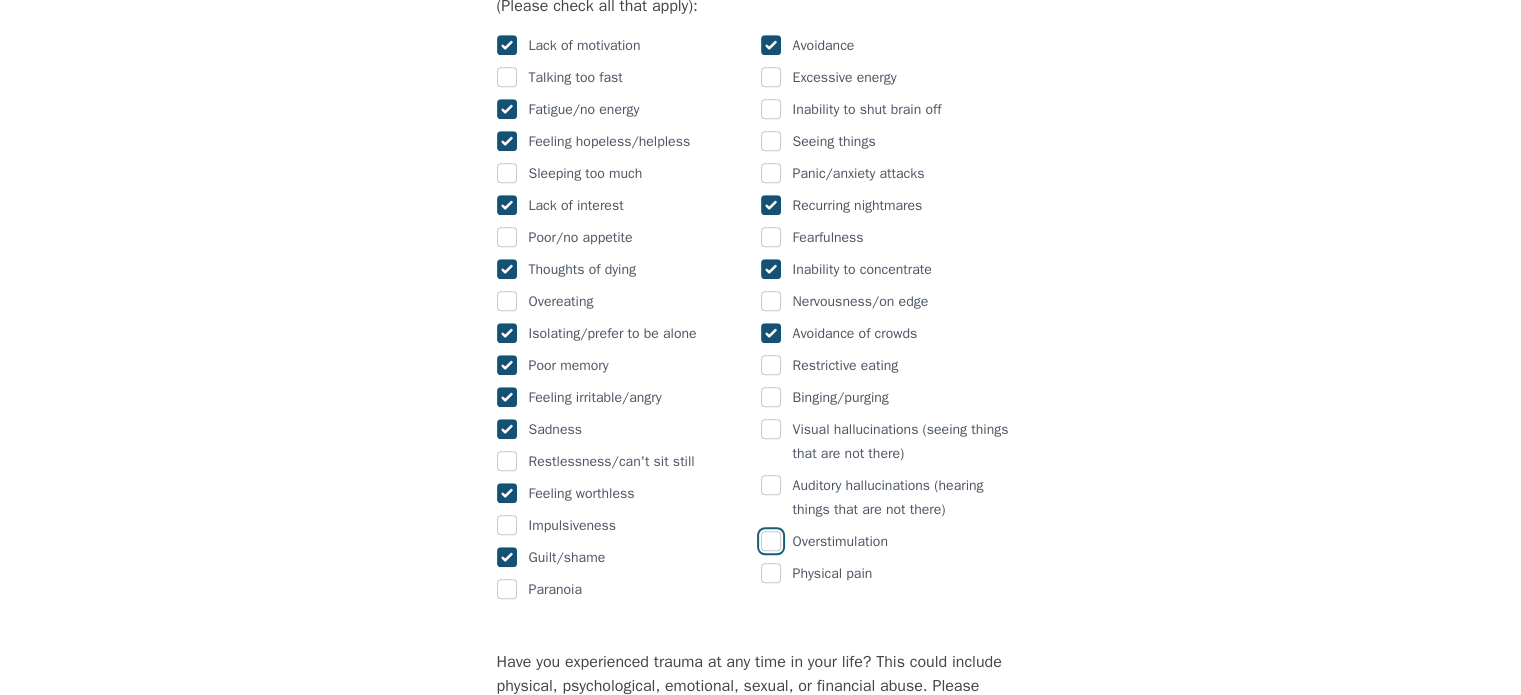 click at bounding box center (771, 541) 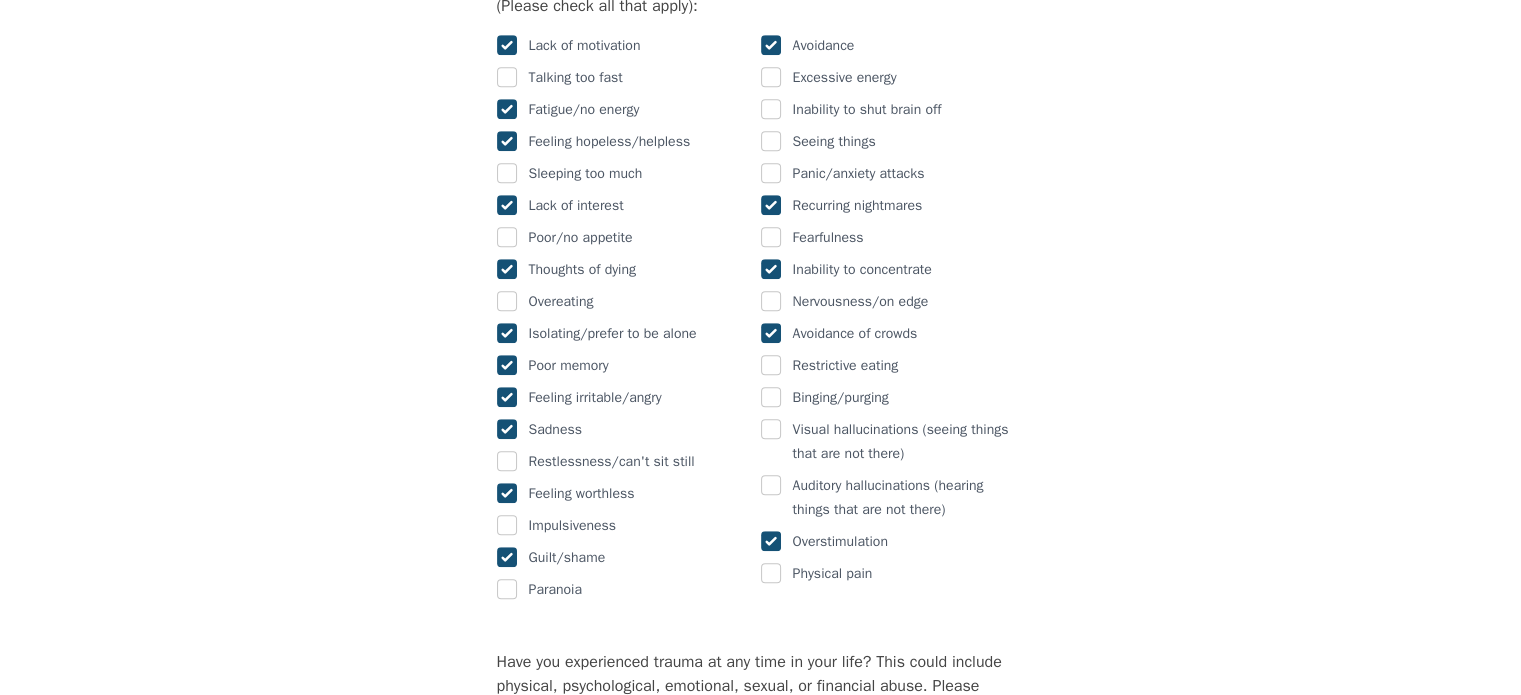 checkbox on "true" 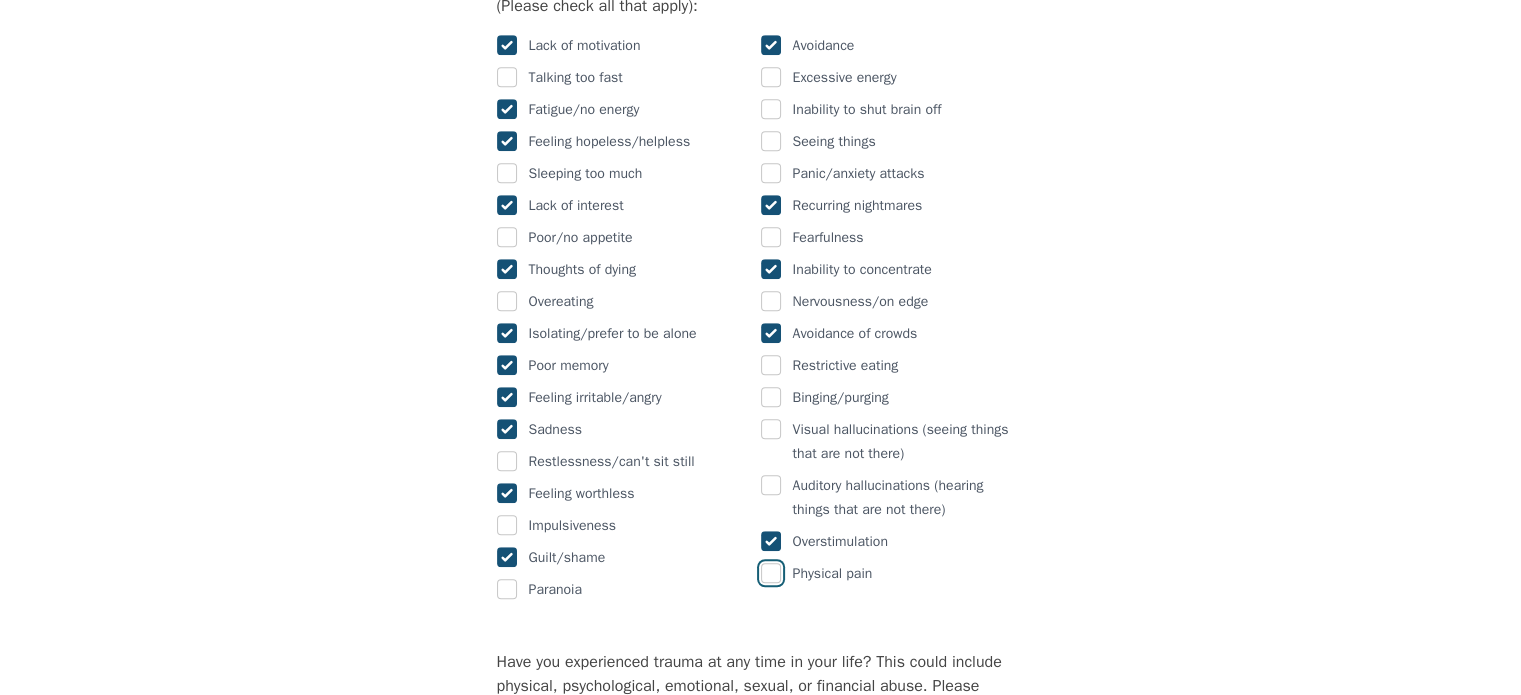 click at bounding box center (771, 573) 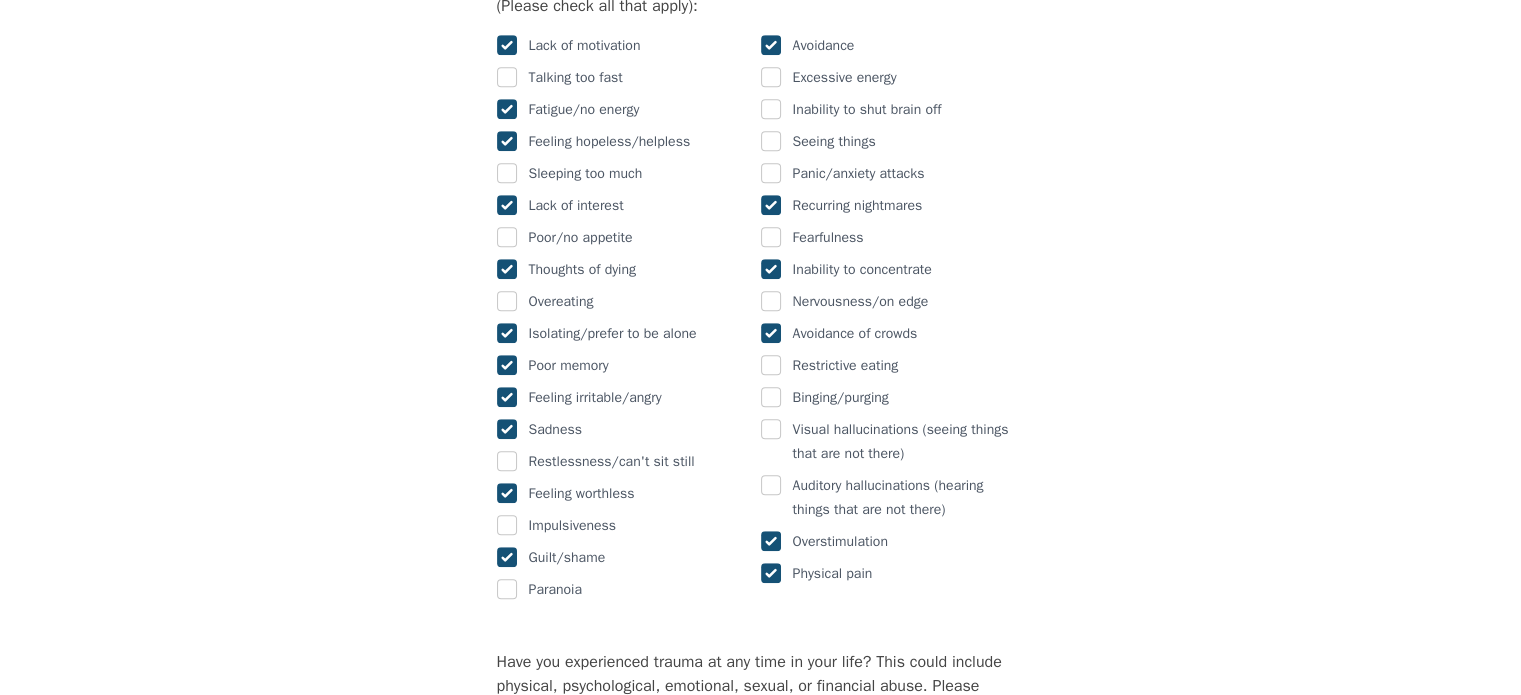 checkbox on "true" 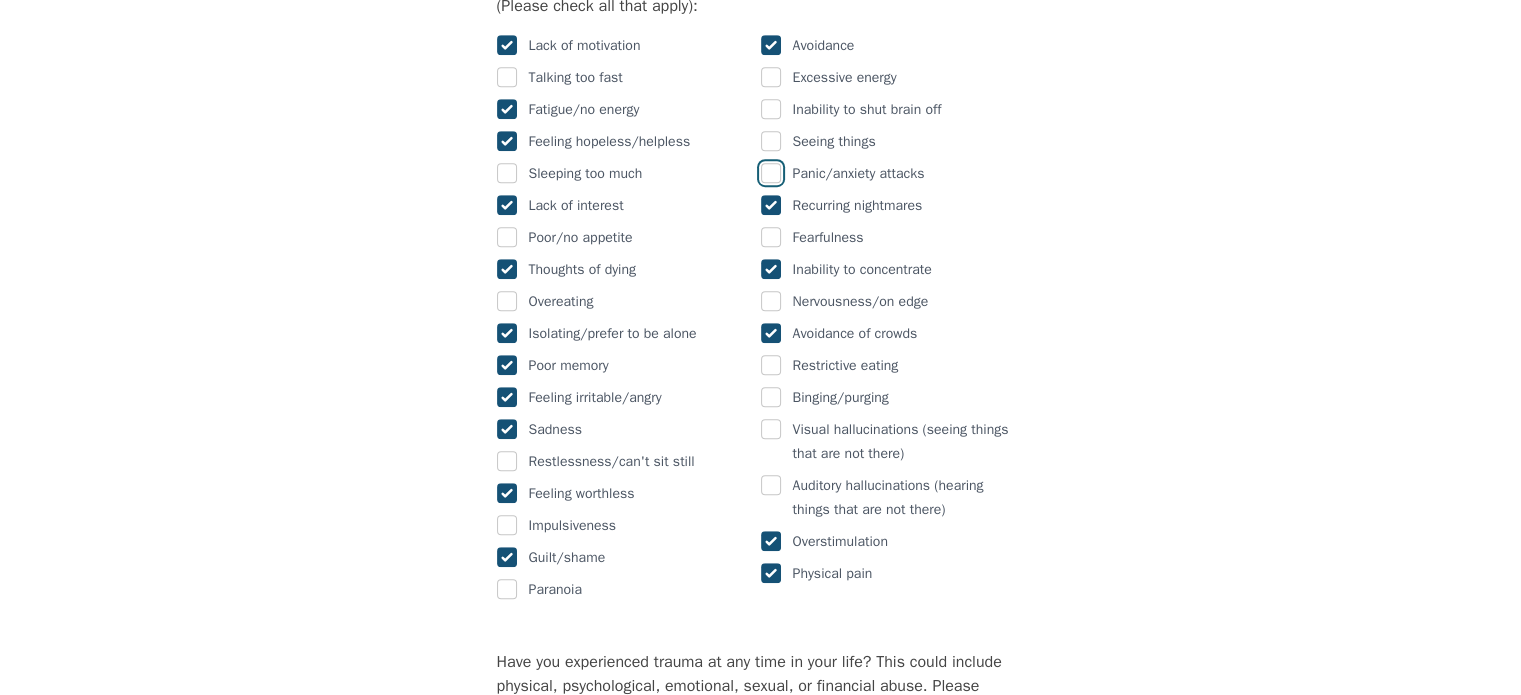 click at bounding box center (771, 173) 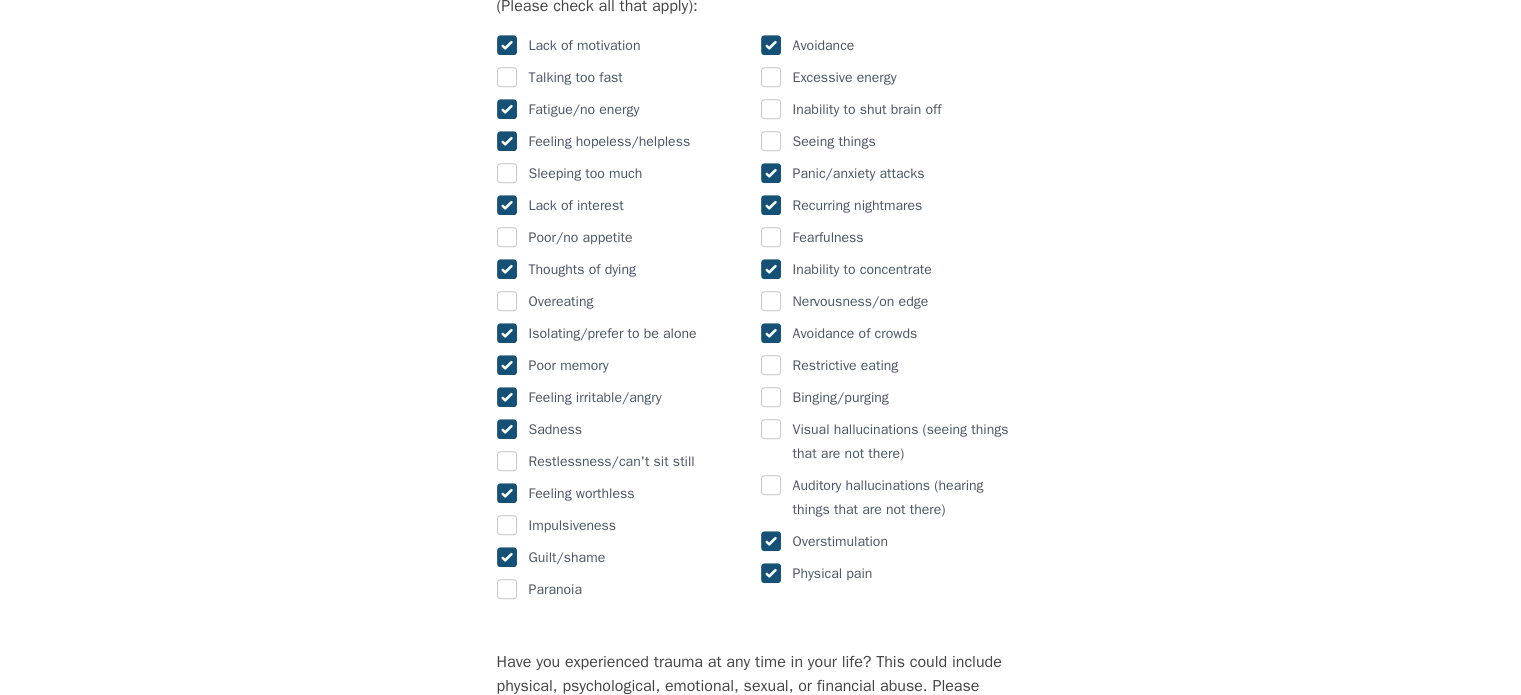 checkbox on "true" 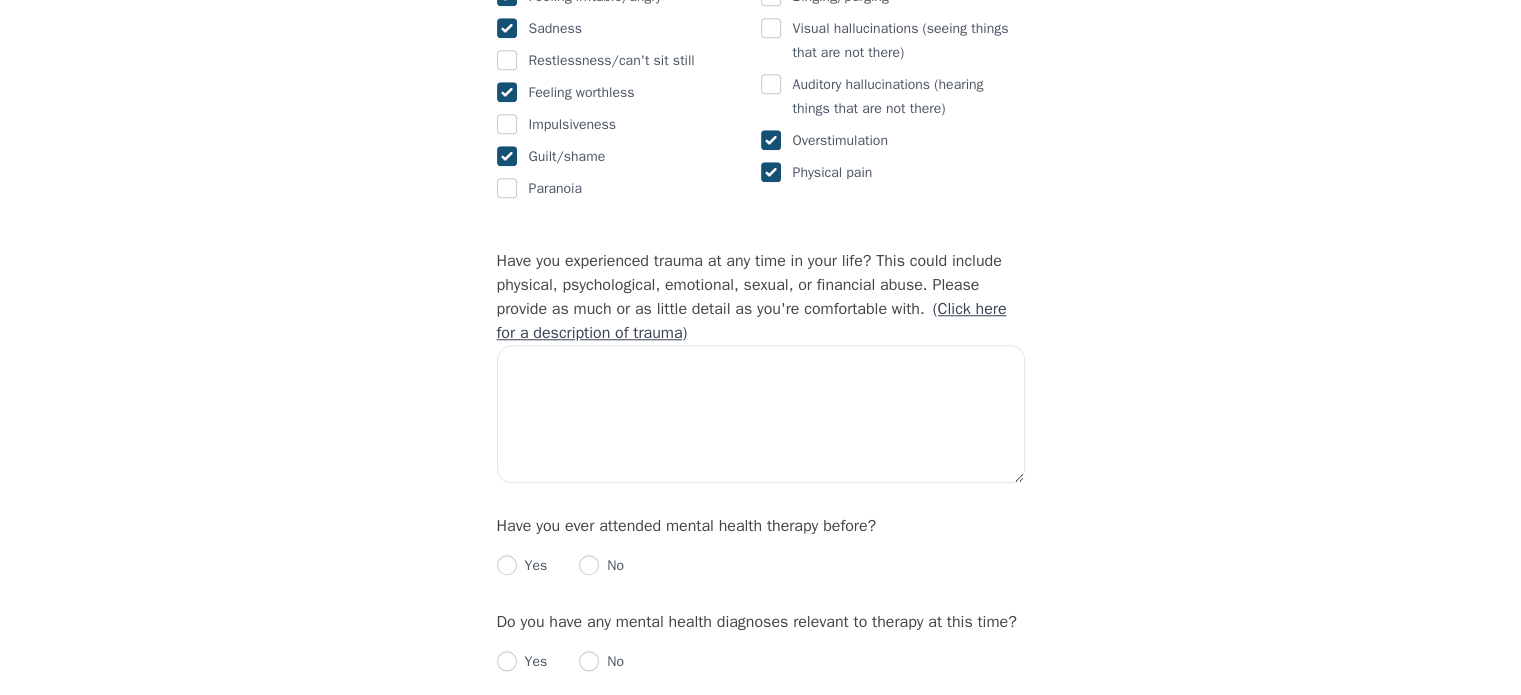 scroll, scrollTop: 1700, scrollLeft: 0, axis: vertical 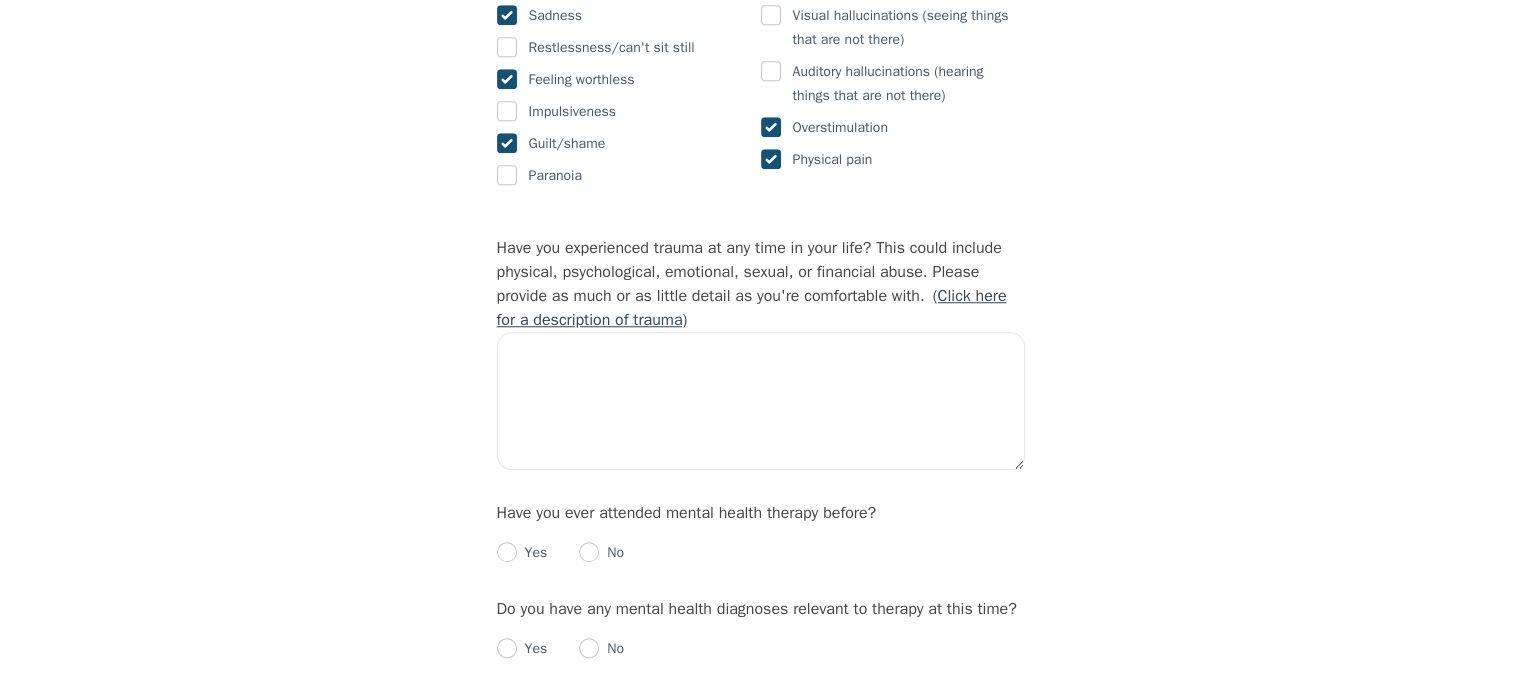 click on "(Click here for a description of trauma)" at bounding box center [752, 308] 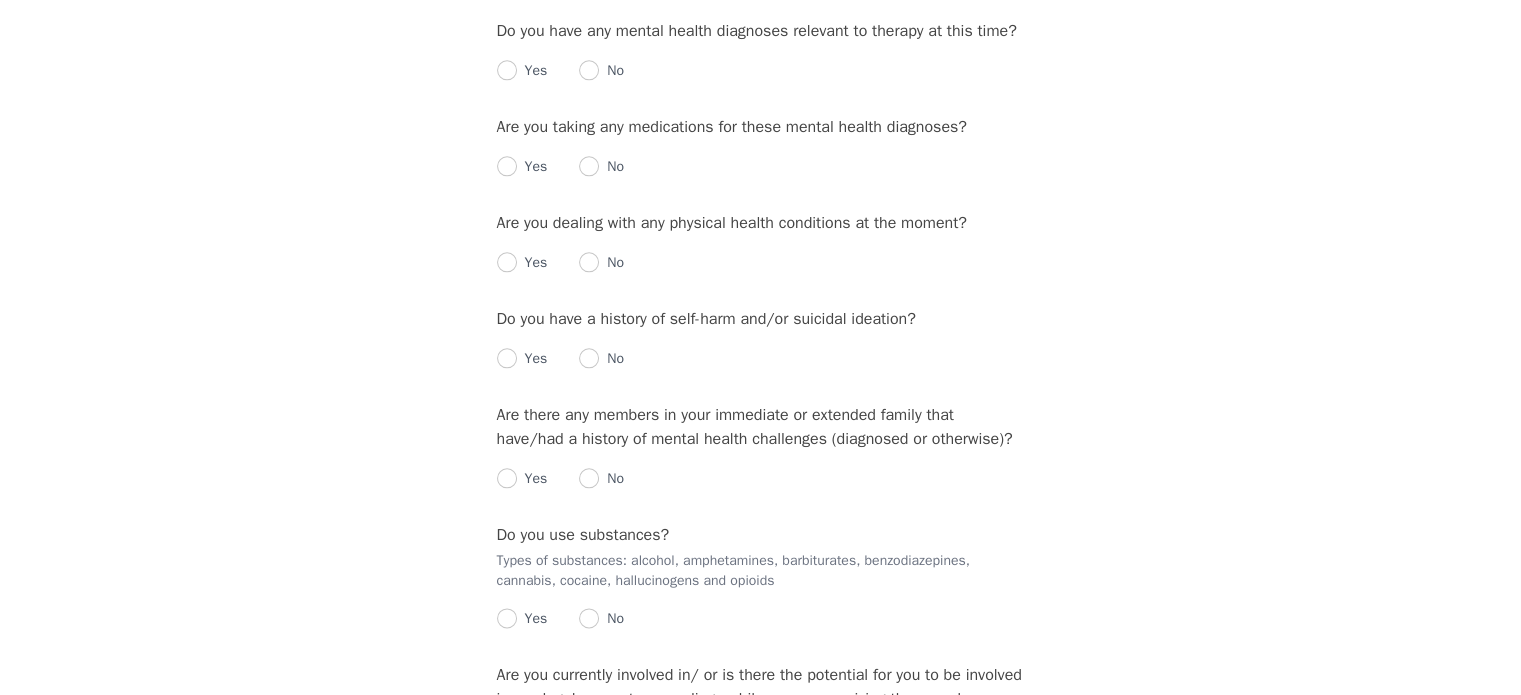 scroll, scrollTop: 2308, scrollLeft: 0, axis: vertical 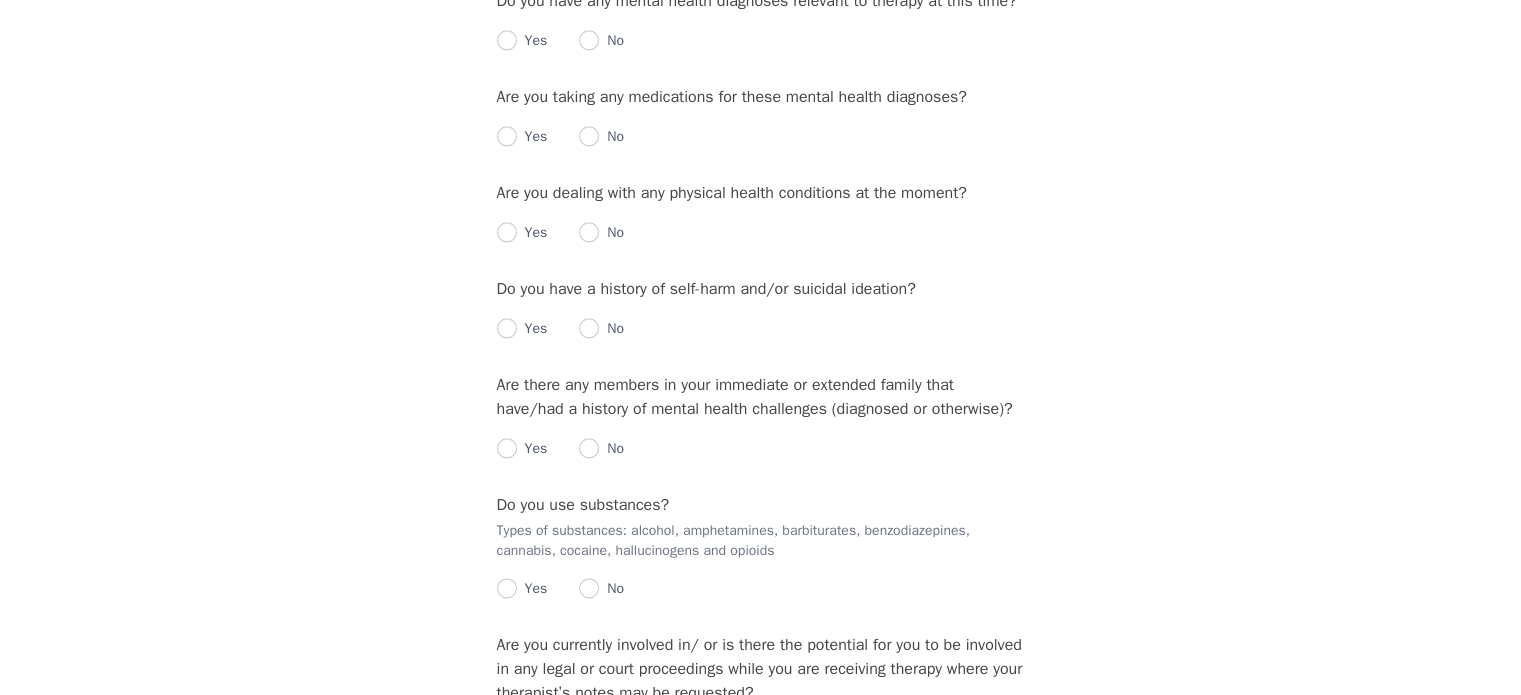 click on "Intake Assessment for [FIRST] [LAST] Part 2 of 2: Clinical Self-Report Please complete the following information before your initial session. This step is crucial to kickstart your therapeutic journey with your therapist: Please describe what has brought you to seek therapy at this time? How are your current issues affecting your daily life, and for how long have you been experiencing them? While I manage to maintain a daily routine - going to work, taking care of responsibilities - these feelings impact my mood, motivation, and relationships, and sometimes make everyday tasks more challenging.
I've been dealing with feelings of depression and self-hatred/low self worth since my teenage years (around age 16). On a daily basis, how do you typically feel? My moods fluctuate daily. I often experience 1-2 week periods of low mood, dark thoughts, self hatred, and hopelessness. Between these times, I feel okay - not exactly good, but more of a neutral or middle ground. 1 2 3 4 5 6 7 8 9 10 Low Intensity Overeating" at bounding box center [760, -501] 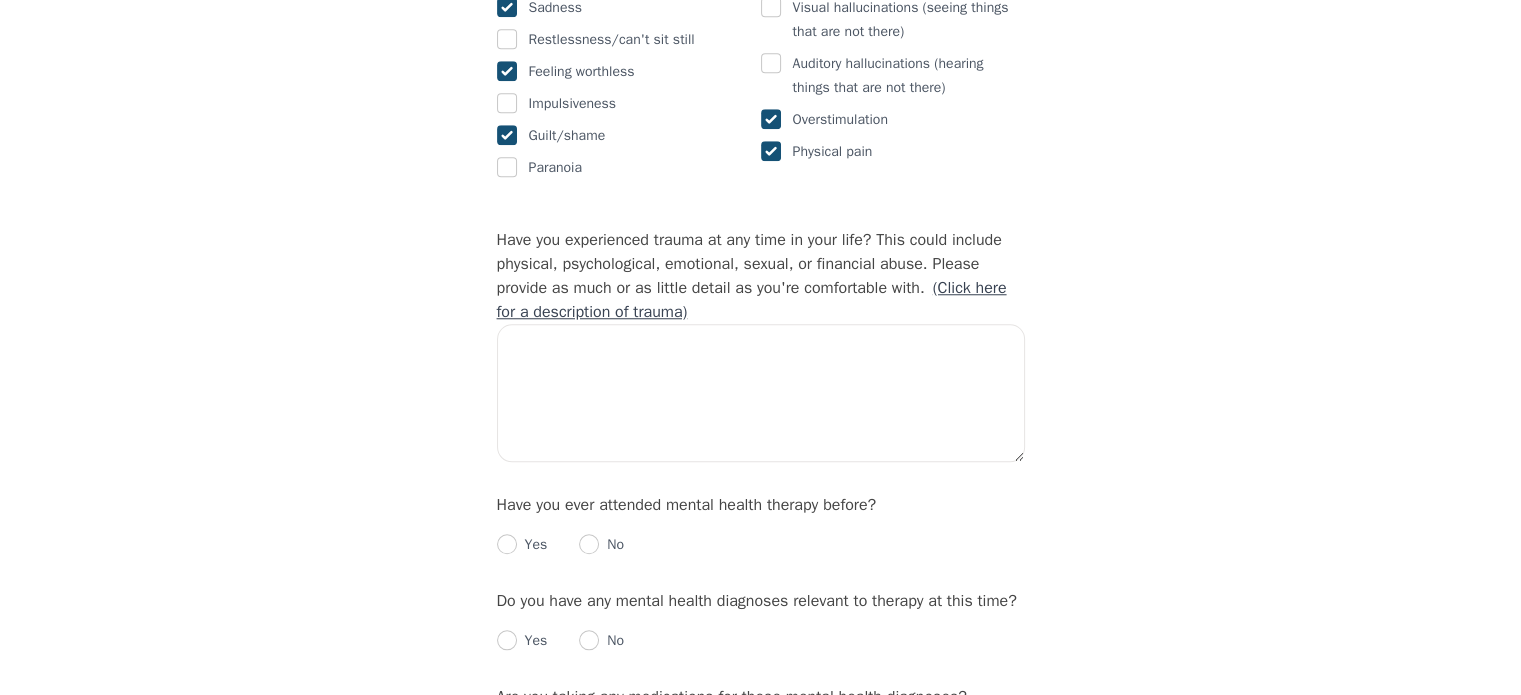 scroll, scrollTop: 1712, scrollLeft: 0, axis: vertical 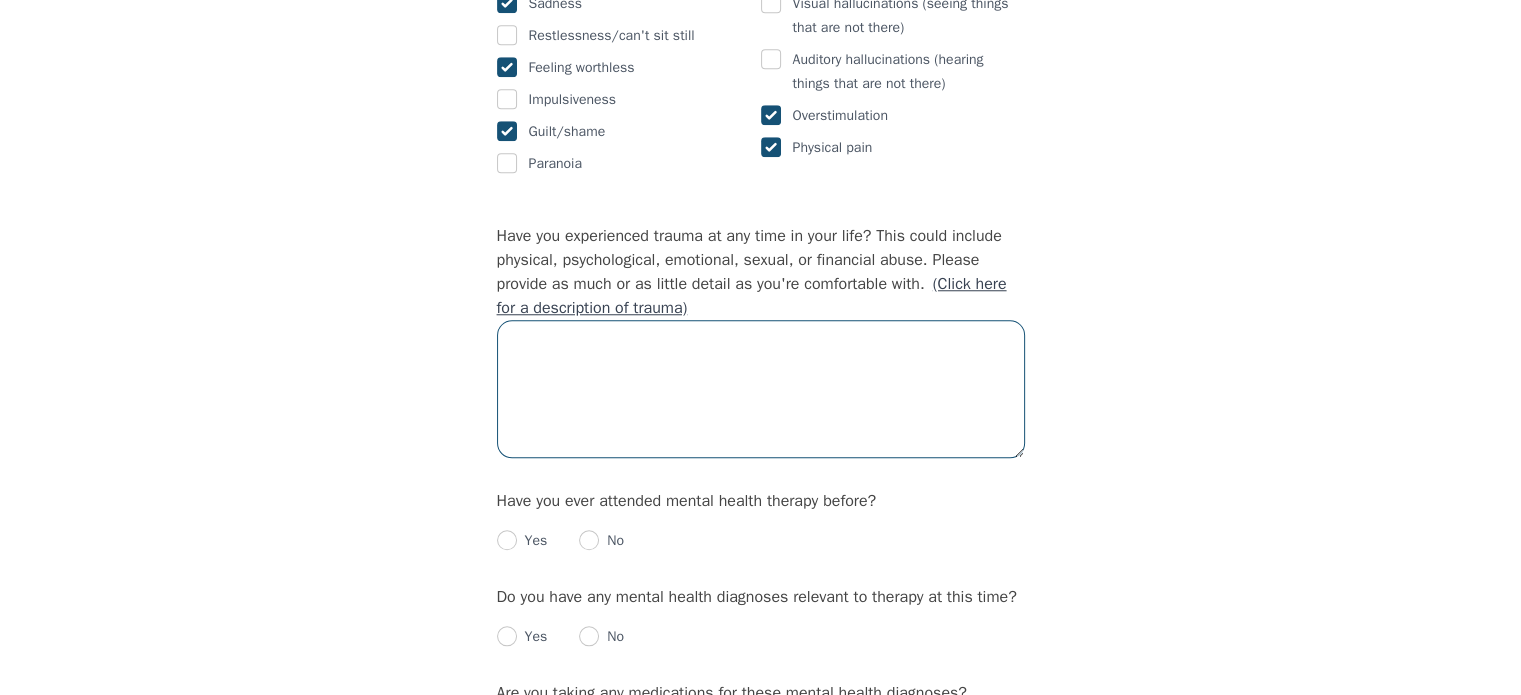 click at bounding box center (761, 389) 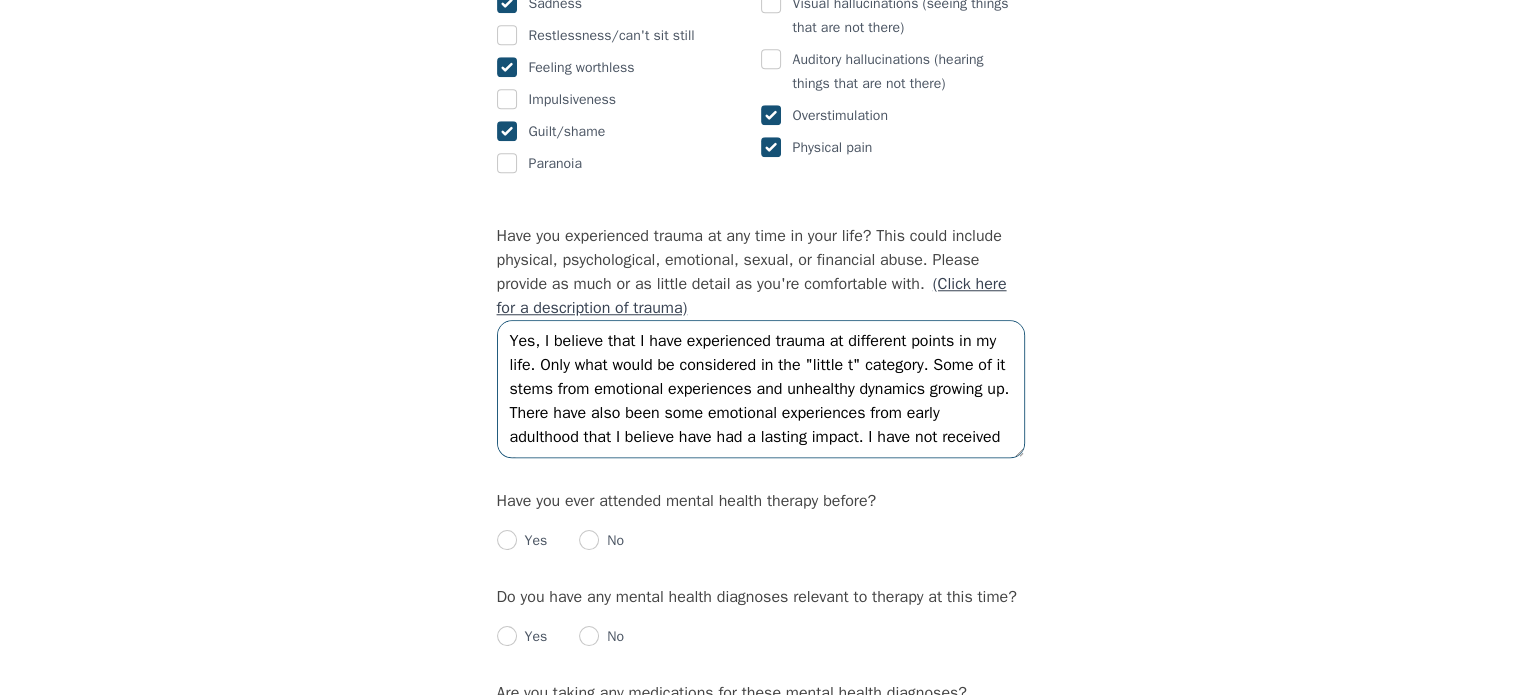 scroll, scrollTop: 14, scrollLeft: 0, axis: vertical 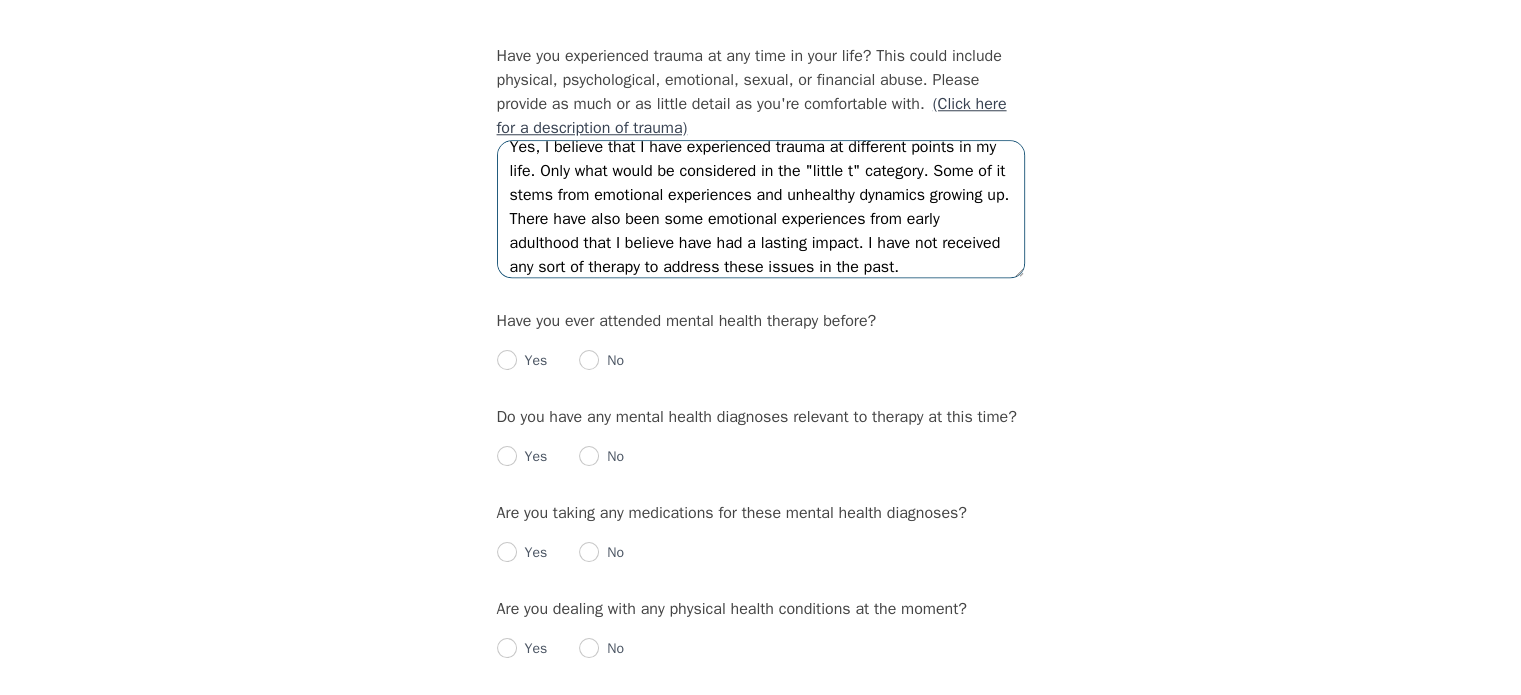 type on "Yes, I believe that I have experienced trauma at different points in my life. Only what would be considered in the "little t" category. Some of it stems from emotional experiences and unhealthy dynamics growing up. There have also been some emotional experiences from early adulthood that I believe have had a lasting impact. I have not received any sort of therapy to address these issues in the past." 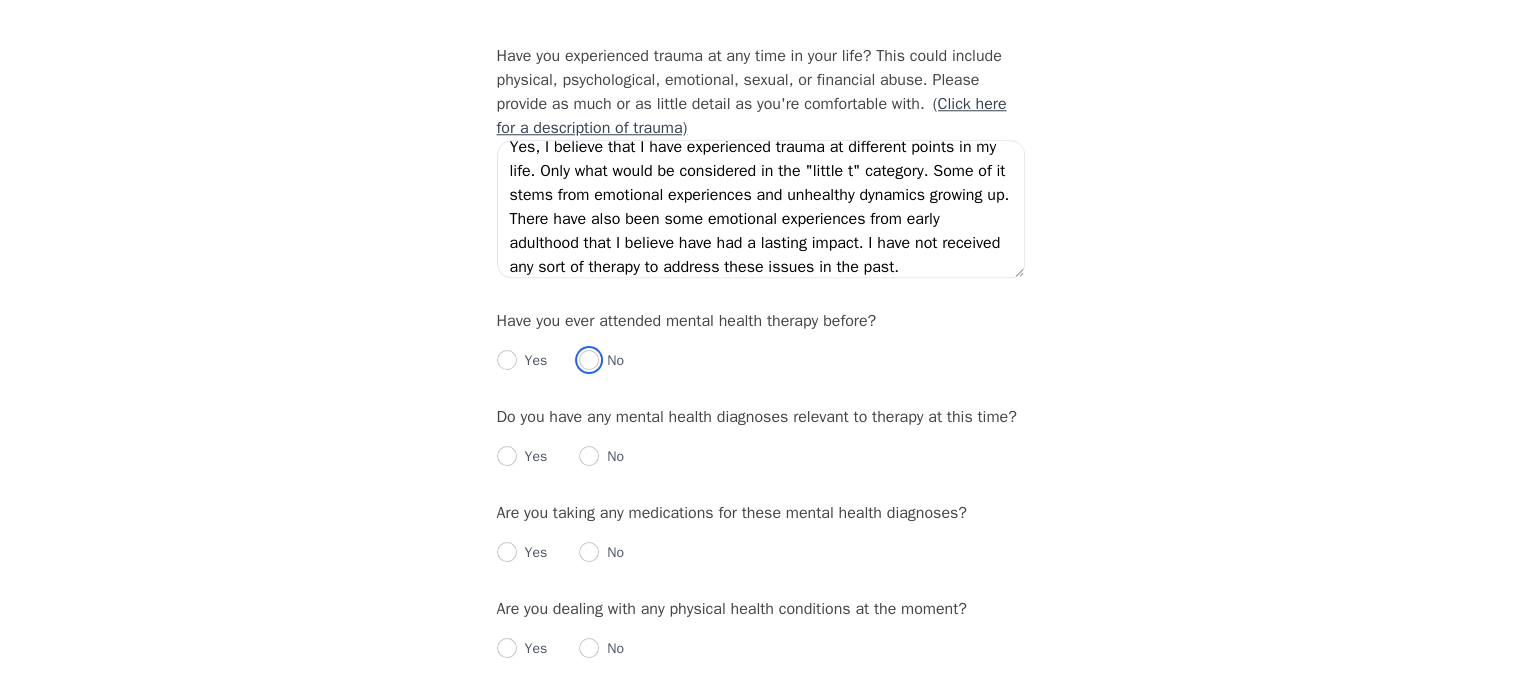click at bounding box center (589, 360) 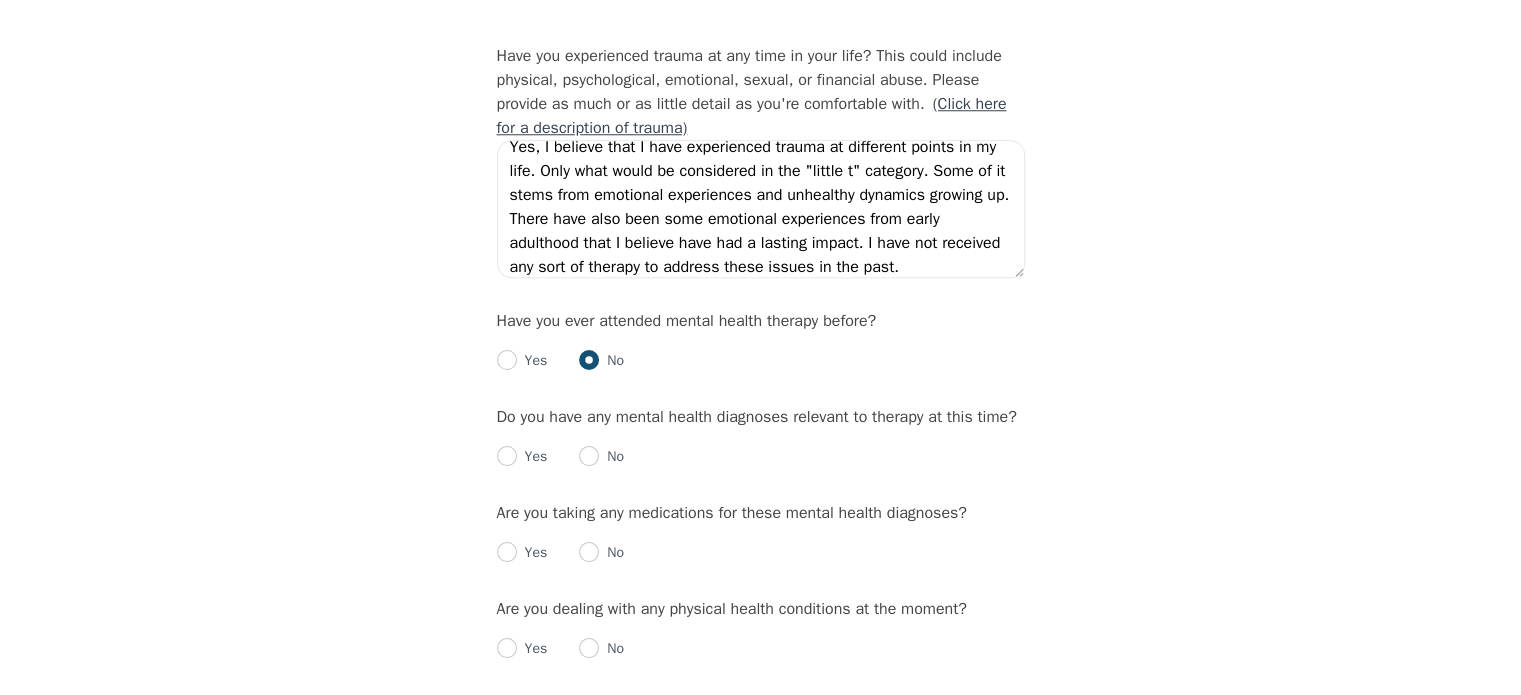 radio on "true" 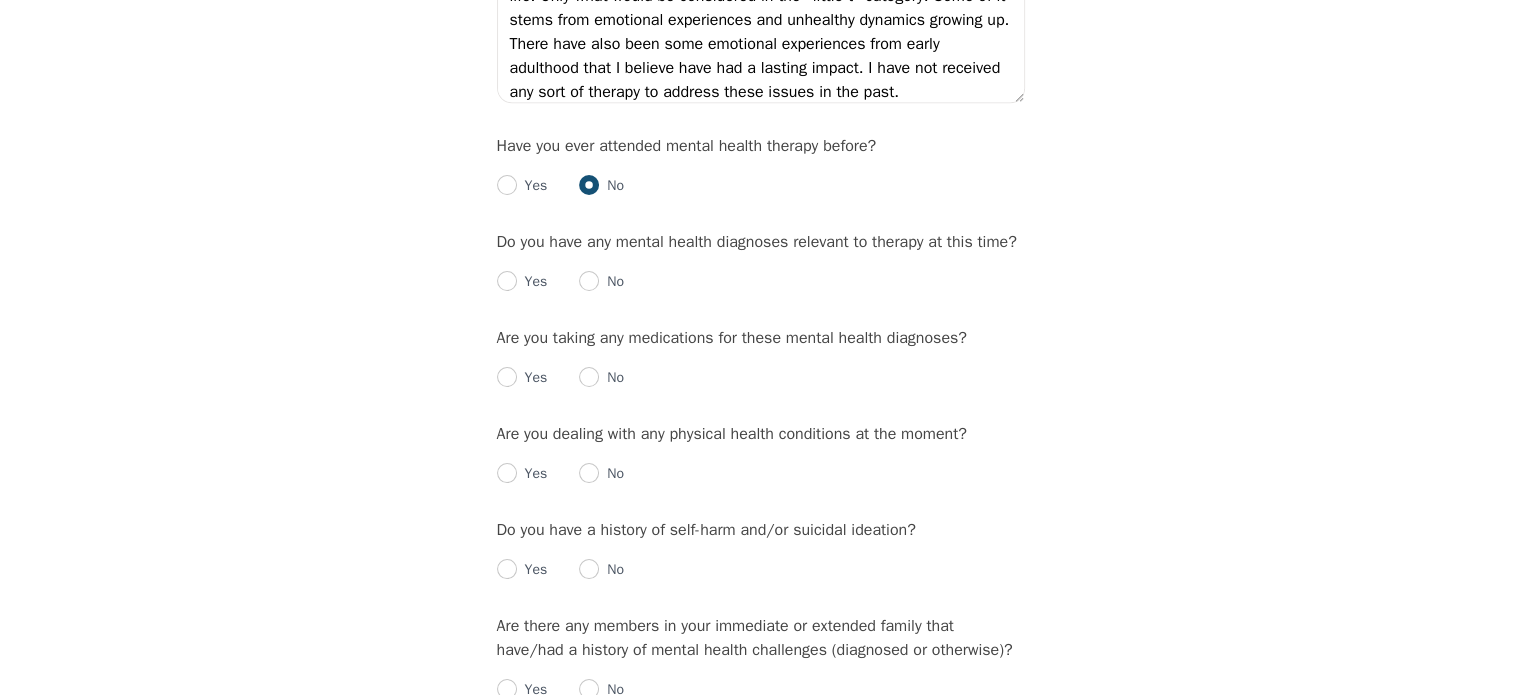 scroll, scrollTop: 2070, scrollLeft: 0, axis: vertical 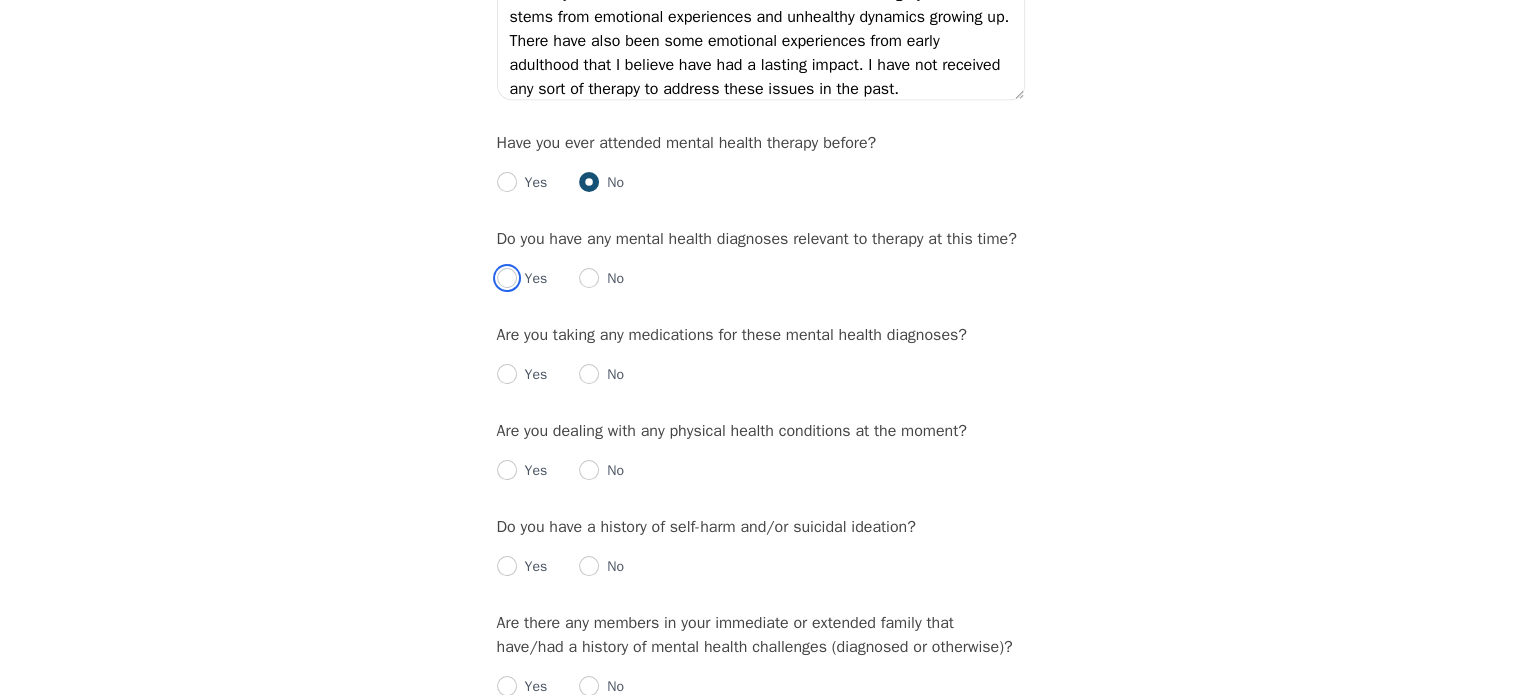 click at bounding box center [507, 278] 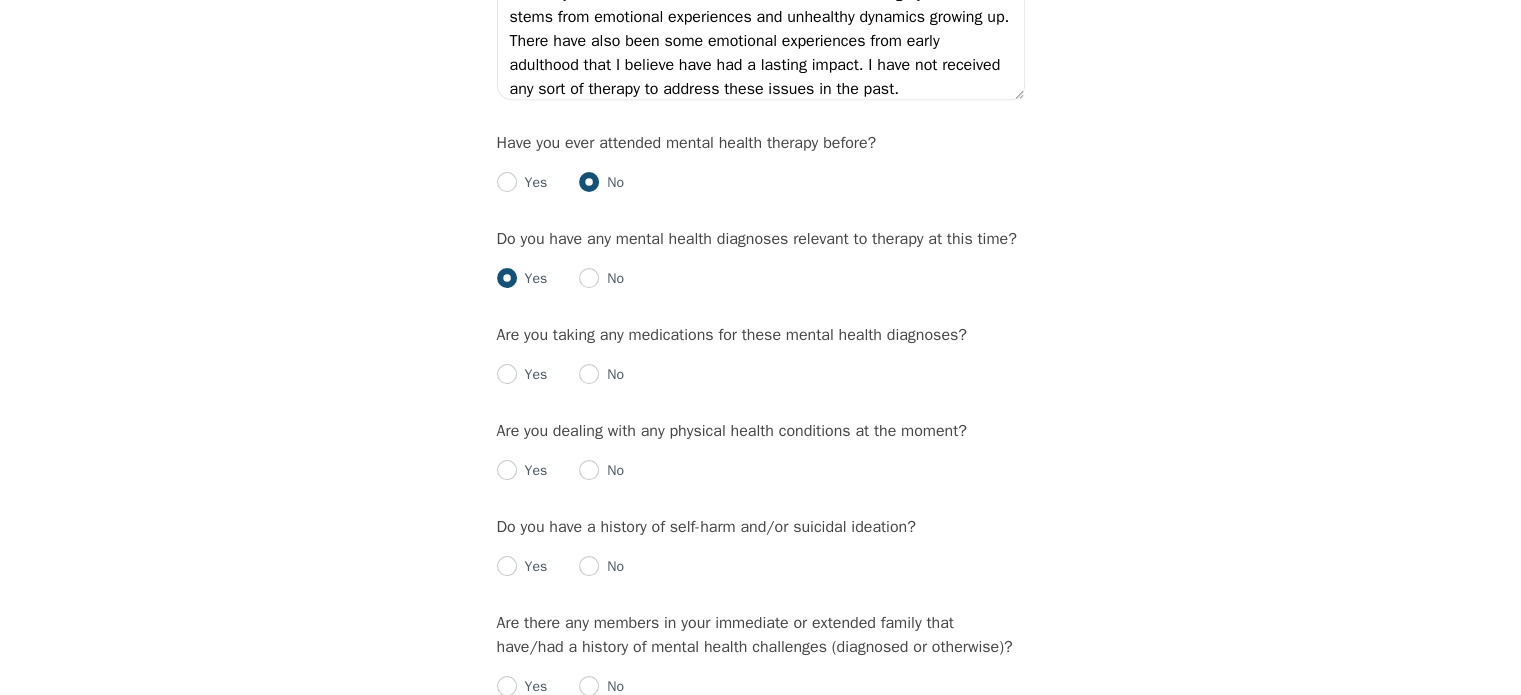 radio on "true" 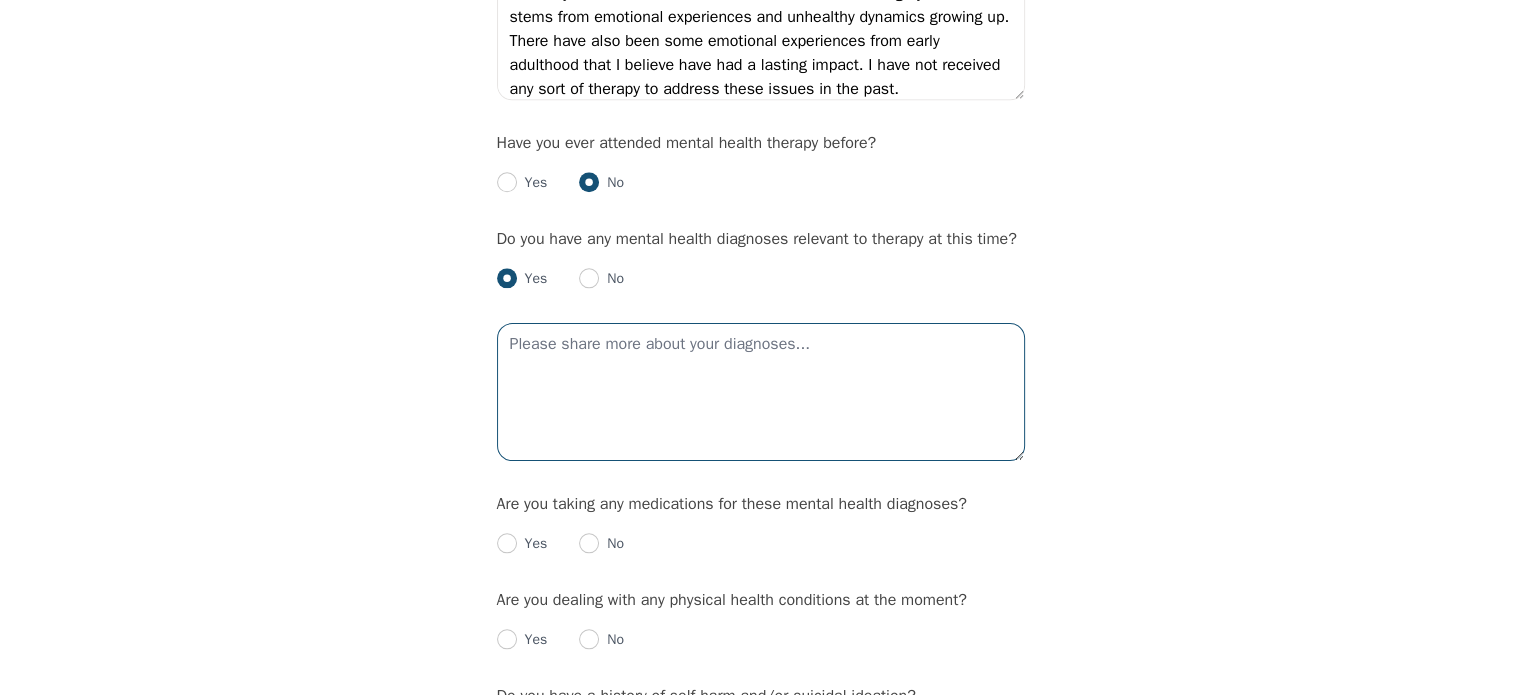 click at bounding box center (761, 392) 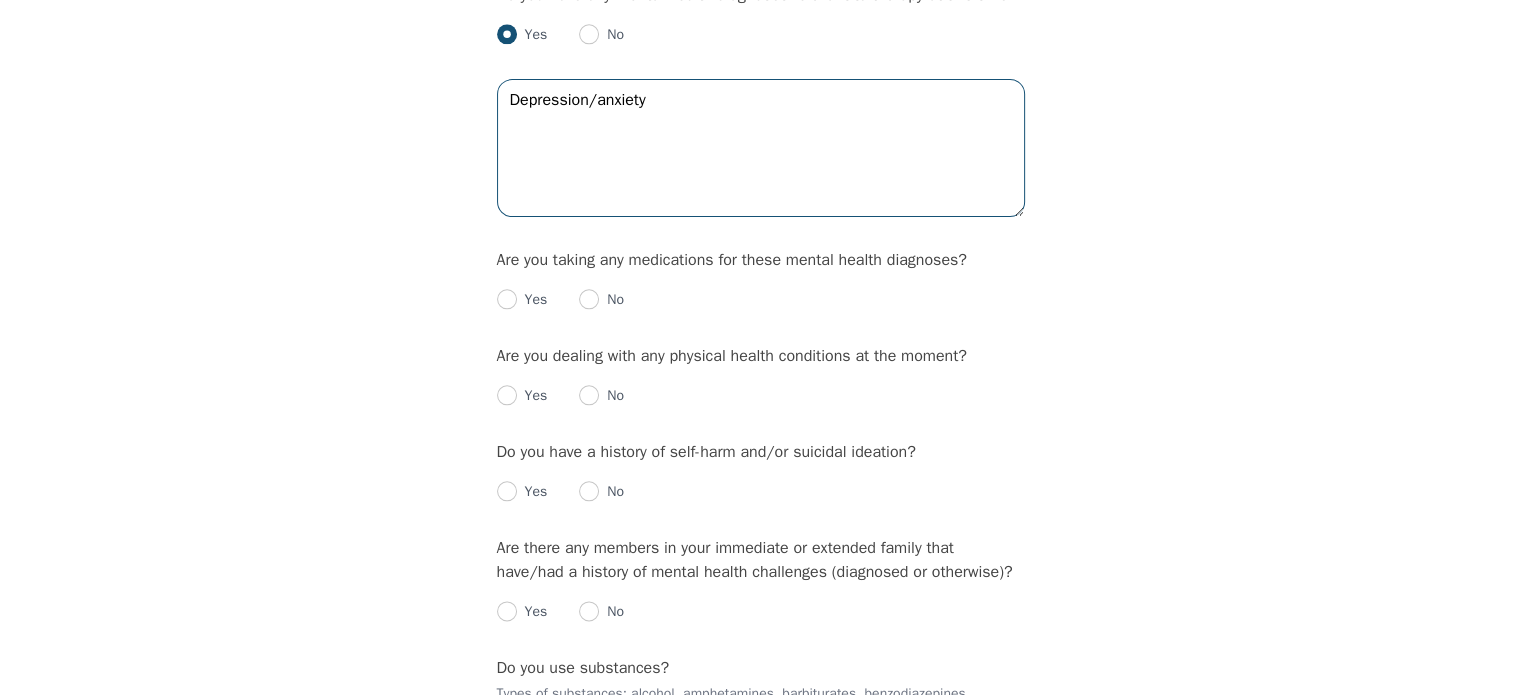 scroll, scrollTop: 2312, scrollLeft: 0, axis: vertical 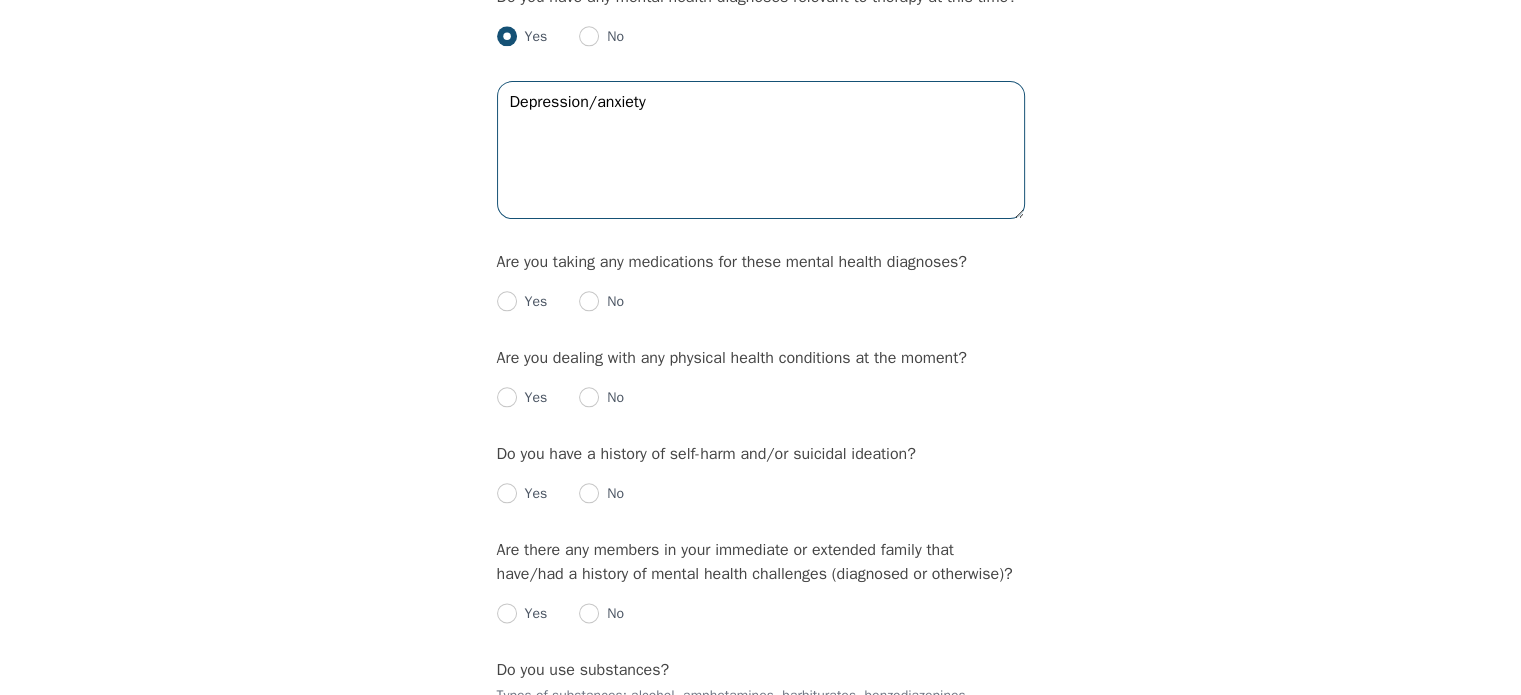 type on "Depression/anxiety" 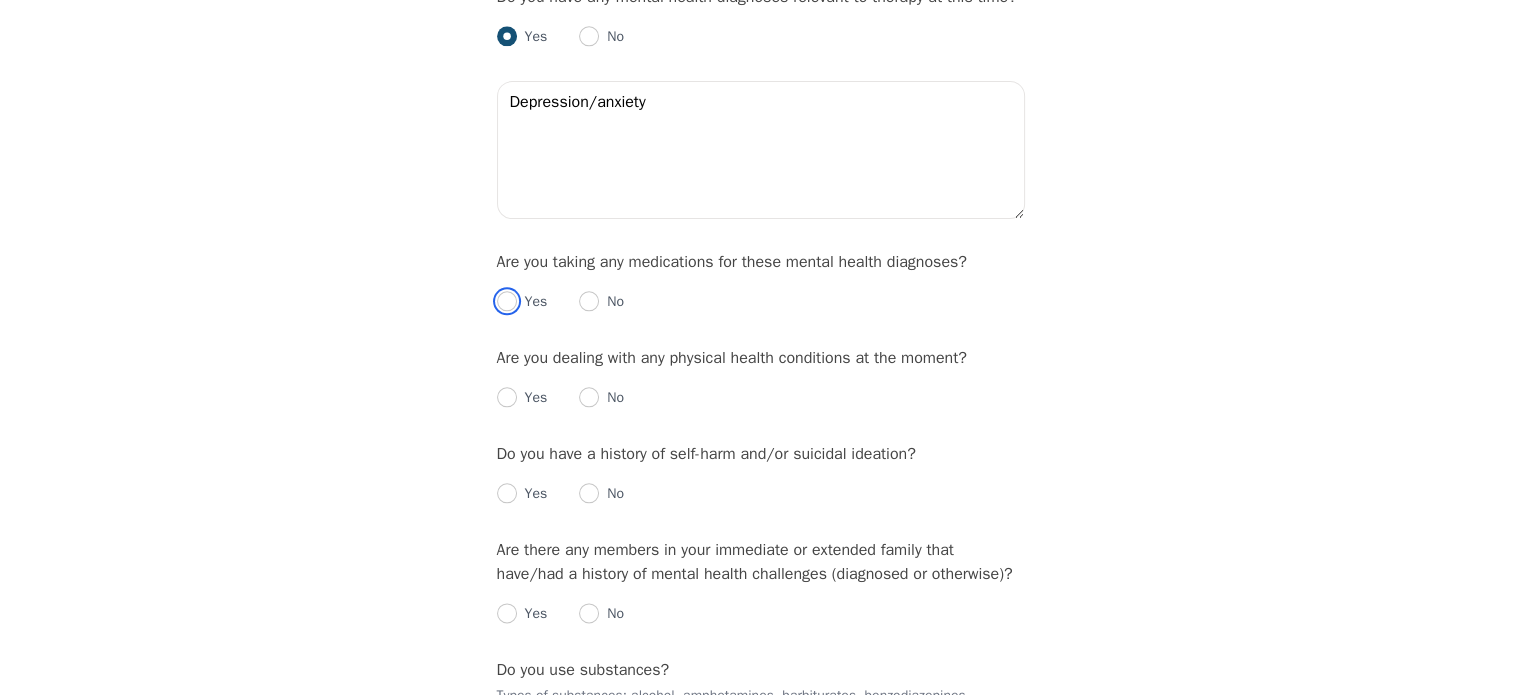 click at bounding box center (507, 301) 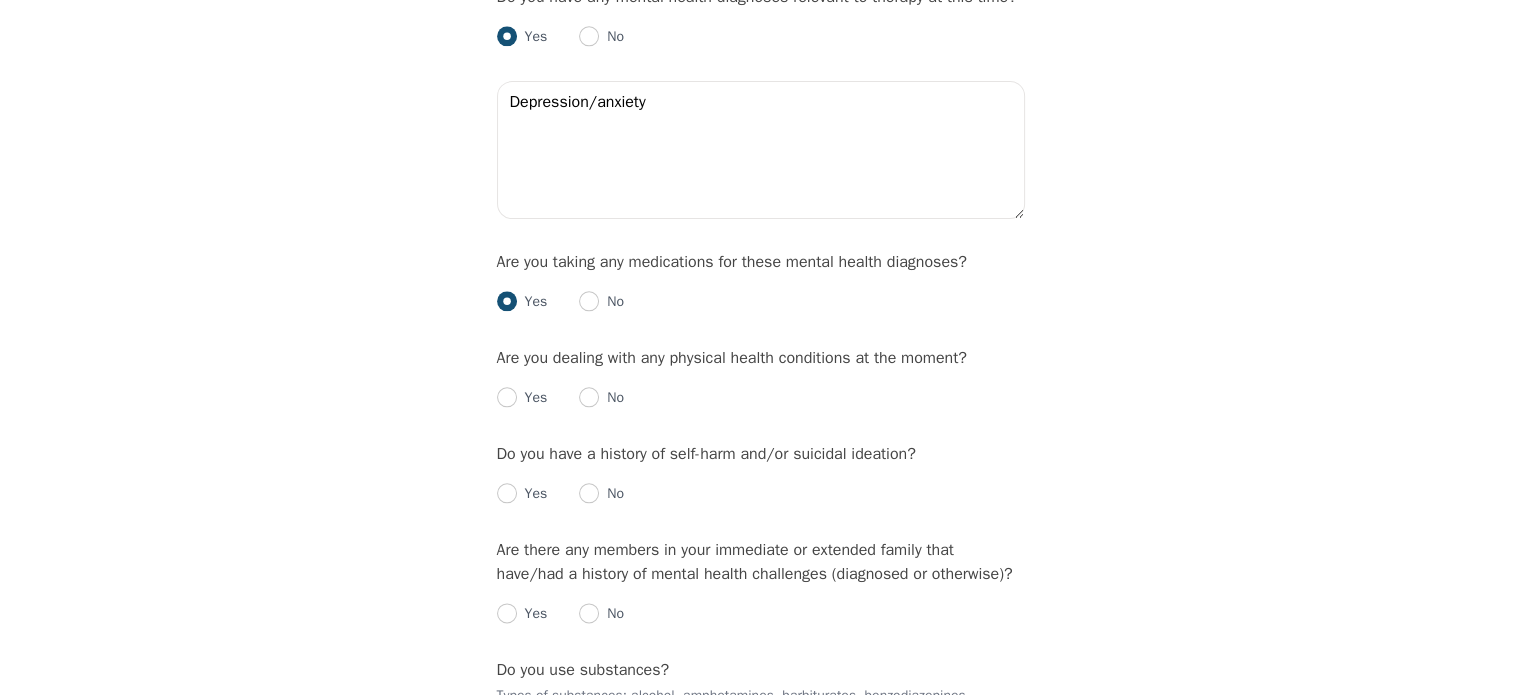 radio on "true" 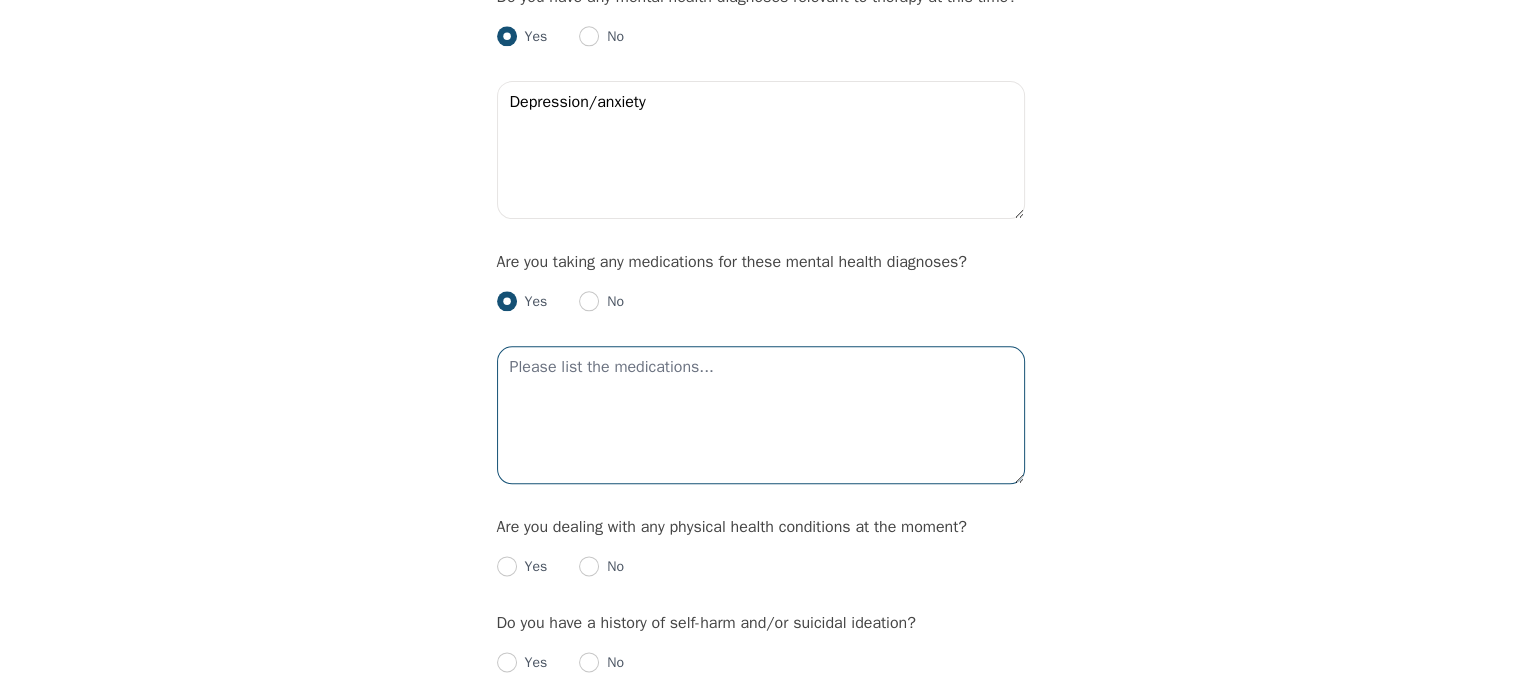 click at bounding box center [761, 415] 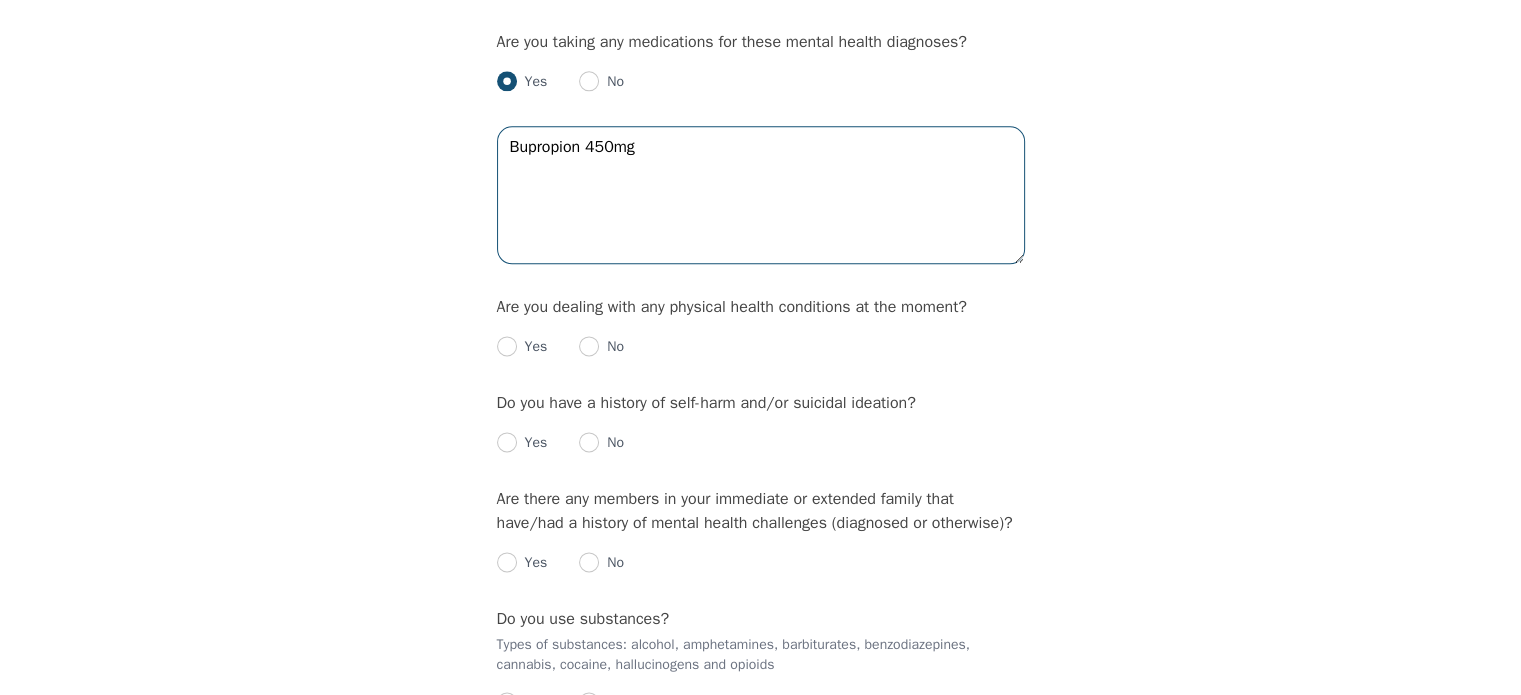 scroll, scrollTop: 2532, scrollLeft: 0, axis: vertical 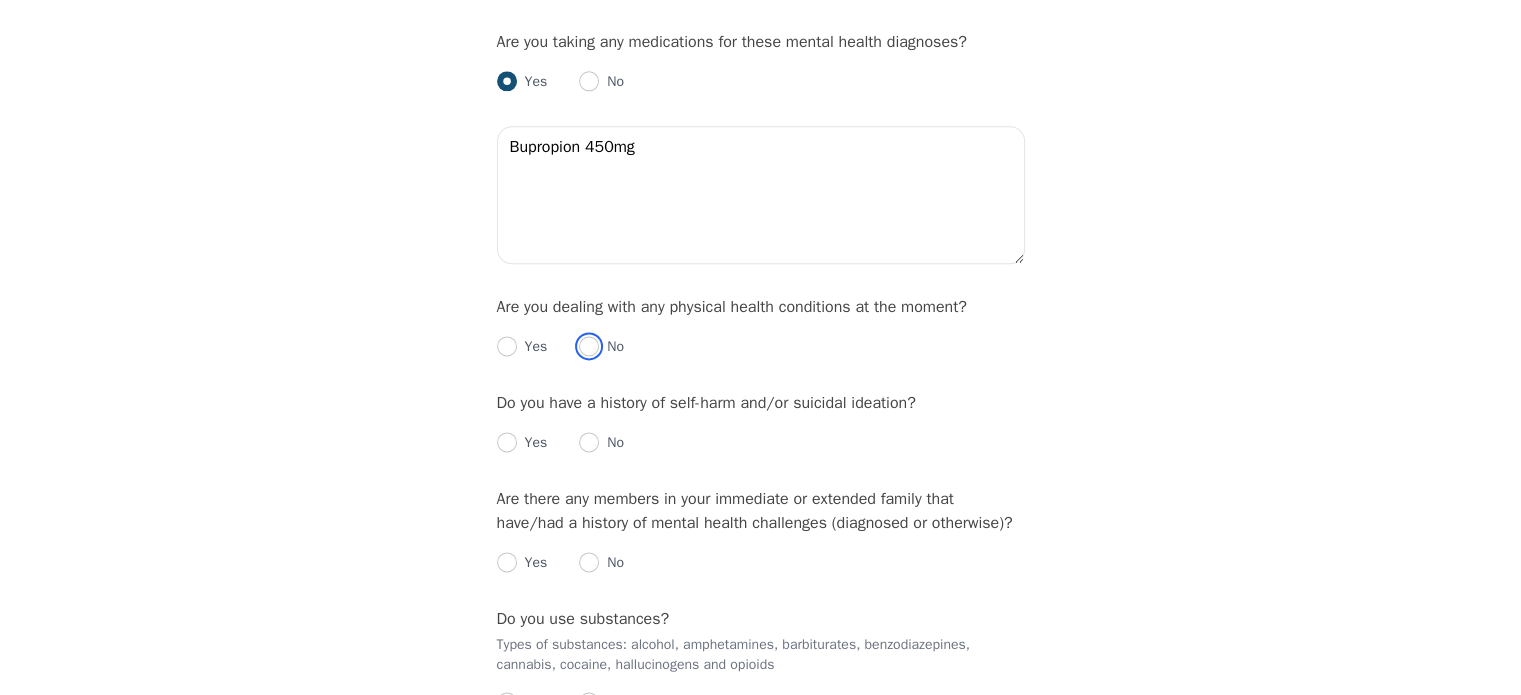 click at bounding box center [589, 346] 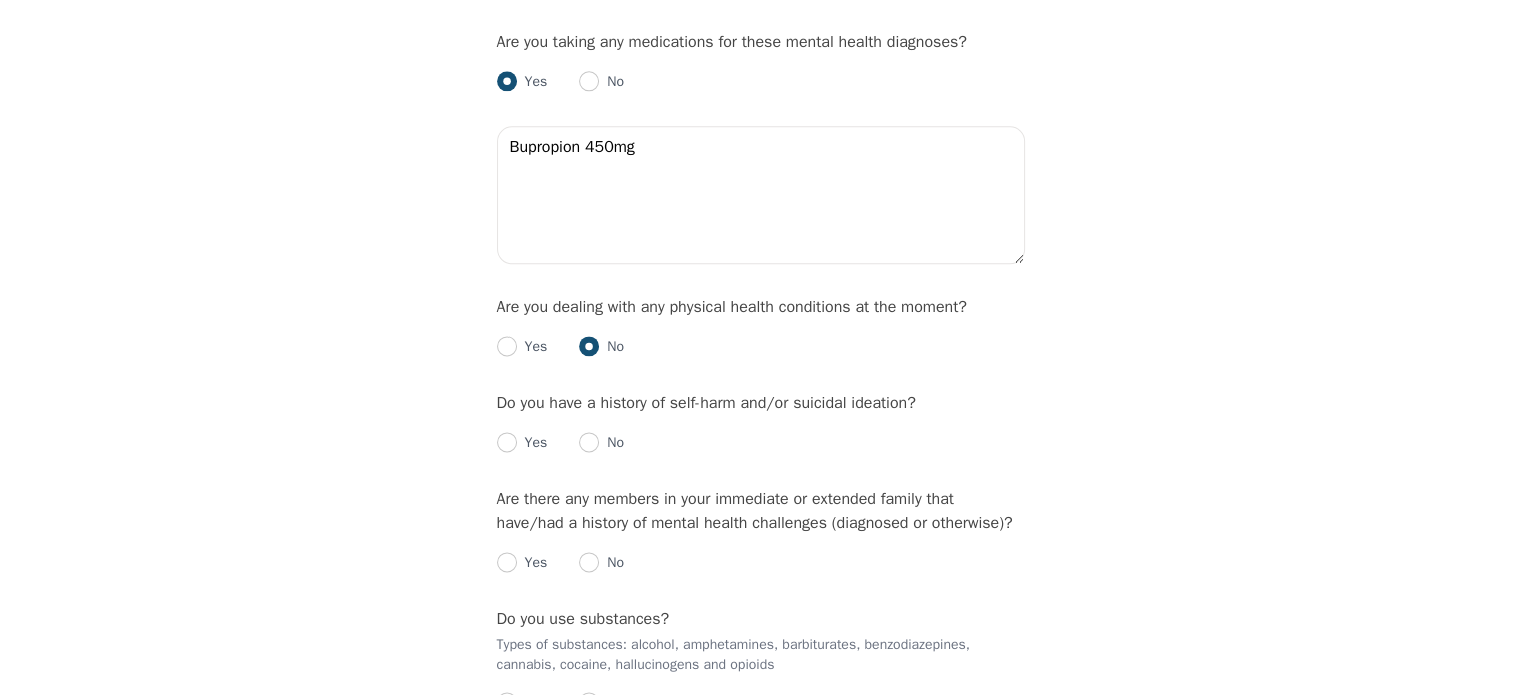 radio on "true" 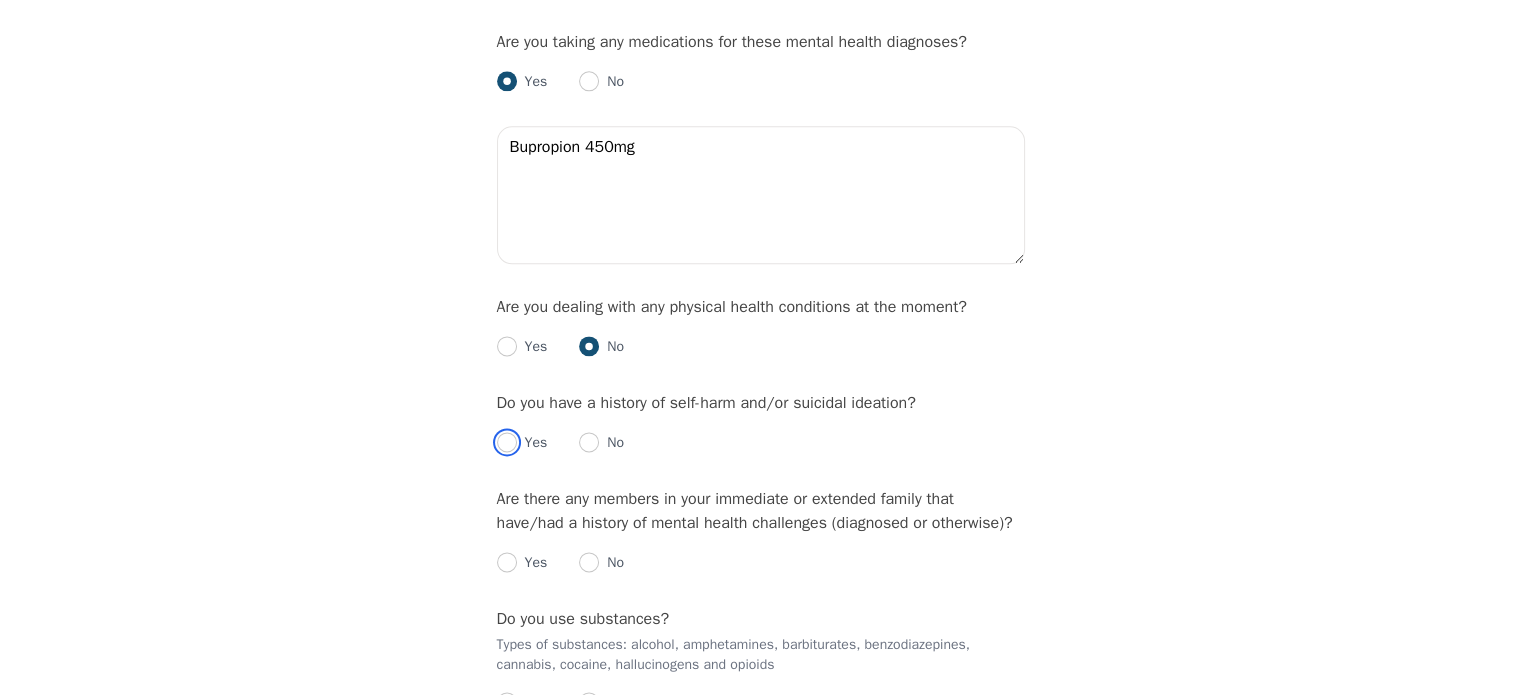 click at bounding box center [507, 442] 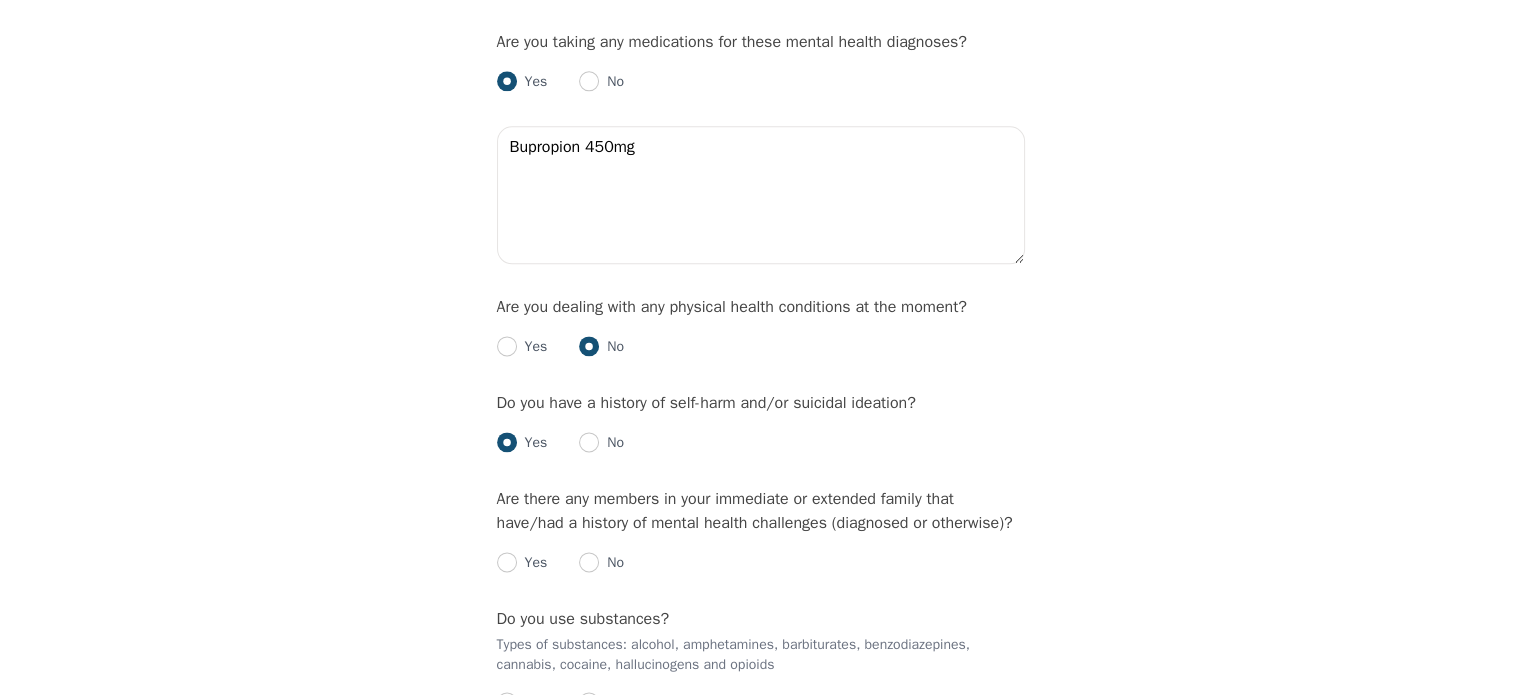 radio on "true" 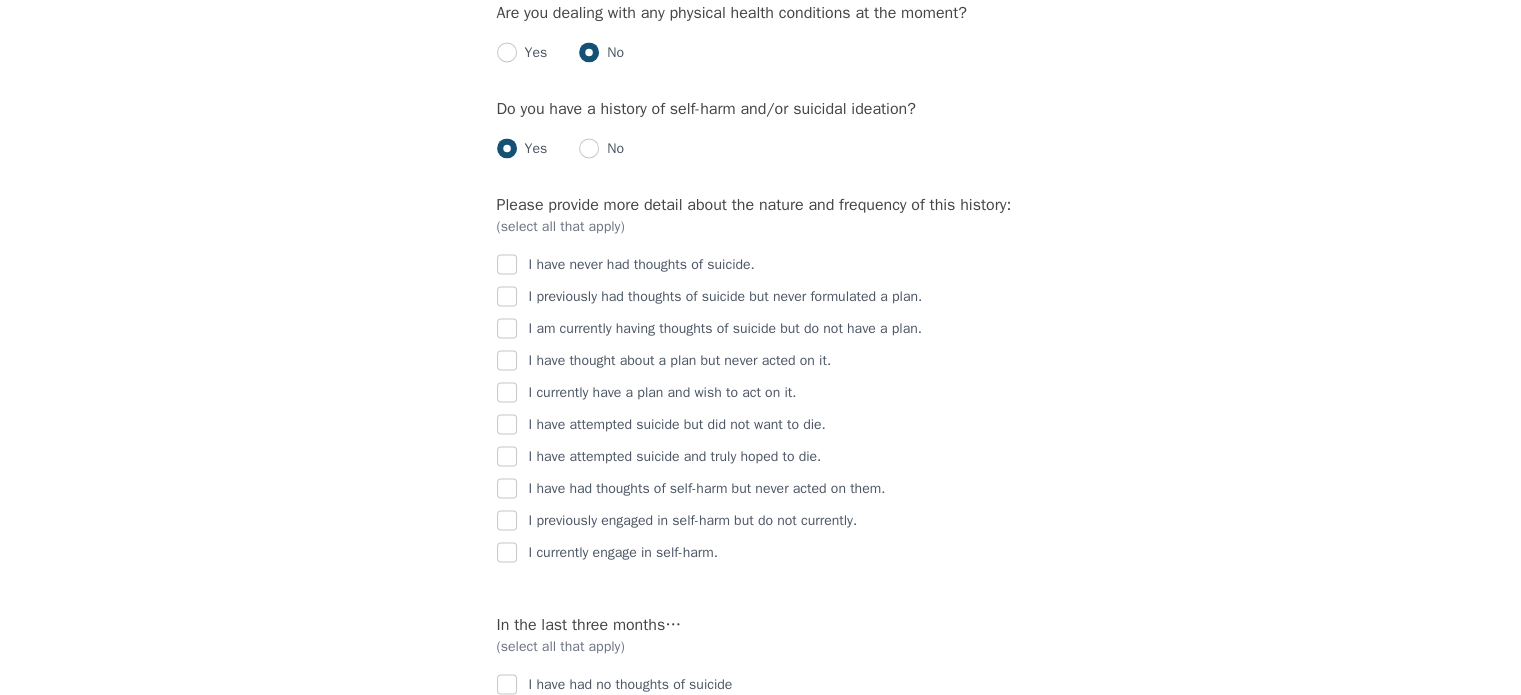 scroll, scrollTop: 2827, scrollLeft: 0, axis: vertical 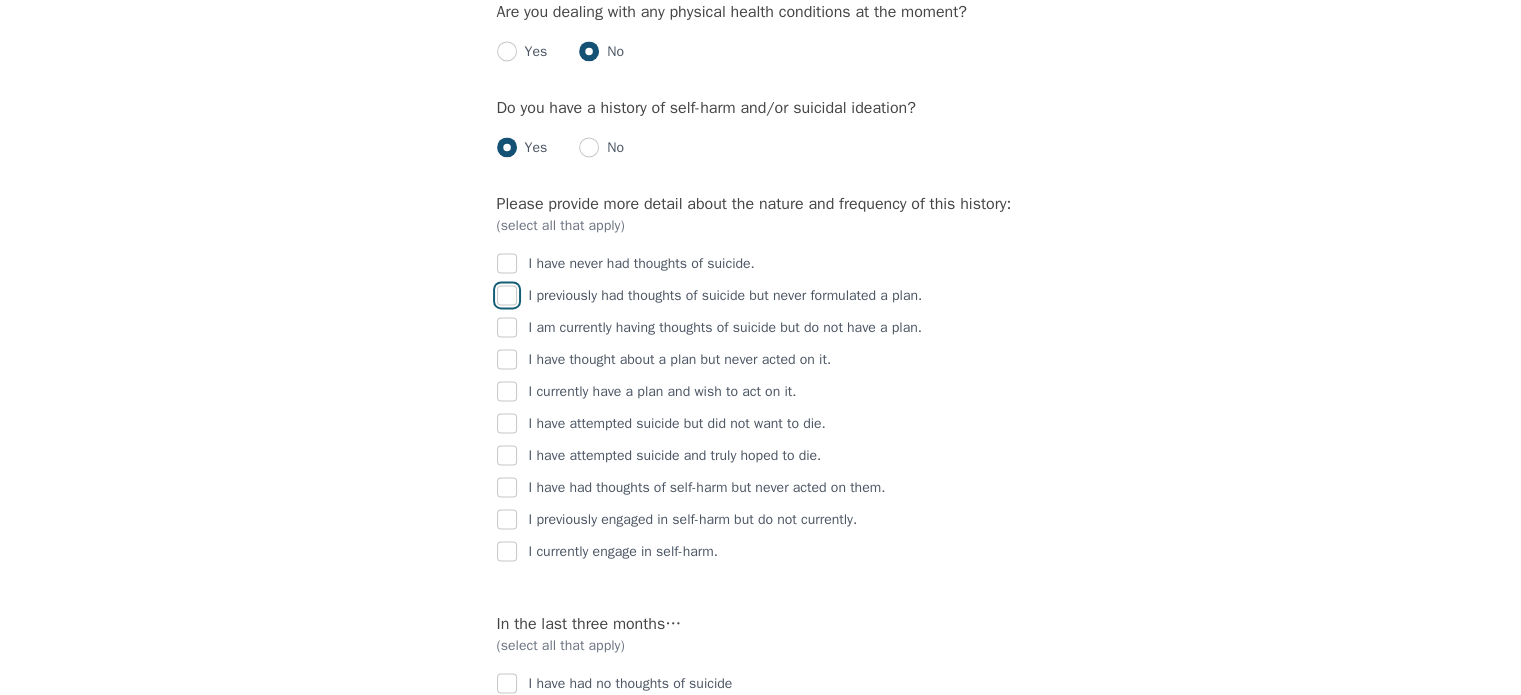 click at bounding box center [507, 295] 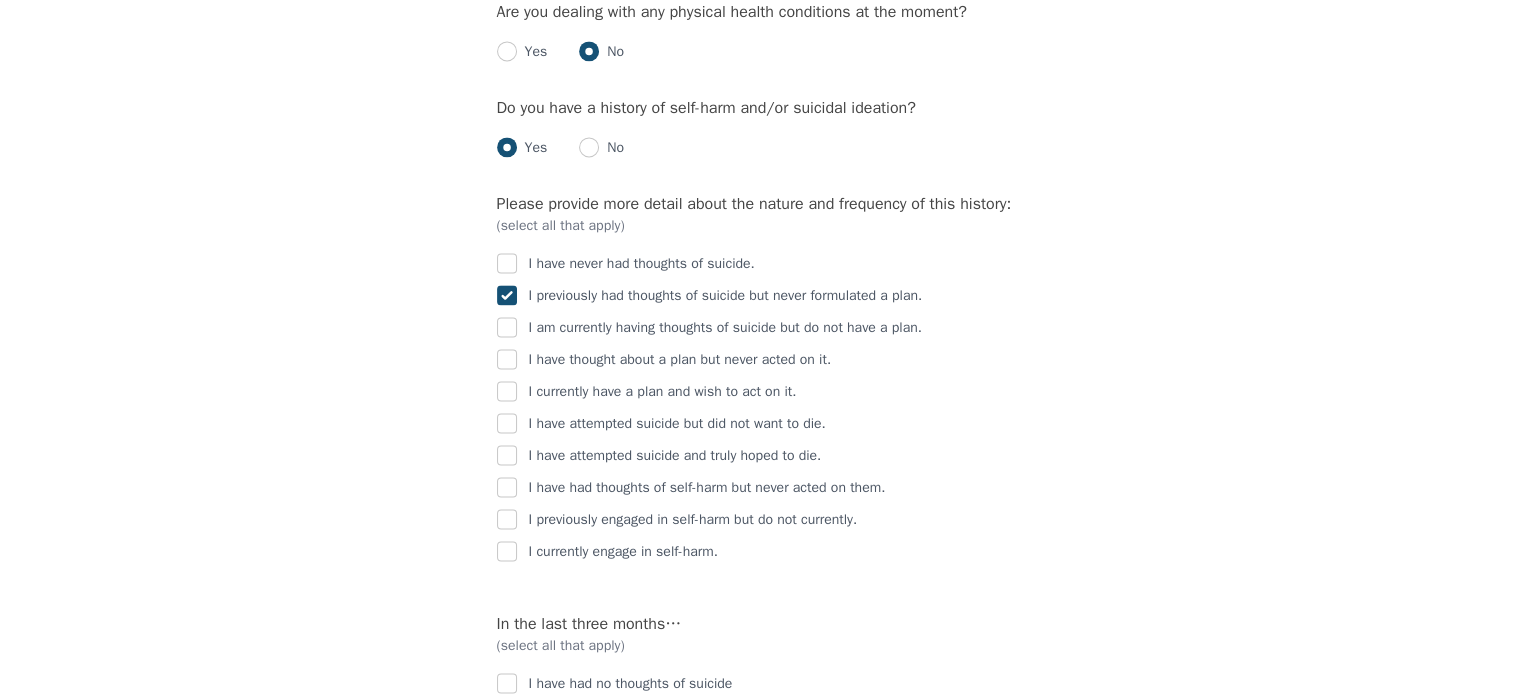 checkbox on "true" 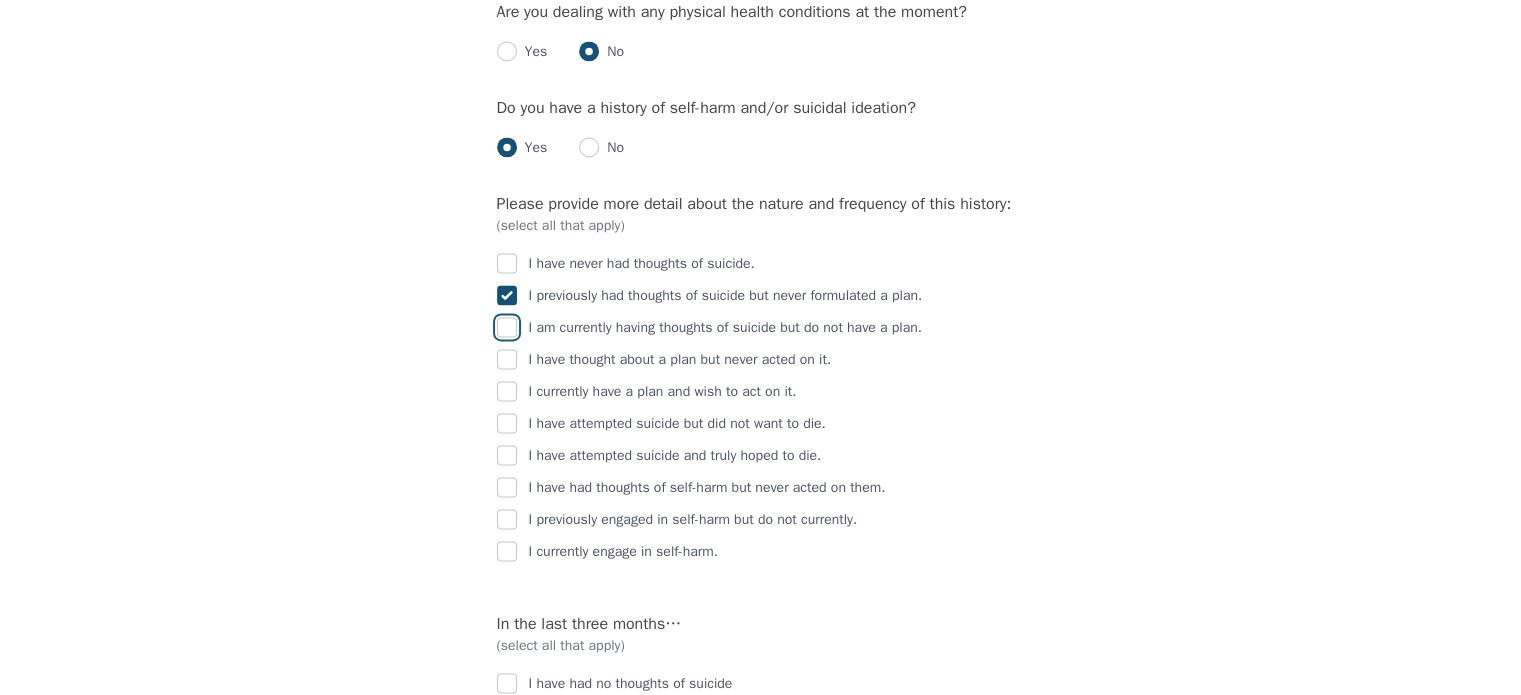 click at bounding box center [507, 327] 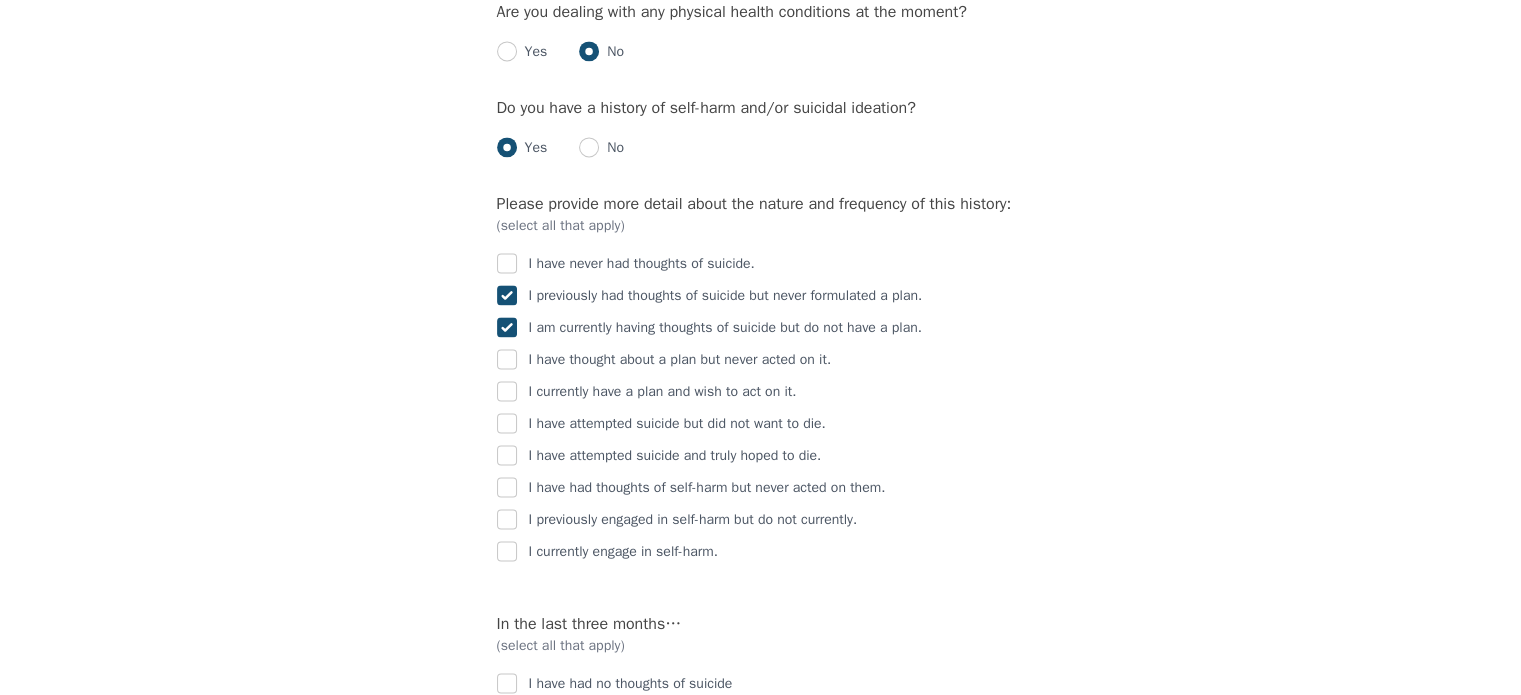 checkbox on "true" 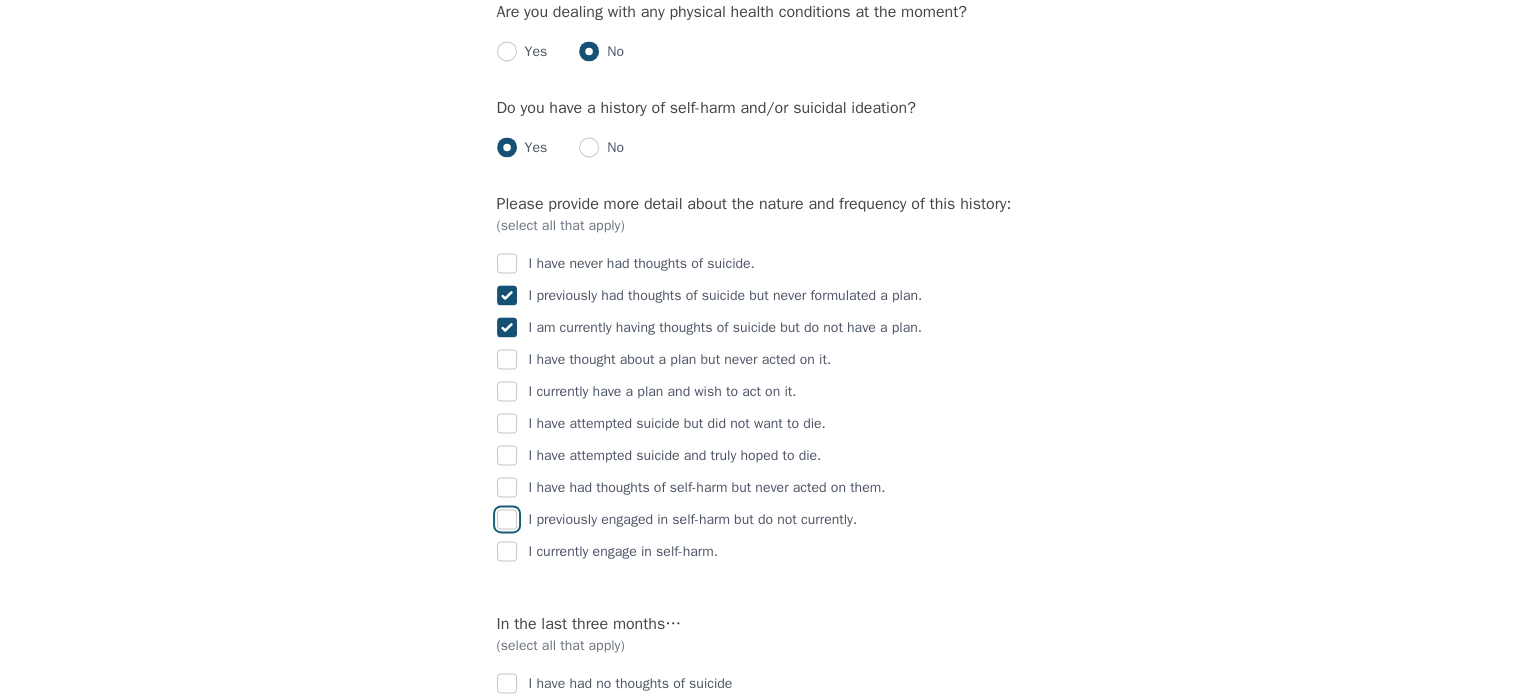 click at bounding box center (507, 519) 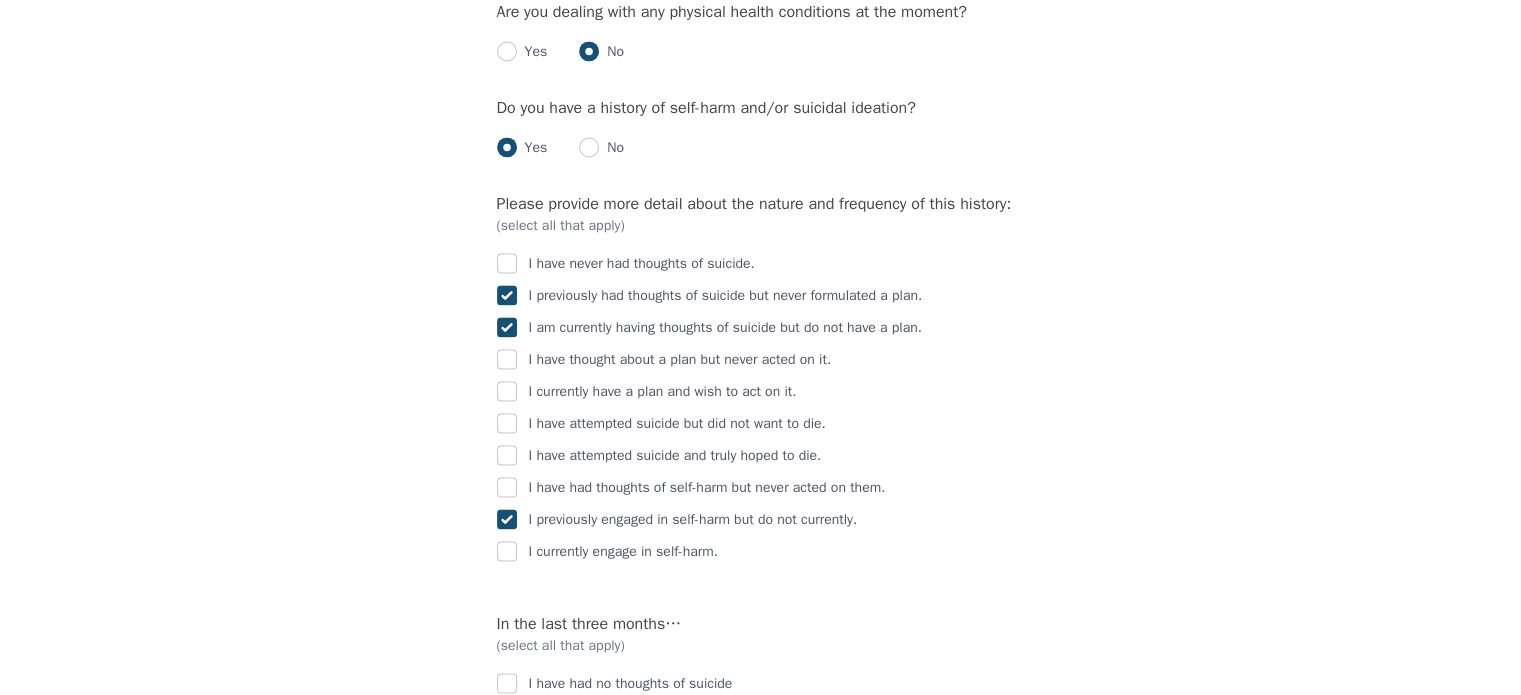 checkbox on "true" 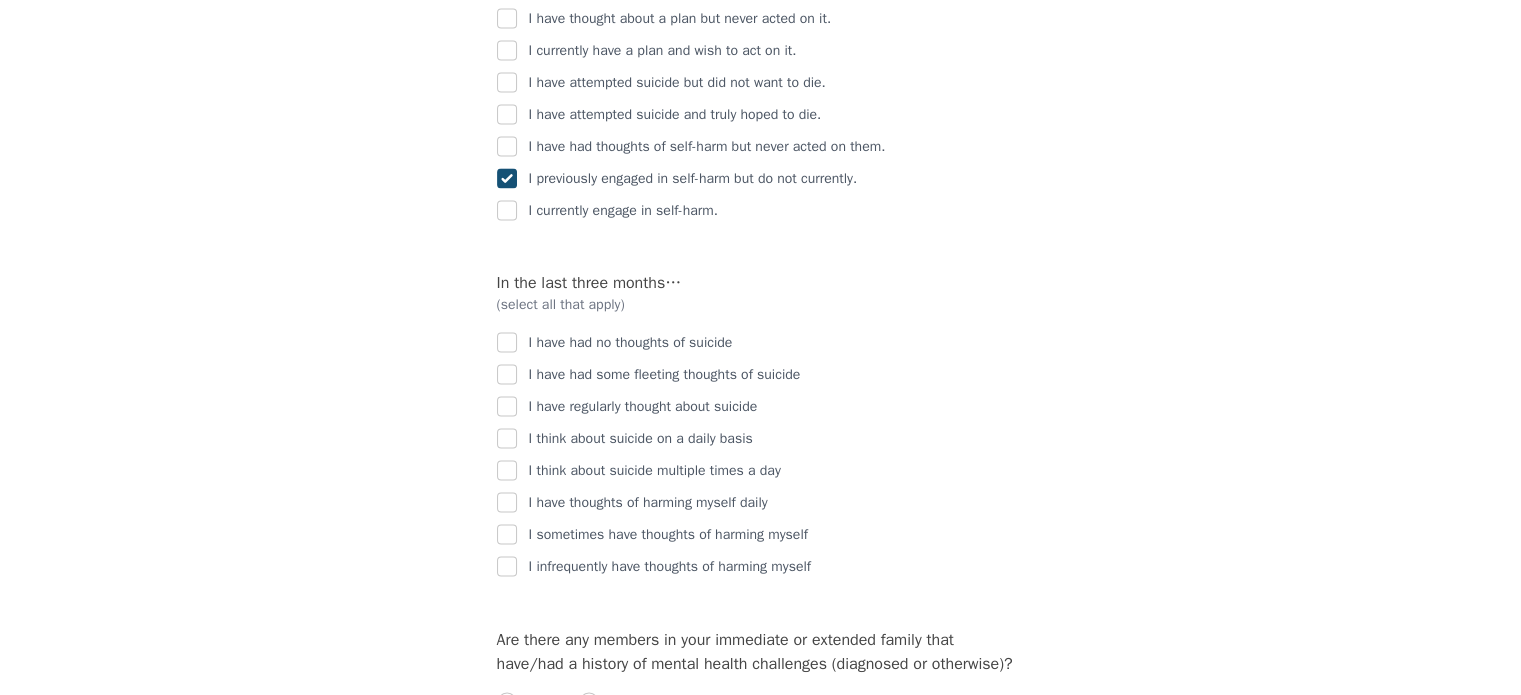 scroll, scrollTop: 3176, scrollLeft: 0, axis: vertical 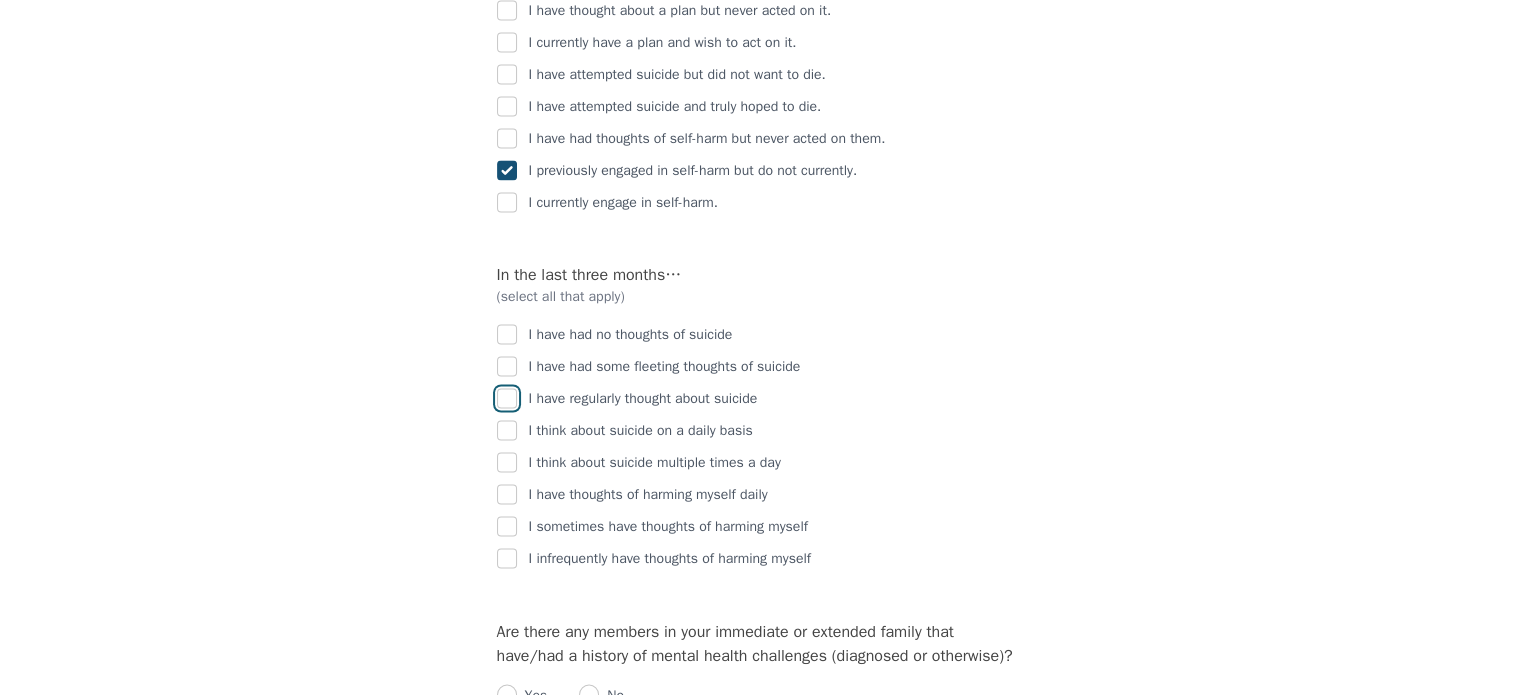click at bounding box center (507, 398) 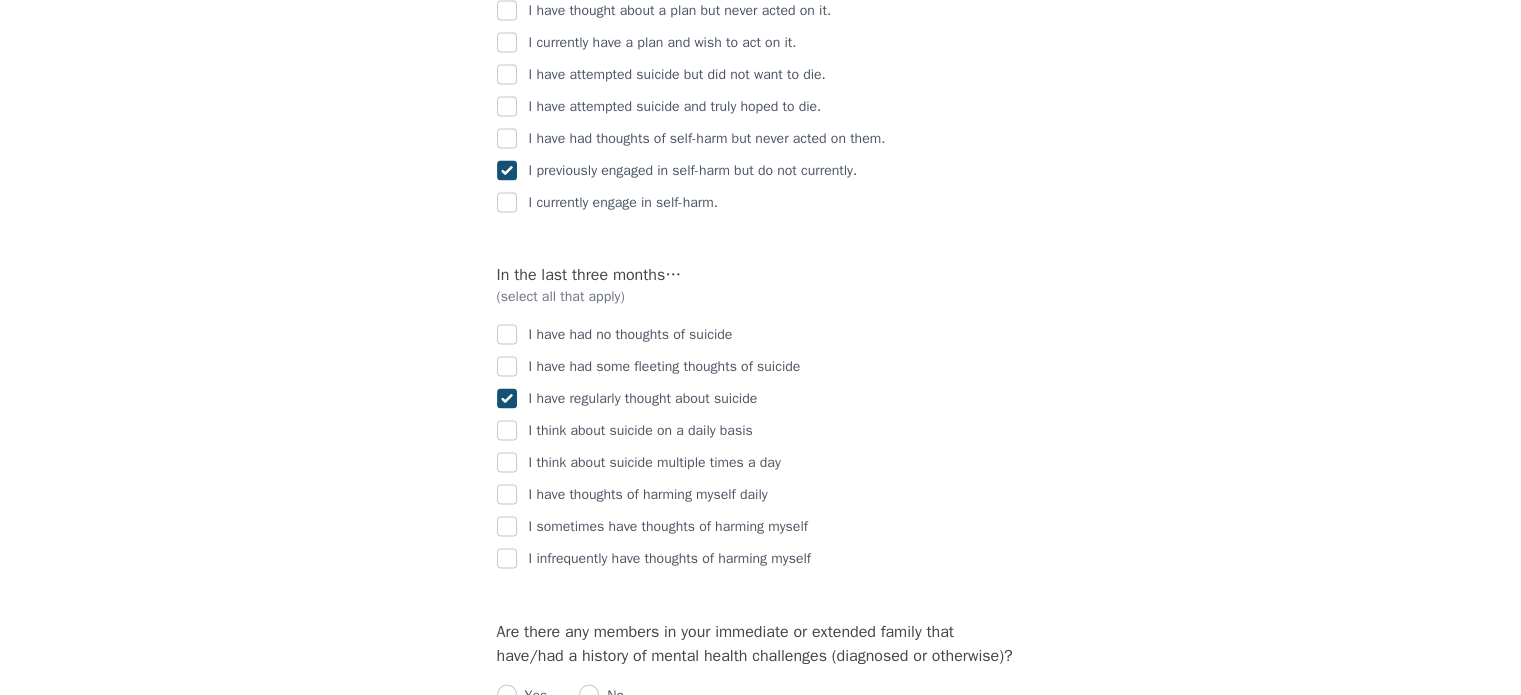 checkbox on "true" 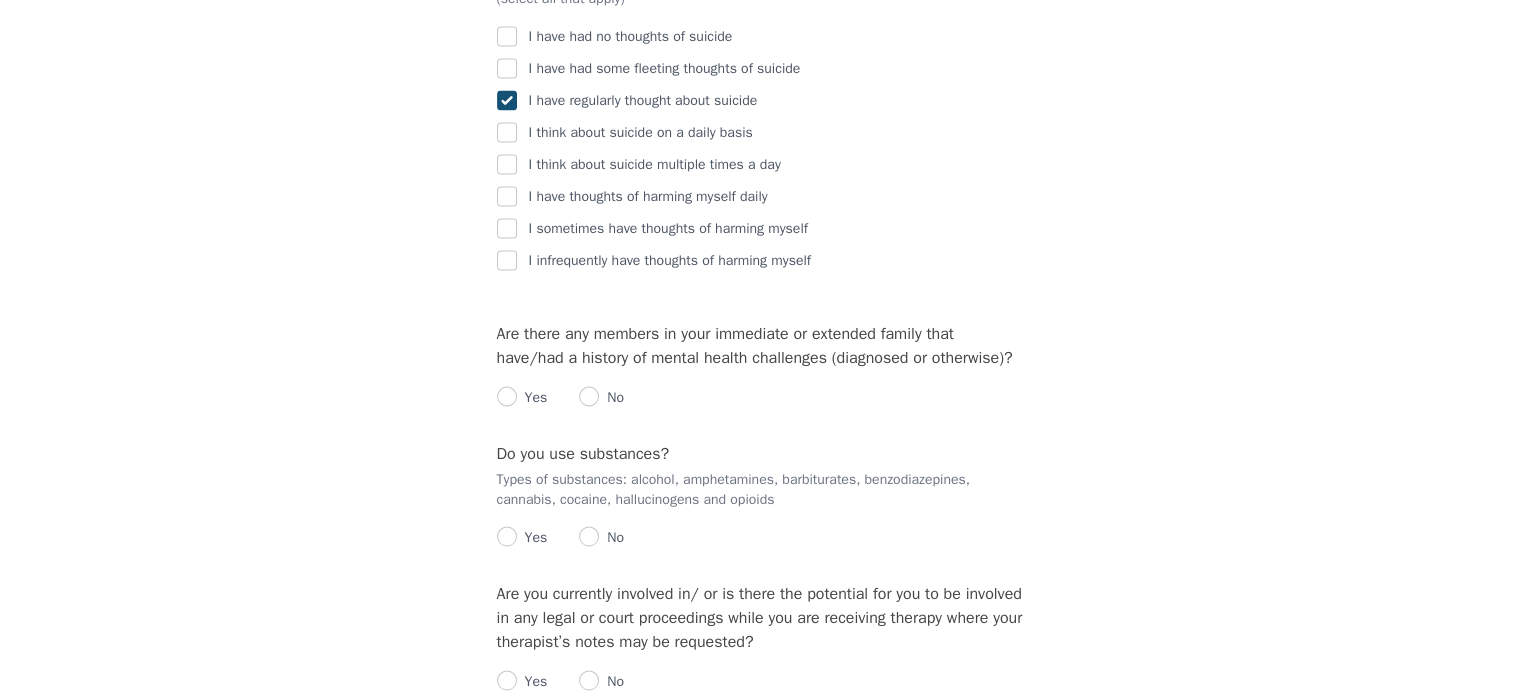 scroll, scrollTop: 3482, scrollLeft: 0, axis: vertical 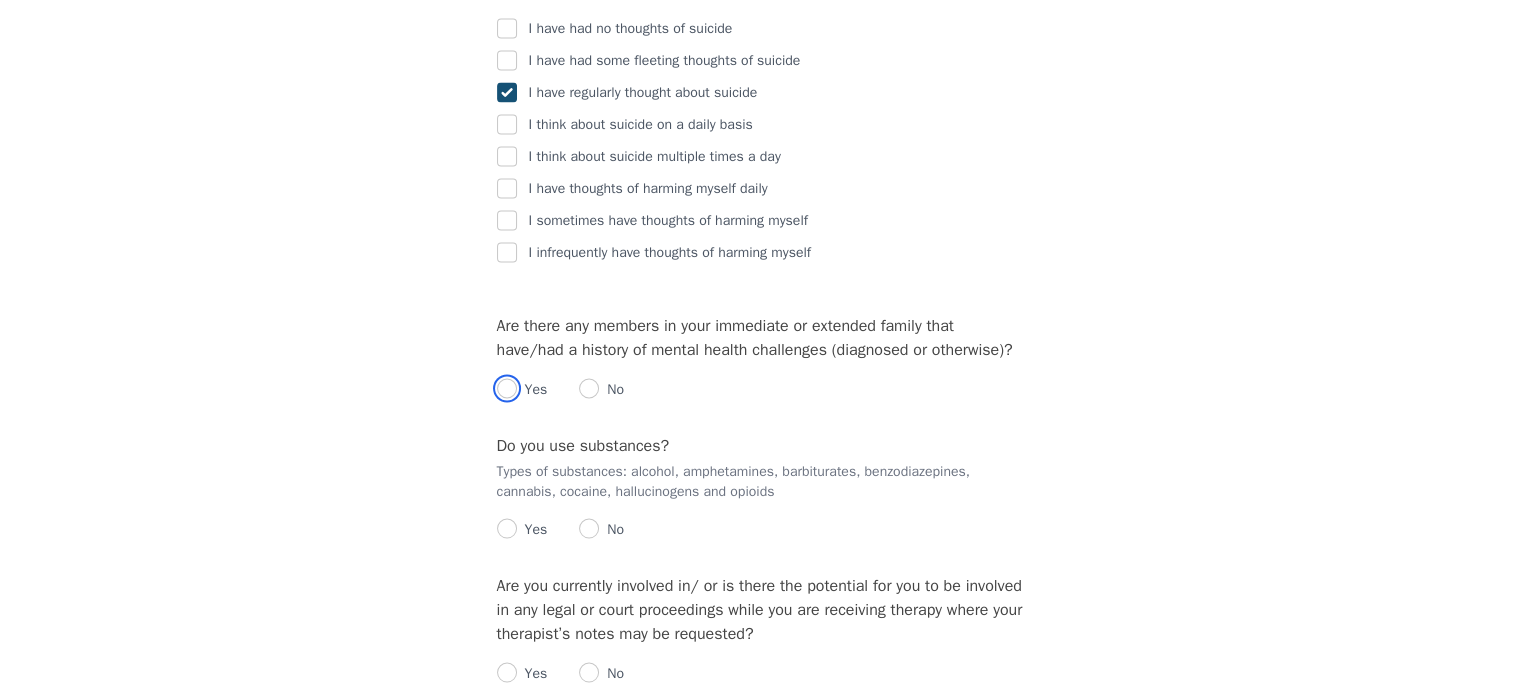click at bounding box center (507, 388) 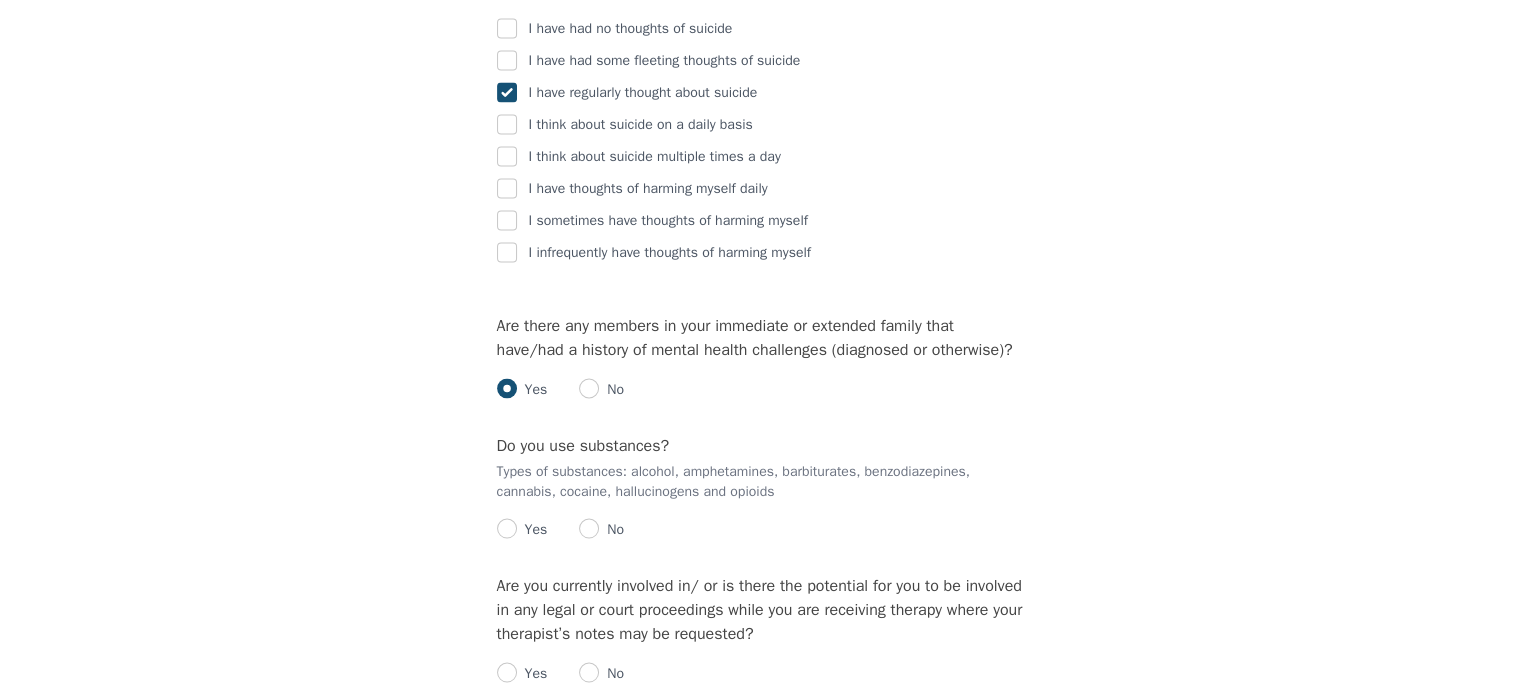 radio on "true" 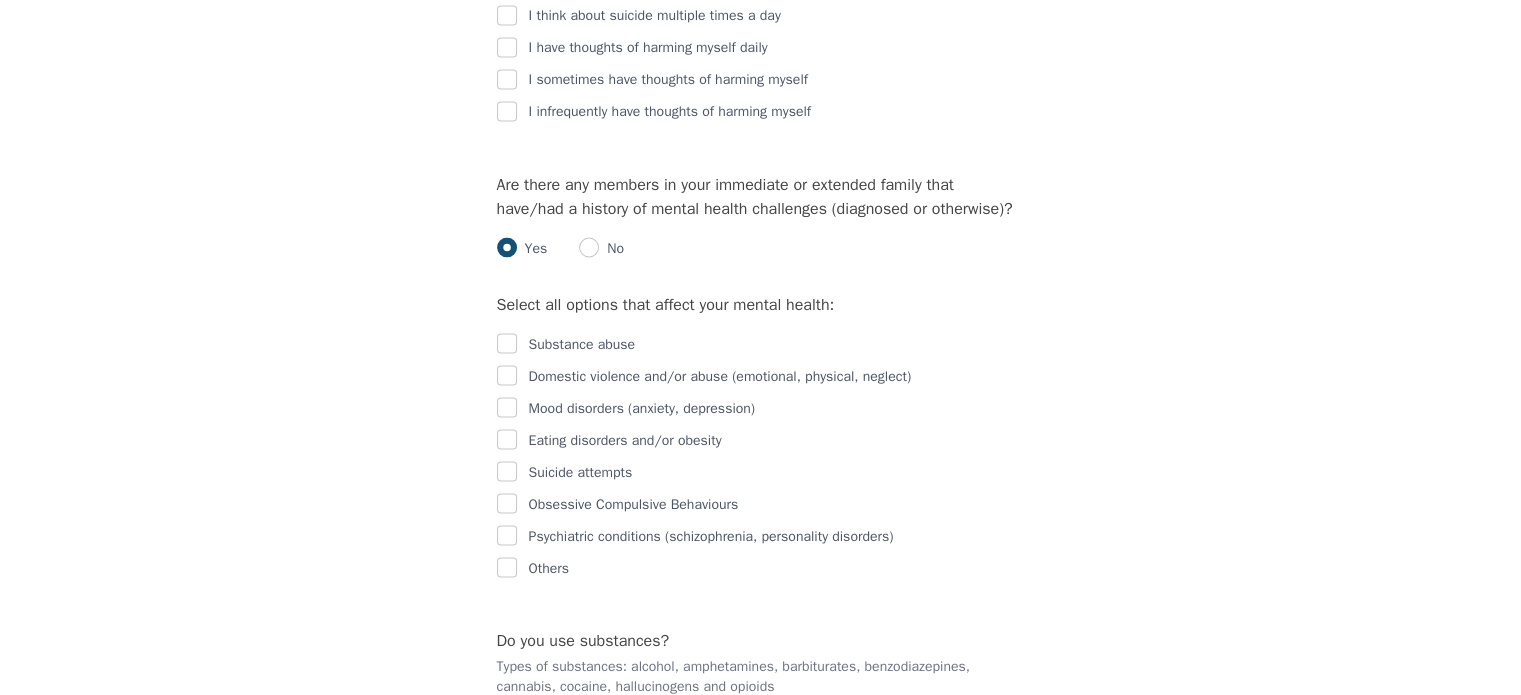 scroll, scrollTop: 3624, scrollLeft: 0, axis: vertical 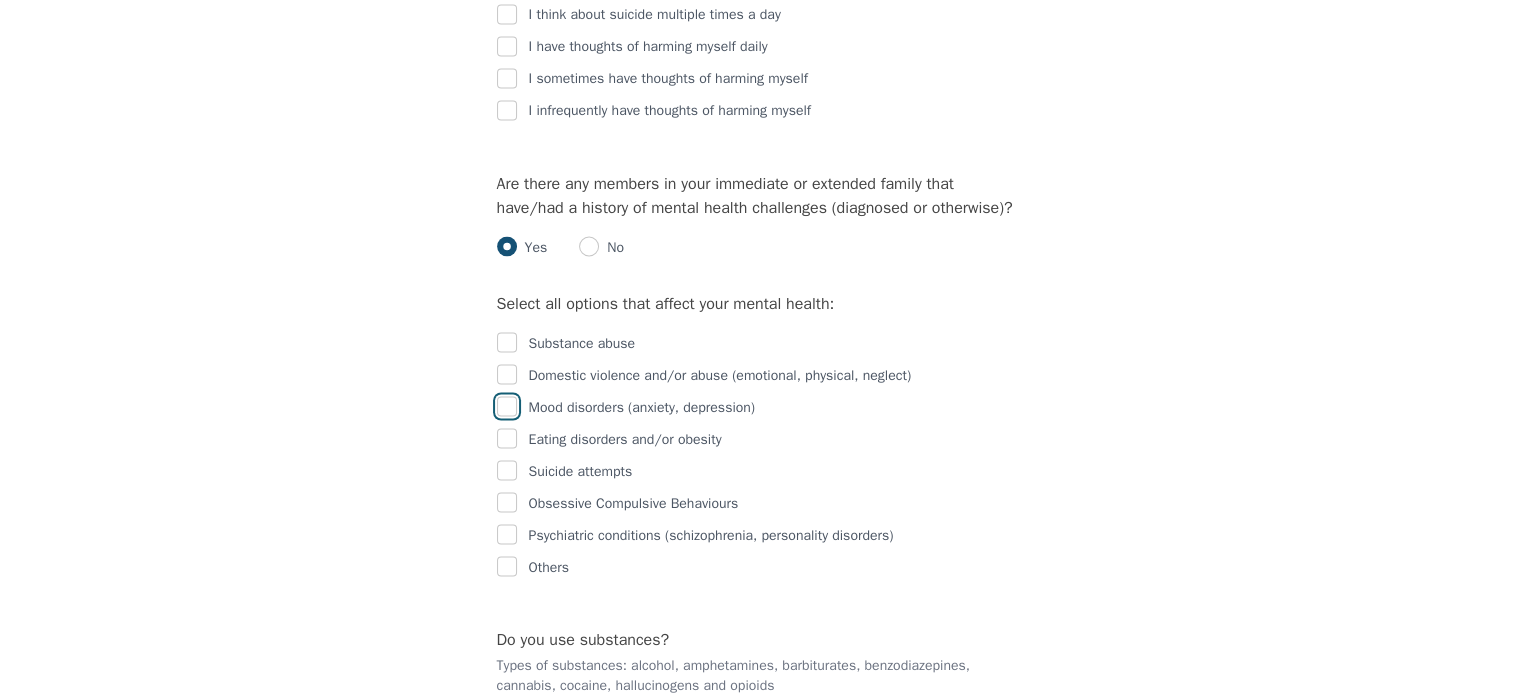 click at bounding box center [507, 406] 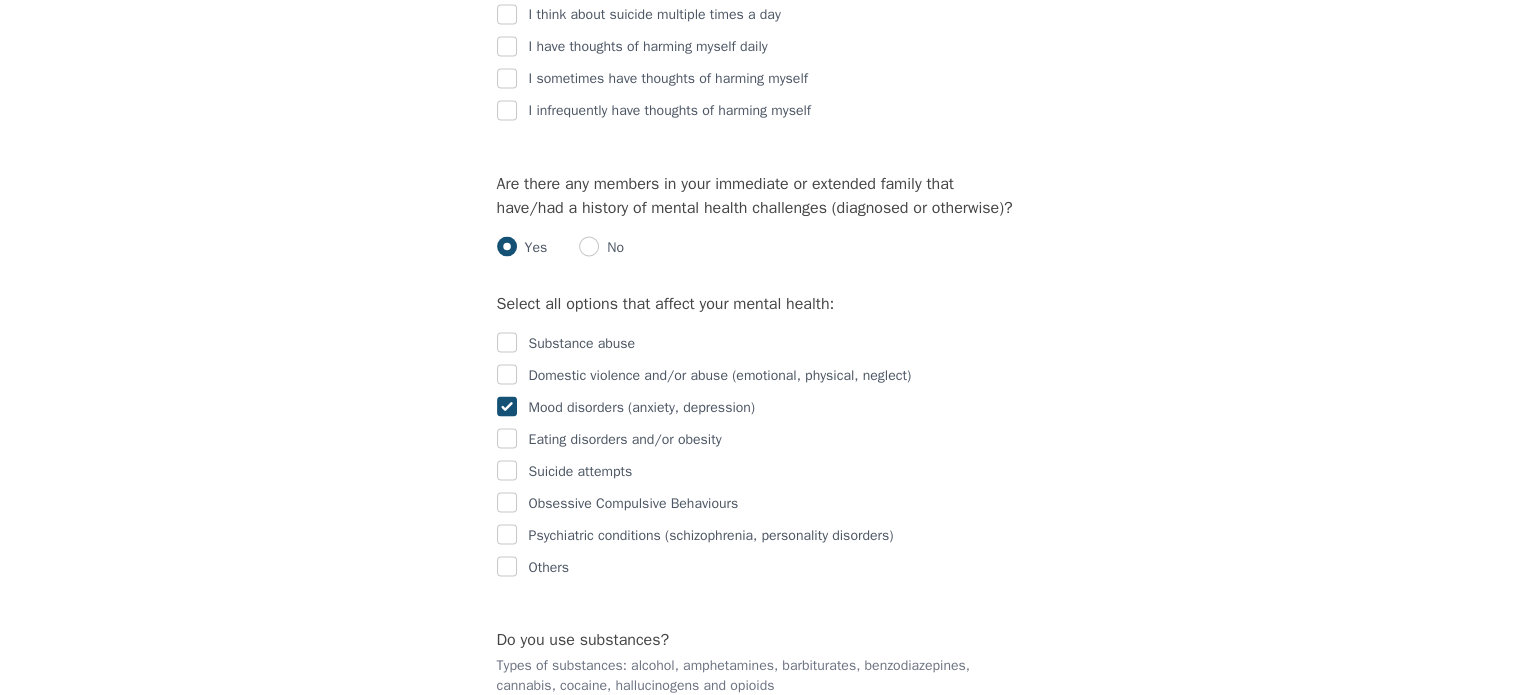 checkbox on "true" 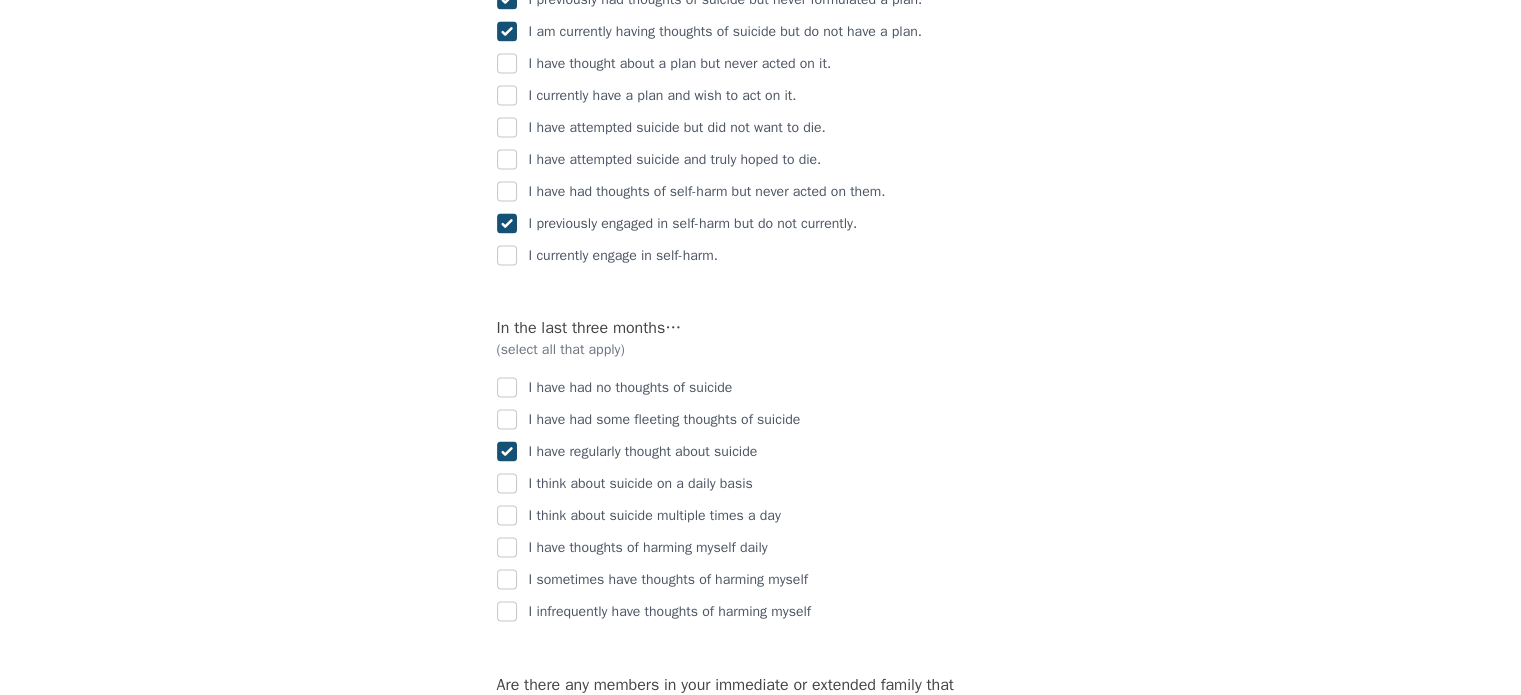 scroll, scrollTop: 3122, scrollLeft: 0, axis: vertical 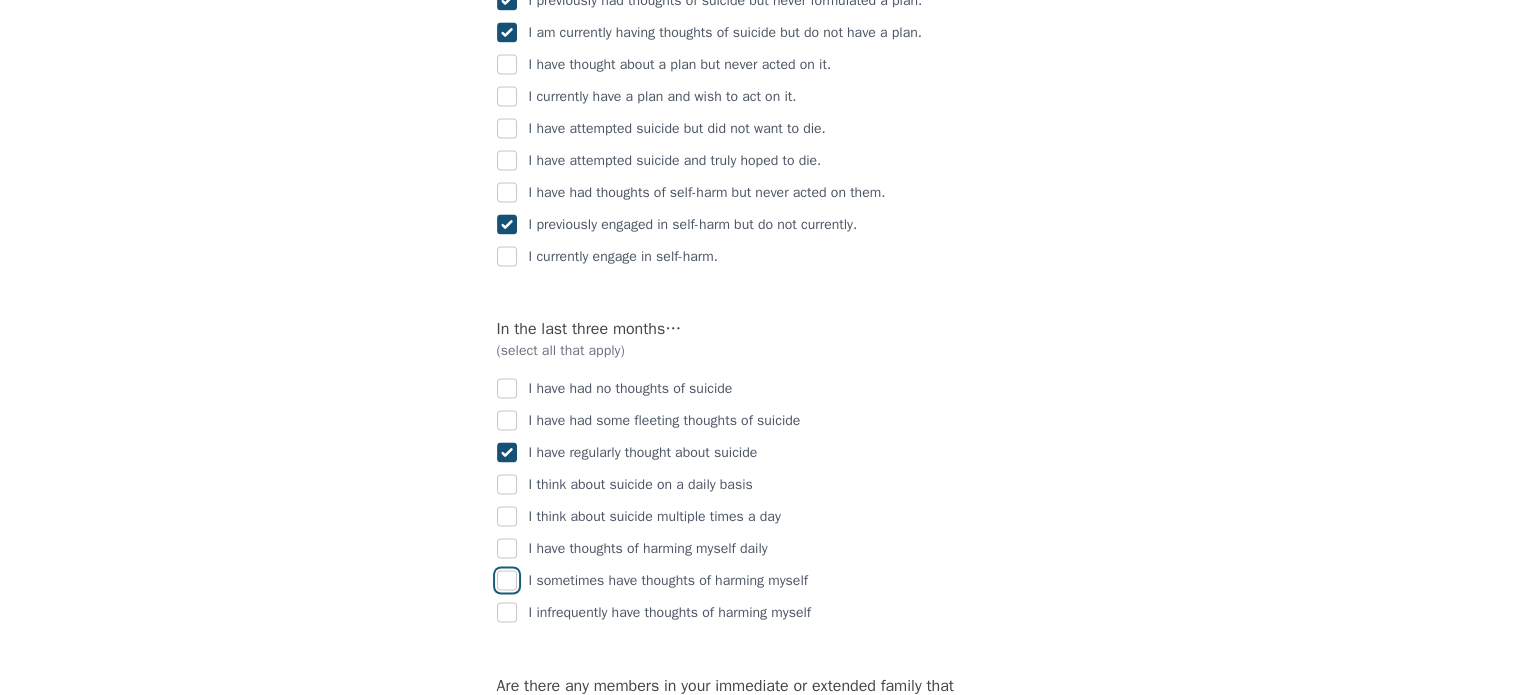 click at bounding box center (507, 580) 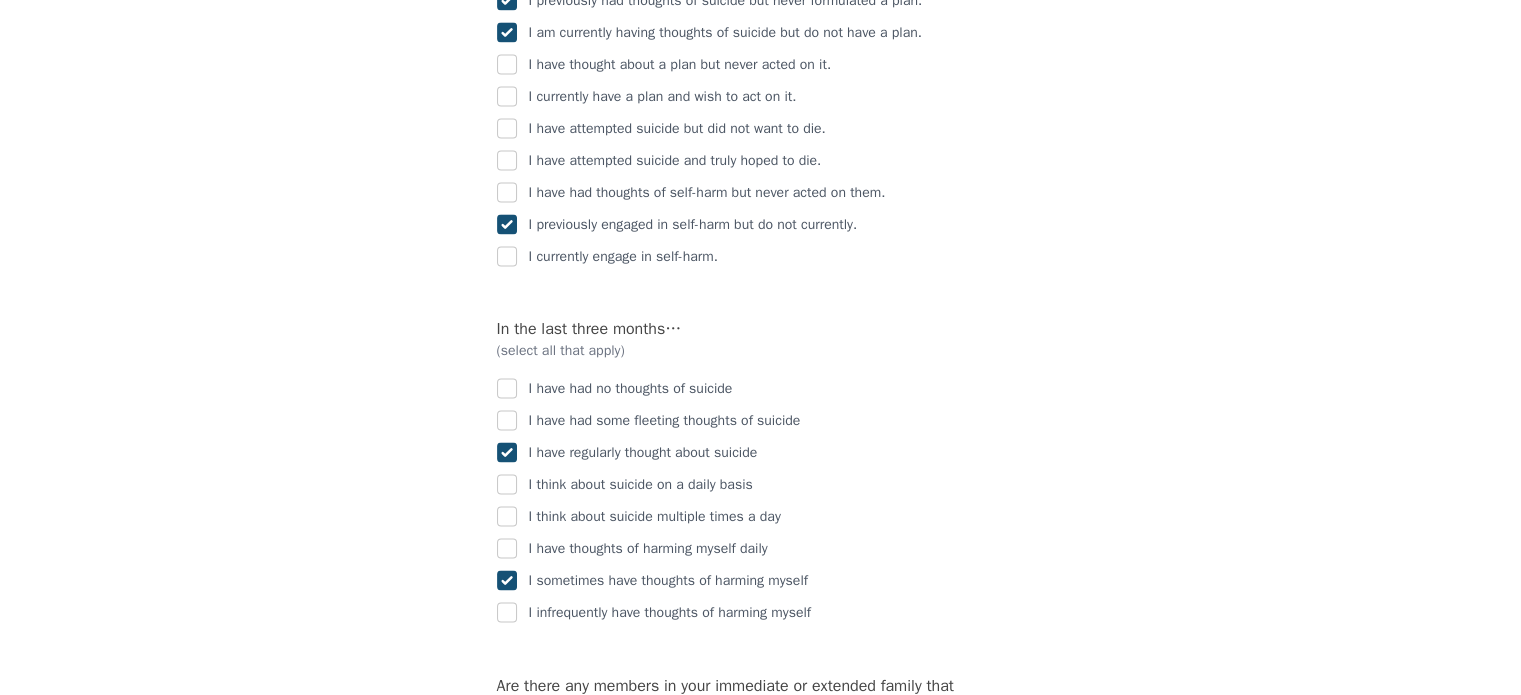 checkbox on "true" 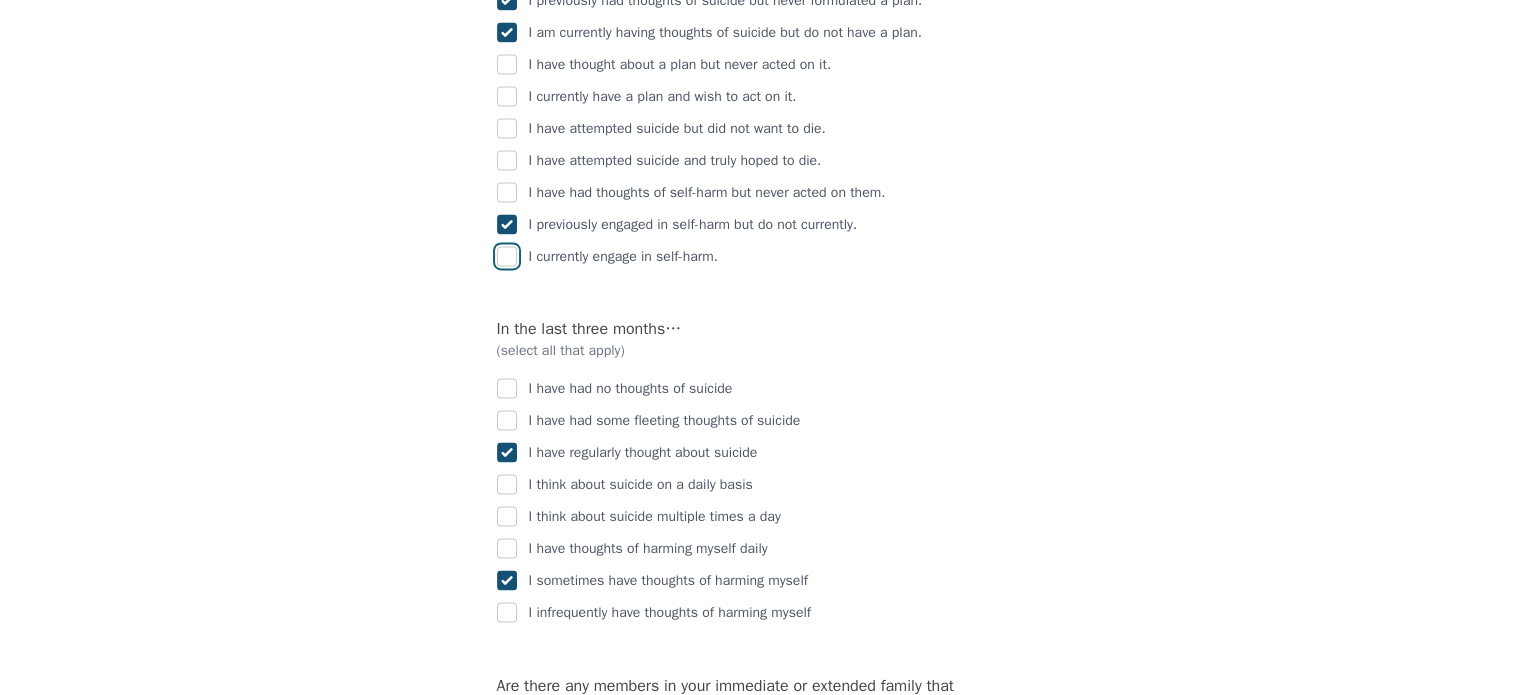 click at bounding box center (507, 256) 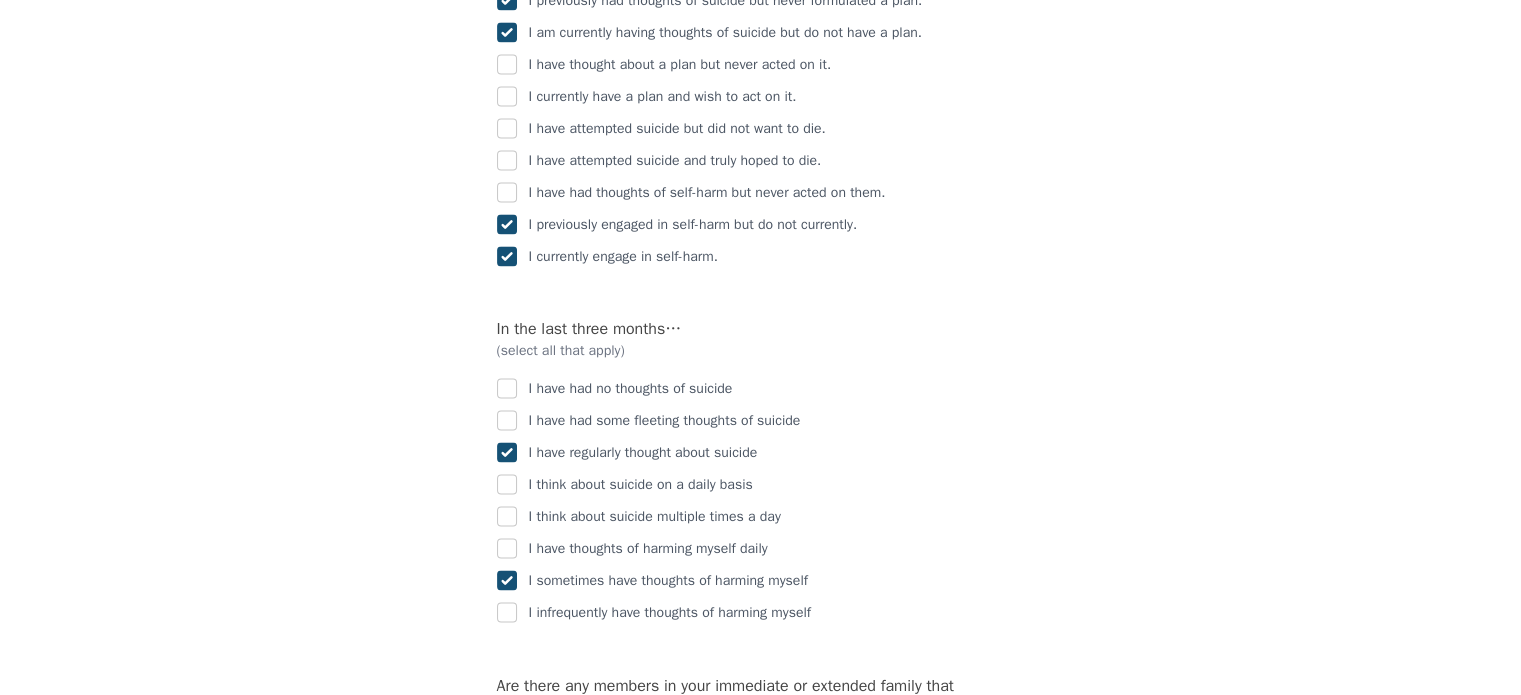 checkbox on "true" 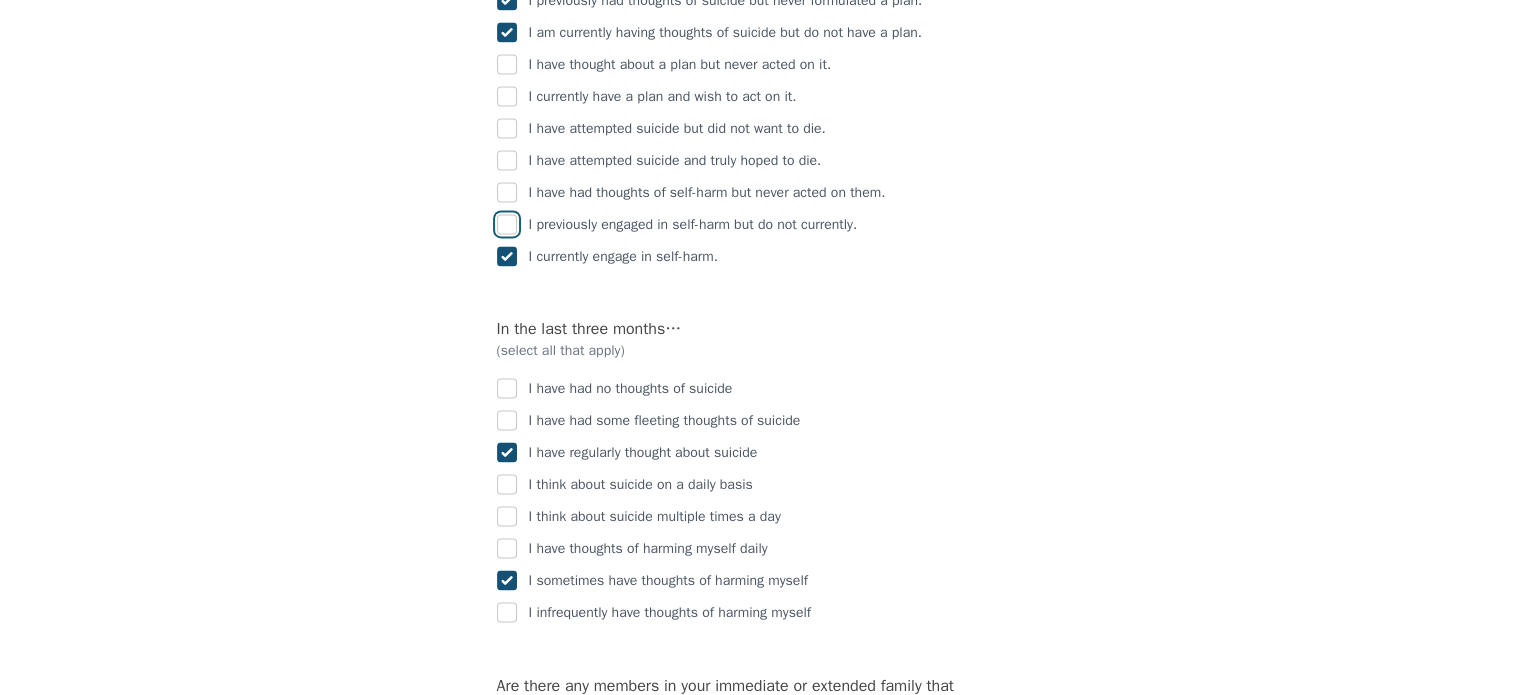 checkbox on "false" 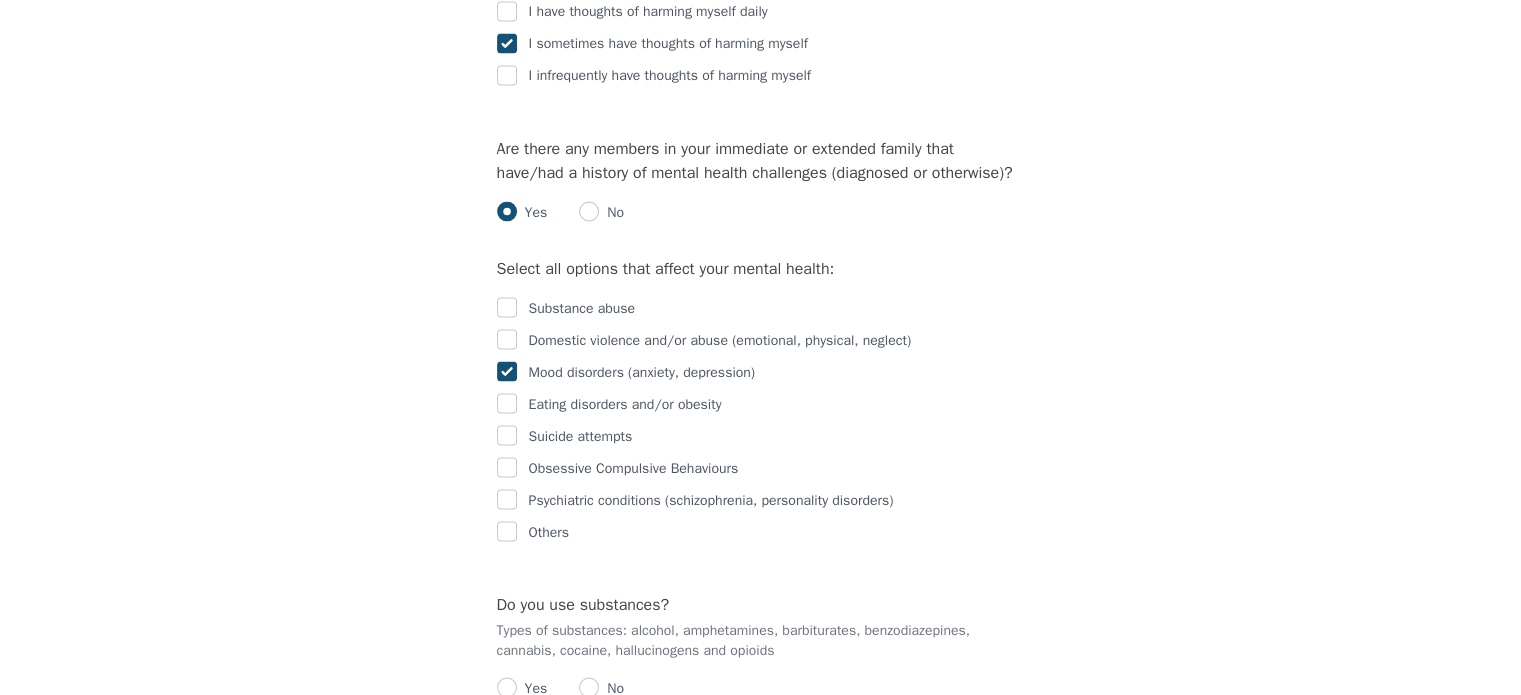 scroll, scrollTop: 3664, scrollLeft: 0, axis: vertical 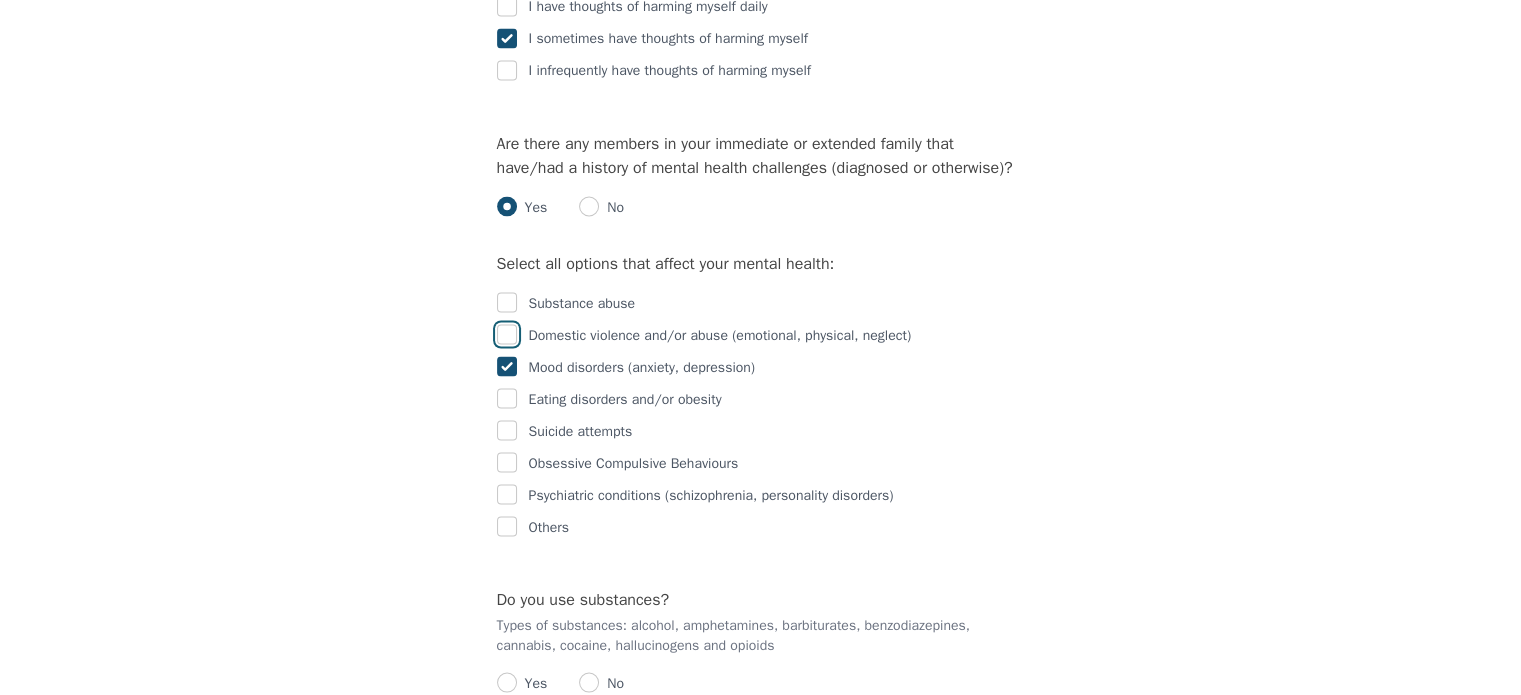 click at bounding box center [507, 334] 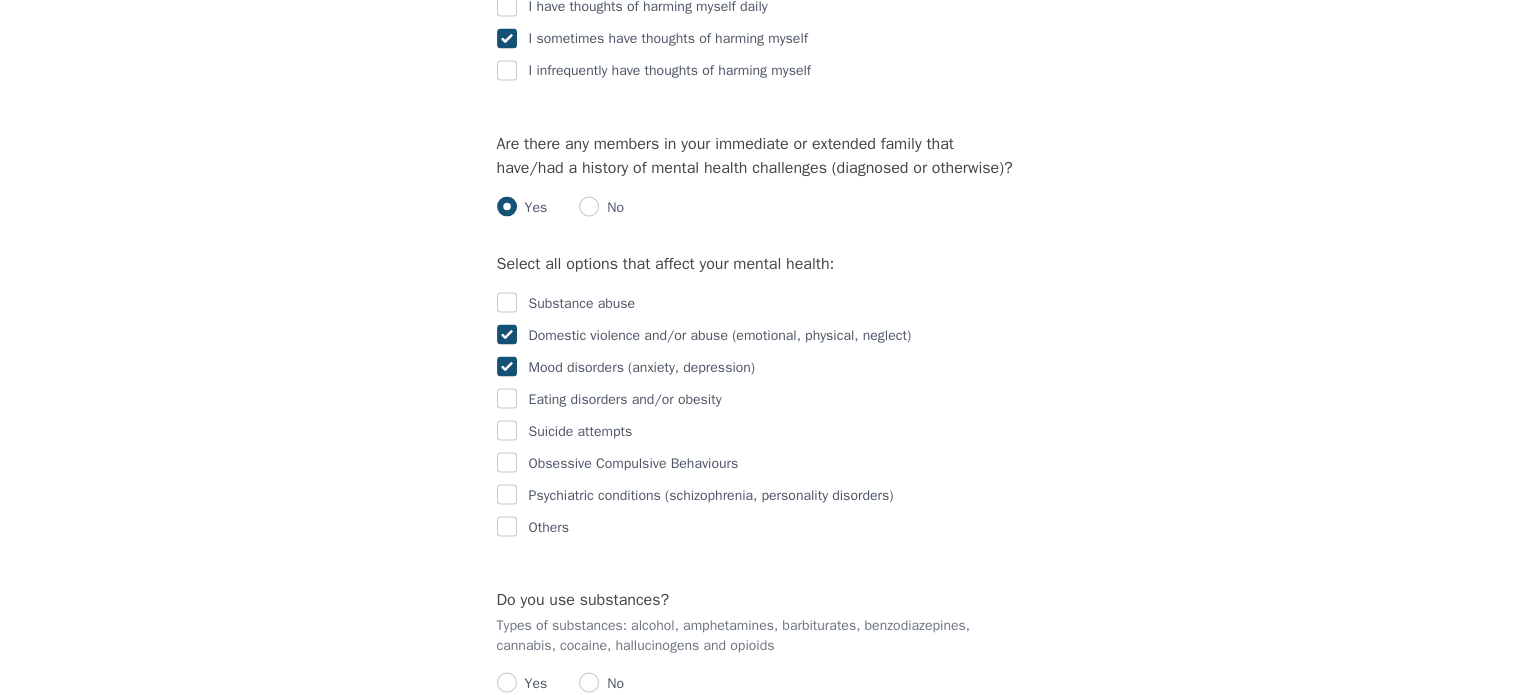 checkbox on "true" 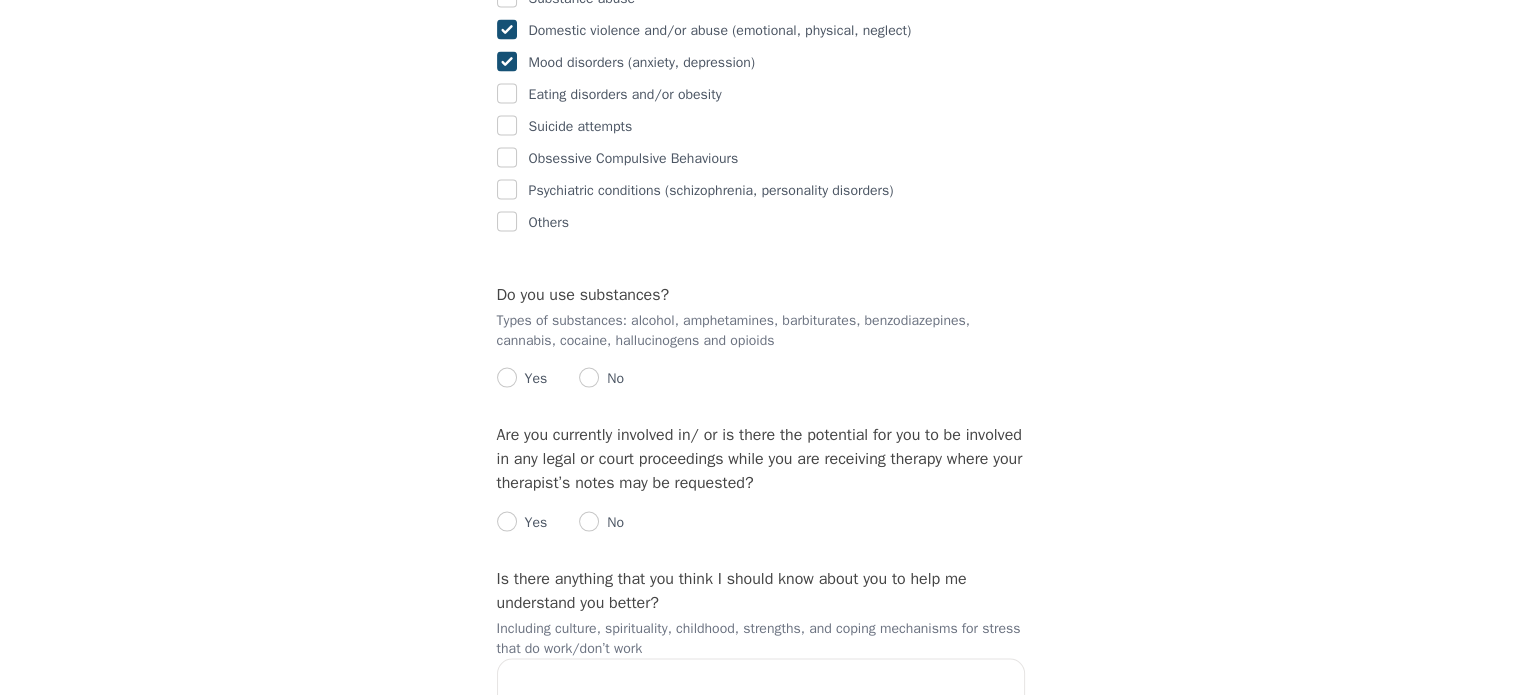 scroll, scrollTop: 3968, scrollLeft: 0, axis: vertical 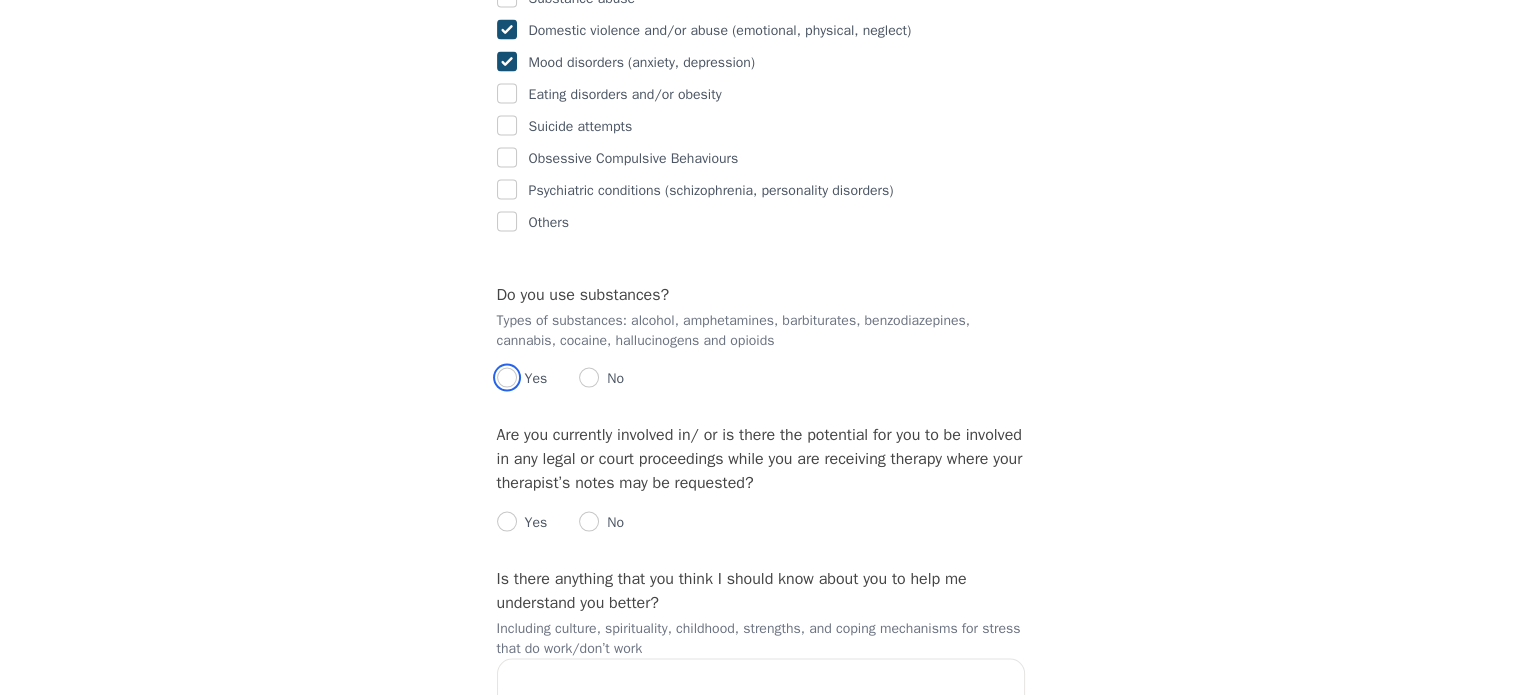 click at bounding box center [507, 378] 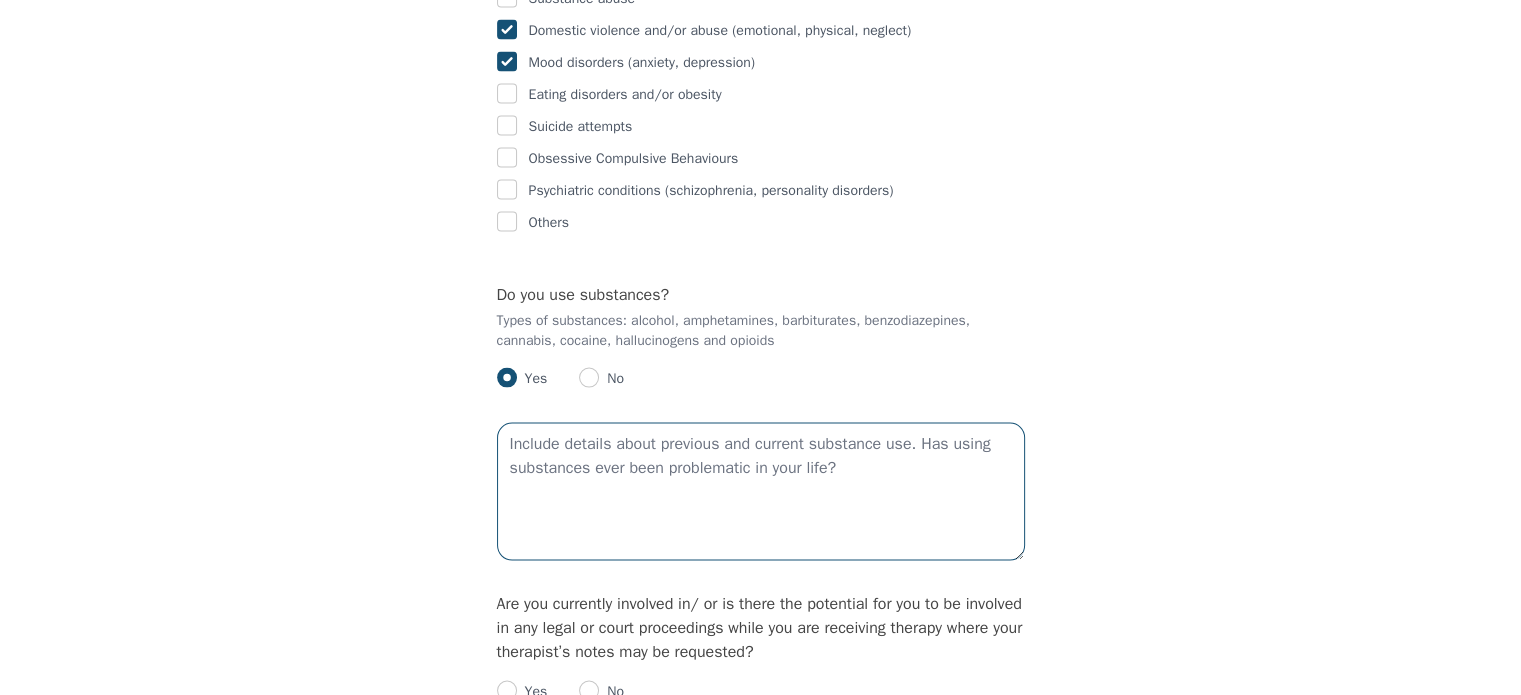 click at bounding box center (761, 492) 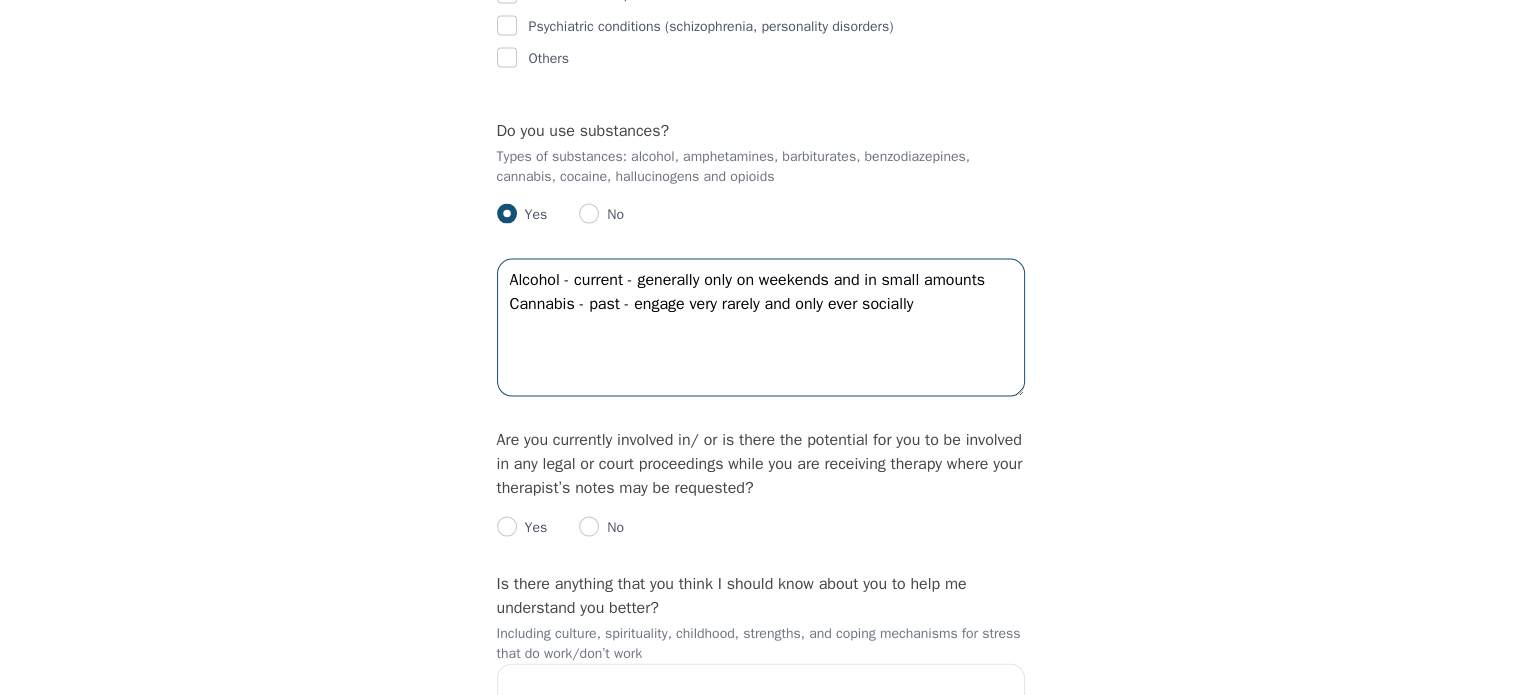 scroll, scrollTop: 4170, scrollLeft: 0, axis: vertical 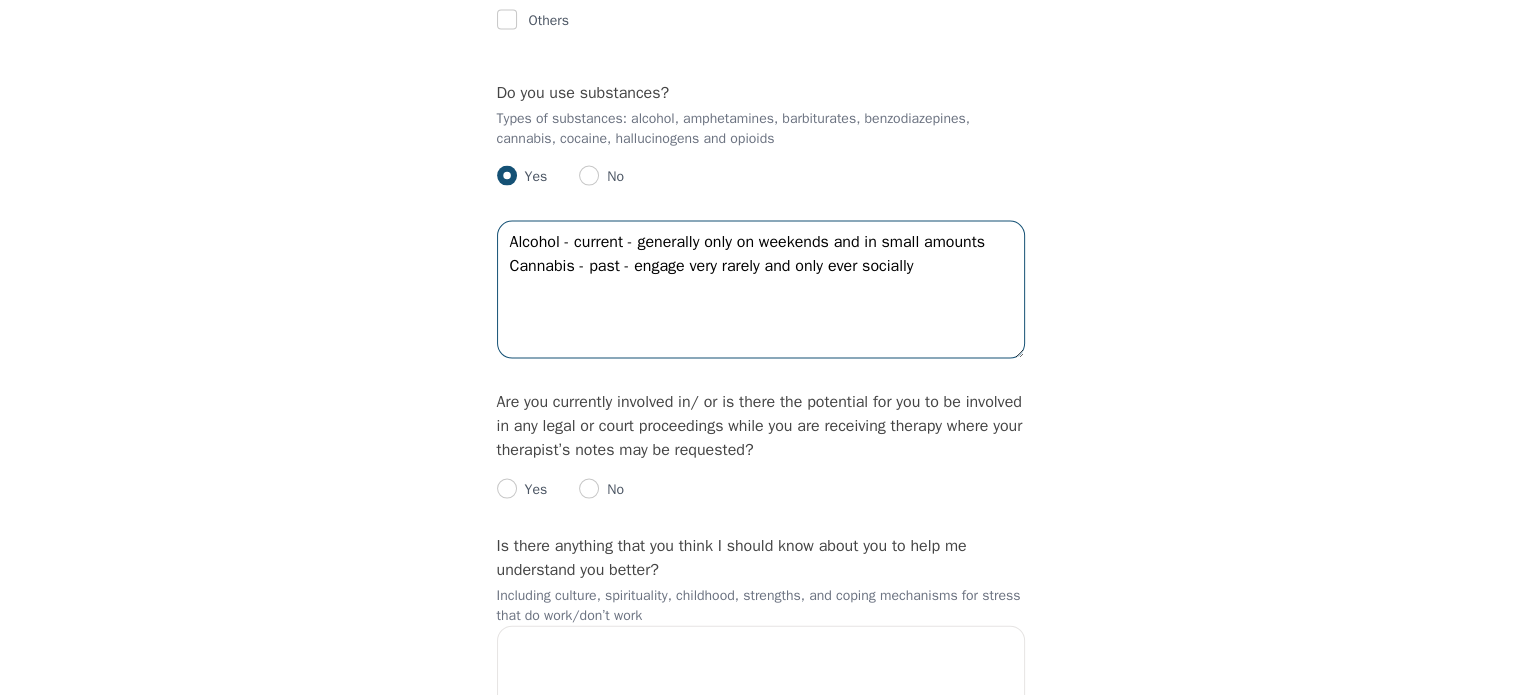 type on "Alcohol - current - generally only on weekends and in small amounts
Cannabis - past - engage very rarely and only ever socially" 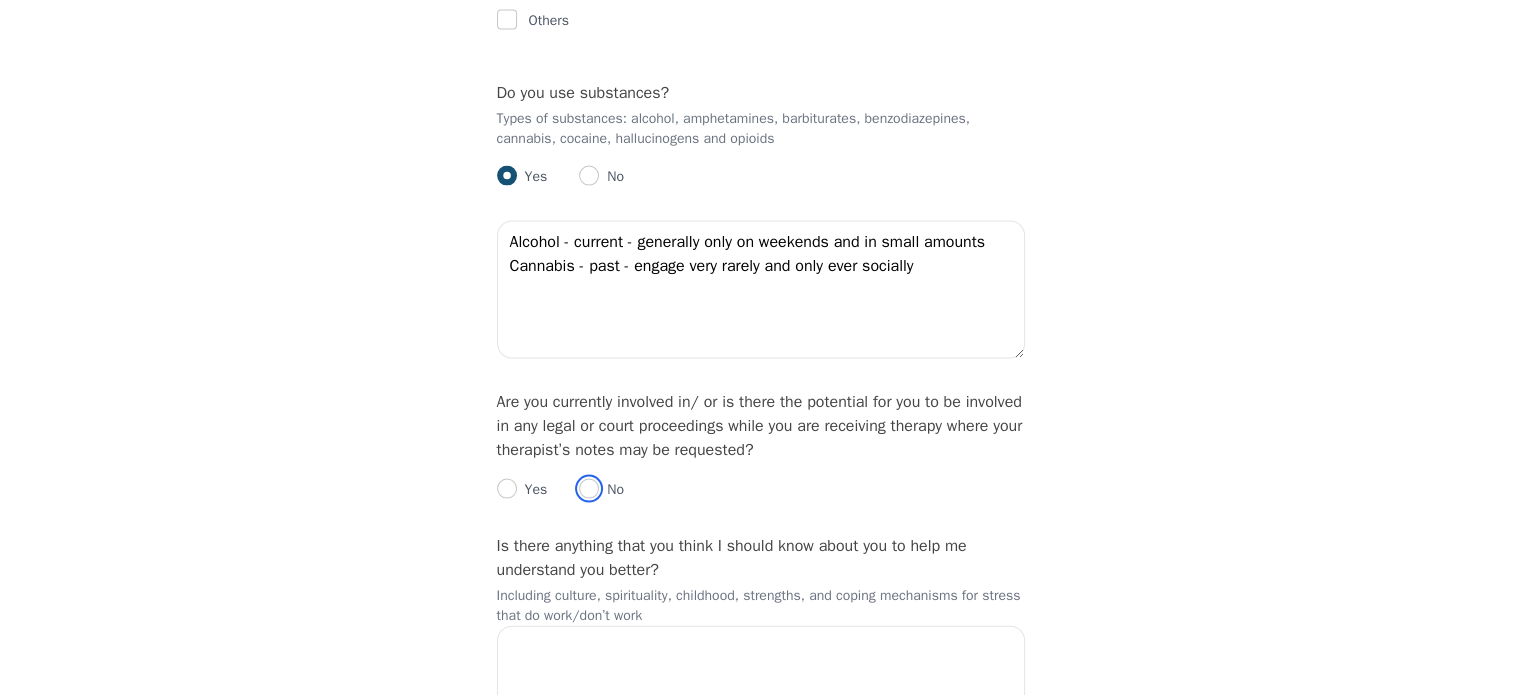 click at bounding box center [589, 489] 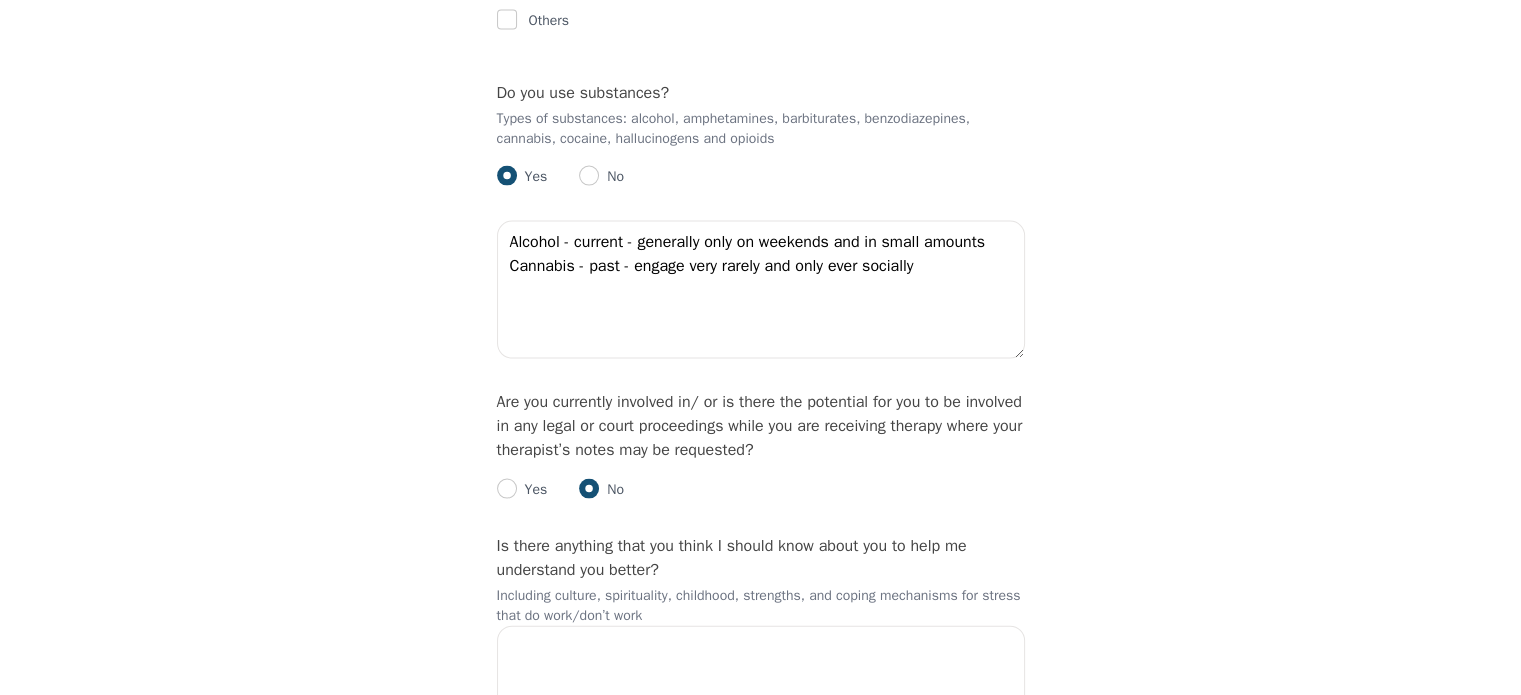 radio on "true" 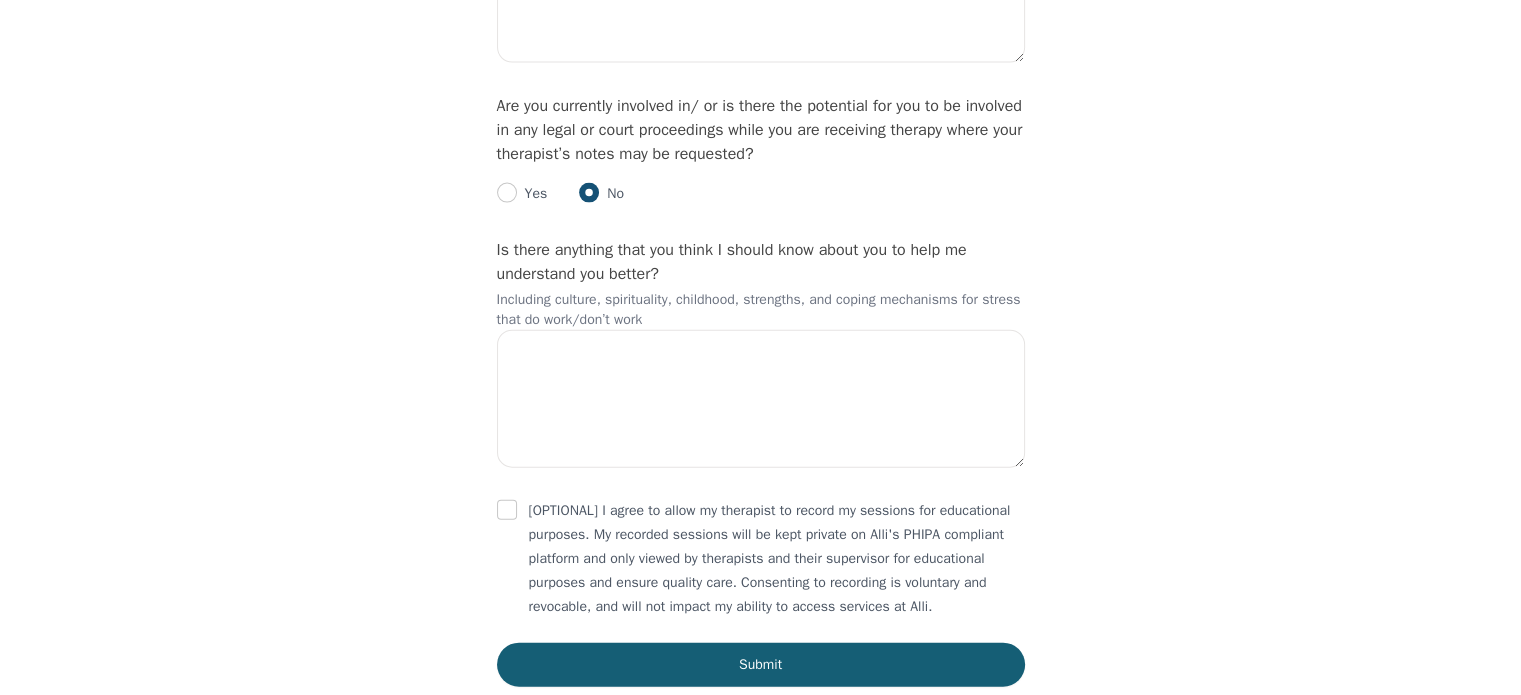 scroll, scrollTop: 4446, scrollLeft: 0, axis: vertical 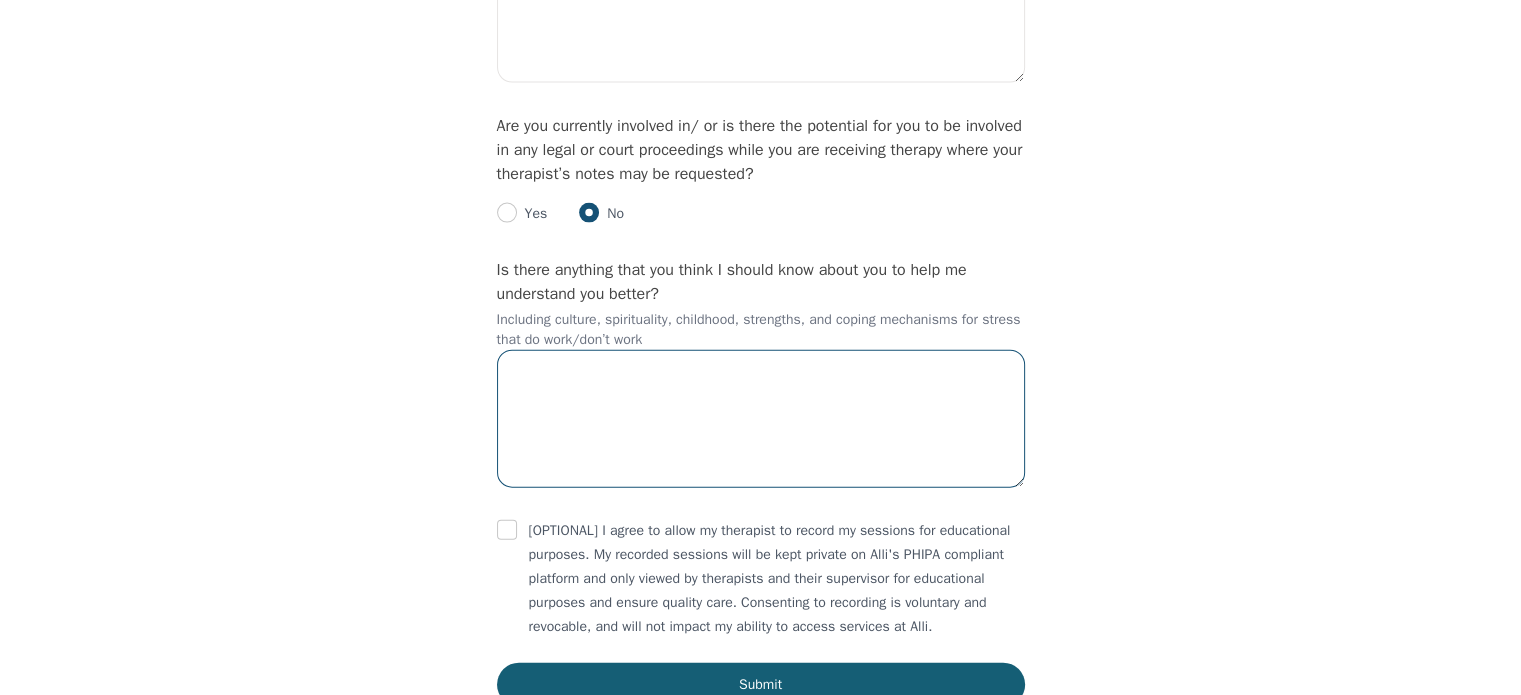 click at bounding box center [761, 419] 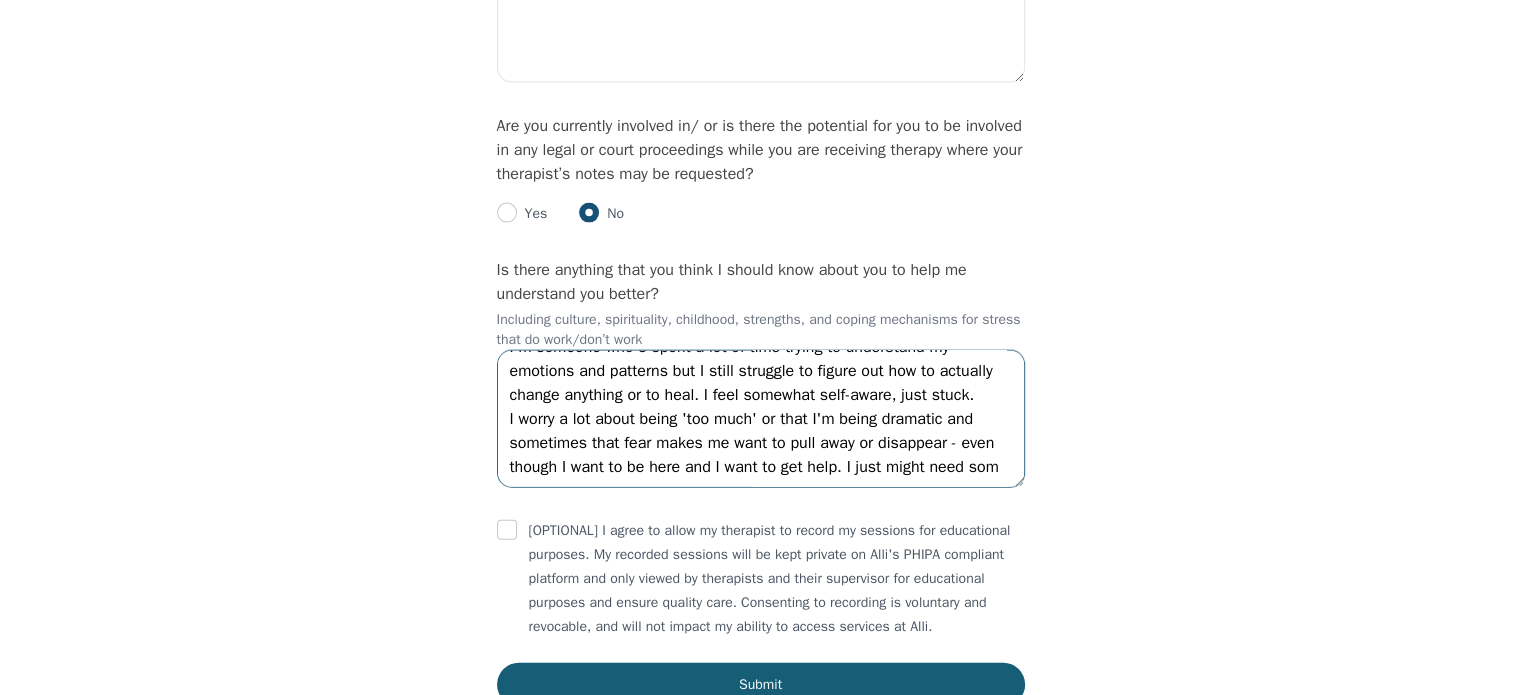scroll, scrollTop: 230, scrollLeft: 0, axis: vertical 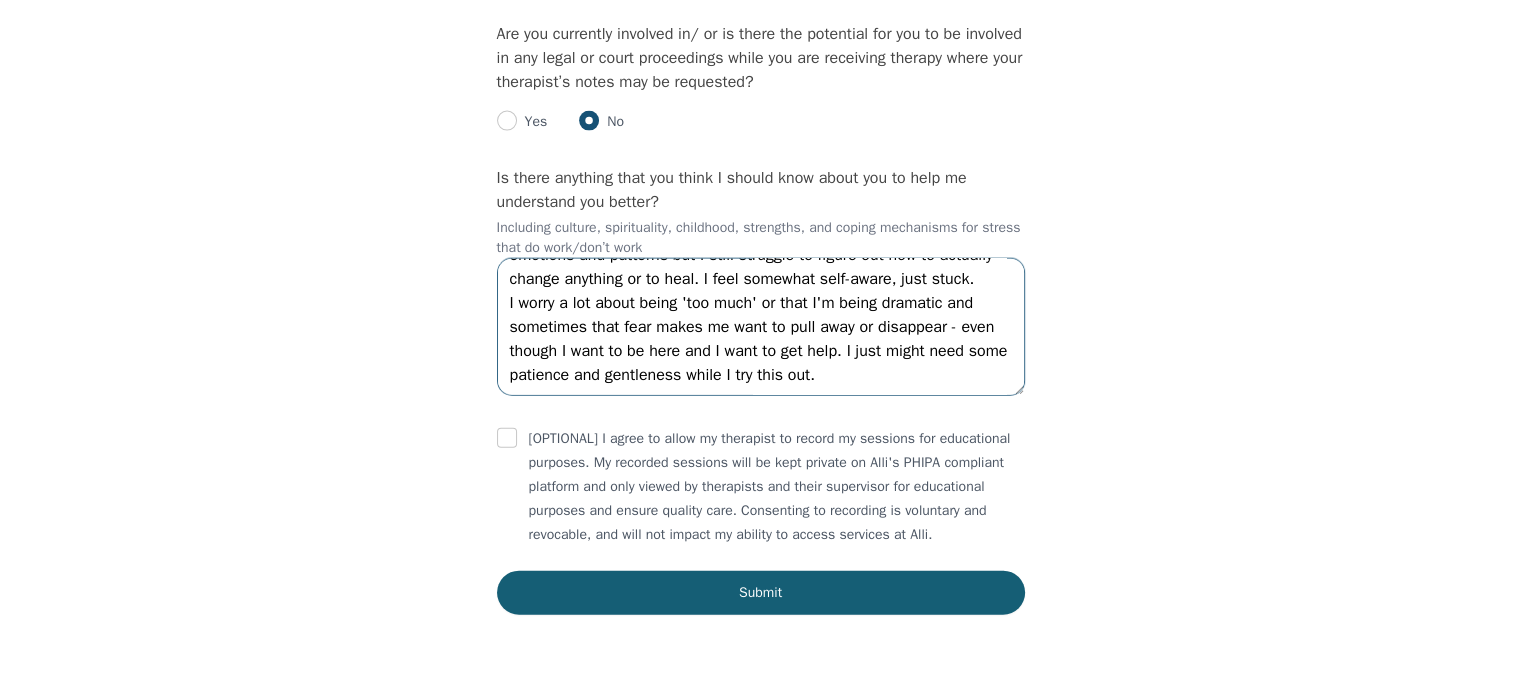 type on "I find talking about difficult topics to be very challenging. I often tear up quickly (my GP has called me emotionally volatile), and sometimes I completely blank or can't find the words I want. It's not that I'm unwilling to share, it's just hard for me to access my thoughts in the moment when things feel too heavy.
And while I dislike the idea of journaling, I find typing instead of talking to be easier.
I'm someone who's spent a lot of time trying to understand my emotions and patterns but I still struggle to figure out how to actually change anything or to heal. I feel somewhat self-aware, just stuck.
I worry a lot about being 'too much' or that I'm being dramatic and sometimes that fear makes me want to pull away or disappear - even though I want to be here and I want to get help. I just might need some patience and gentleness while I try this out." 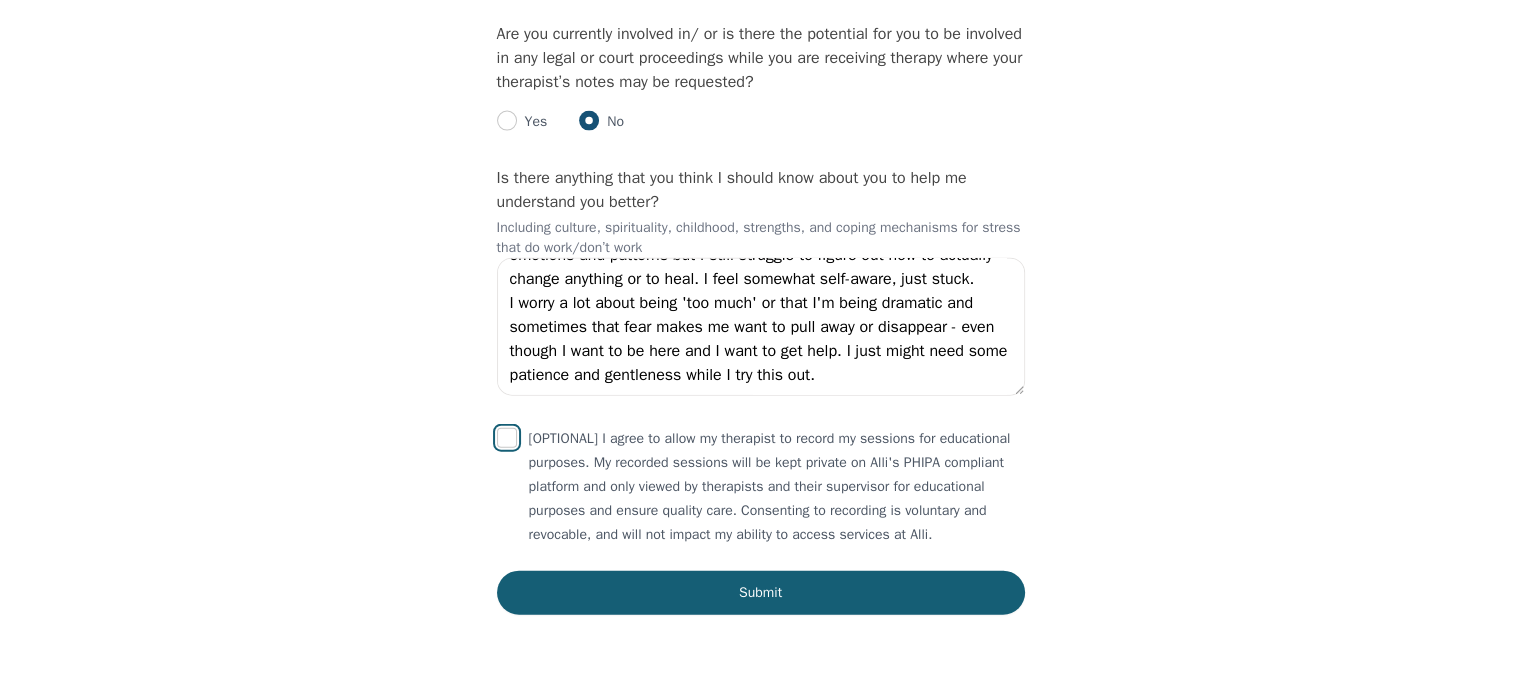 click at bounding box center (507, 438) 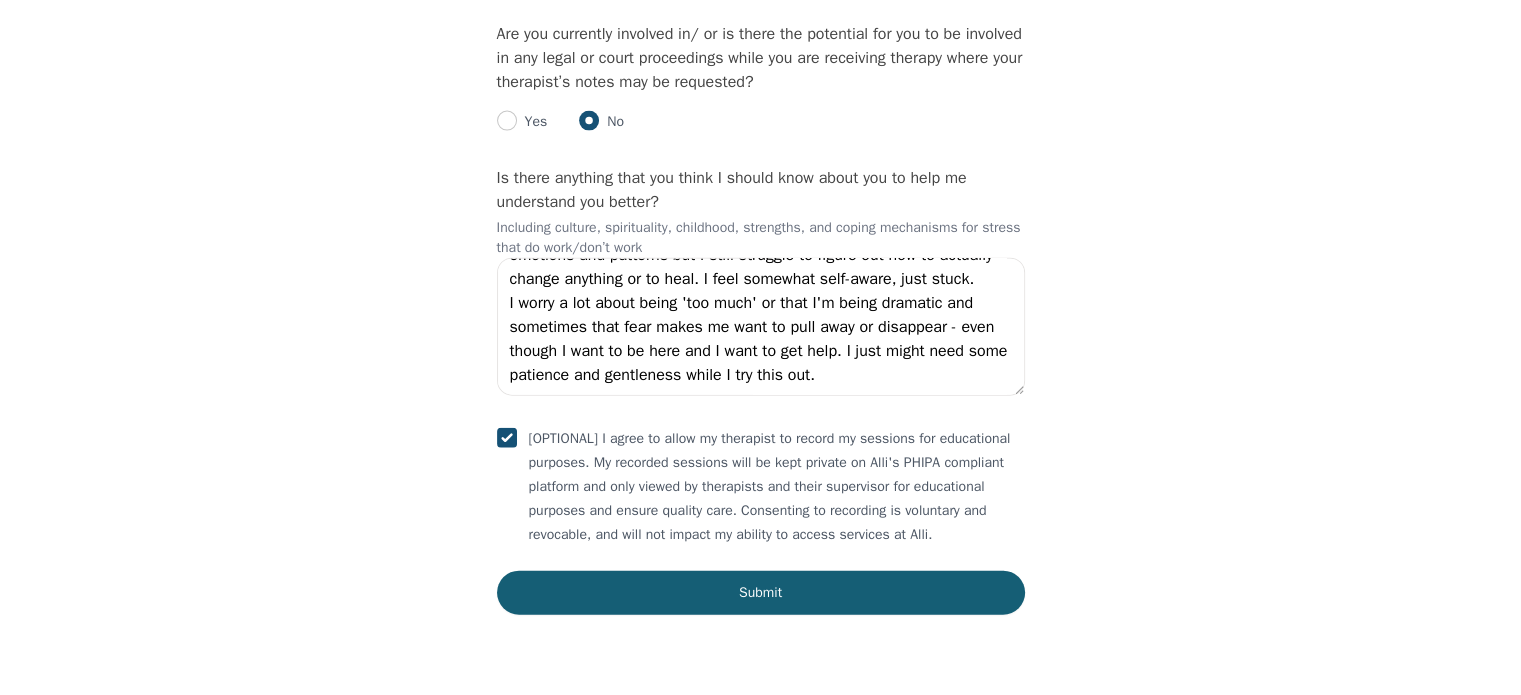 checkbox on "true" 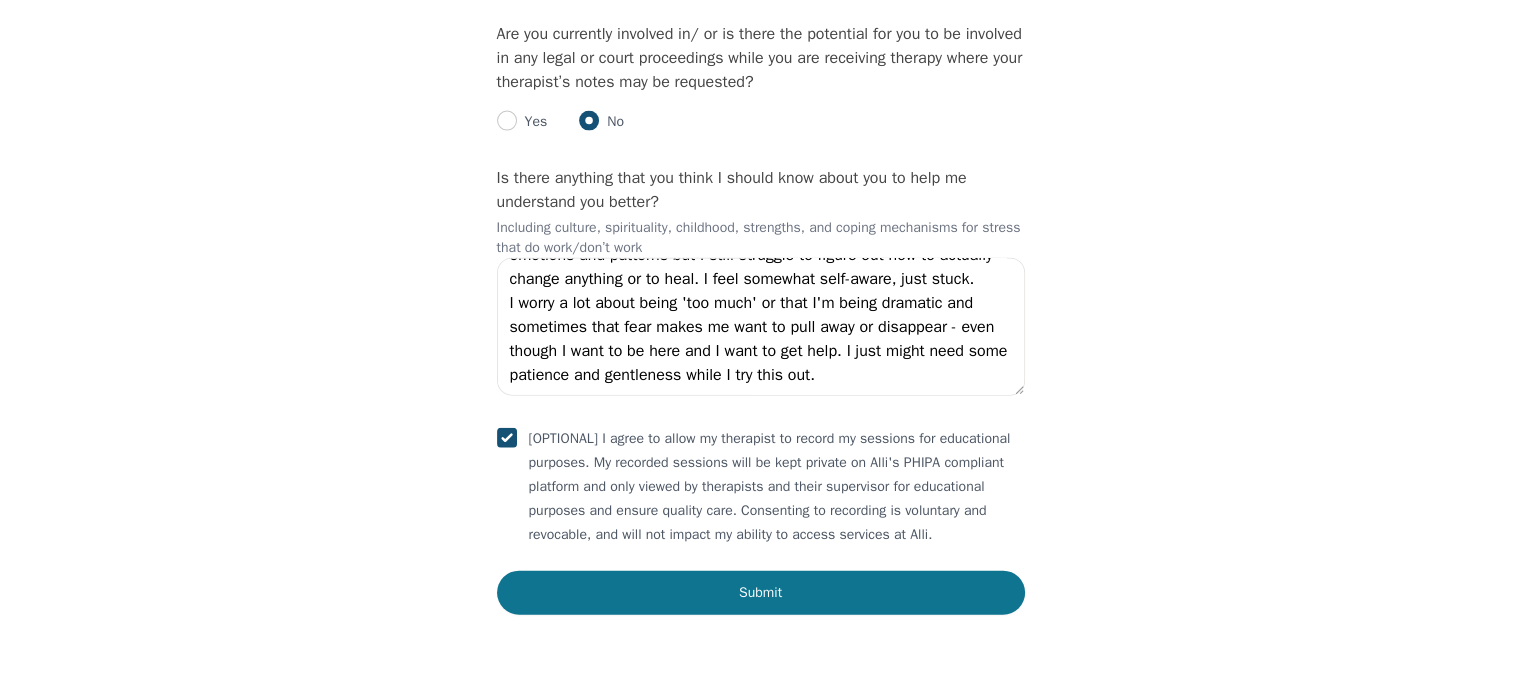click on "Submit" at bounding box center [761, 593] 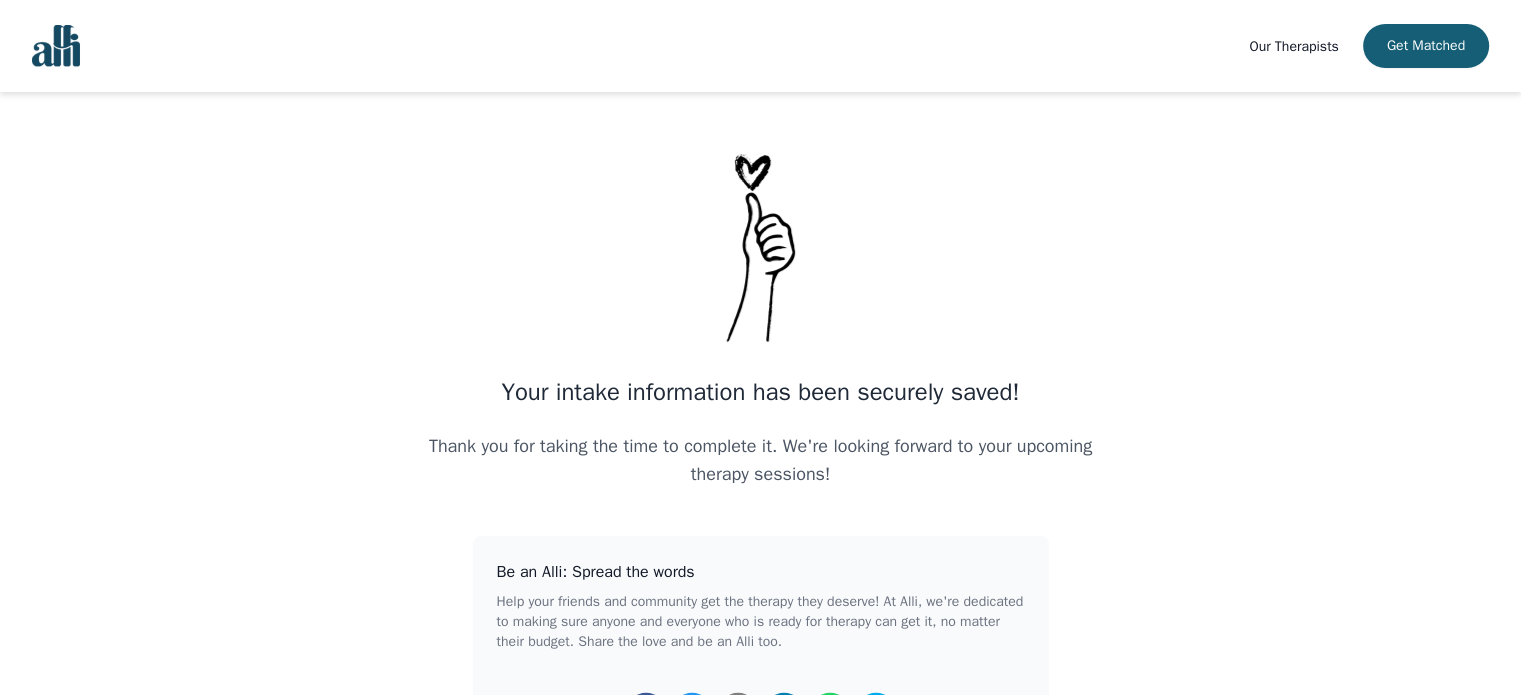 scroll, scrollTop: 0, scrollLeft: 0, axis: both 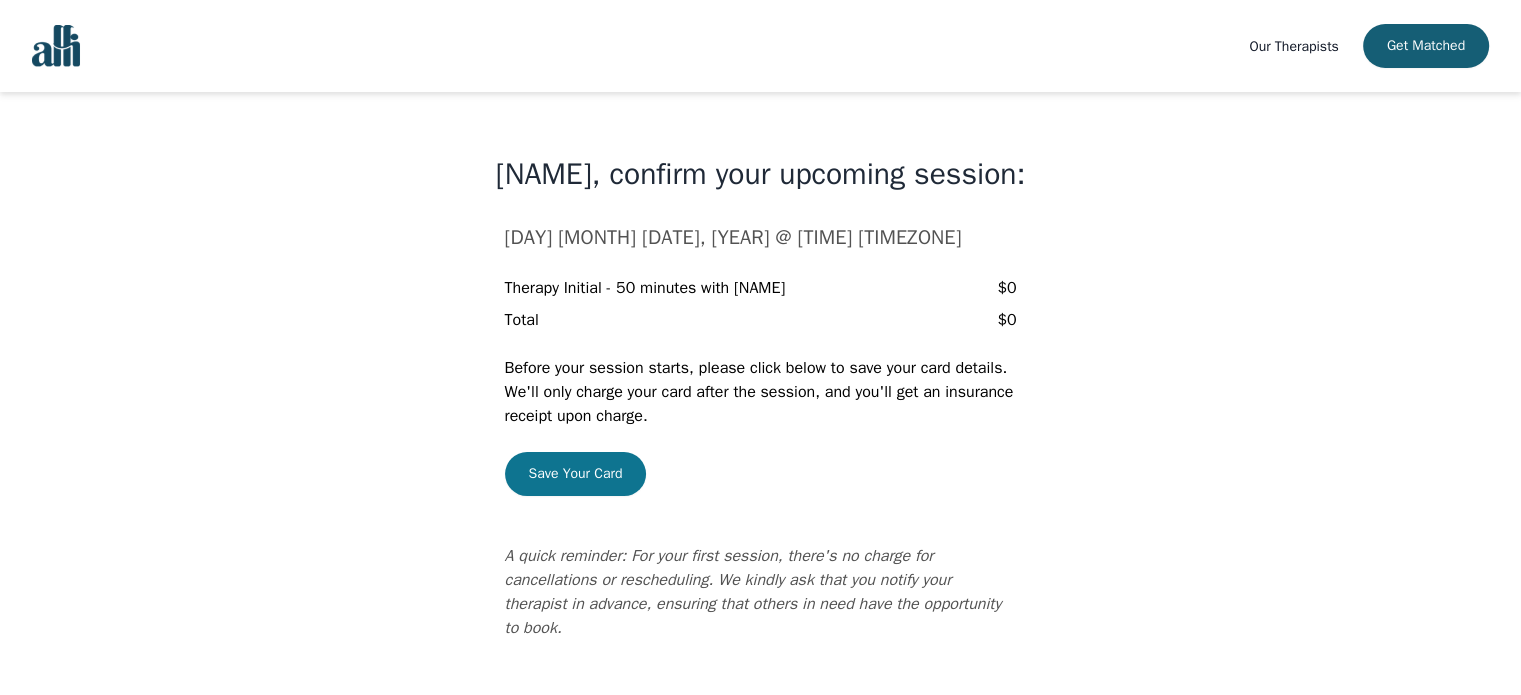 click on "Save Your Card" at bounding box center (576, 474) 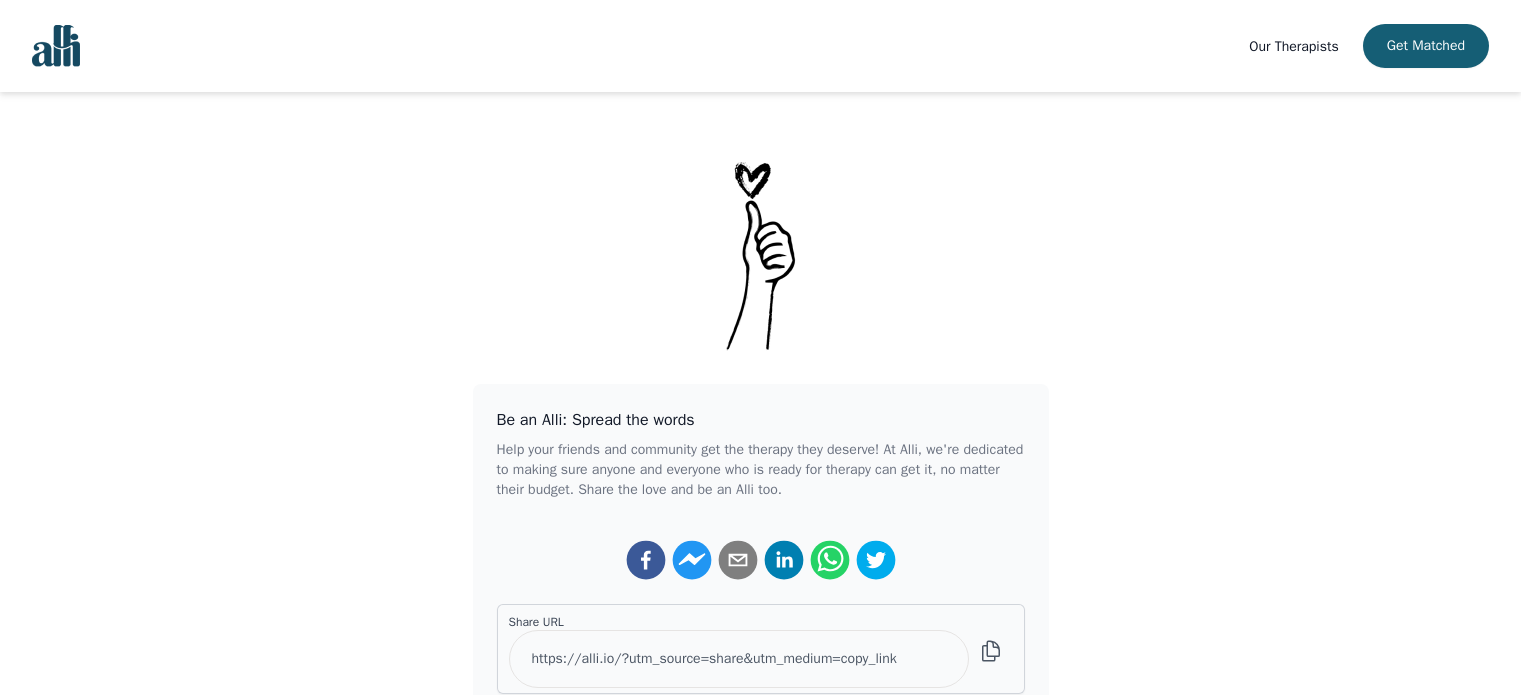 scroll, scrollTop: 0, scrollLeft: 0, axis: both 